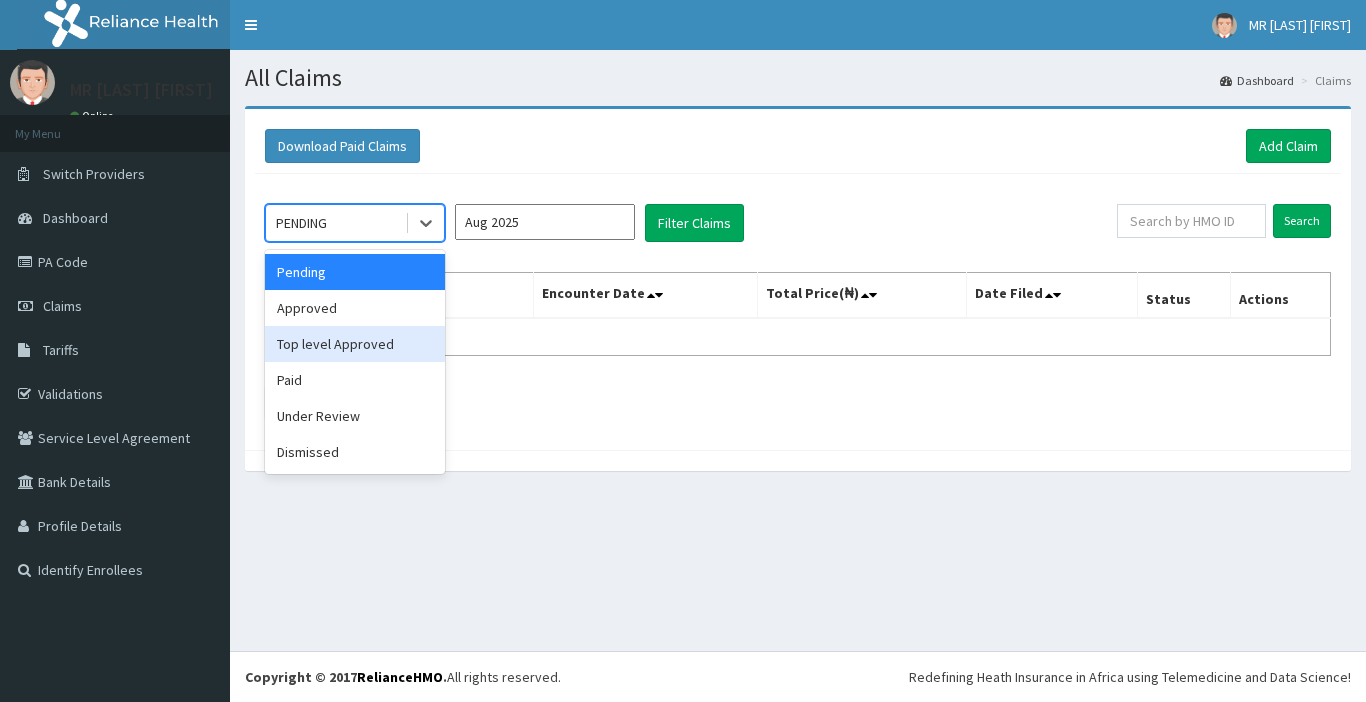 scroll, scrollTop: 0, scrollLeft: 0, axis: both 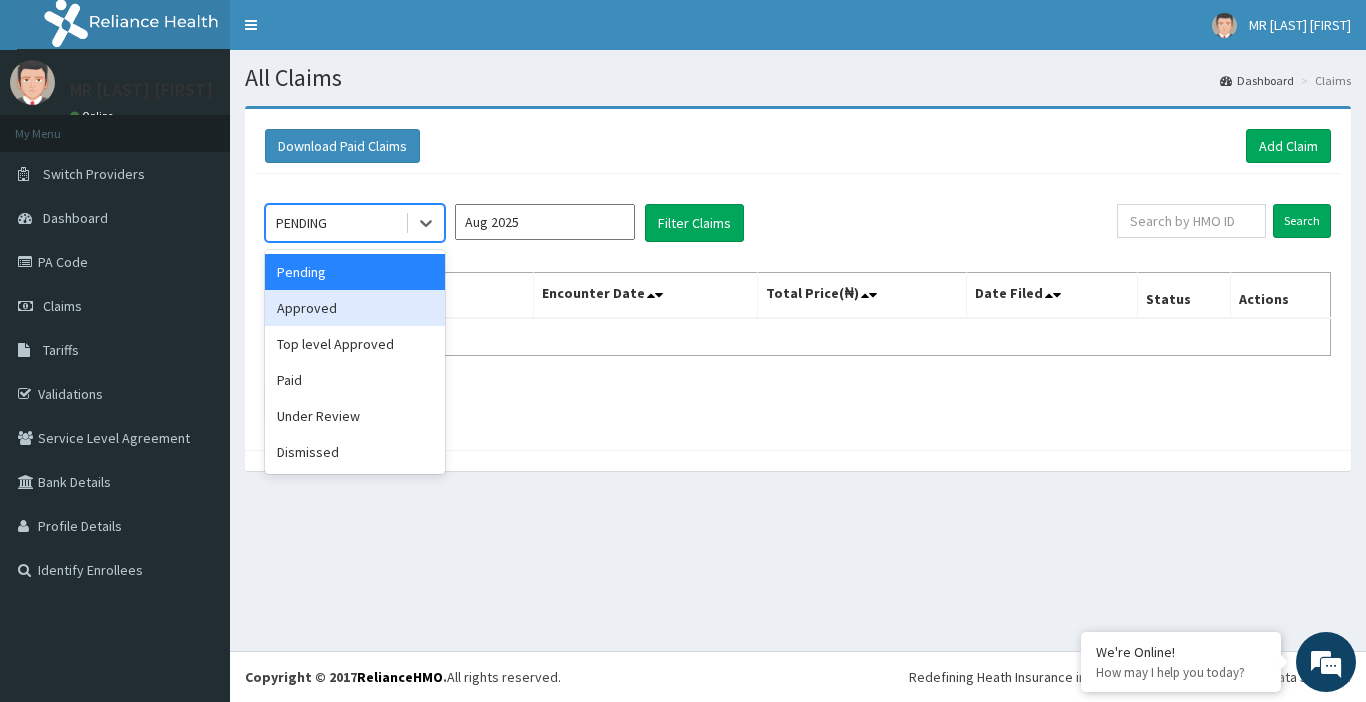 click on "Approved" at bounding box center [355, 308] 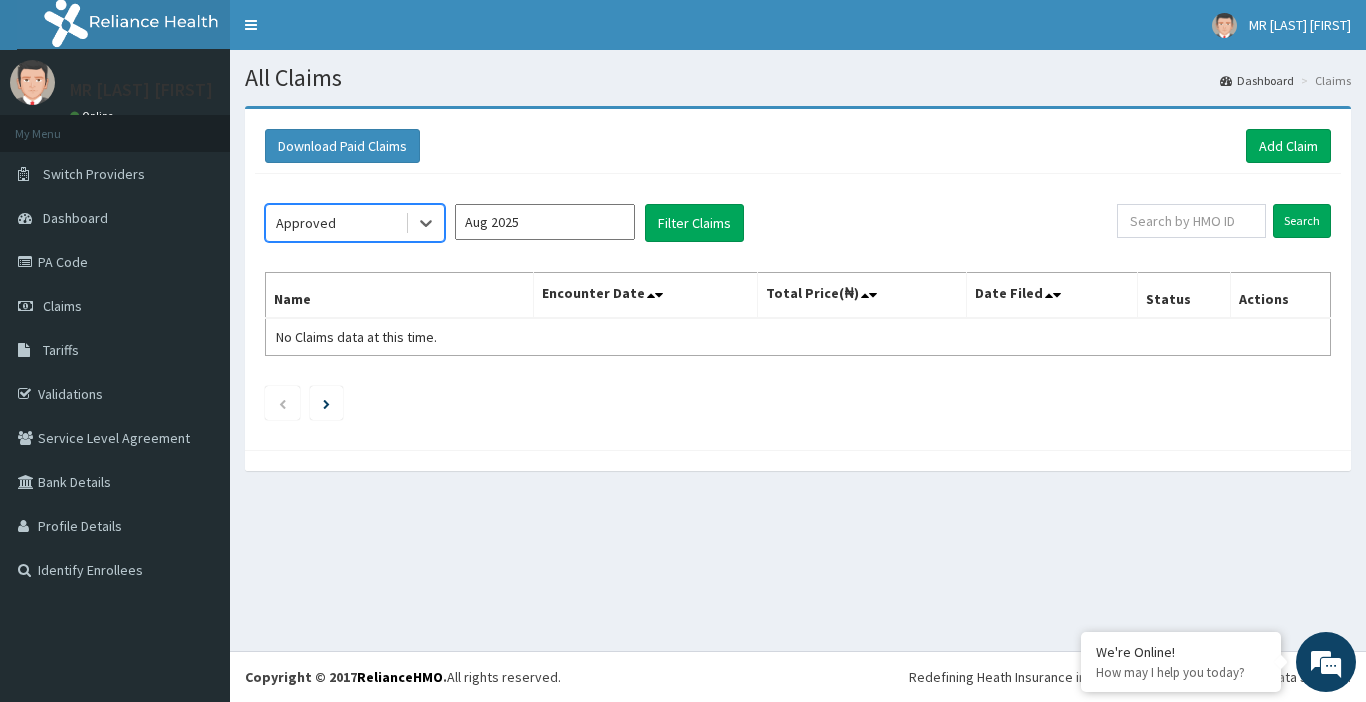click on "Aug 2025" at bounding box center (545, 222) 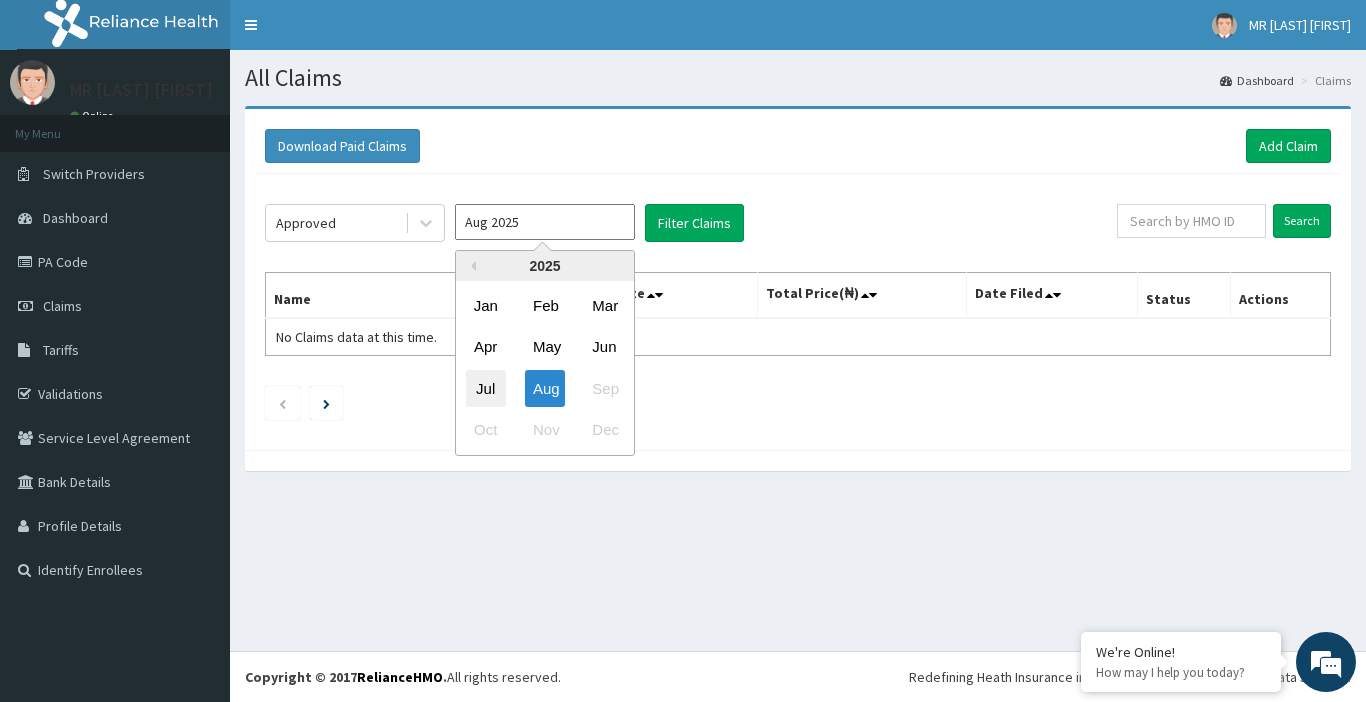 click on "Jul" at bounding box center (486, 388) 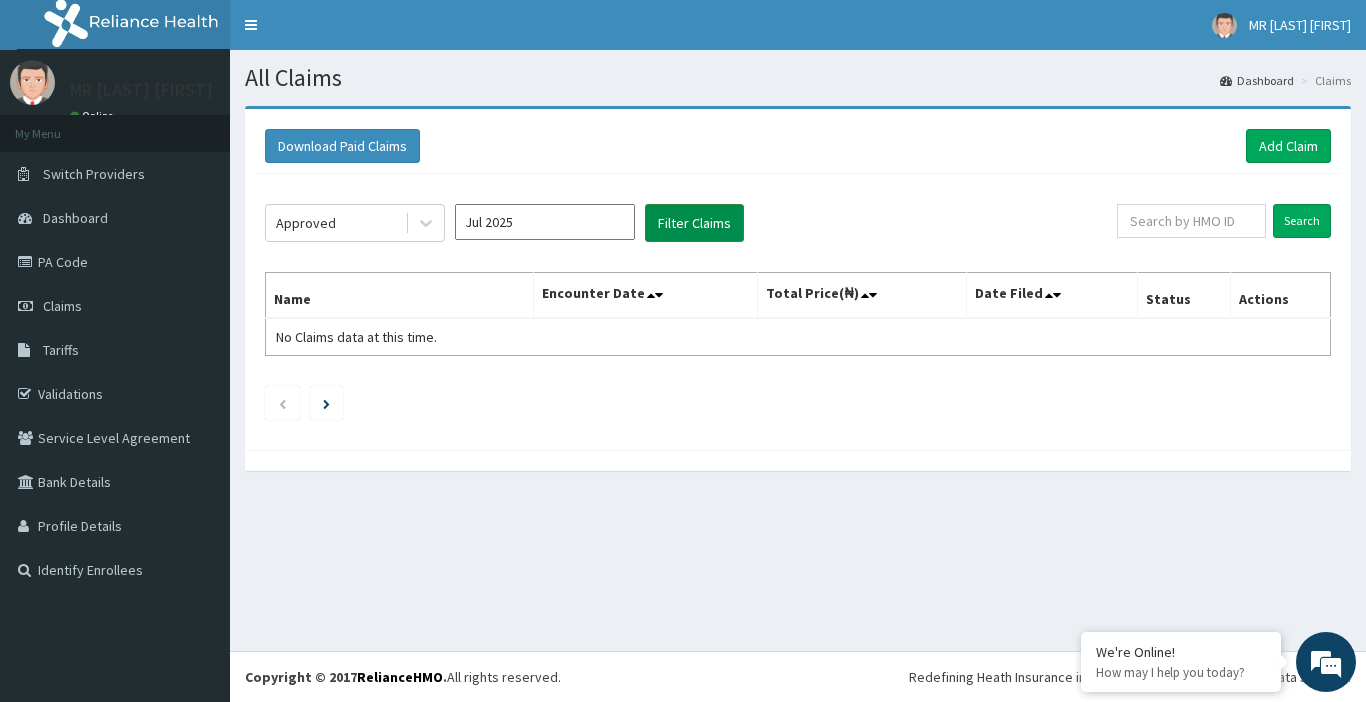 click on "Filter Claims" at bounding box center (694, 223) 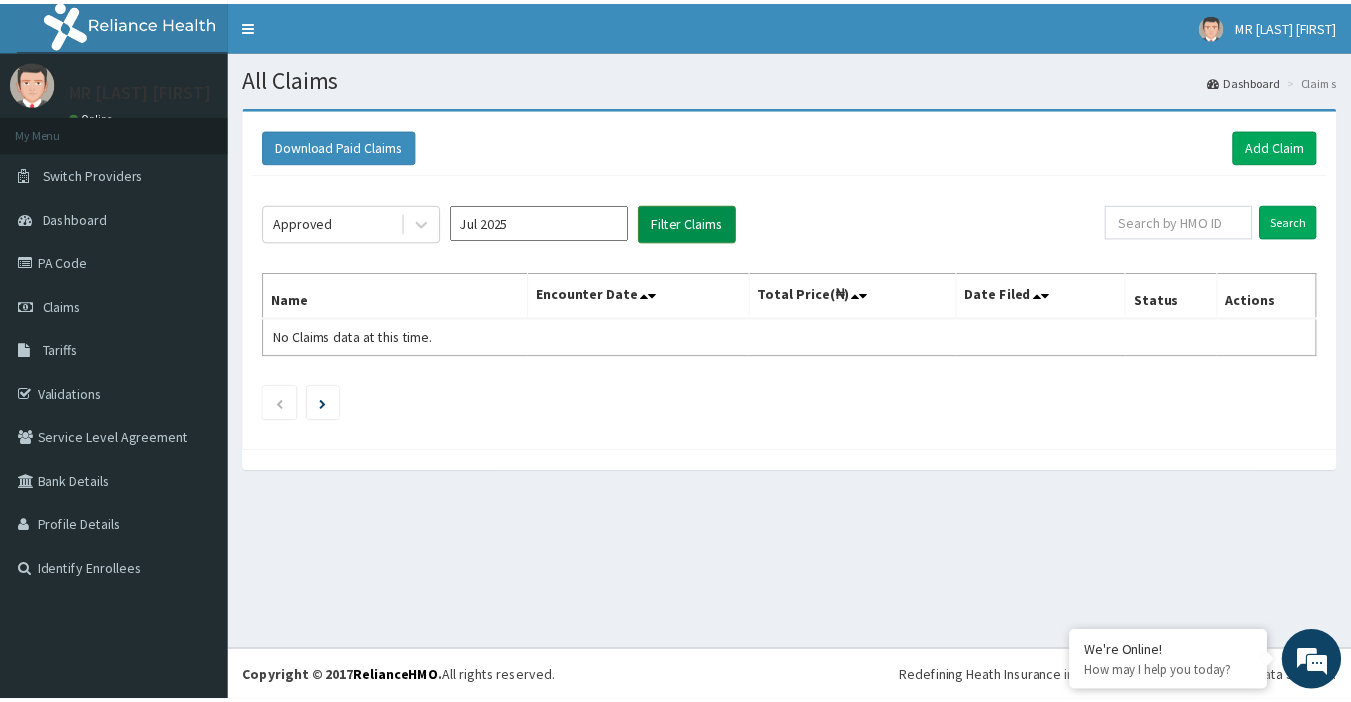 scroll, scrollTop: 0, scrollLeft: 0, axis: both 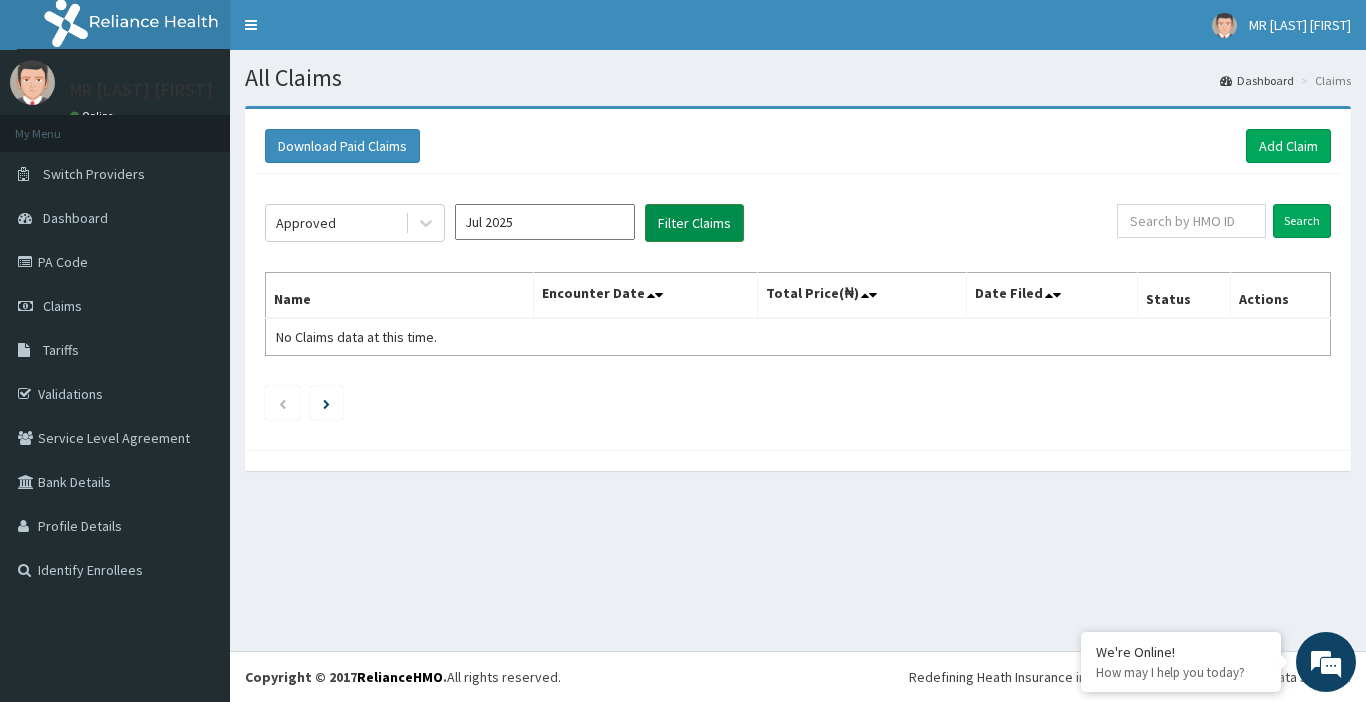 click on "Filter Claims" at bounding box center (694, 223) 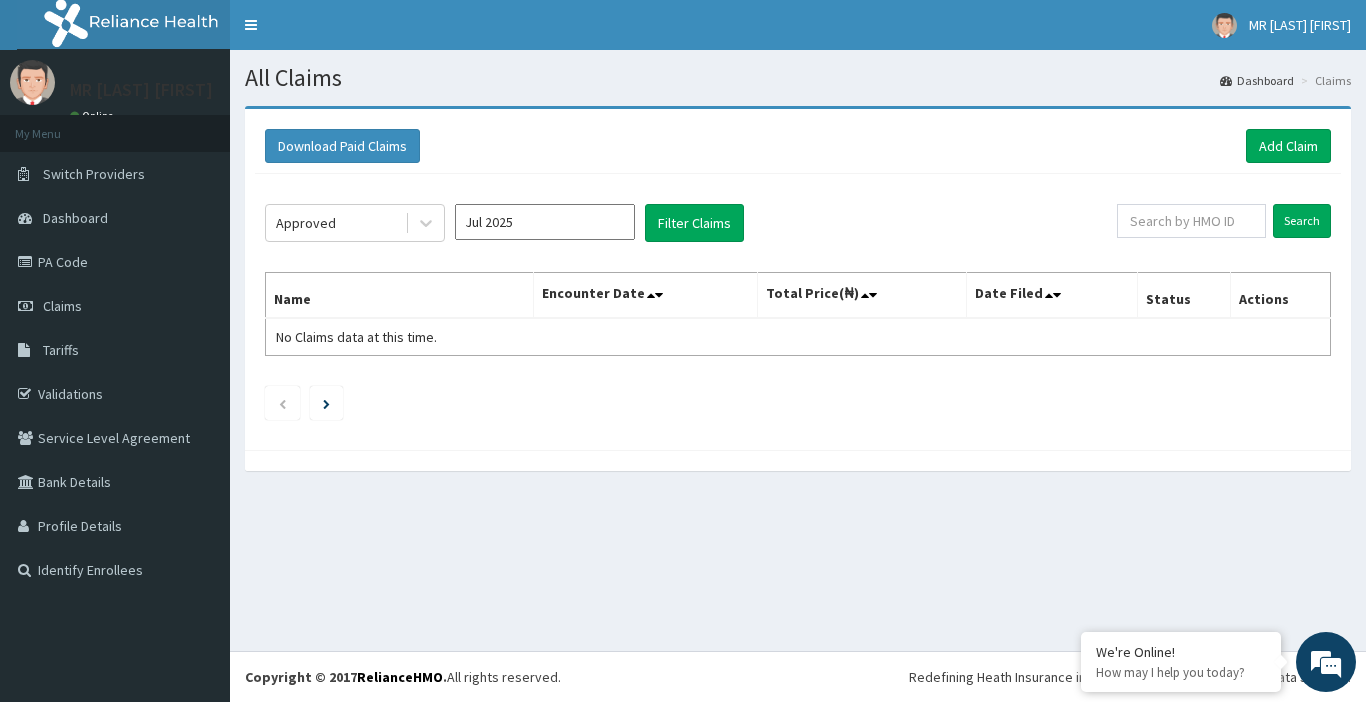 click on "Jul 2025" at bounding box center [545, 222] 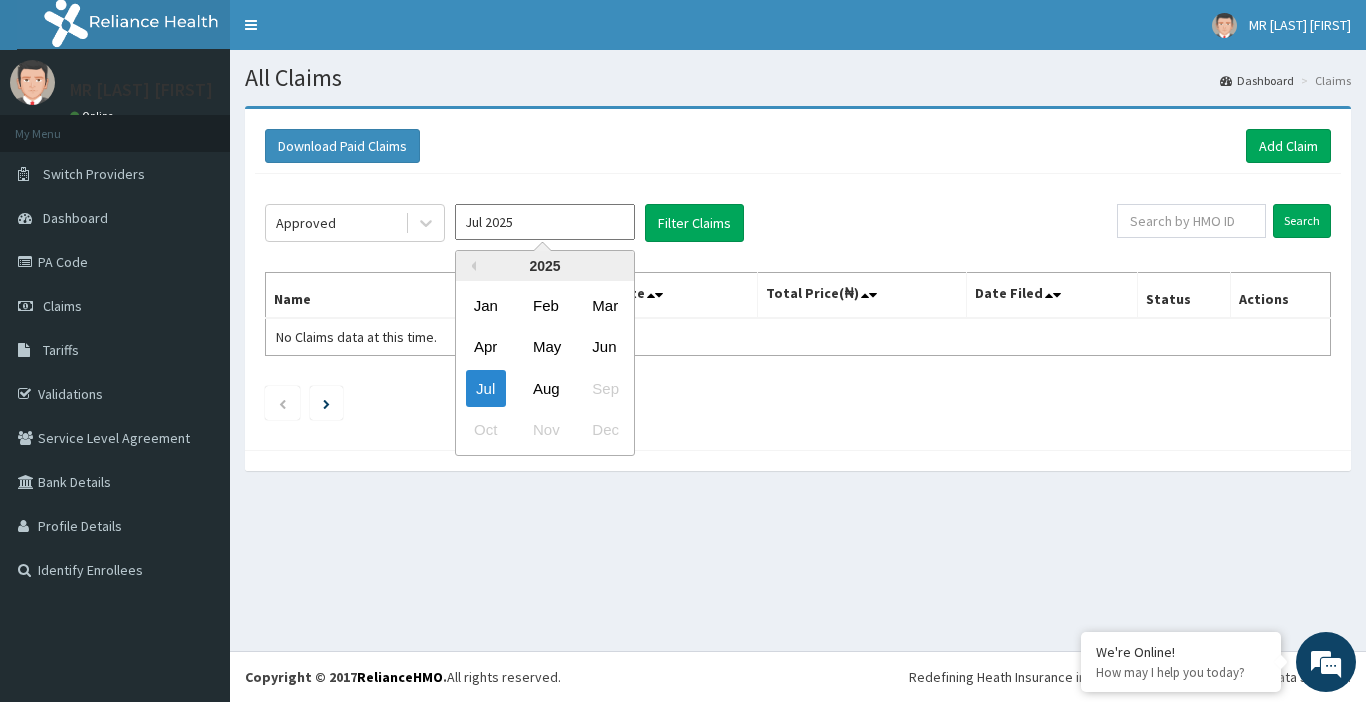 click on "Aug" at bounding box center [545, 388] 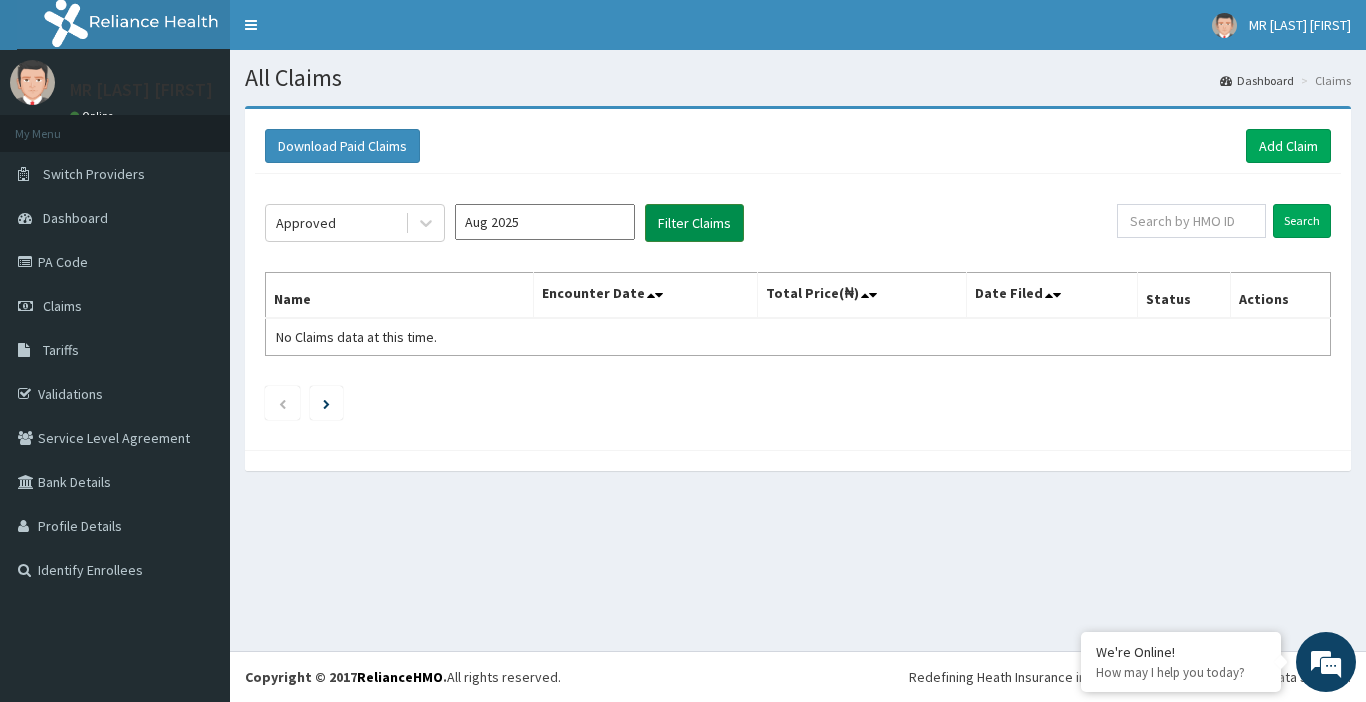 click on "Filter Claims" at bounding box center [694, 223] 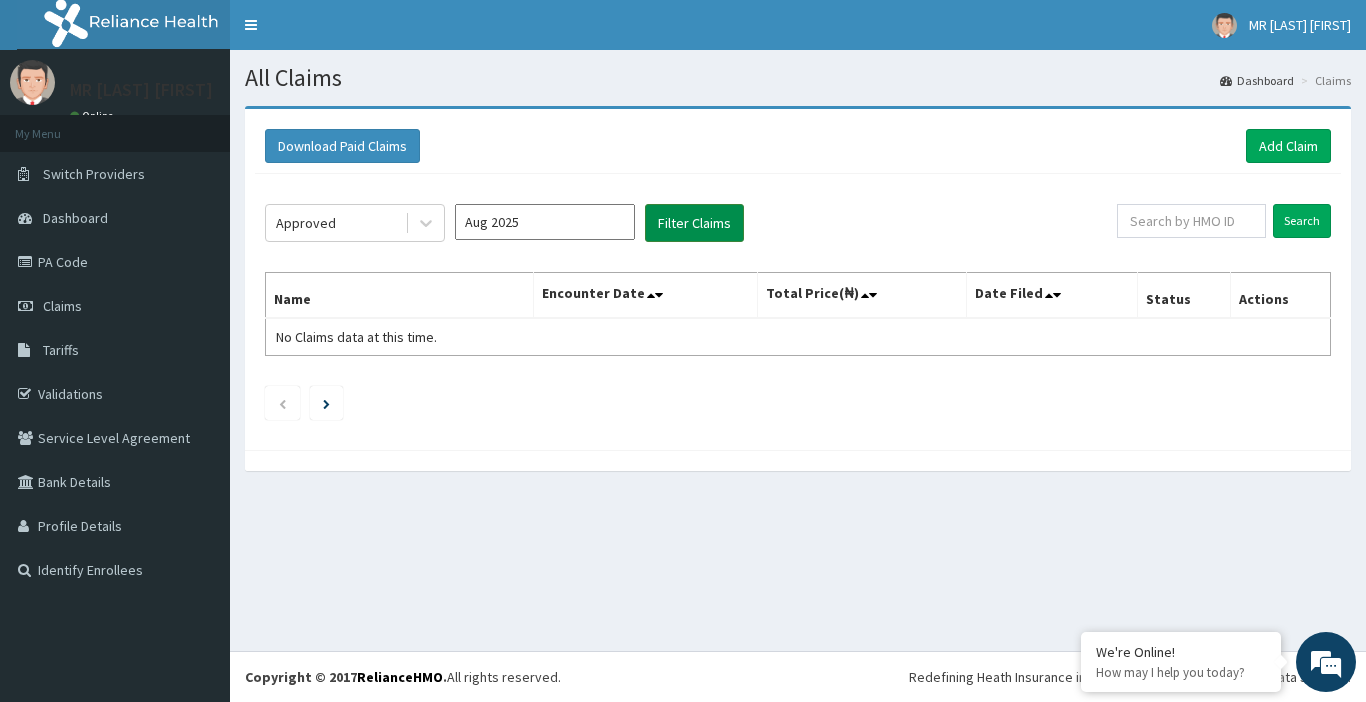 click on "Filter Claims" at bounding box center [694, 223] 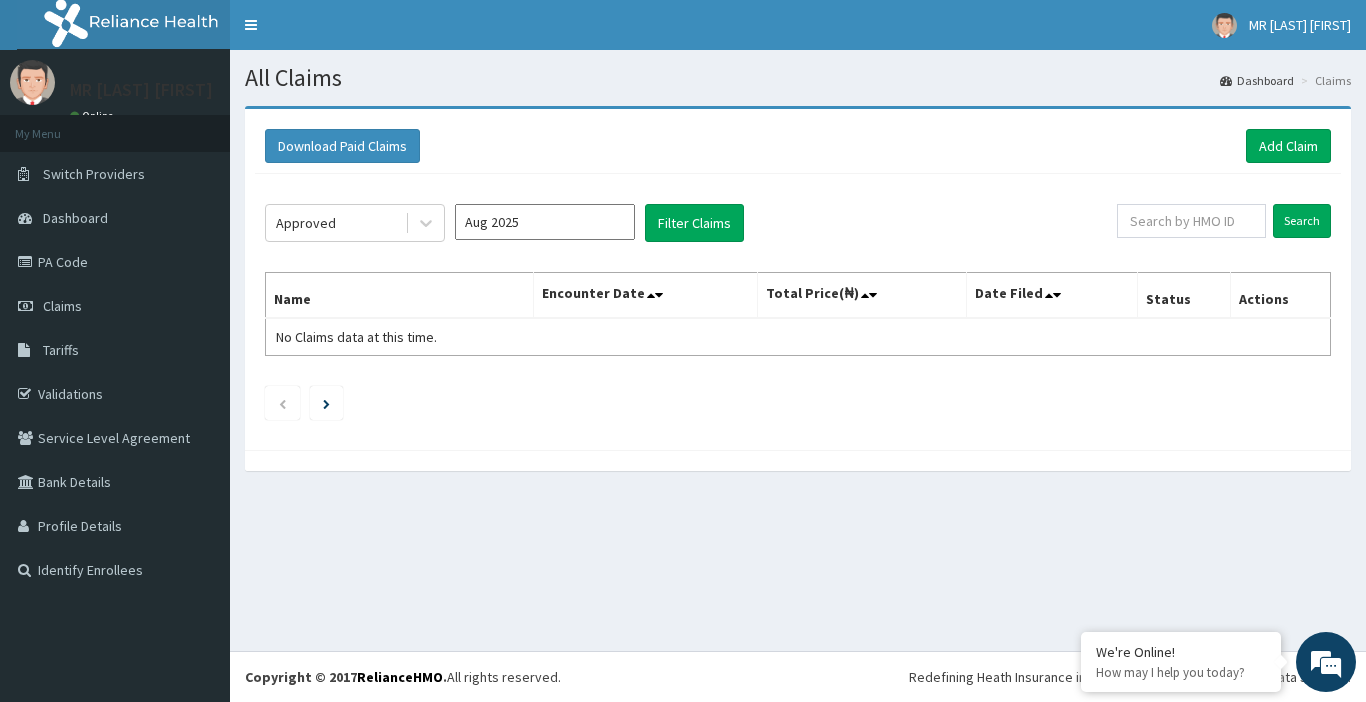 click on "Aug 2025" at bounding box center (545, 222) 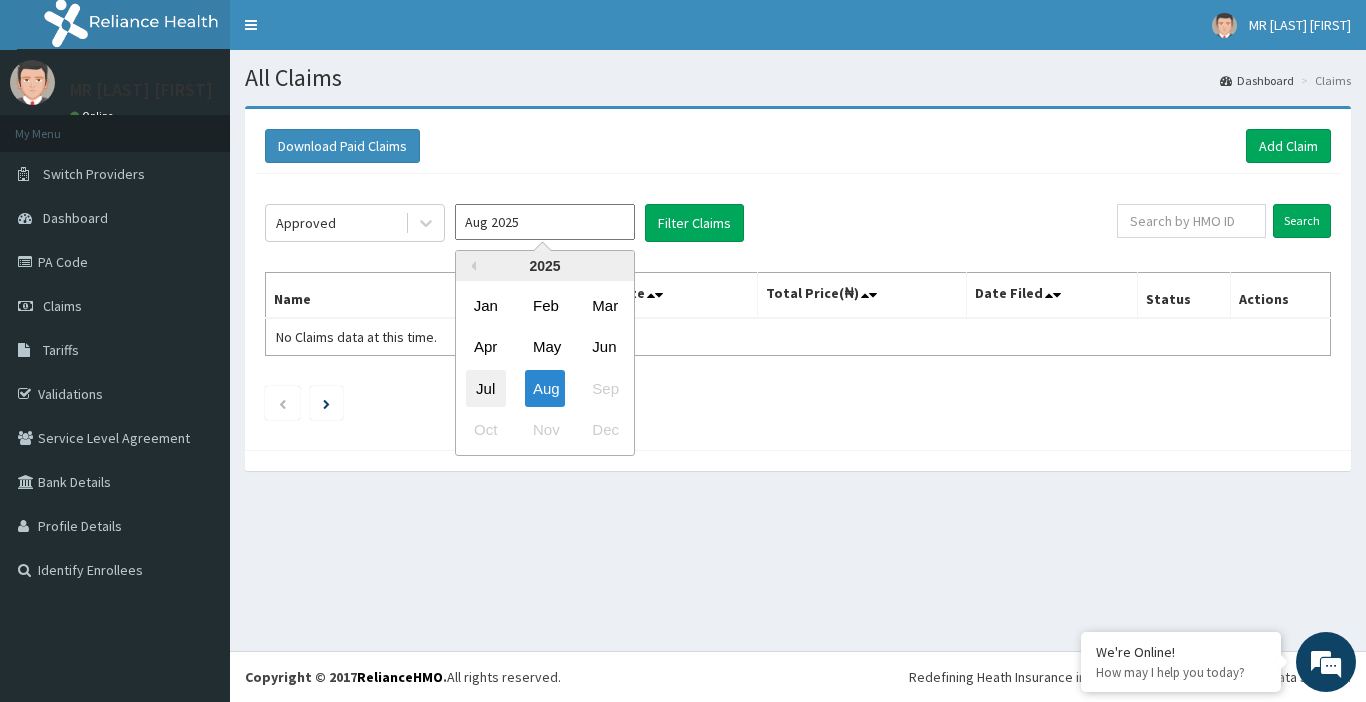 click on "Jul" at bounding box center [486, 388] 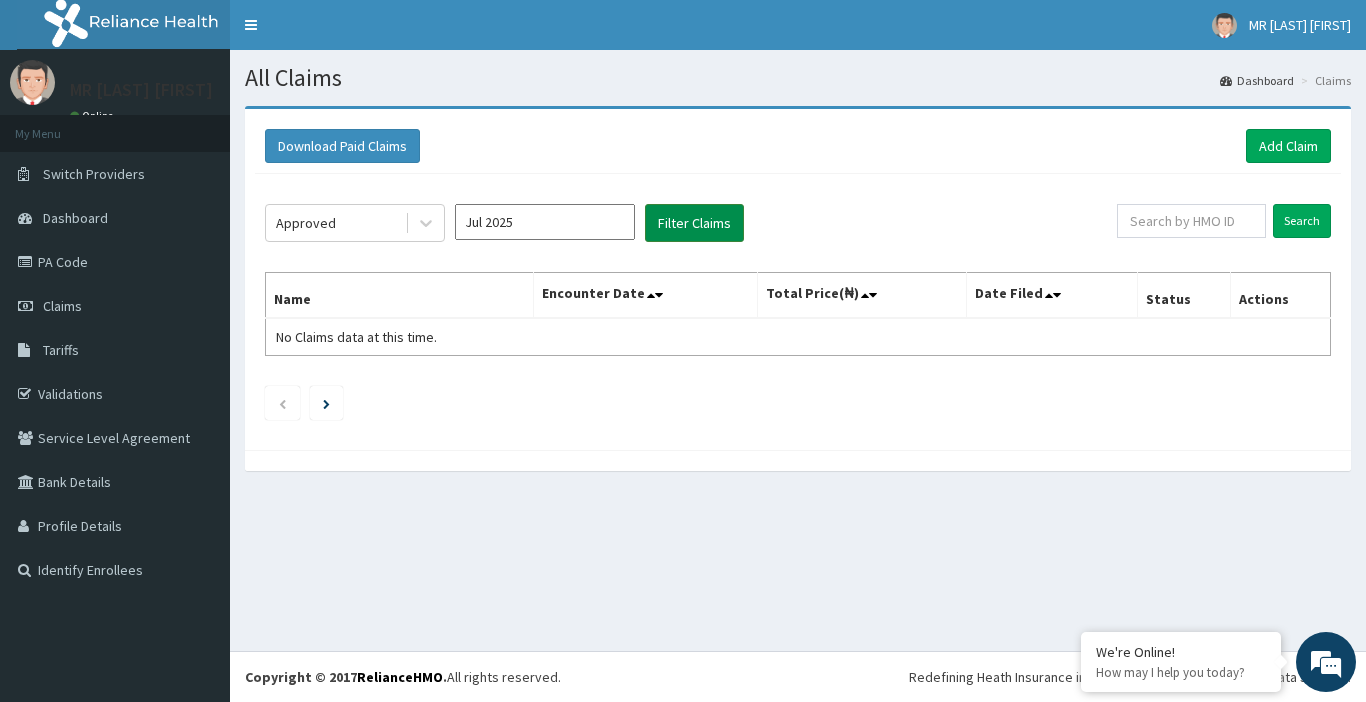 click on "Filter Claims" at bounding box center (694, 223) 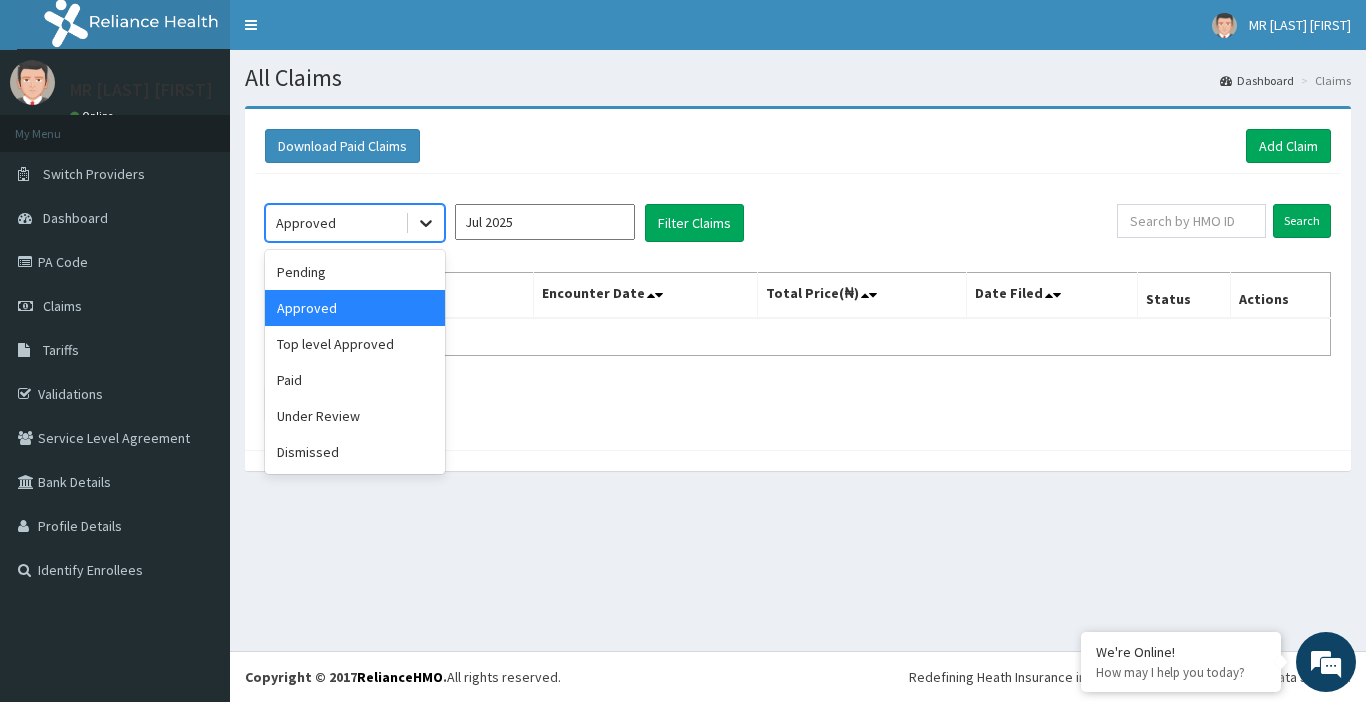 click 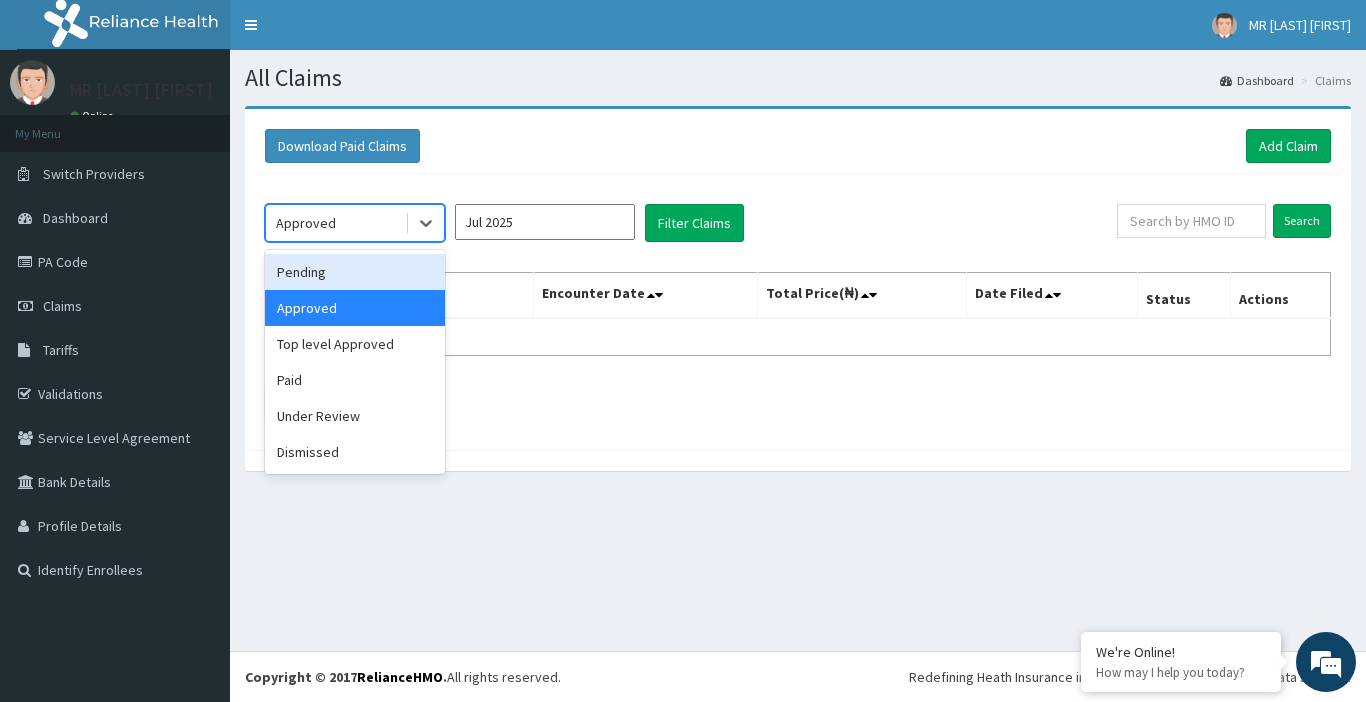 click on "Pending" at bounding box center (355, 272) 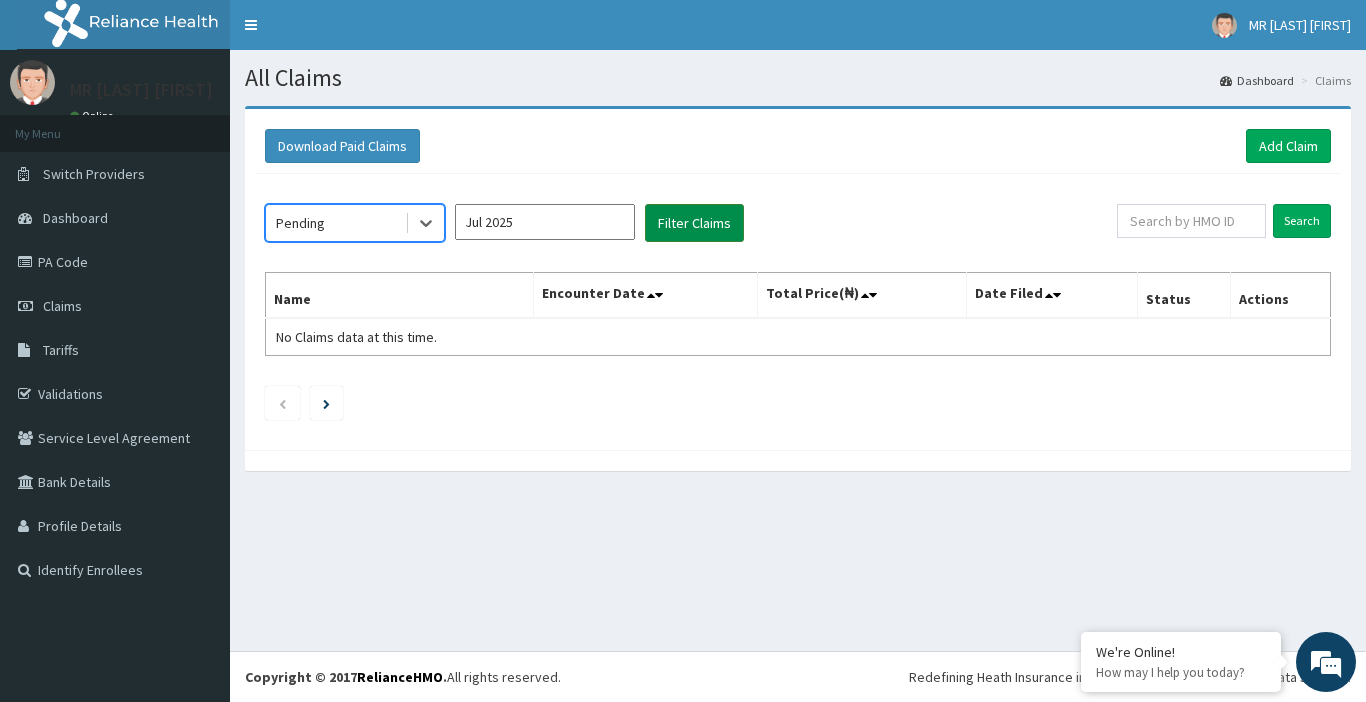 click on "Filter Claims" at bounding box center (694, 223) 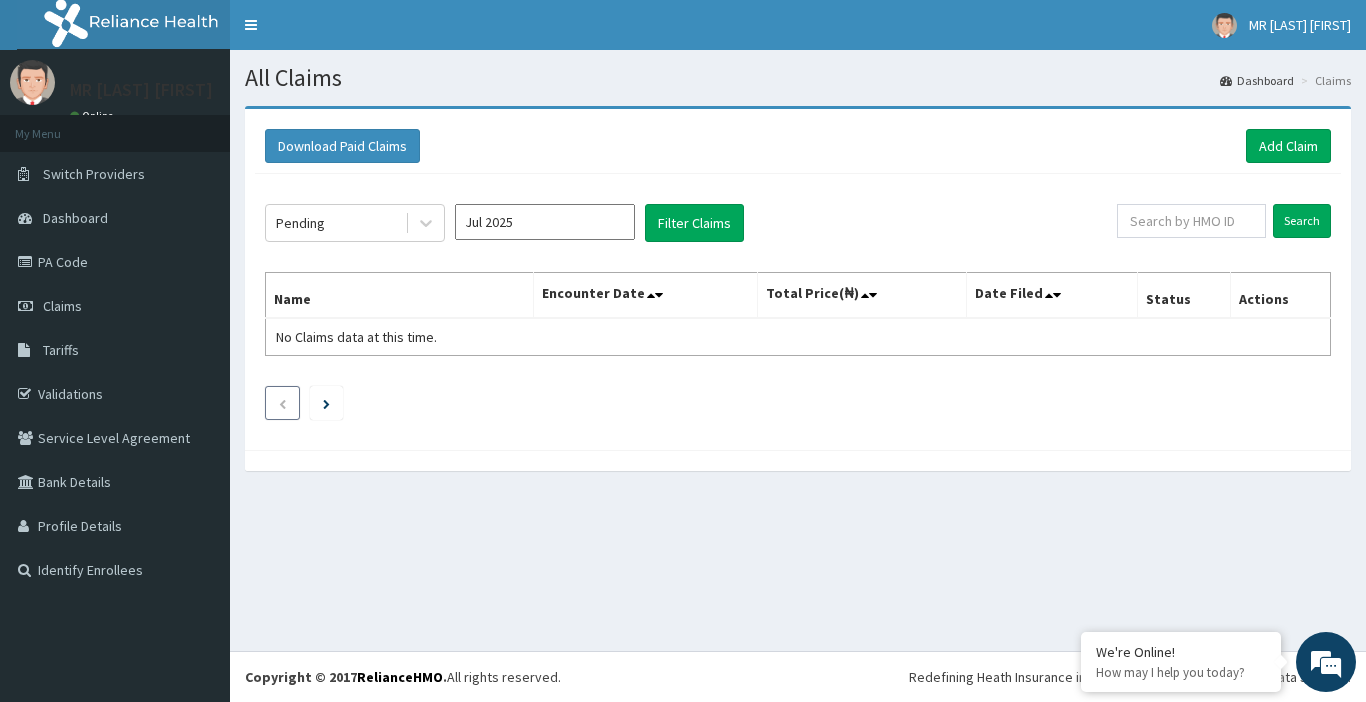 click at bounding box center [282, 404] 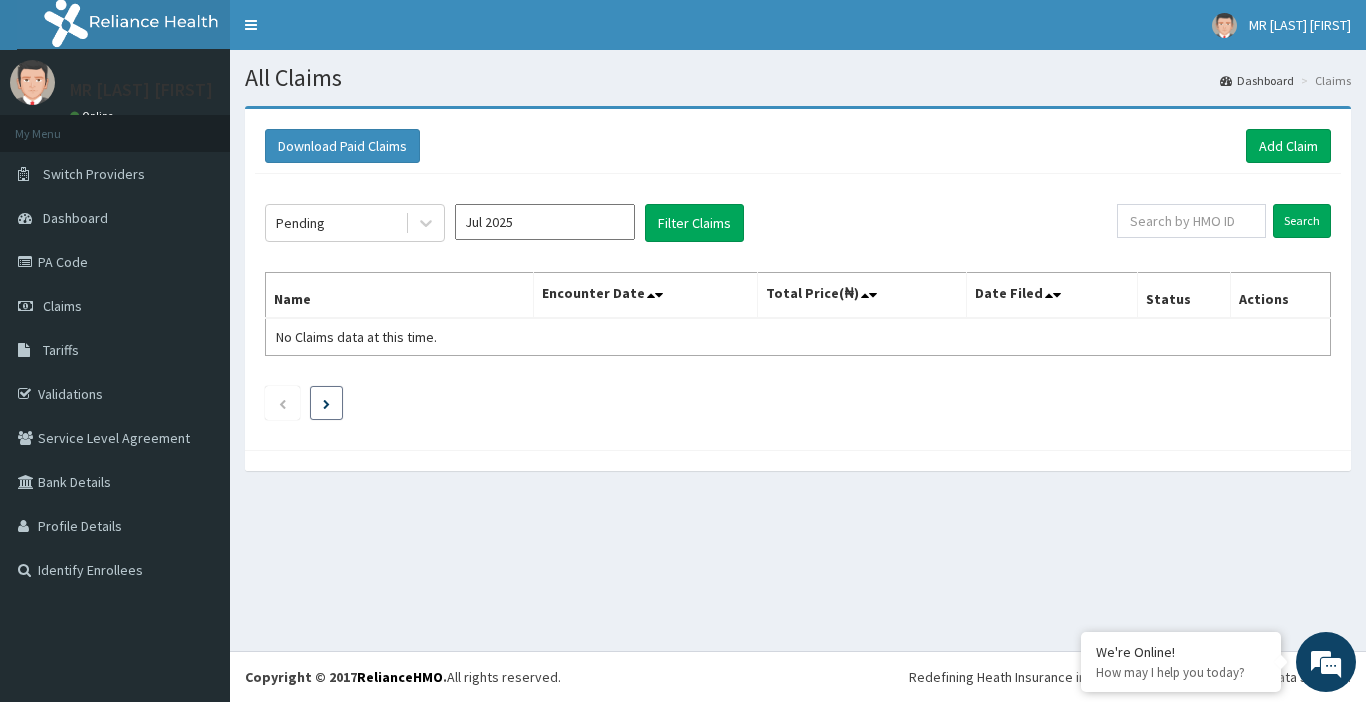 click at bounding box center [326, 403] 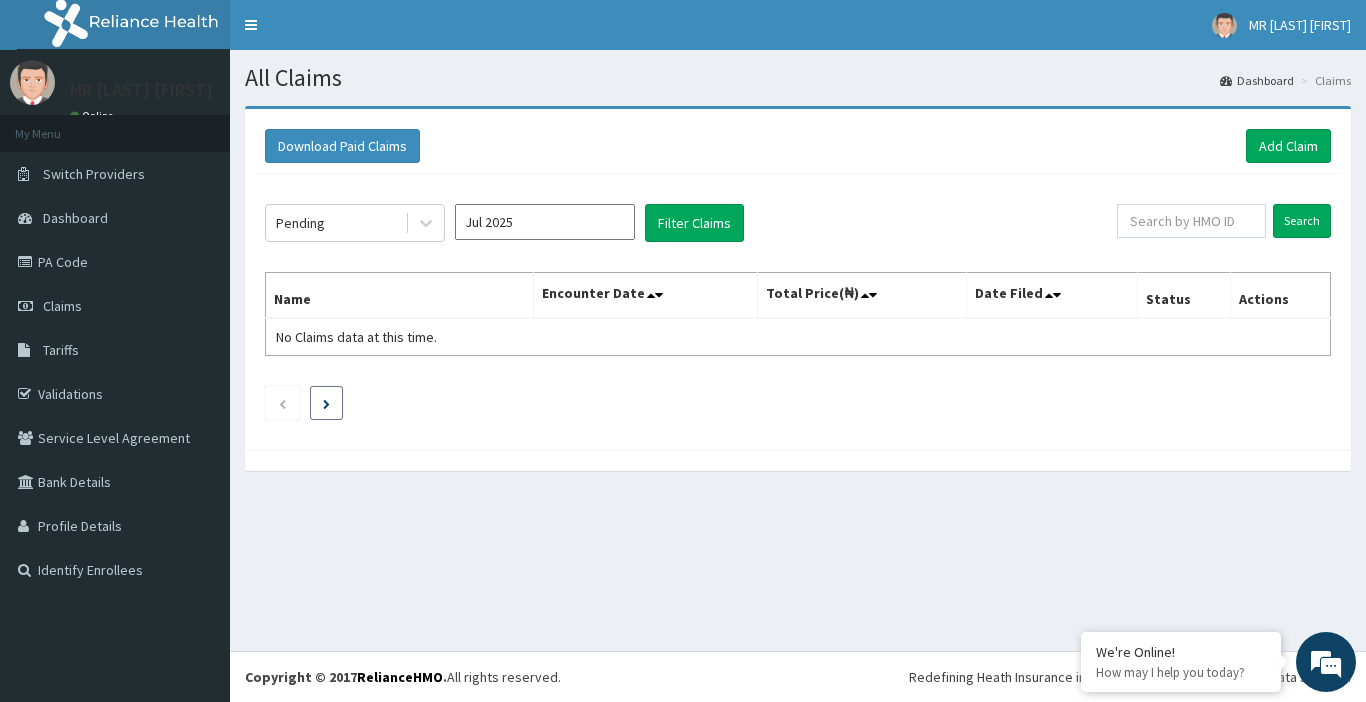 click at bounding box center [326, 403] 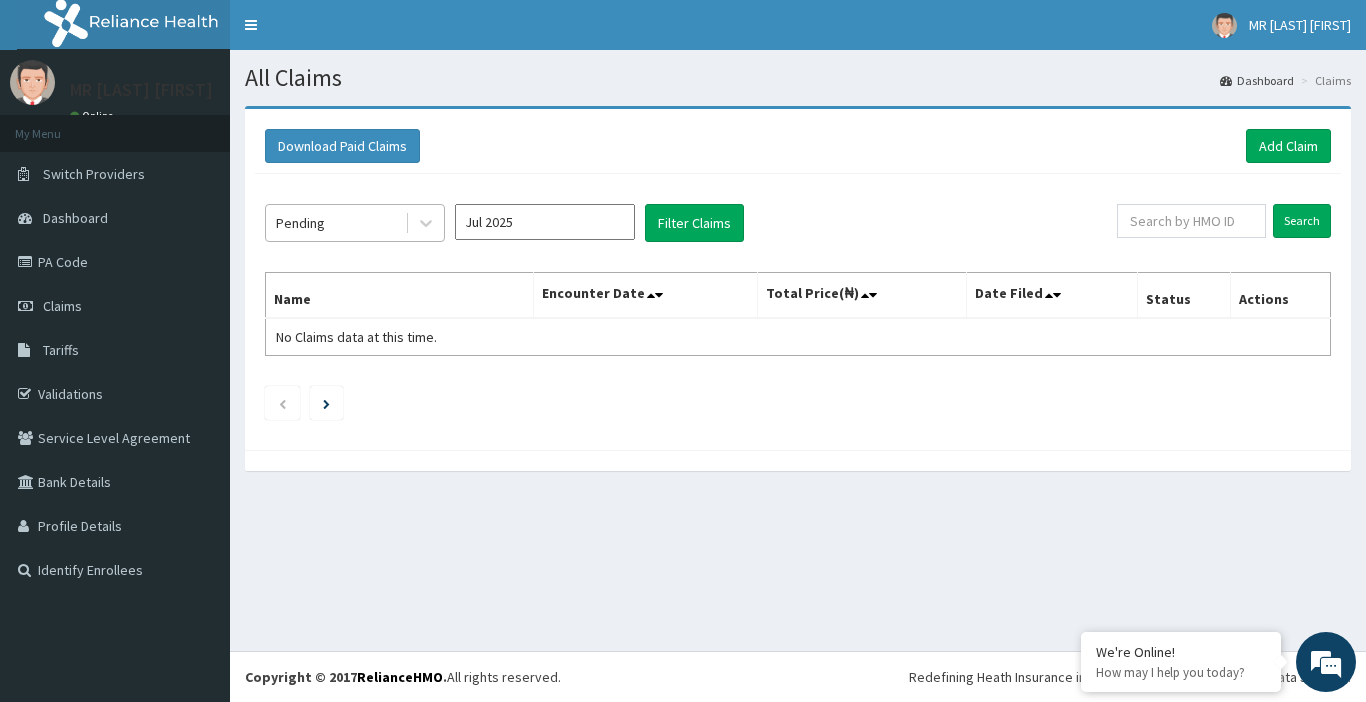 click on "Pending" at bounding box center (335, 223) 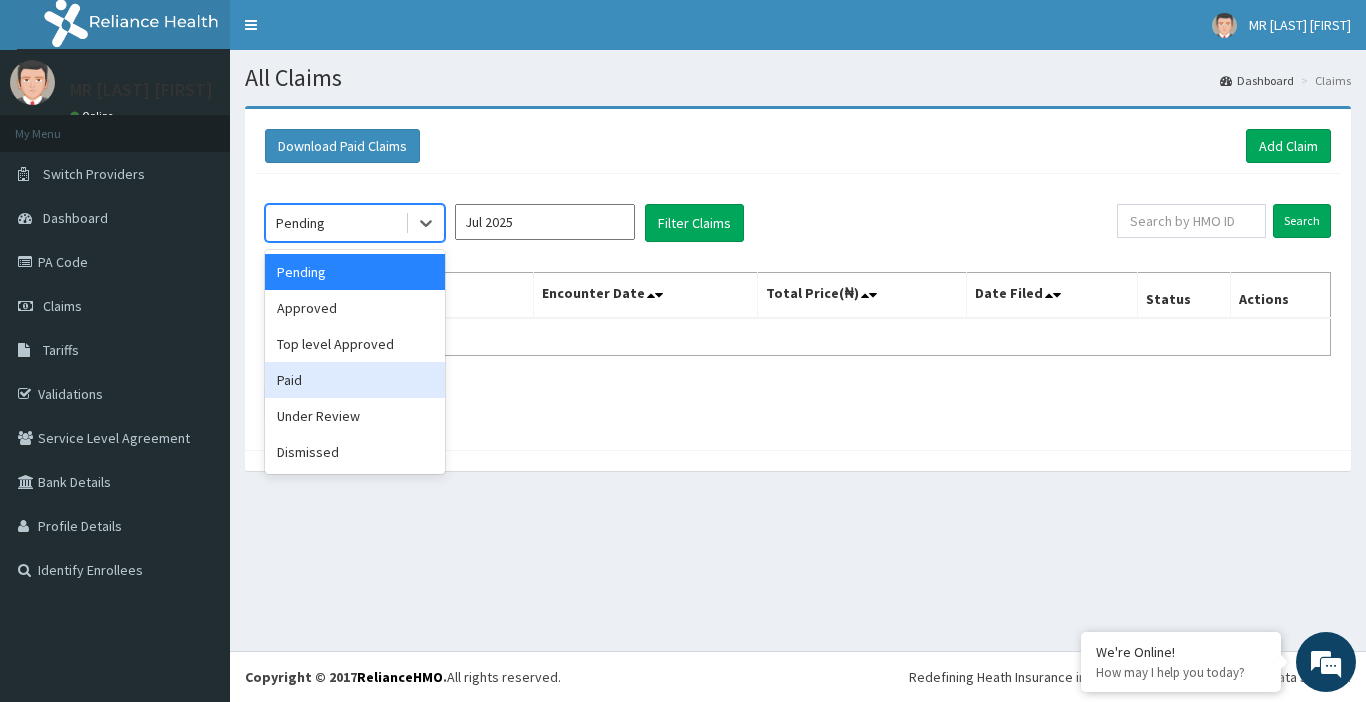 click on "Paid" at bounding box center (355, 380) 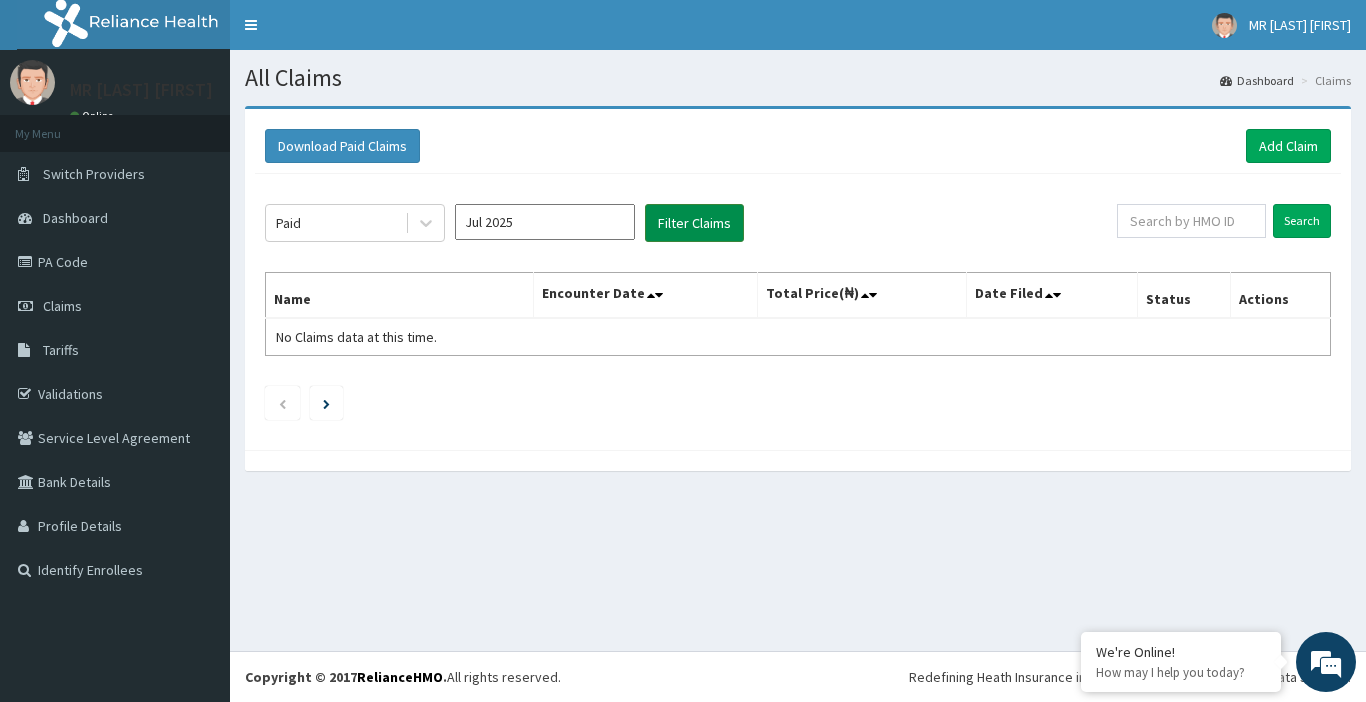 click on "Filter Claims" at bounding box center [694, 223] 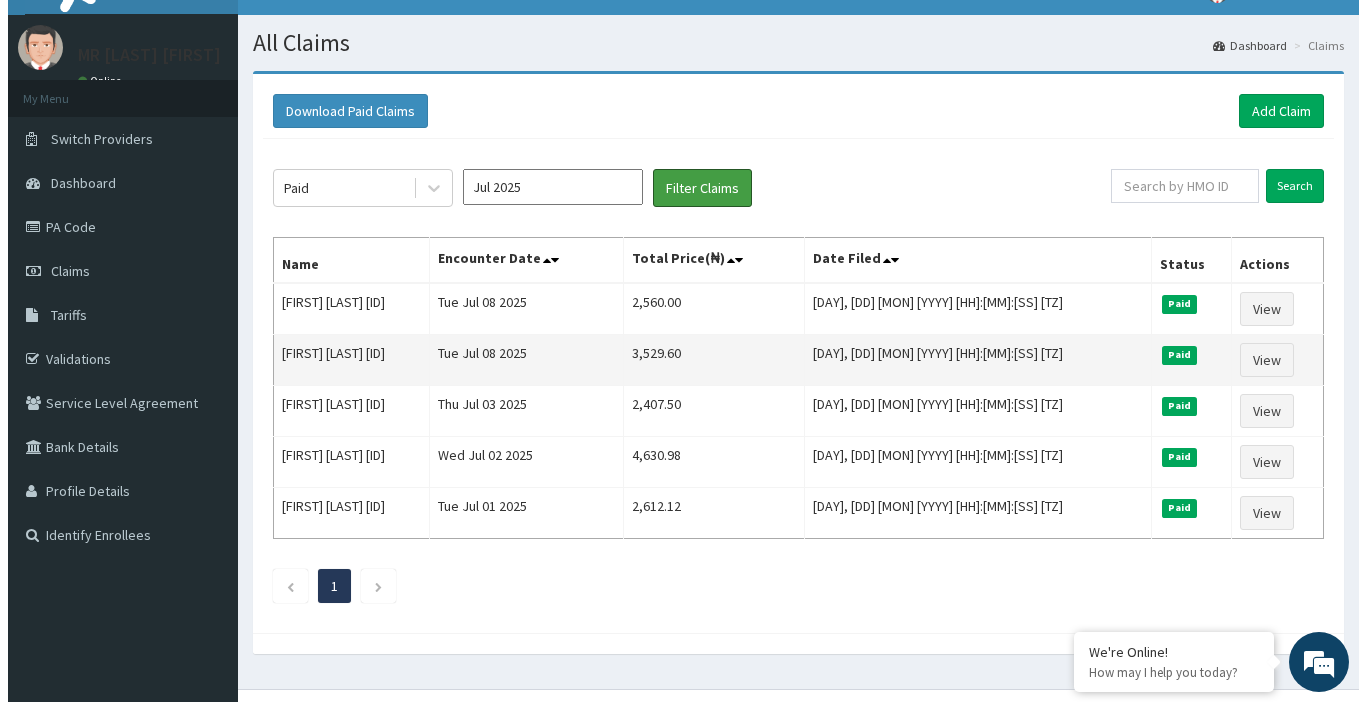 scroll, scrollTop: 0, scrollLeft: 0, axis: both 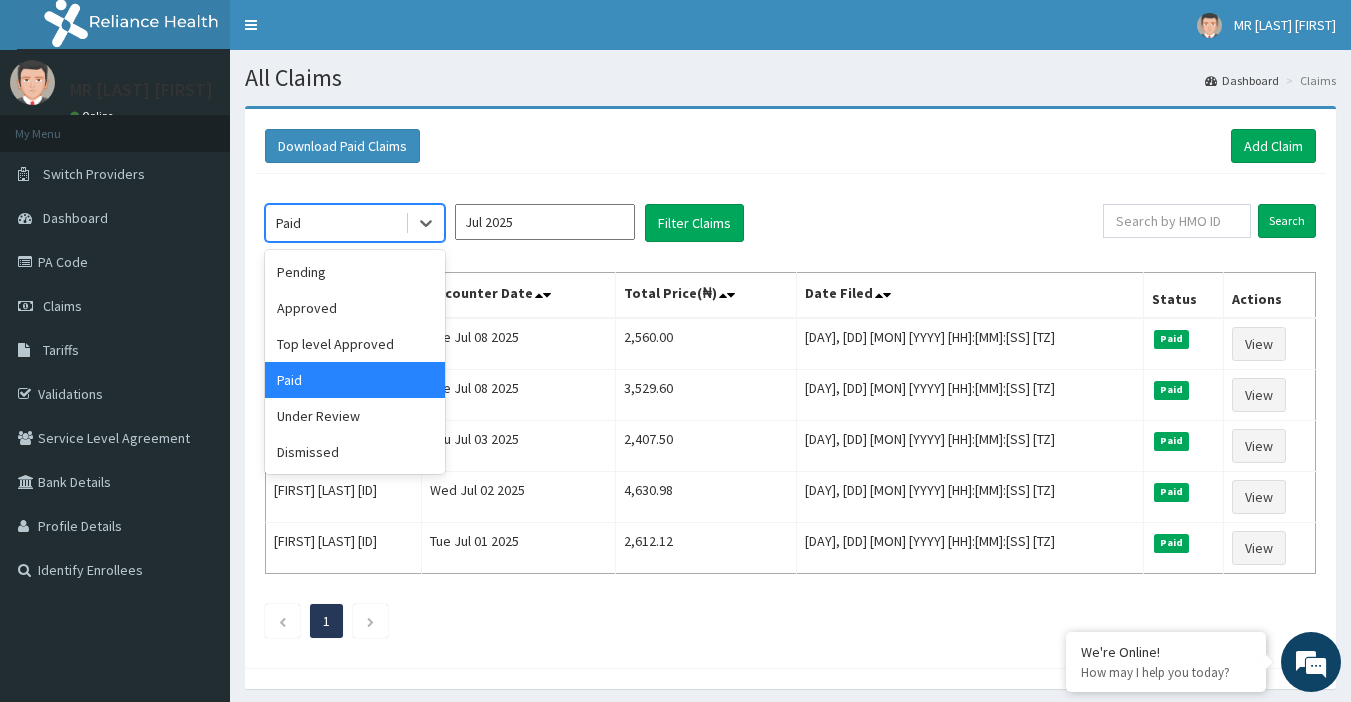 click at bounding box center (407, 223) 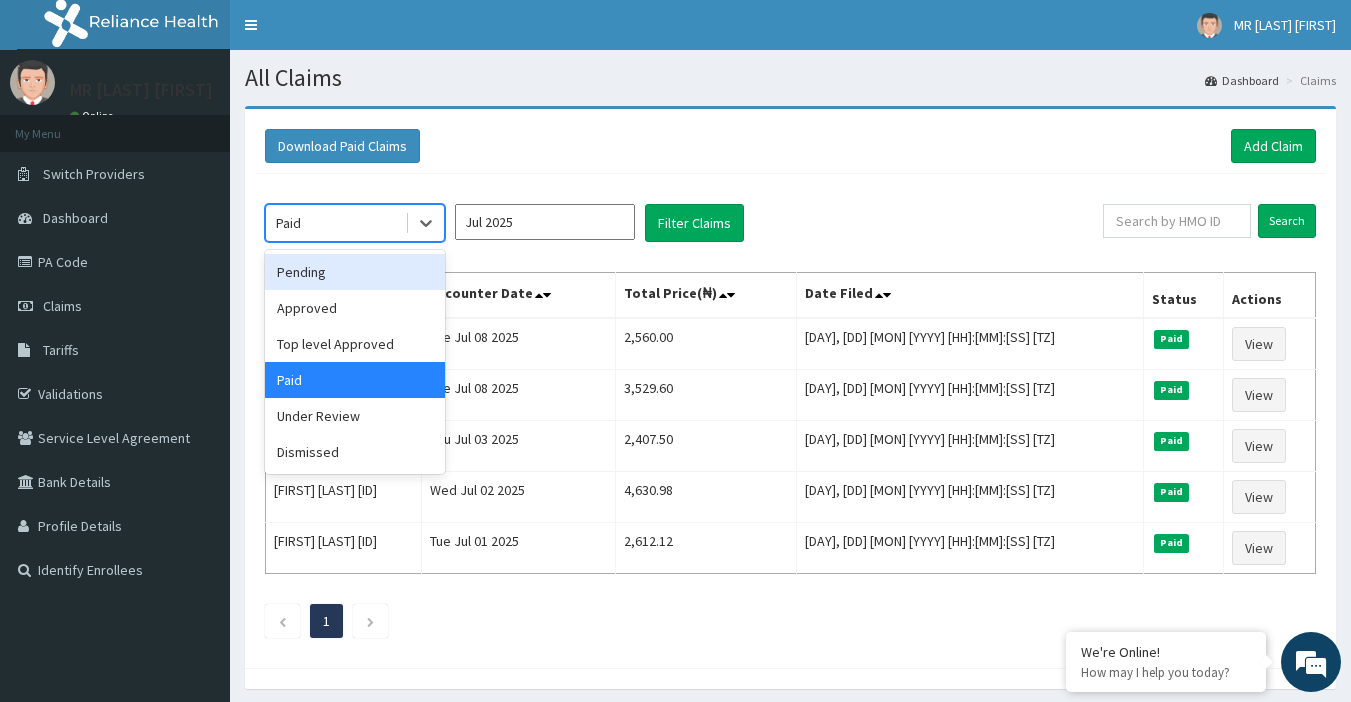 click on "Pending" at bounding box center (355, 272) 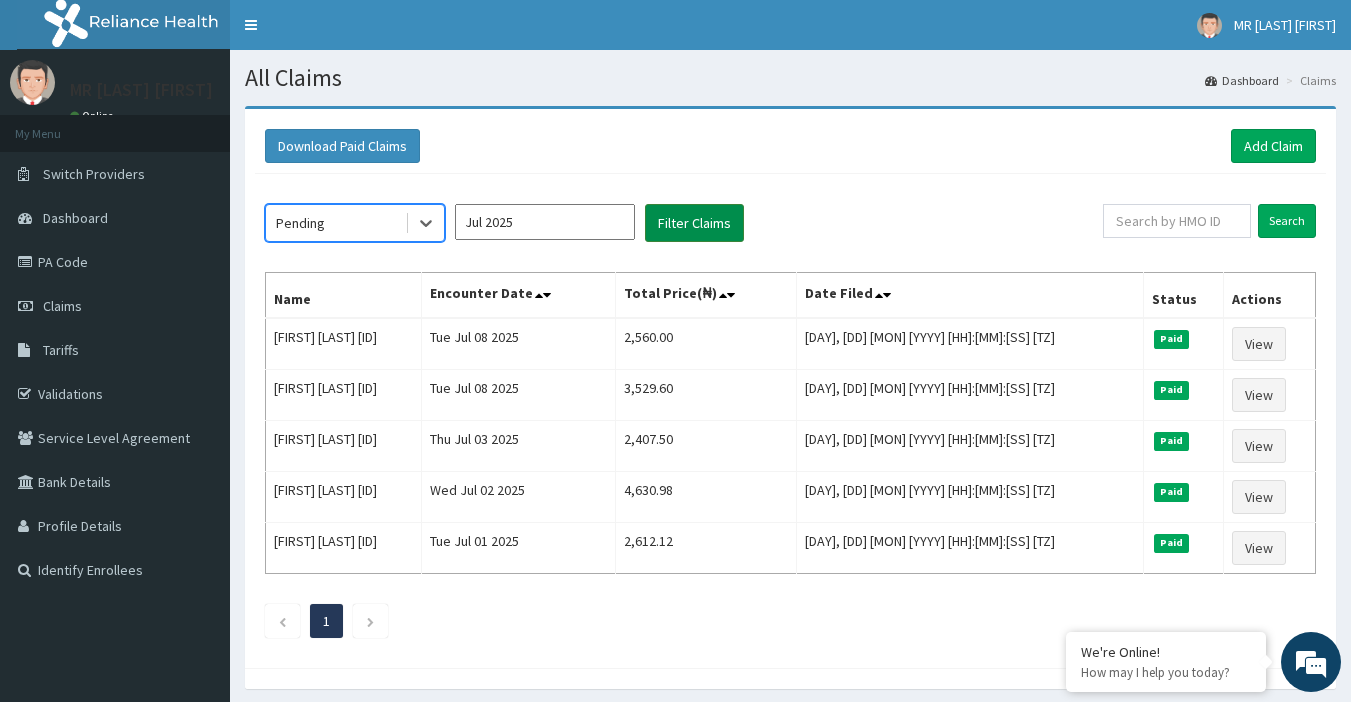 click on "Filter Claims" at bounding box center (694, 223) 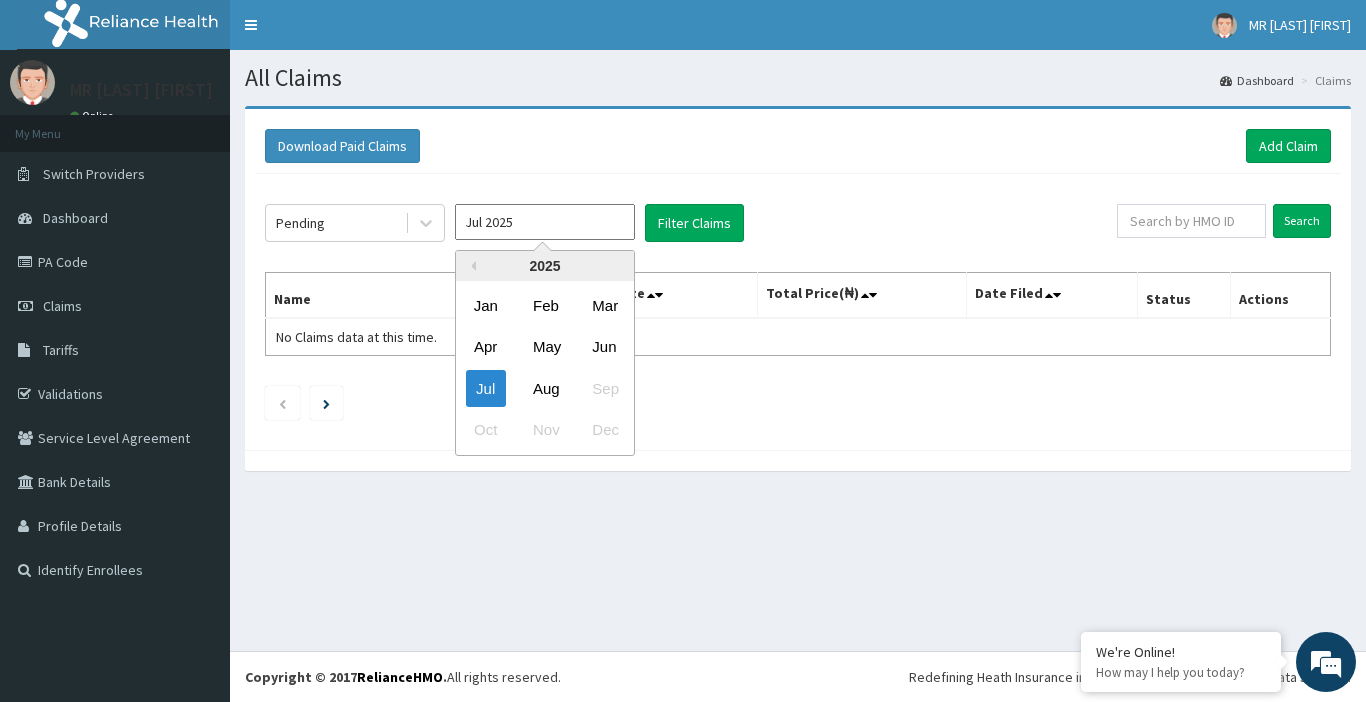 click on "Jul 2025" at bounding box center [545, 222] 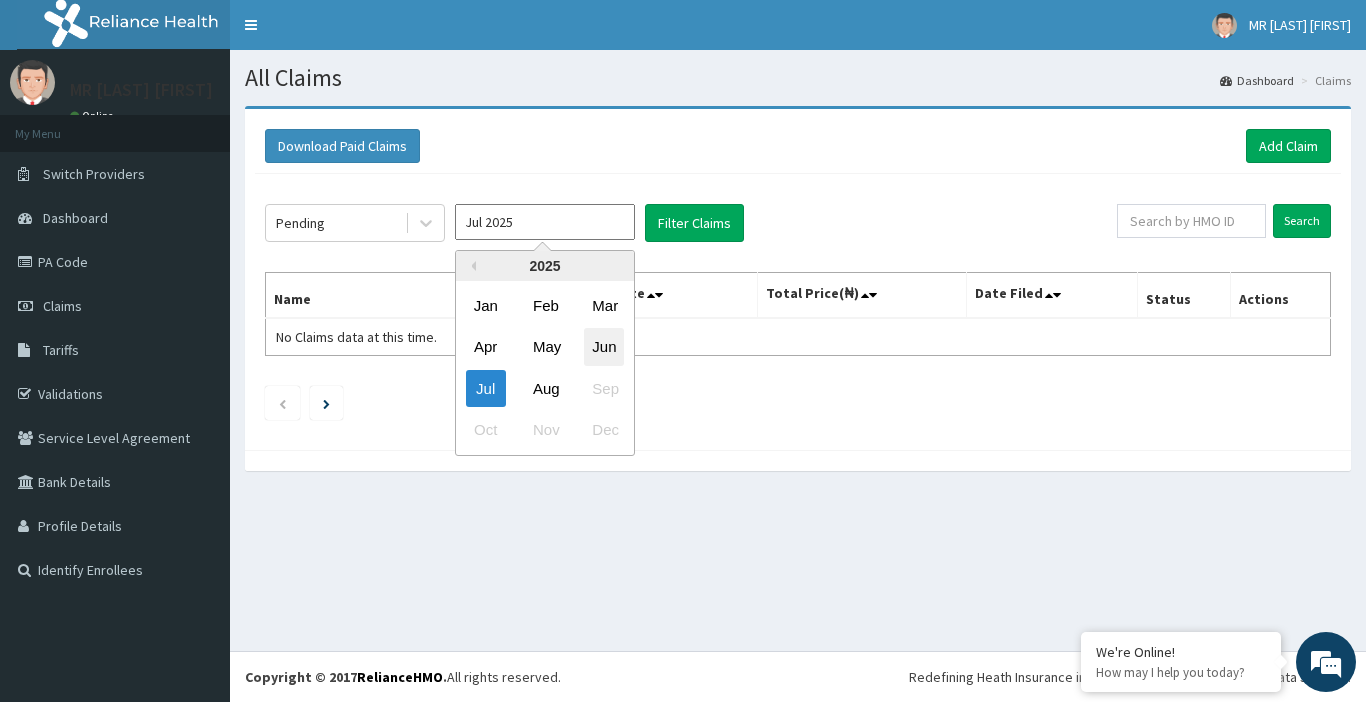 click on "Jun" at bounding box center [604, 347] 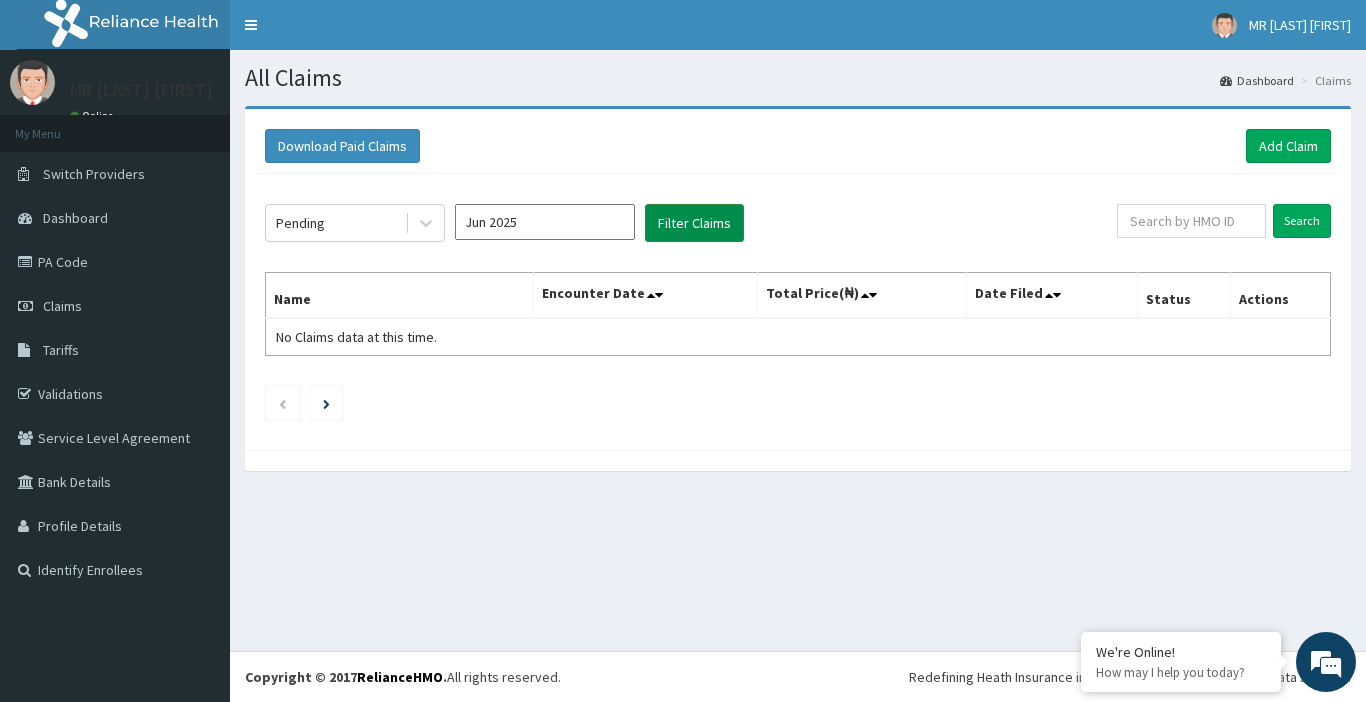 click on "Filter Claims" at bounding box center [694, 223] 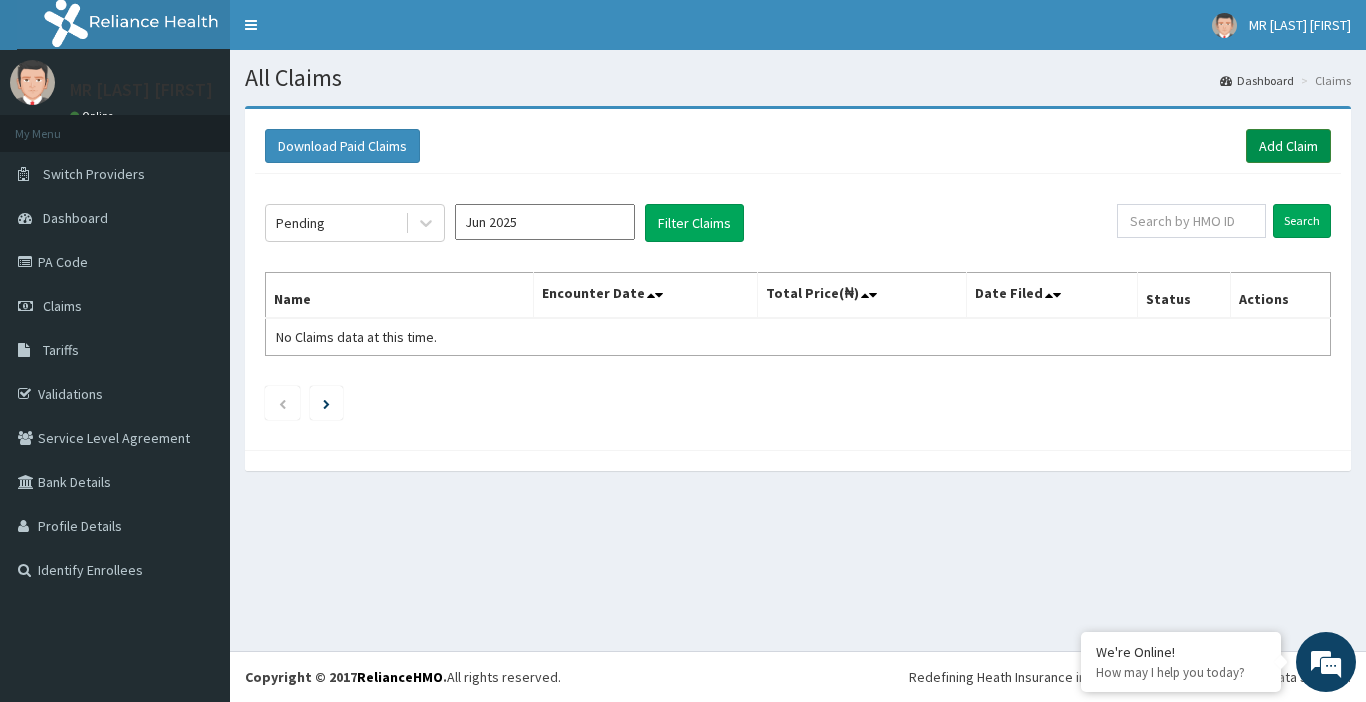 click on "Add Claim" at bounding box center [1288, 146] 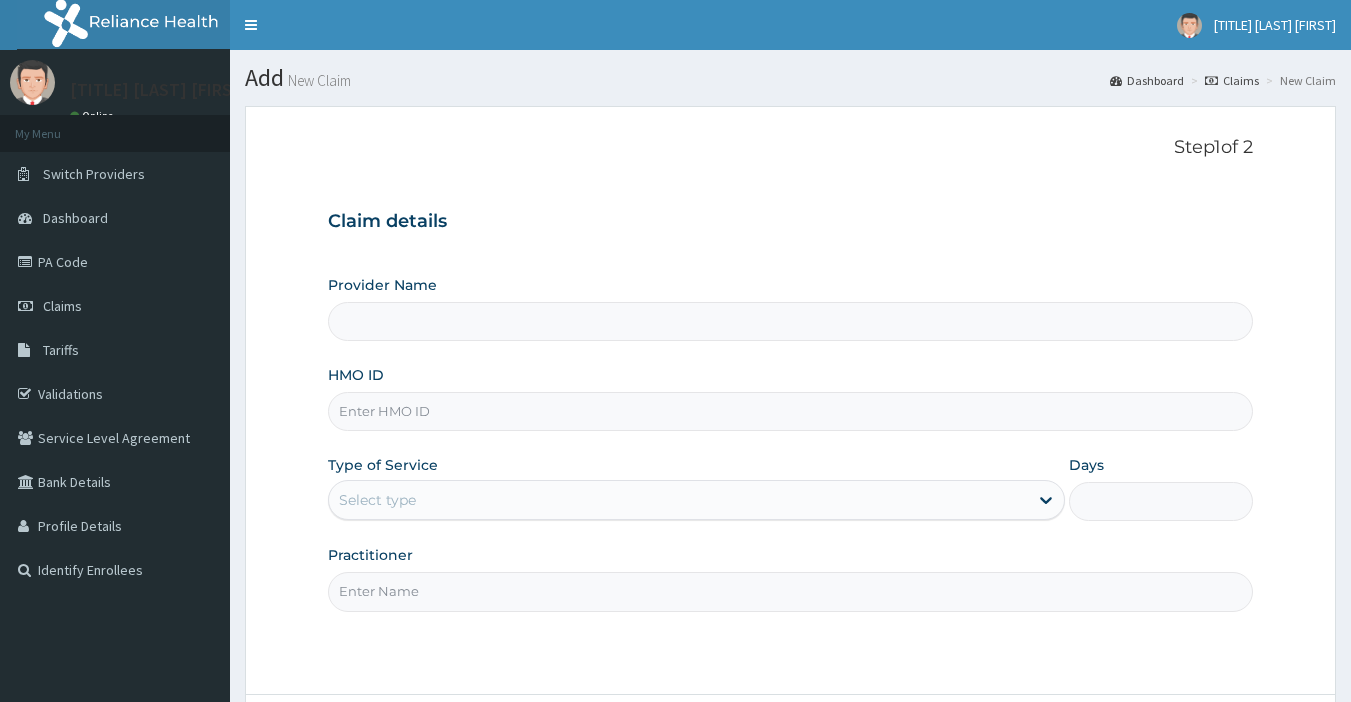 scroll, scrollTop: 0, scrollLeft: 0, axis: both 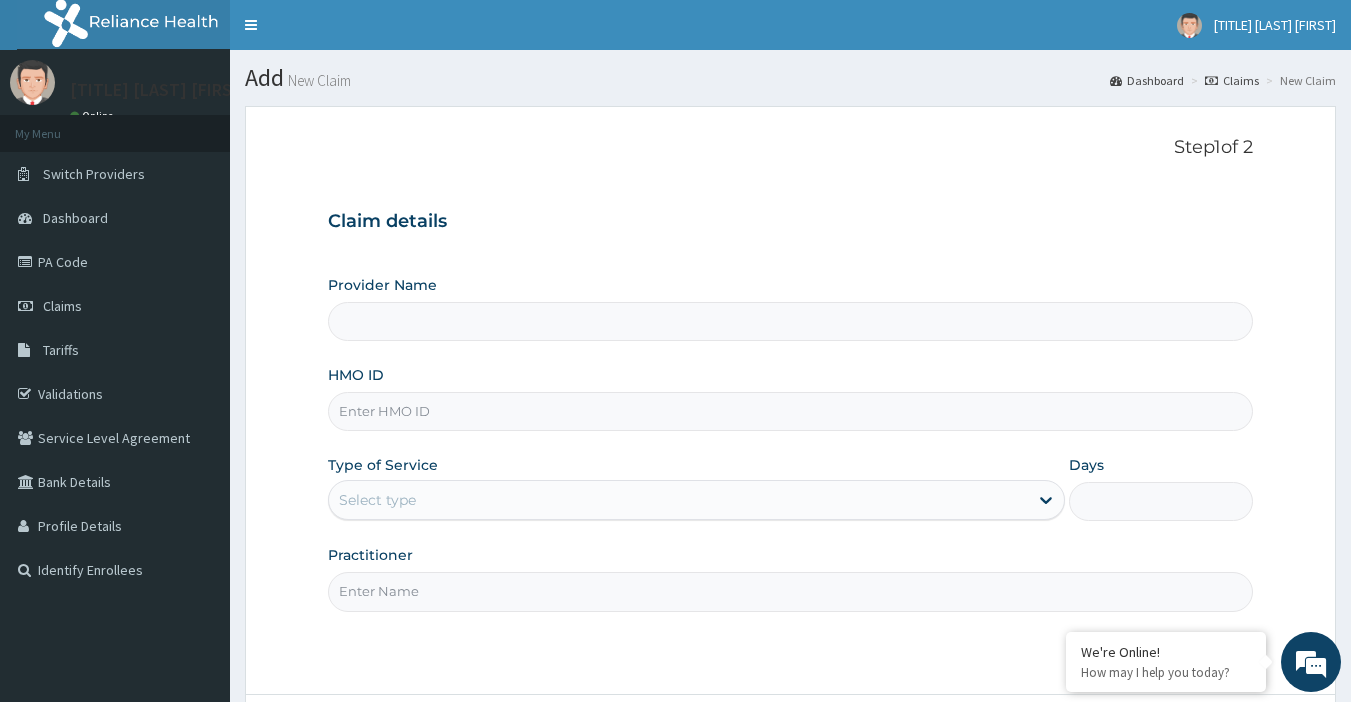 type on "MADI MEMORIAL HOSPITAL" 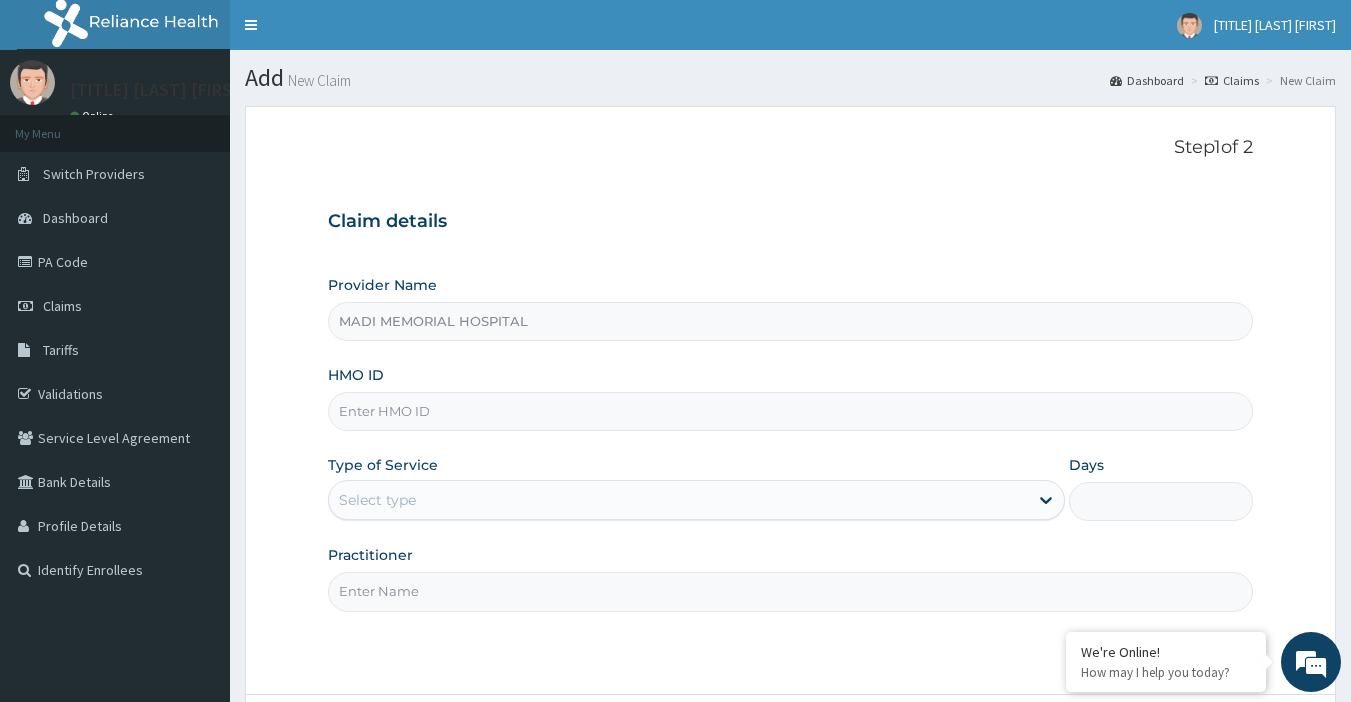 click on "HMO ID" at bounding box center [791, 411] 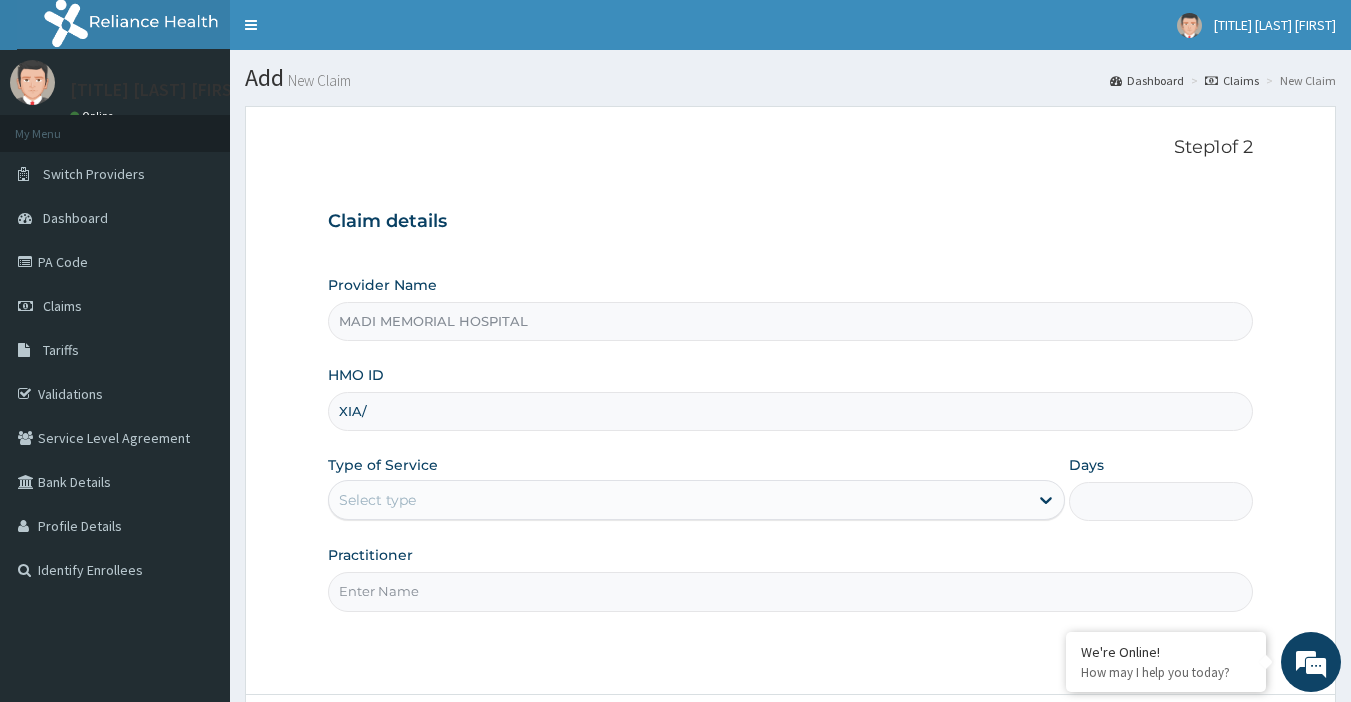 scroll, scrollTop: 0, scrollLeft: 0, axis: both 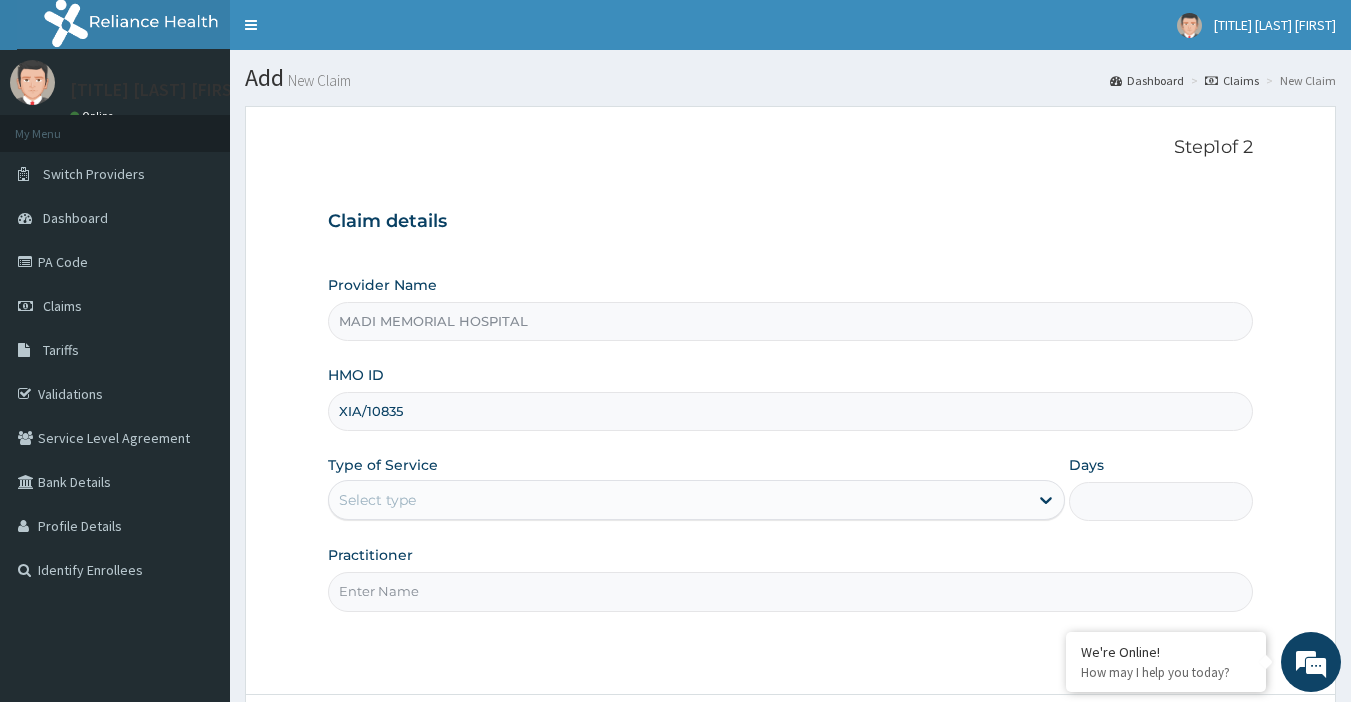 type on "XIA/10835" 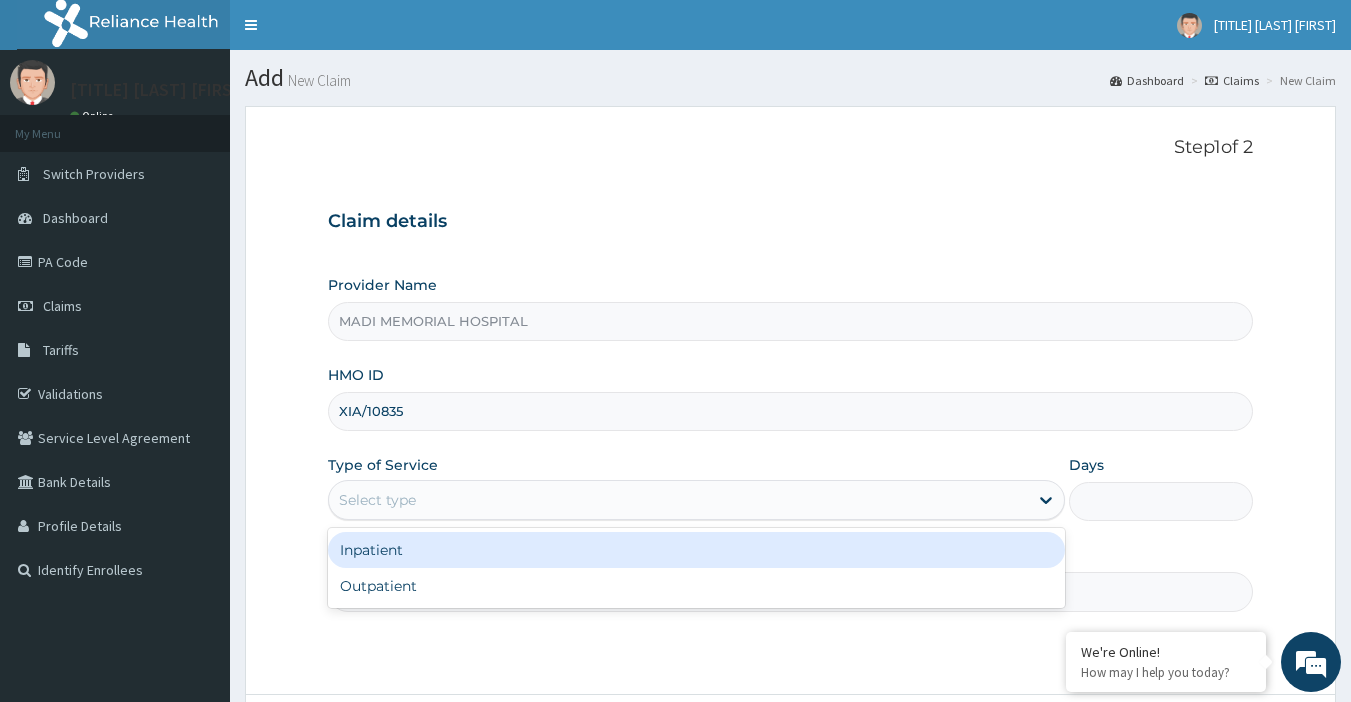 click on "Select type" at bounding box center (696, 500) 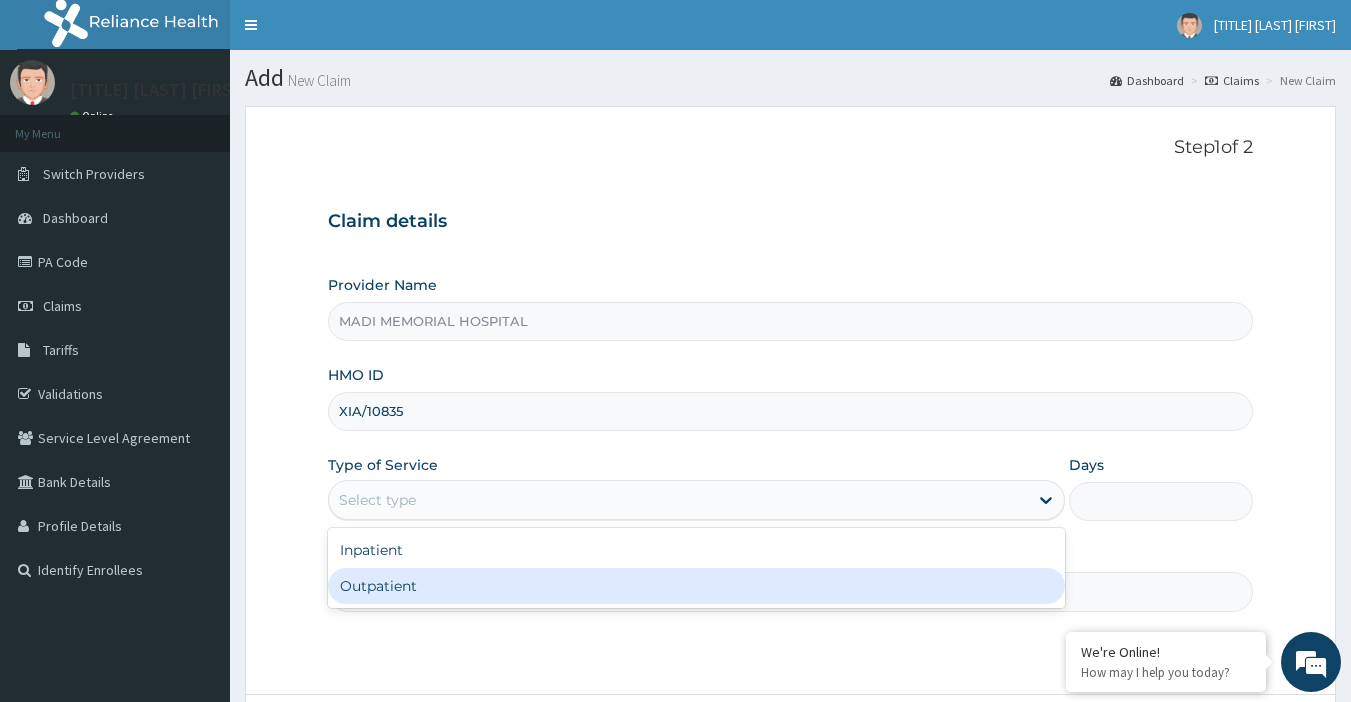 click on "Outpatient" at bounding box center [696, 586] 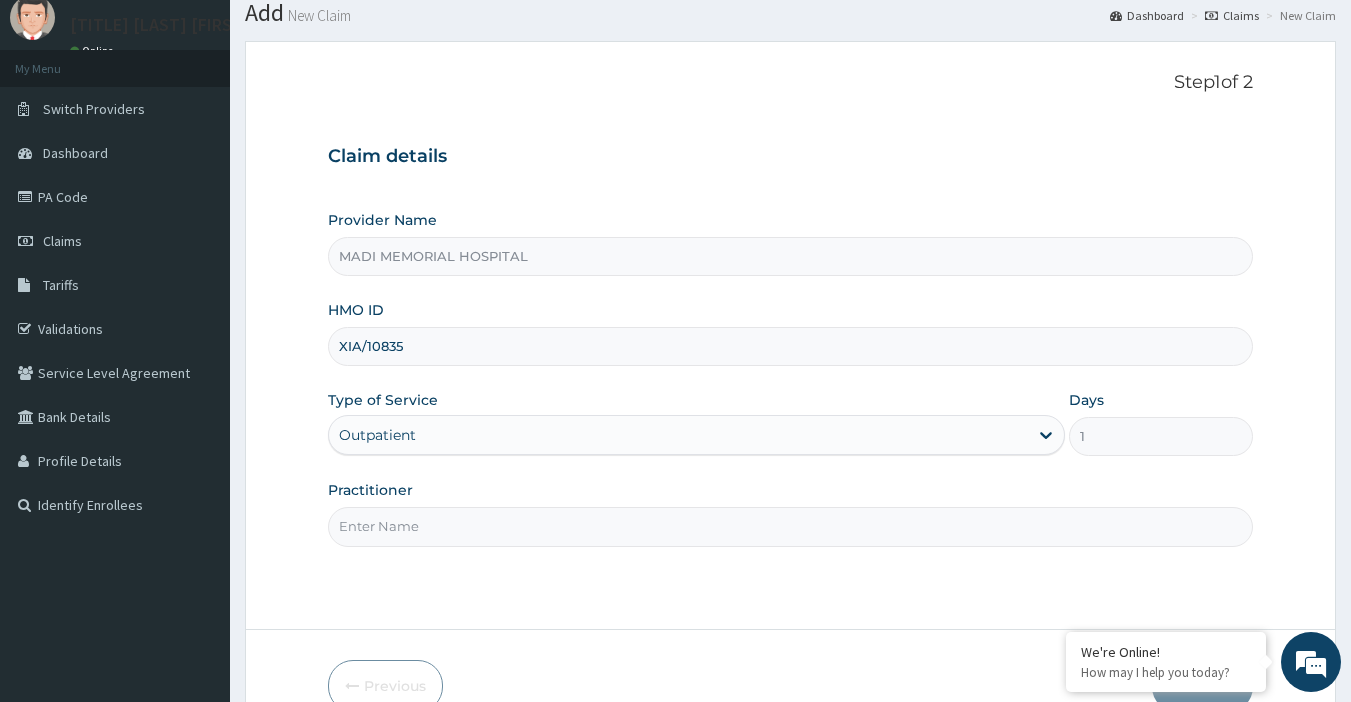 scroll, scrollTop: 100, scrollLeft: 0, axis: vertical 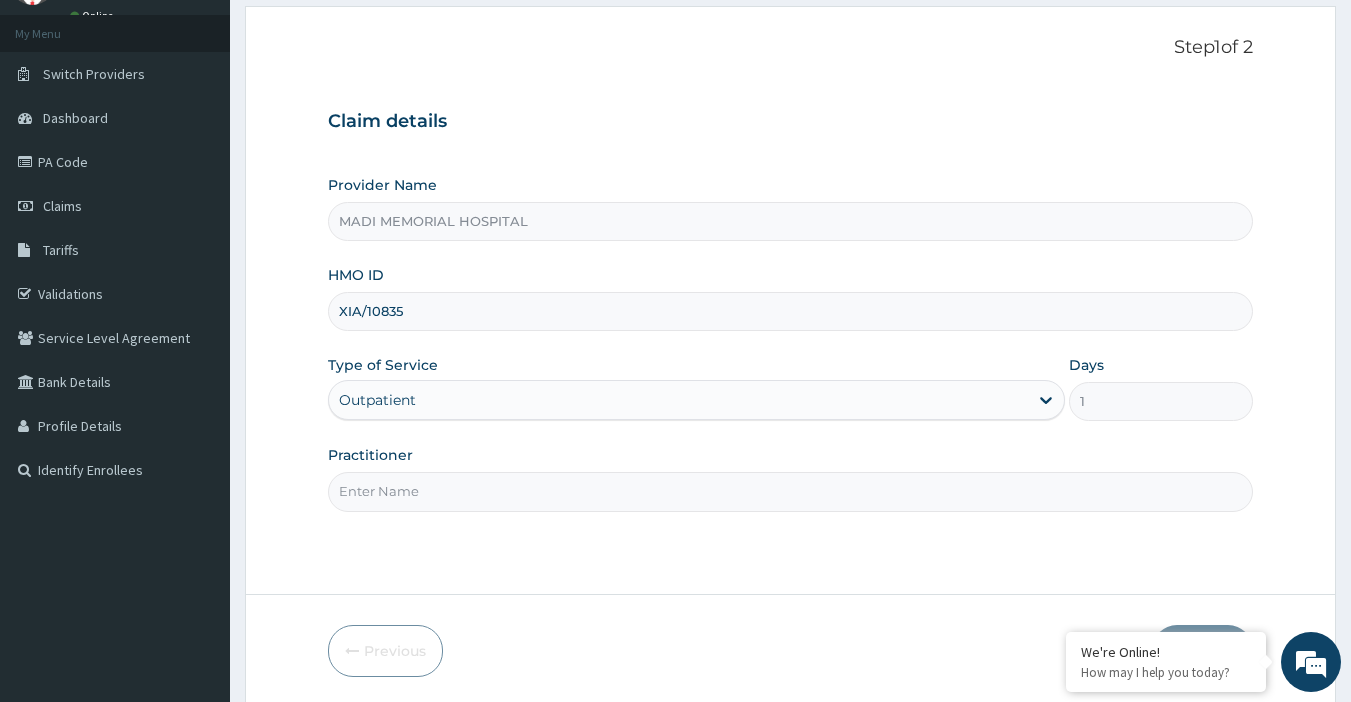 click on "Practitioner" at bounding box center [791, 491] 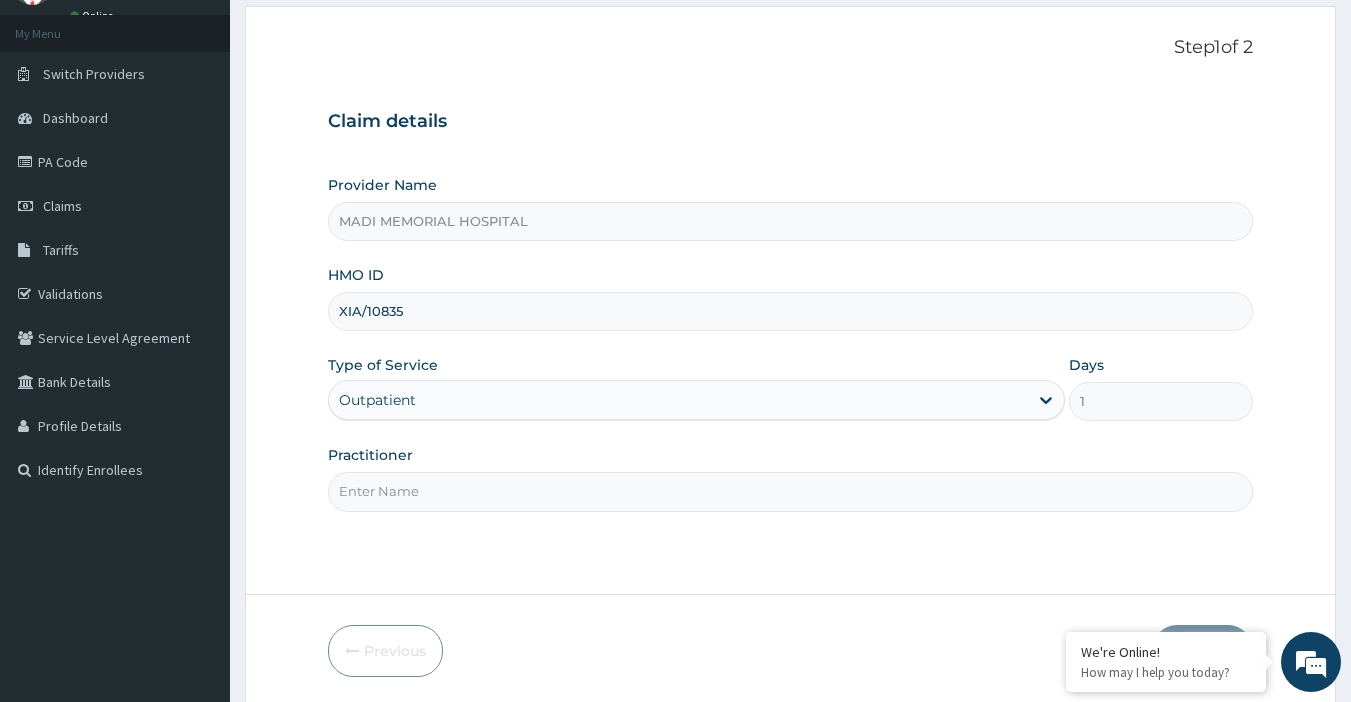 type on "dr james" 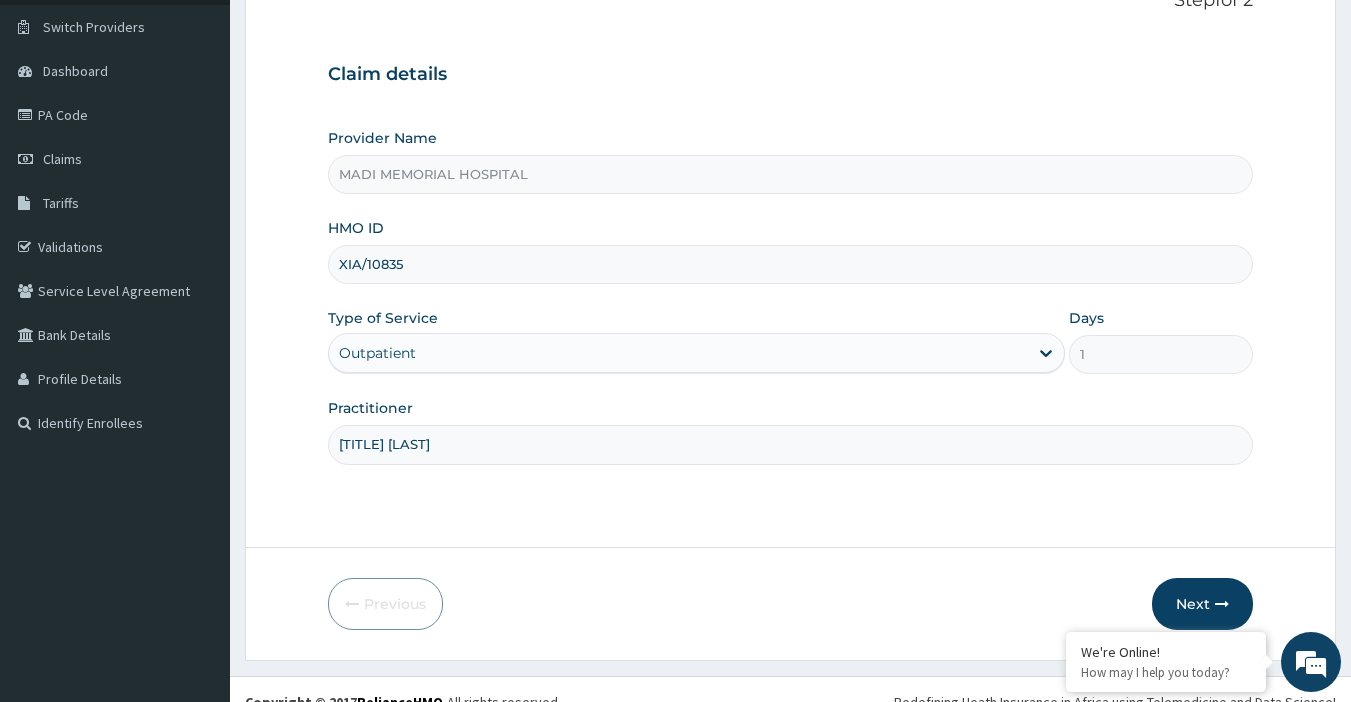 scroll, scrollTop: 172, scrollLeft: 0, axis: vertical 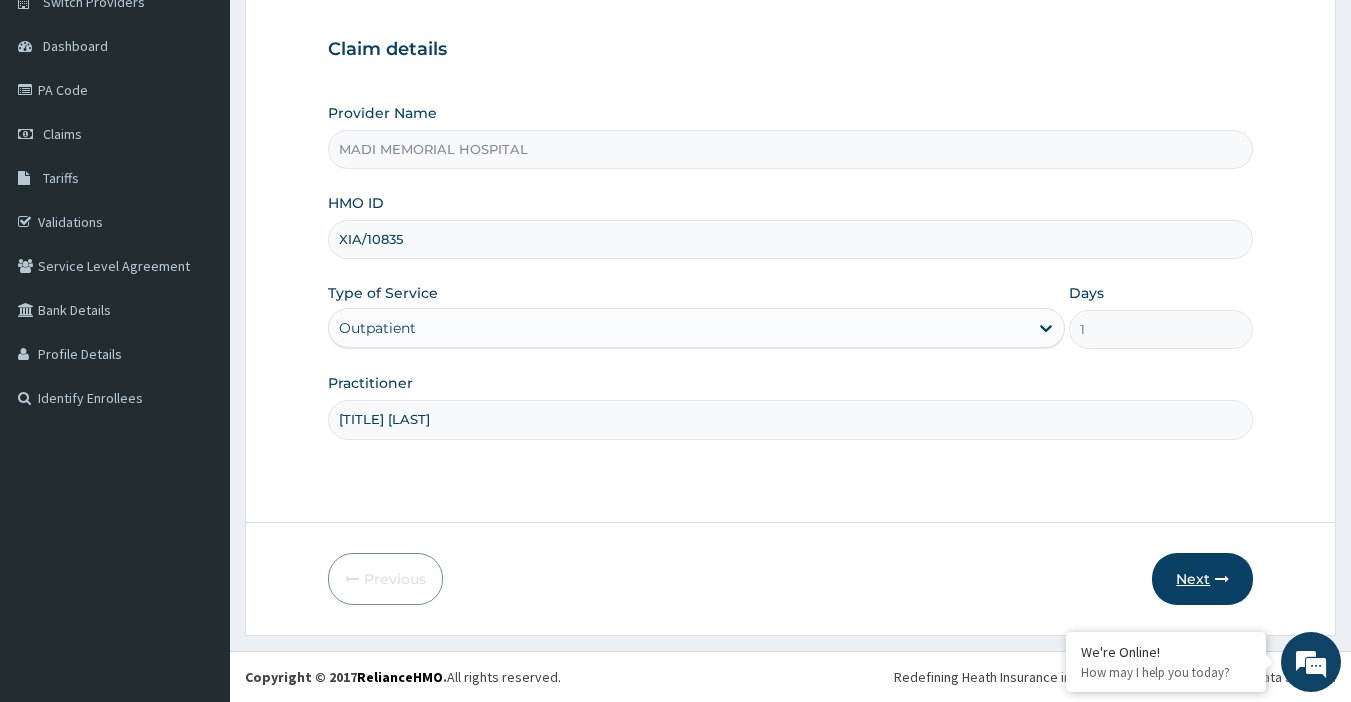 click on "Next" at bounding box center [1202, 579] 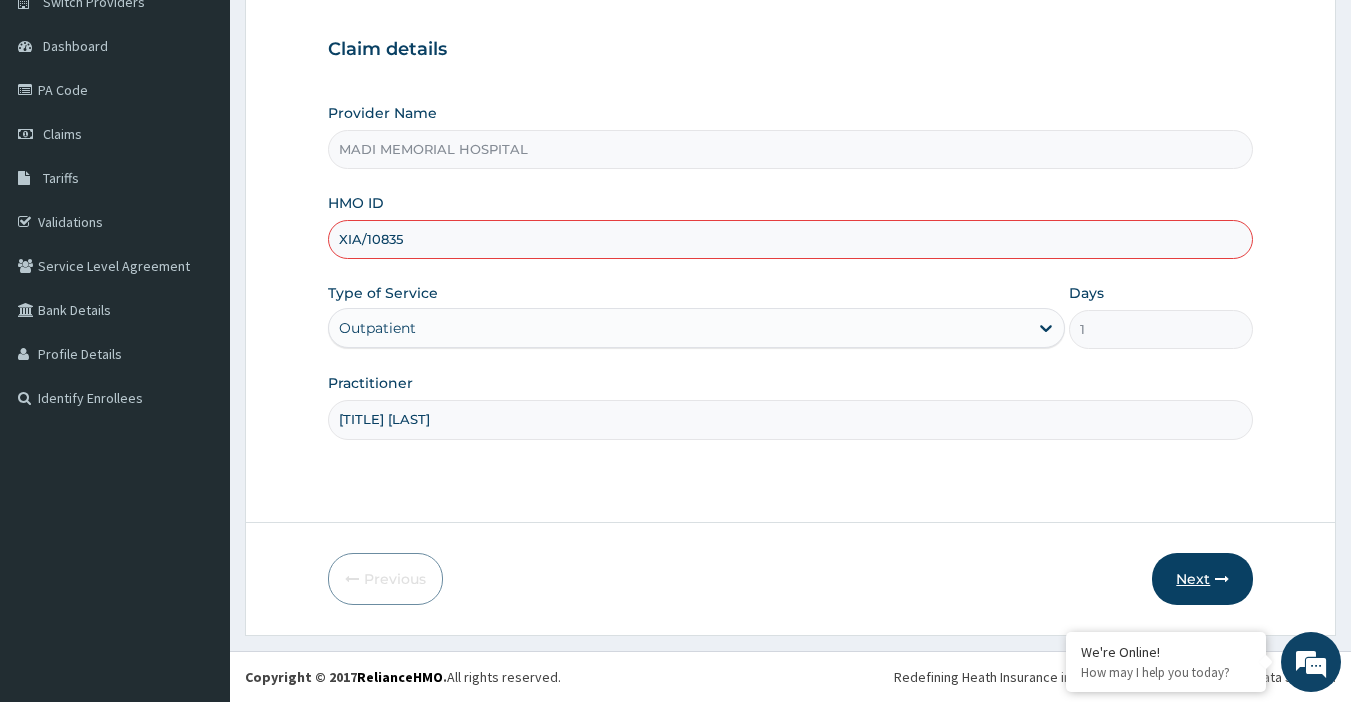 click on "Next" at bounding box center (1202, 579) 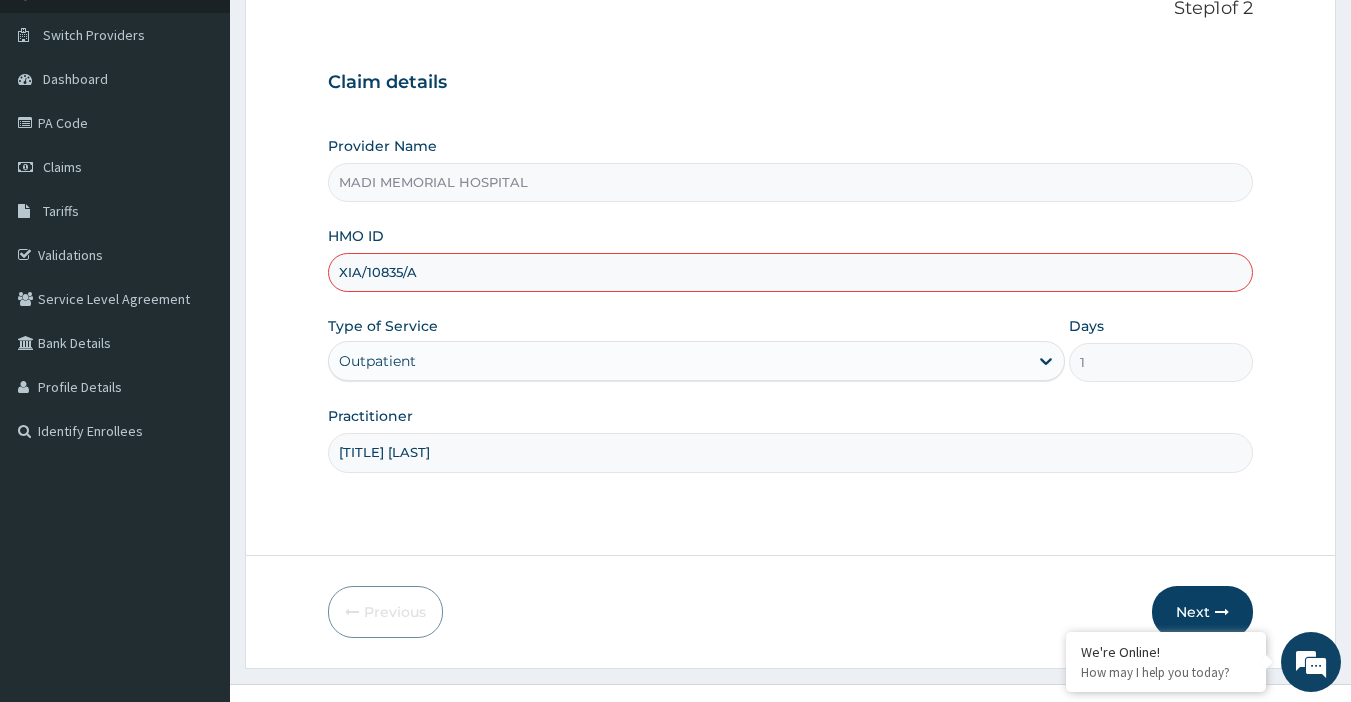 scroll, scrollTop: 172, scrollLeft: 0, axis: vertical 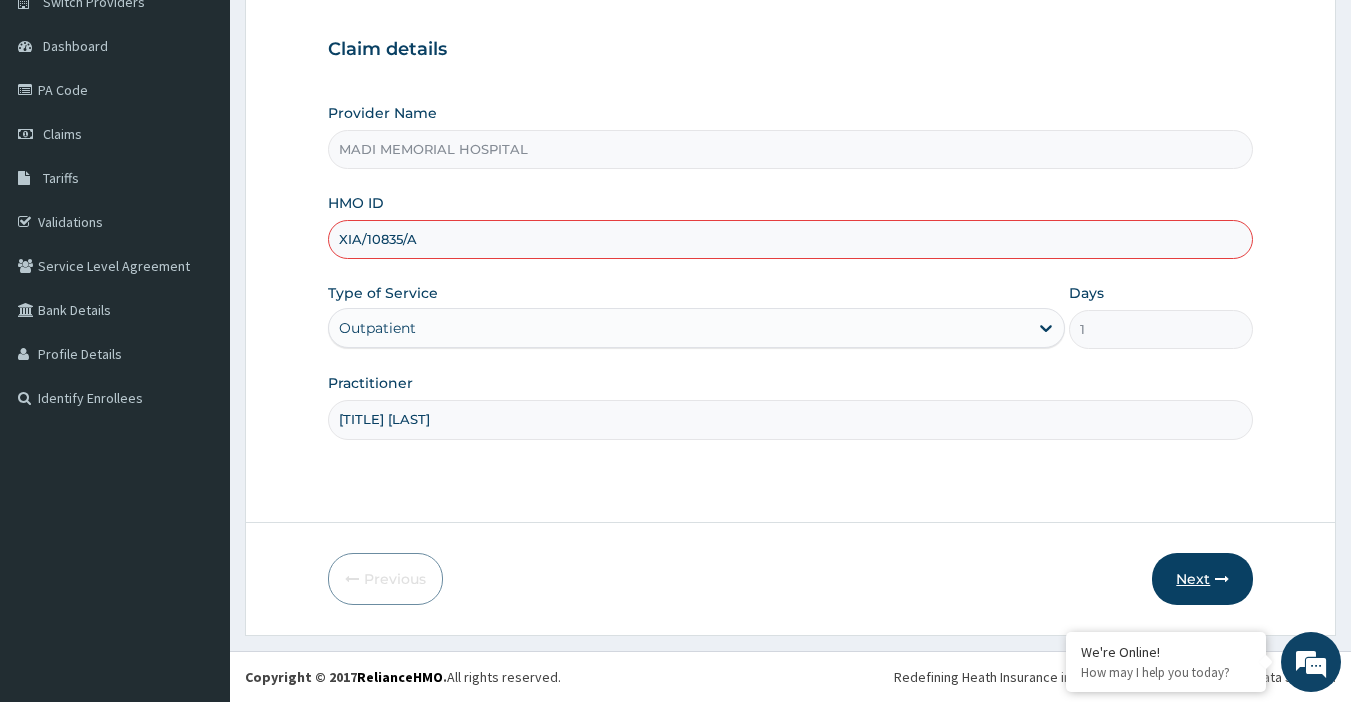 type on "XIA/10835/A" 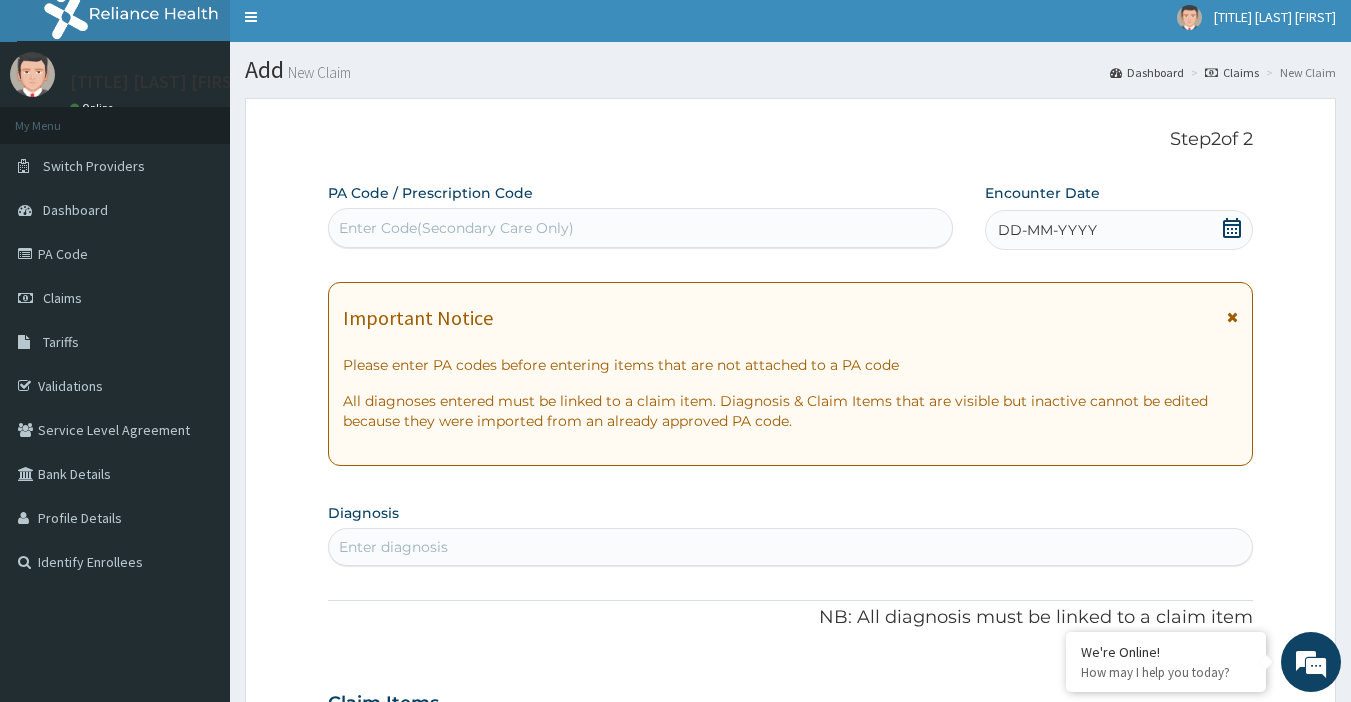scroll, scrollTop: 0, scrollLeft: 0, axis: both 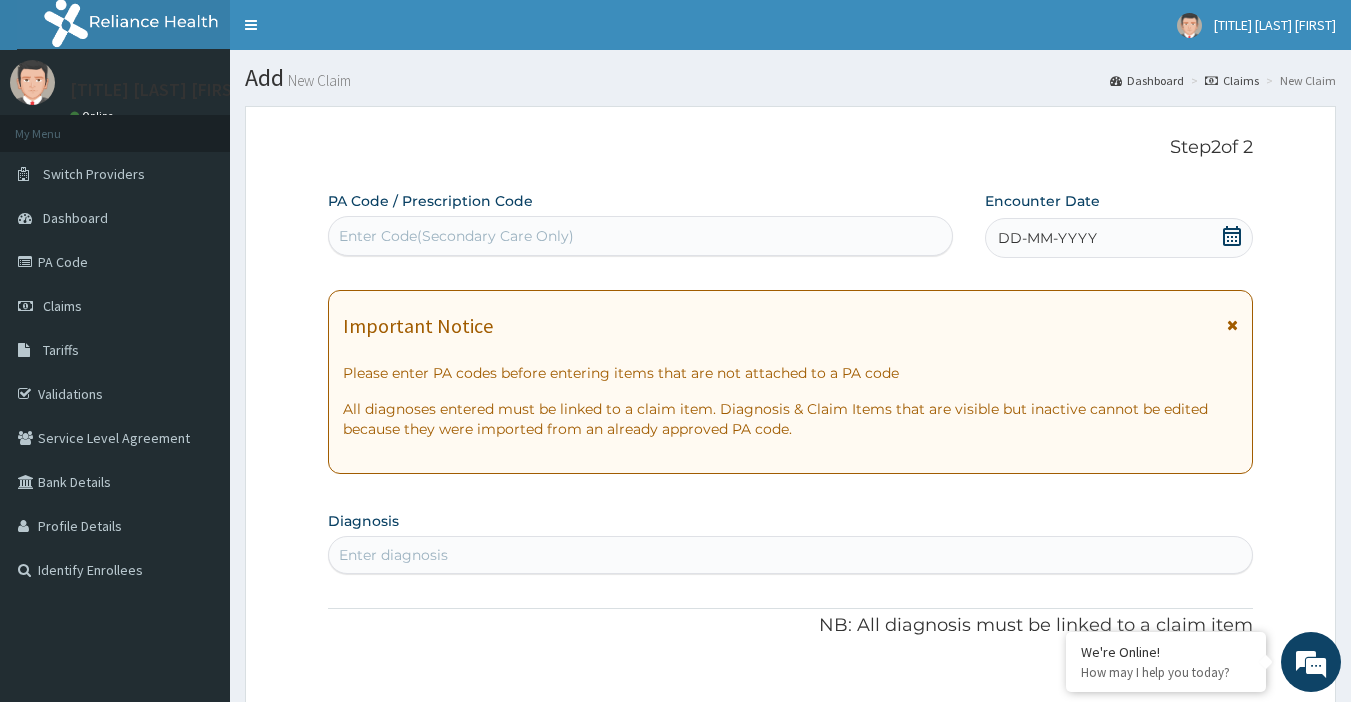 click on "Enter Code(Secondary Care Only)" at bounding box center [641, 236] 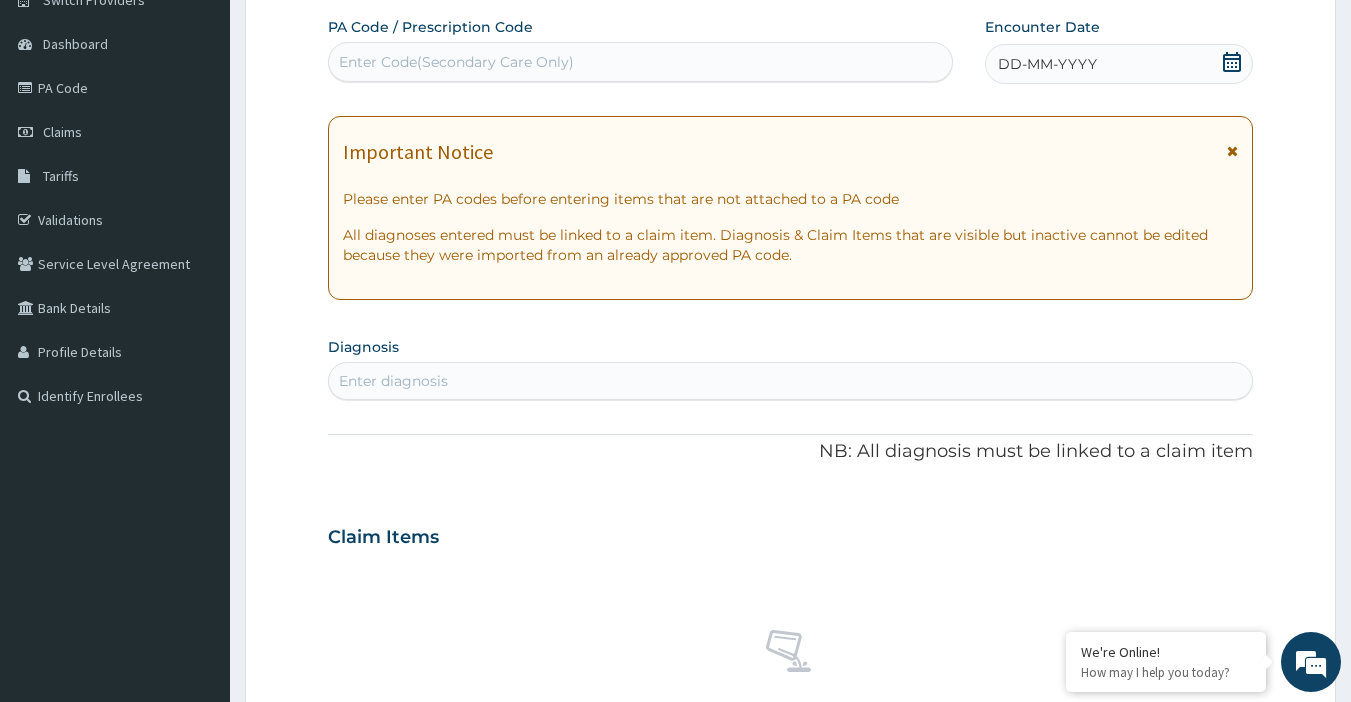 scroll, scrollTop: 200, scrollLeft: 0, axis: vertical 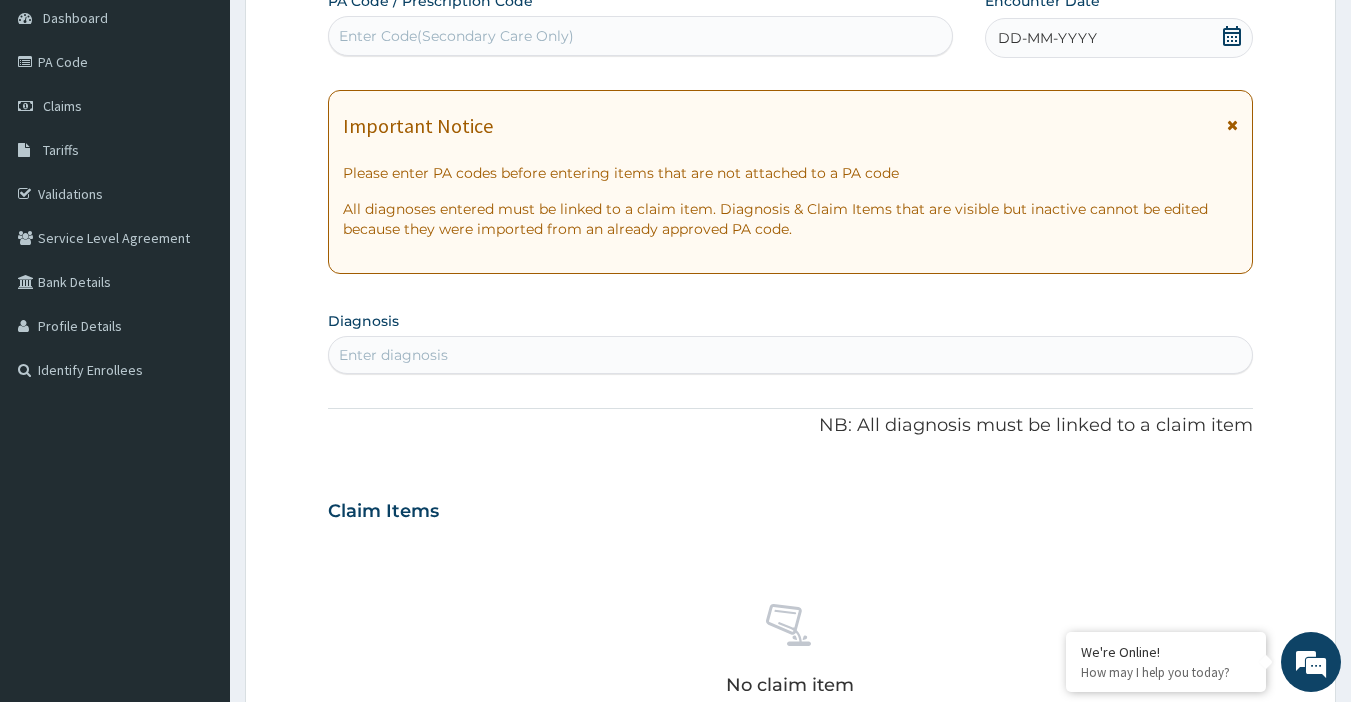 click on "Enter diagnosis" at bounding box center [791, 355] 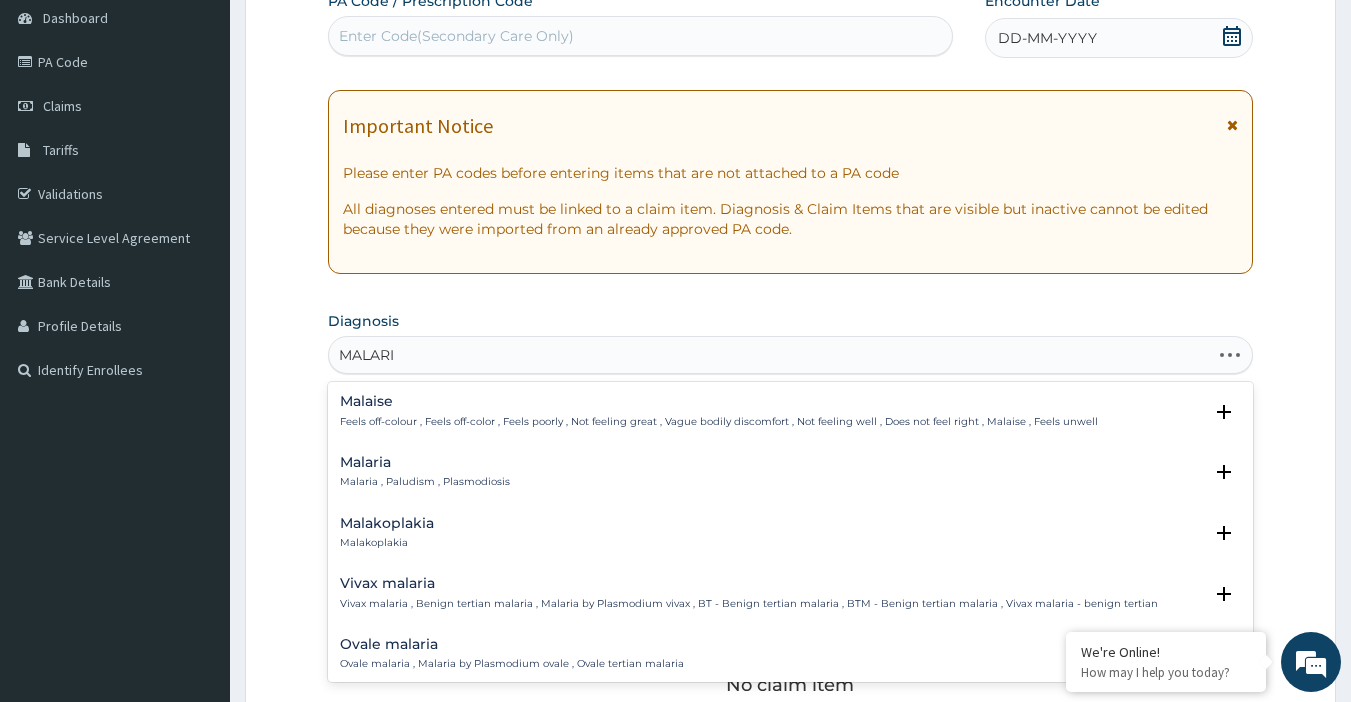 type on "MALARIA" 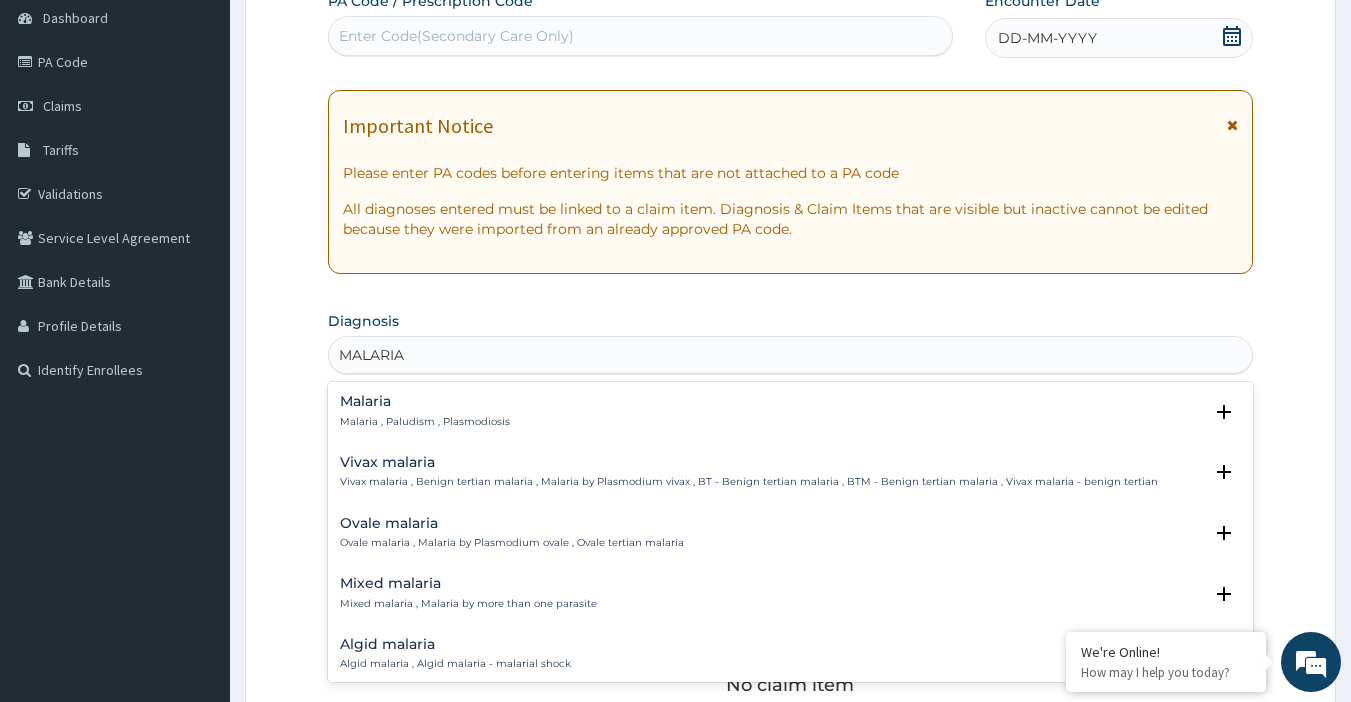 click on "Malaria , Paludism , Plasmodiosis" at bounding box center [425, 422] 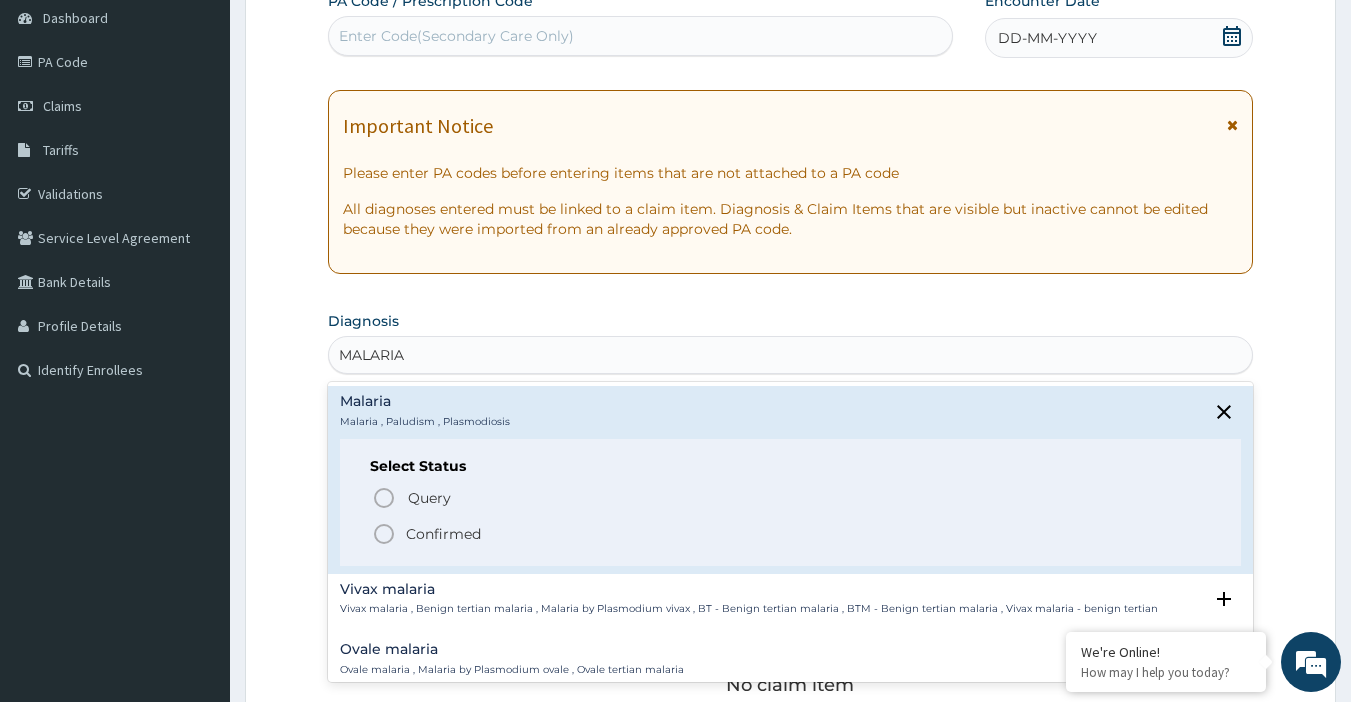 click 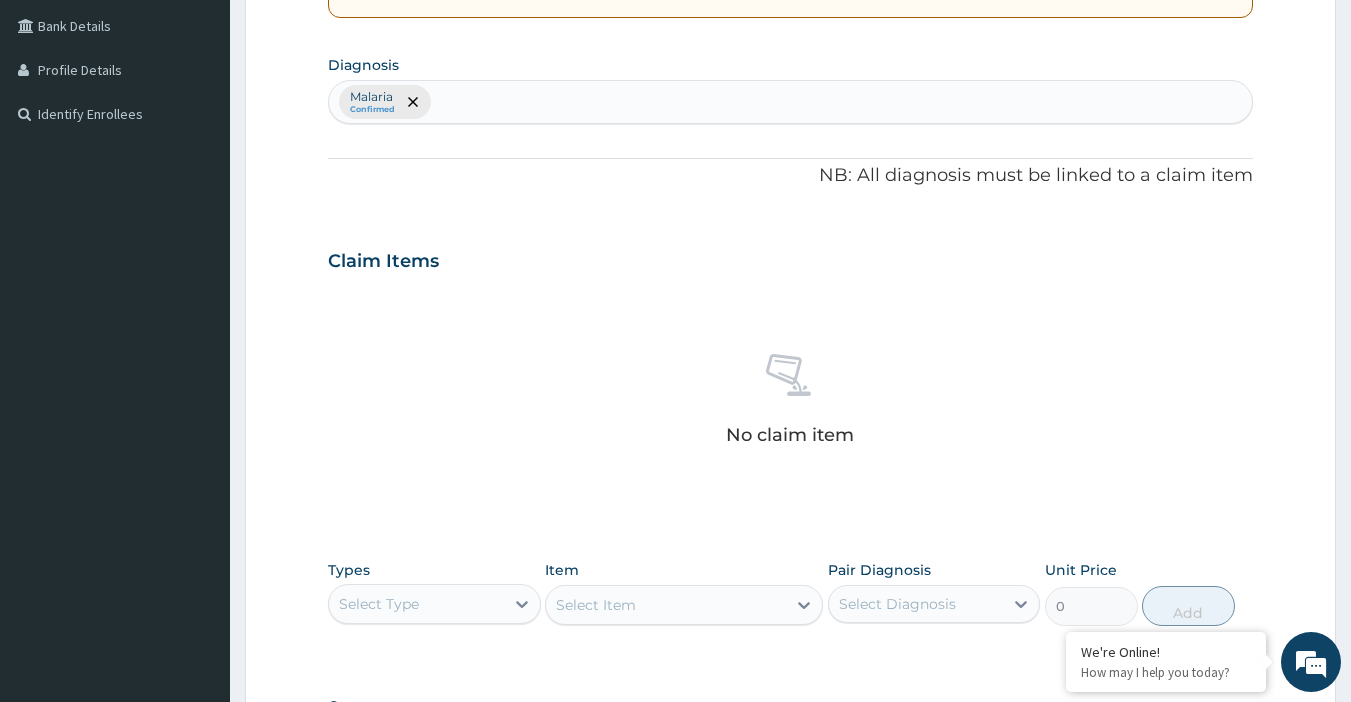 scroll, scrollTop: 600, scrollLeft: 0, axis: vertical 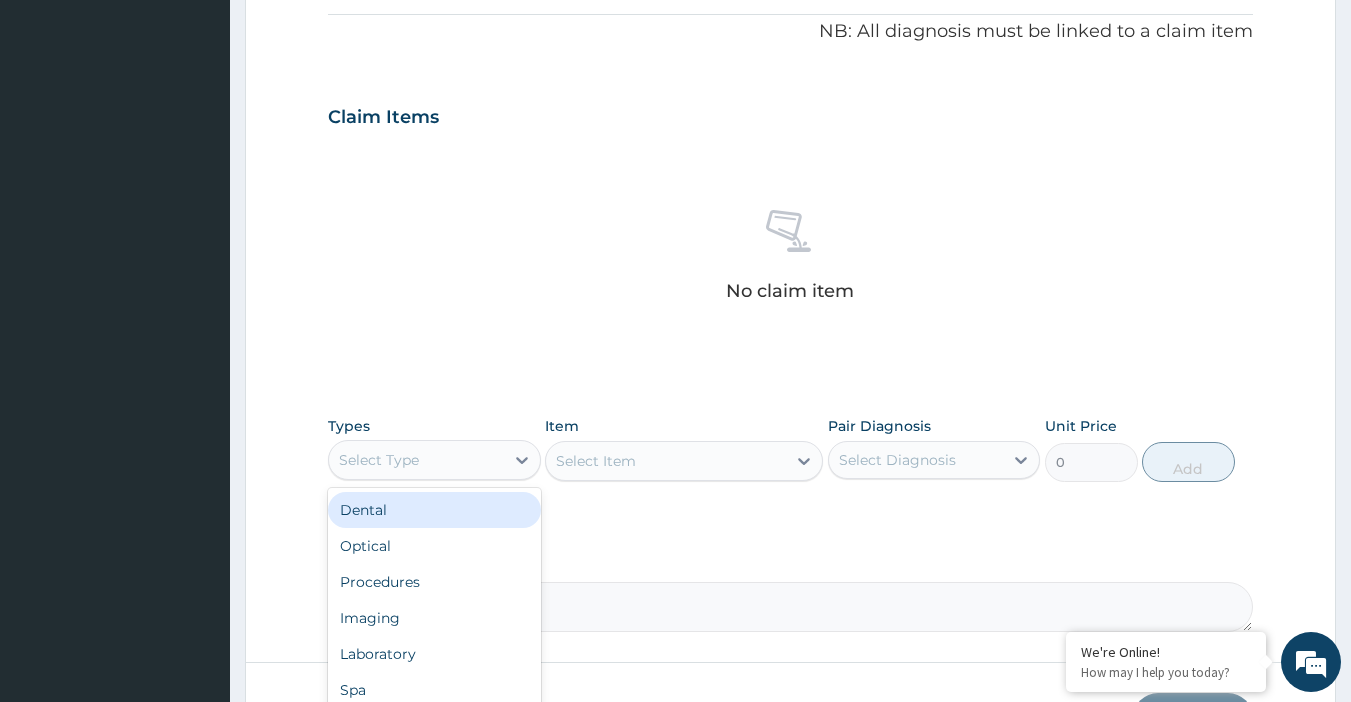 click on "Select Type" at bounding box center [416, 460] 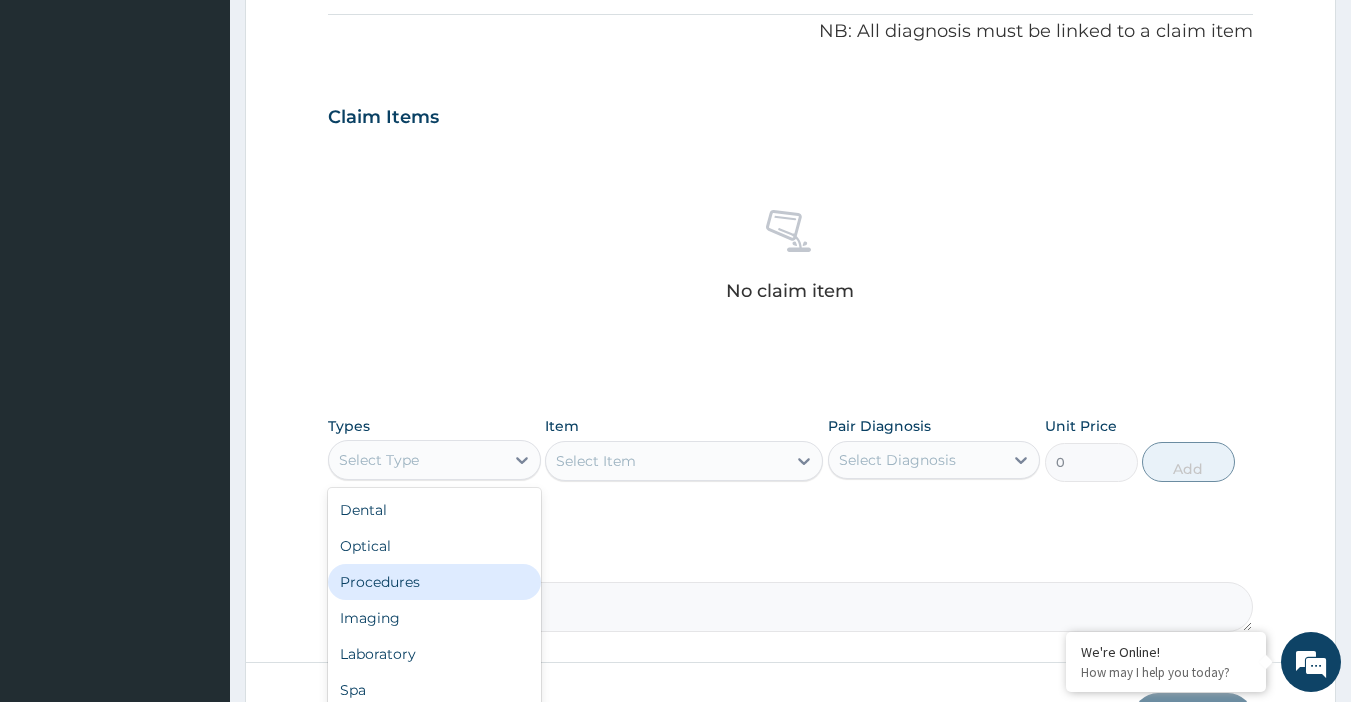 scroll, scrollTop: 68, scrollLeft: 0, axis: vertical 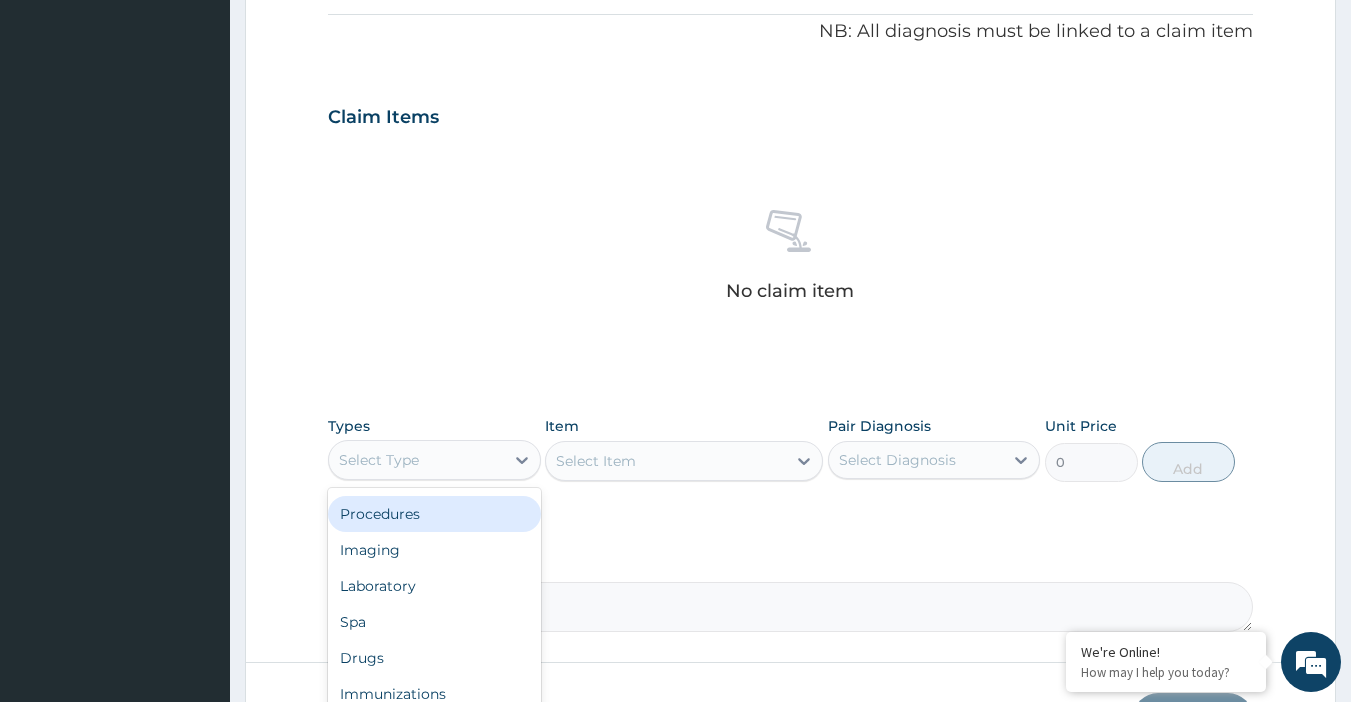 click on "Procedures" at bounding box center (434, 514) 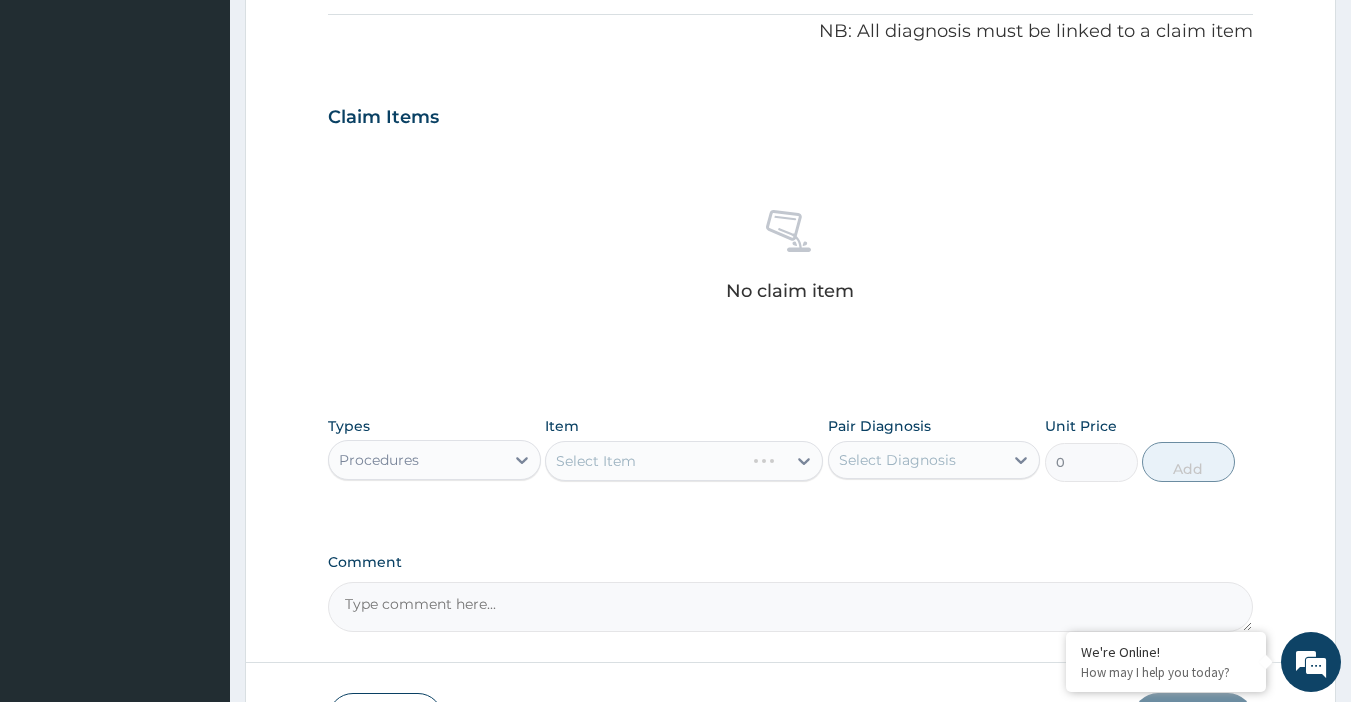 click on "Select Item" at bounding box center (684, 461) 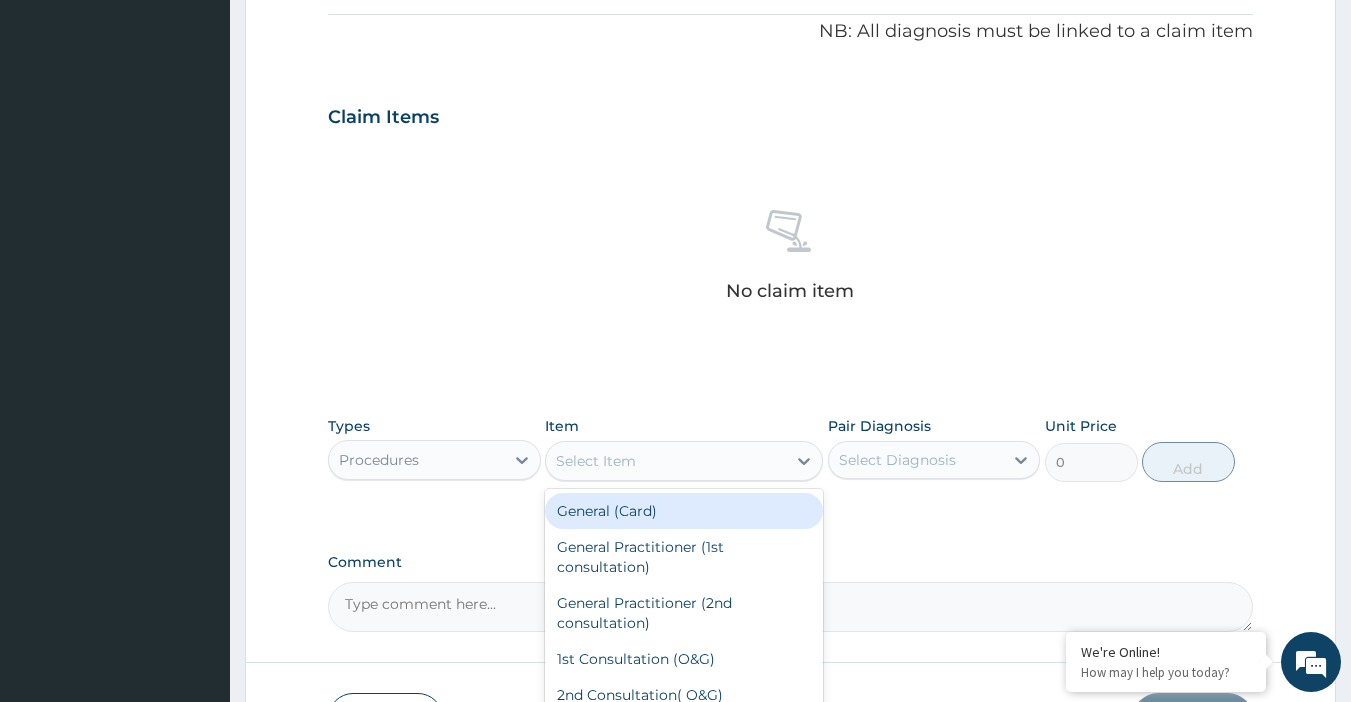 click on "Select Item" at bounding box center [666, 461] 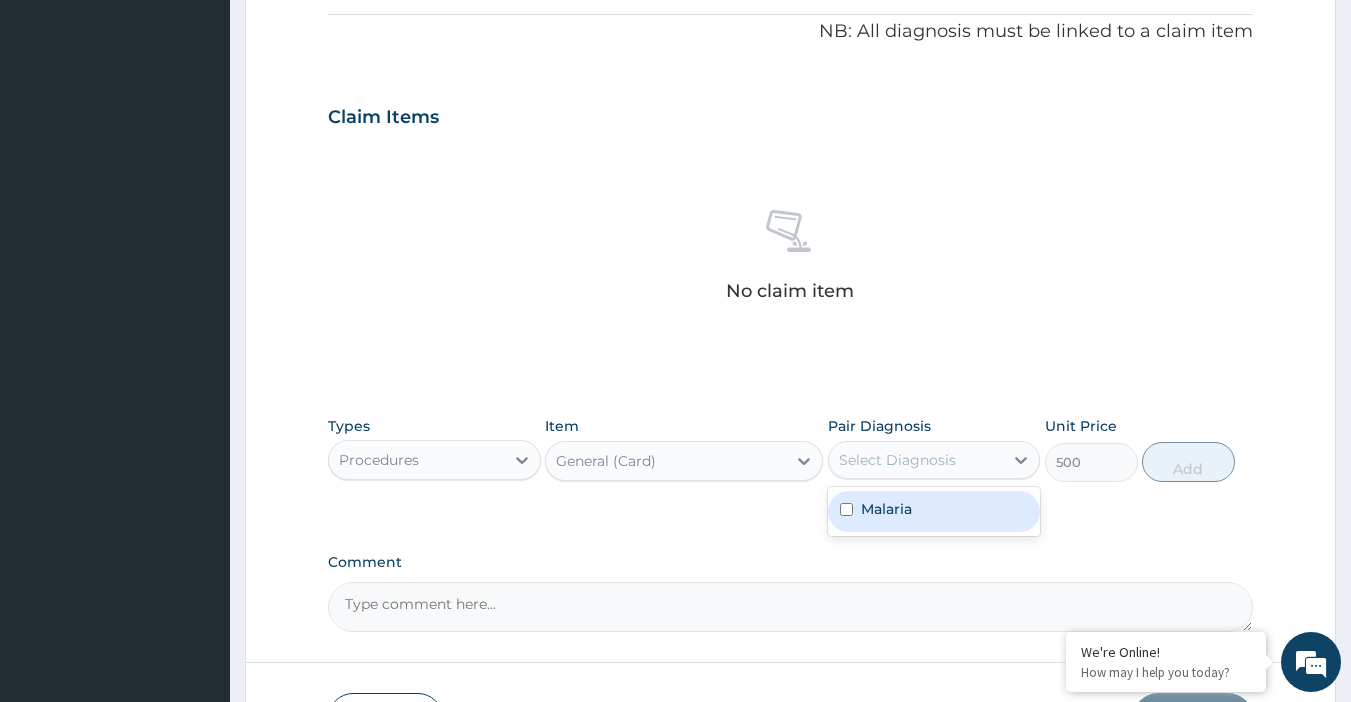 click on "Select Diagnosis" at bounding box center (934, 460) 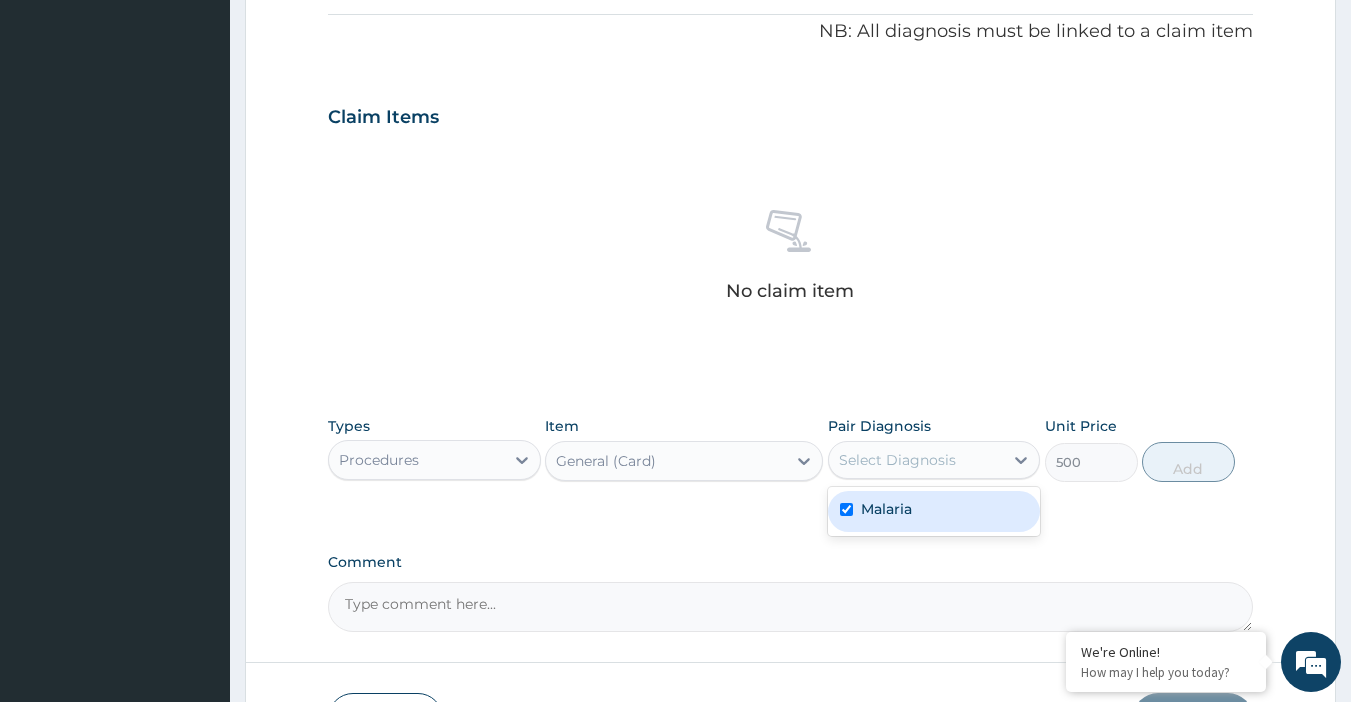 checkbox on "true" 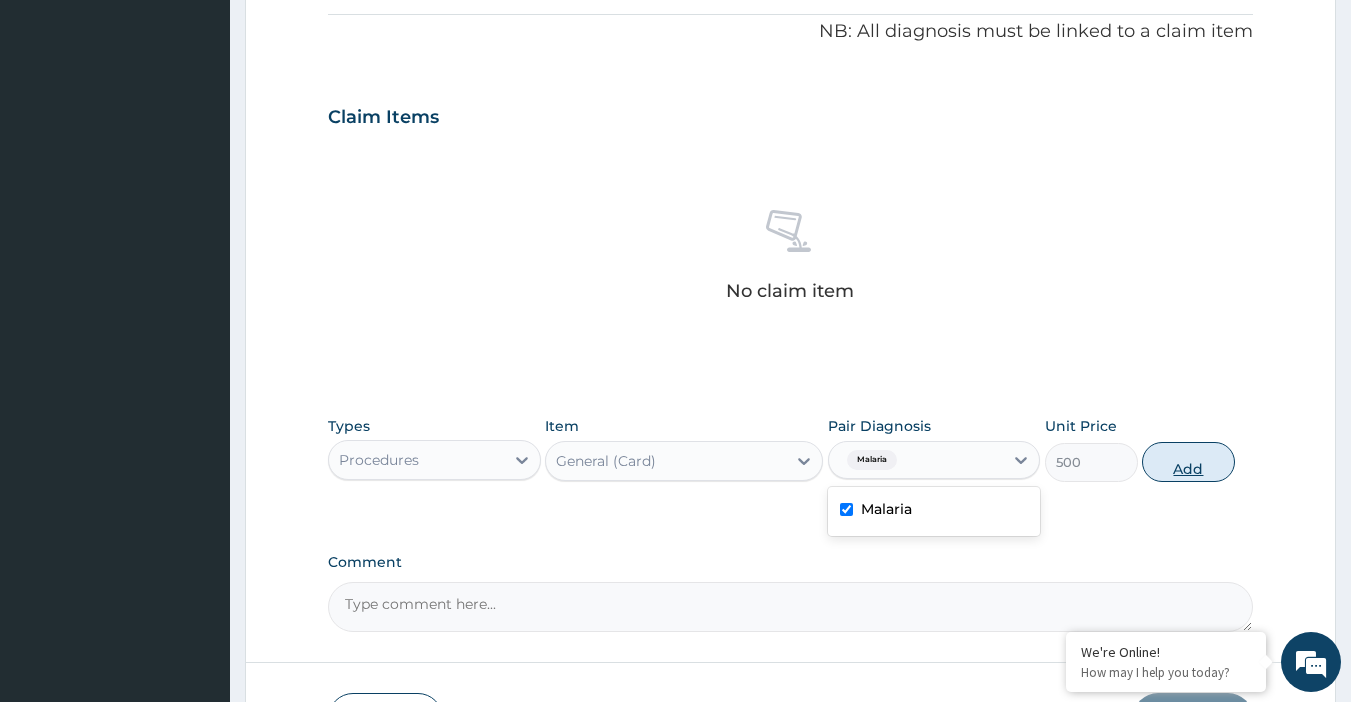 click on "Add" at bounding box center (1188, 462) 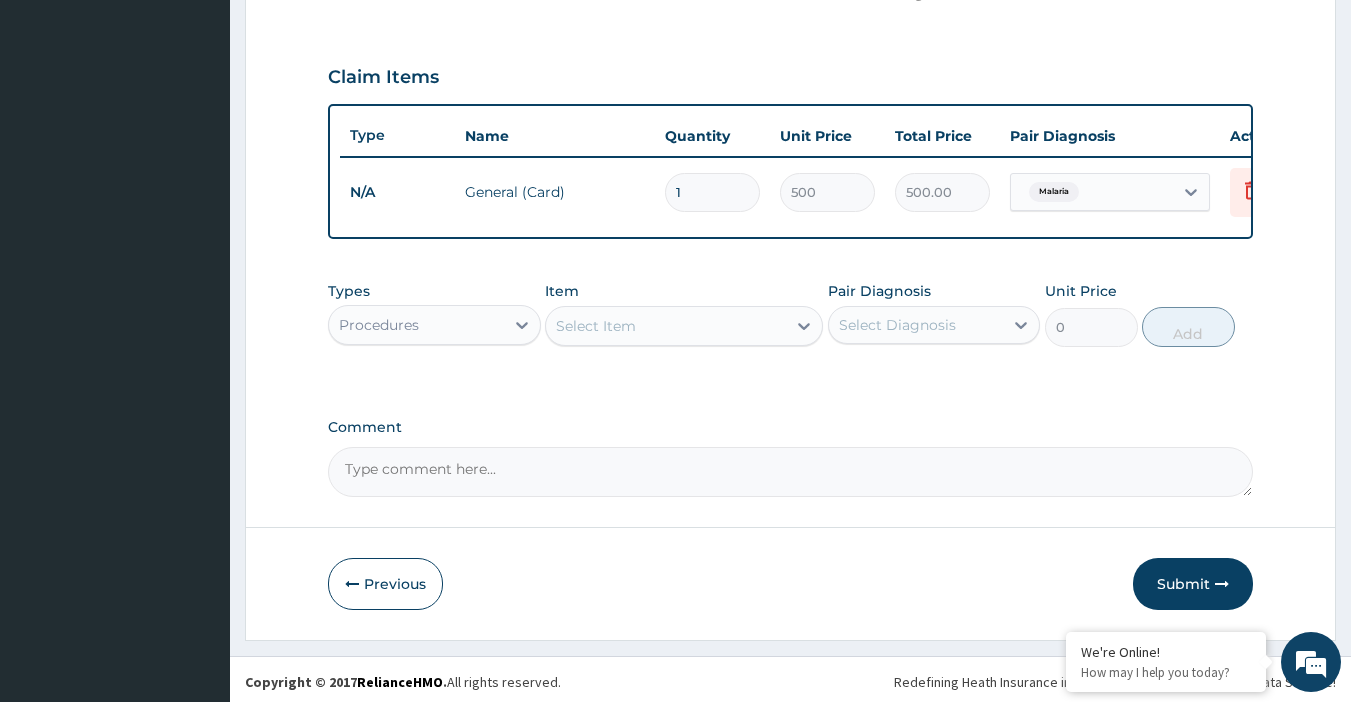 scroll, scrollTop: 660, scrollLeft: 0, axis: vertical 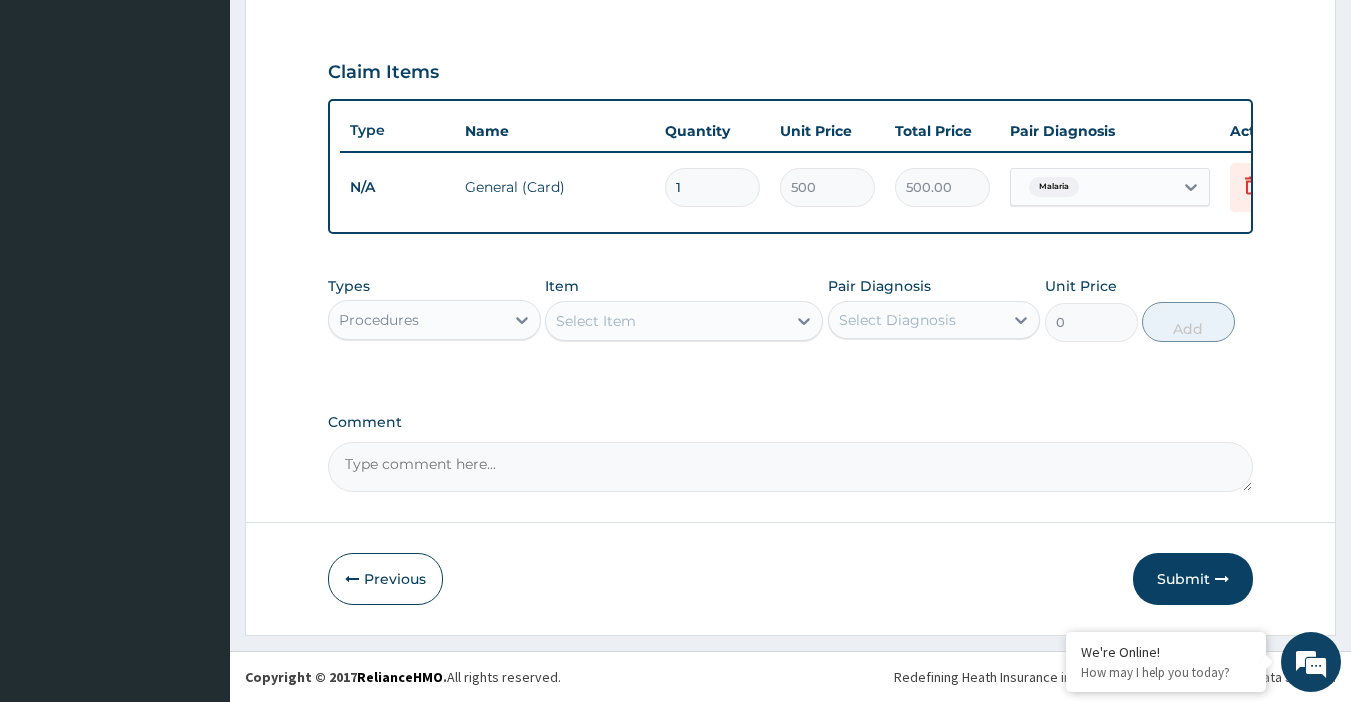 click on "Select Item" at bounding box center [666, 321] 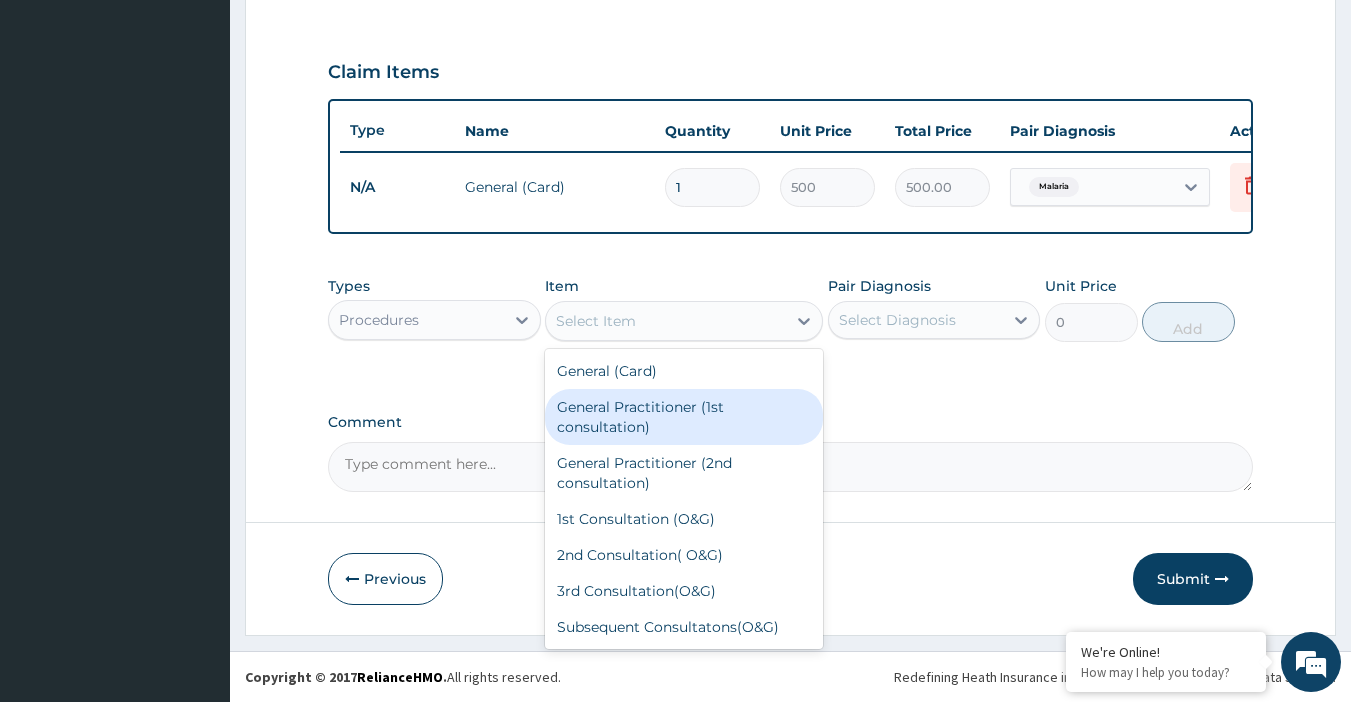 click on "General Practitioner (1st consultation)" at bounding box center [684, 417] 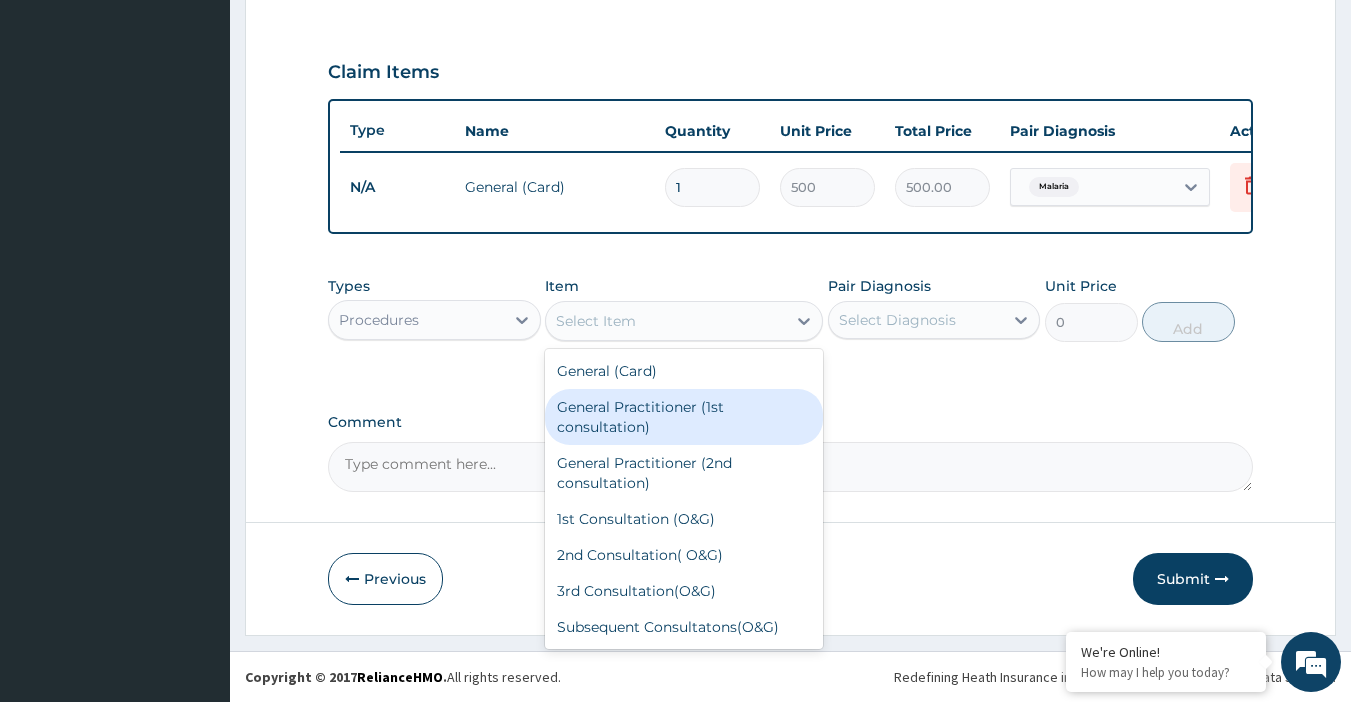 type on "1500" 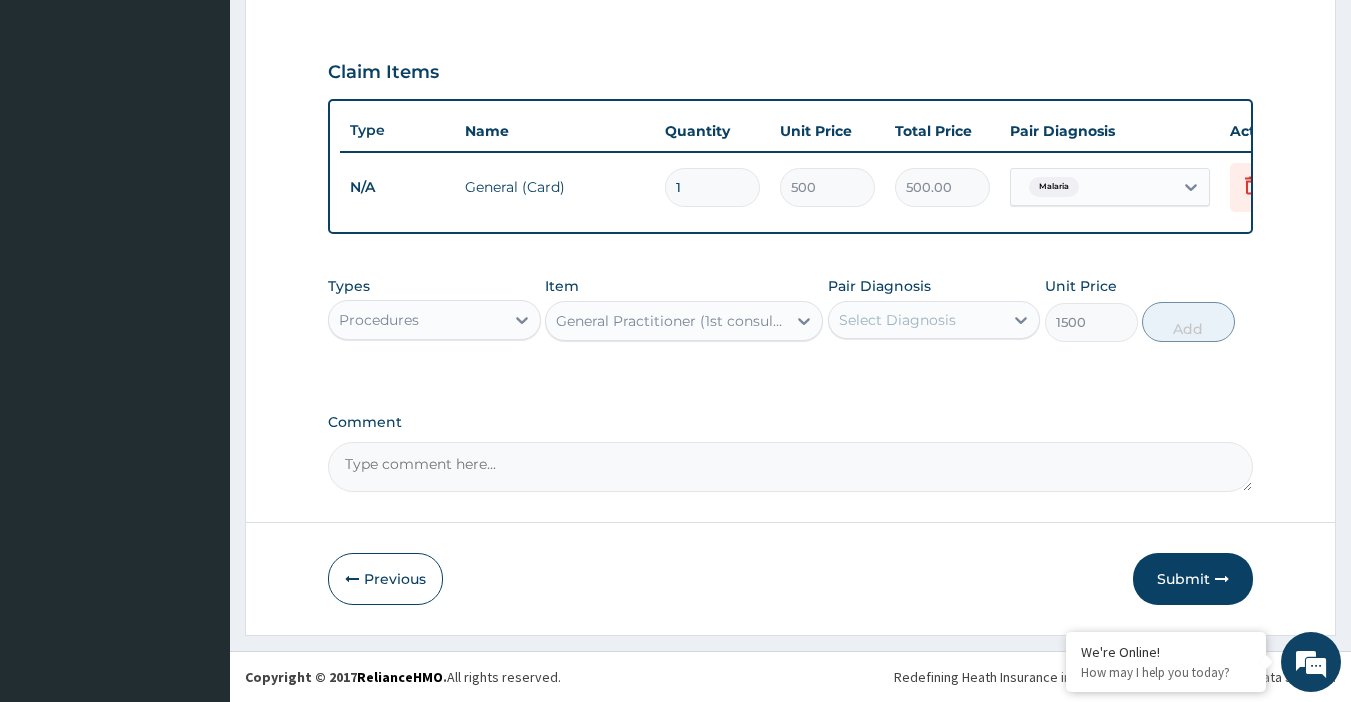click on "Select Diagnosis" at bounding box center [897, 320] 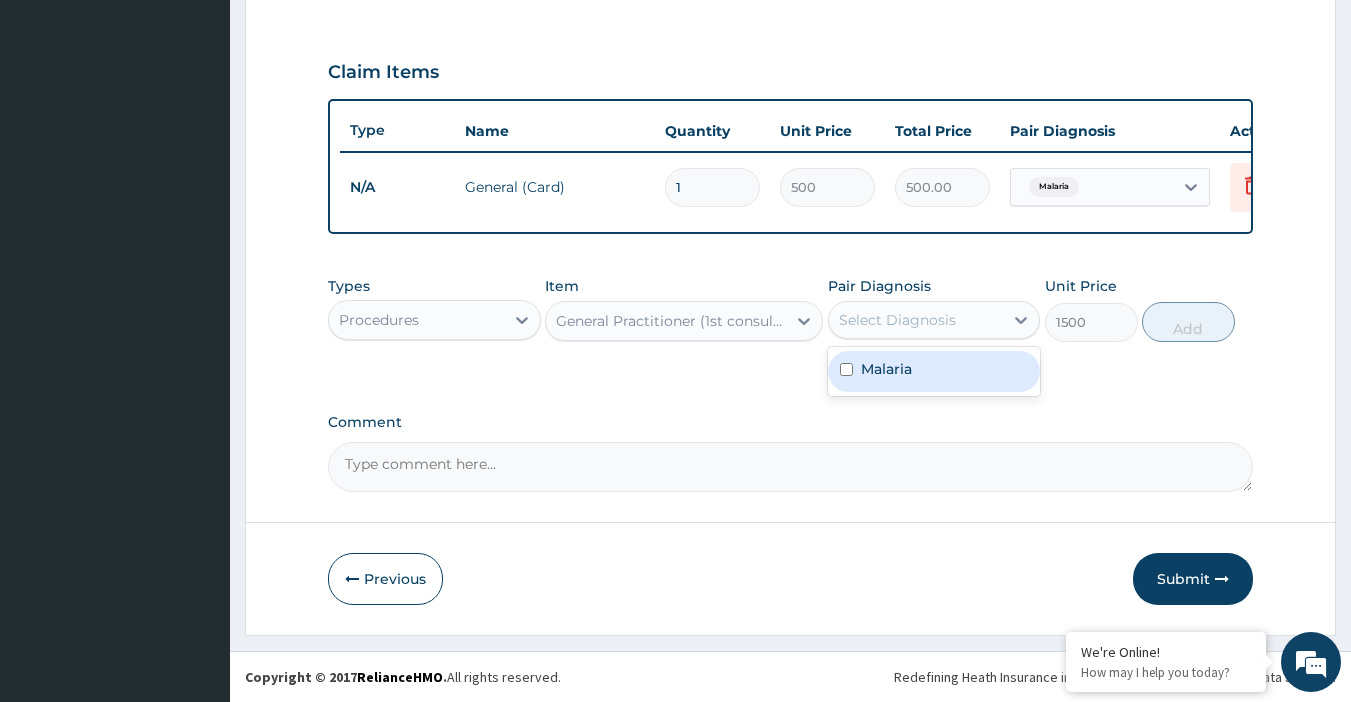 click on "Malaria" at bounding box center (934, 371) 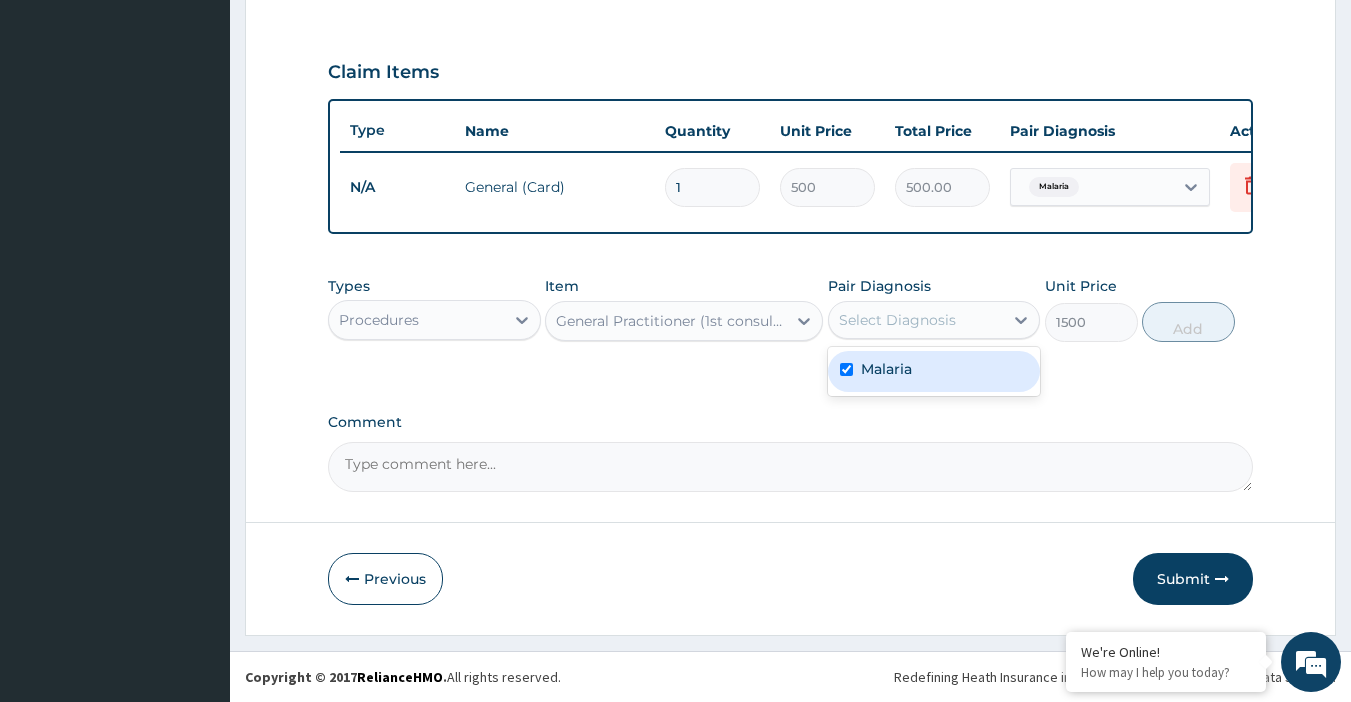 checkbox on "true" 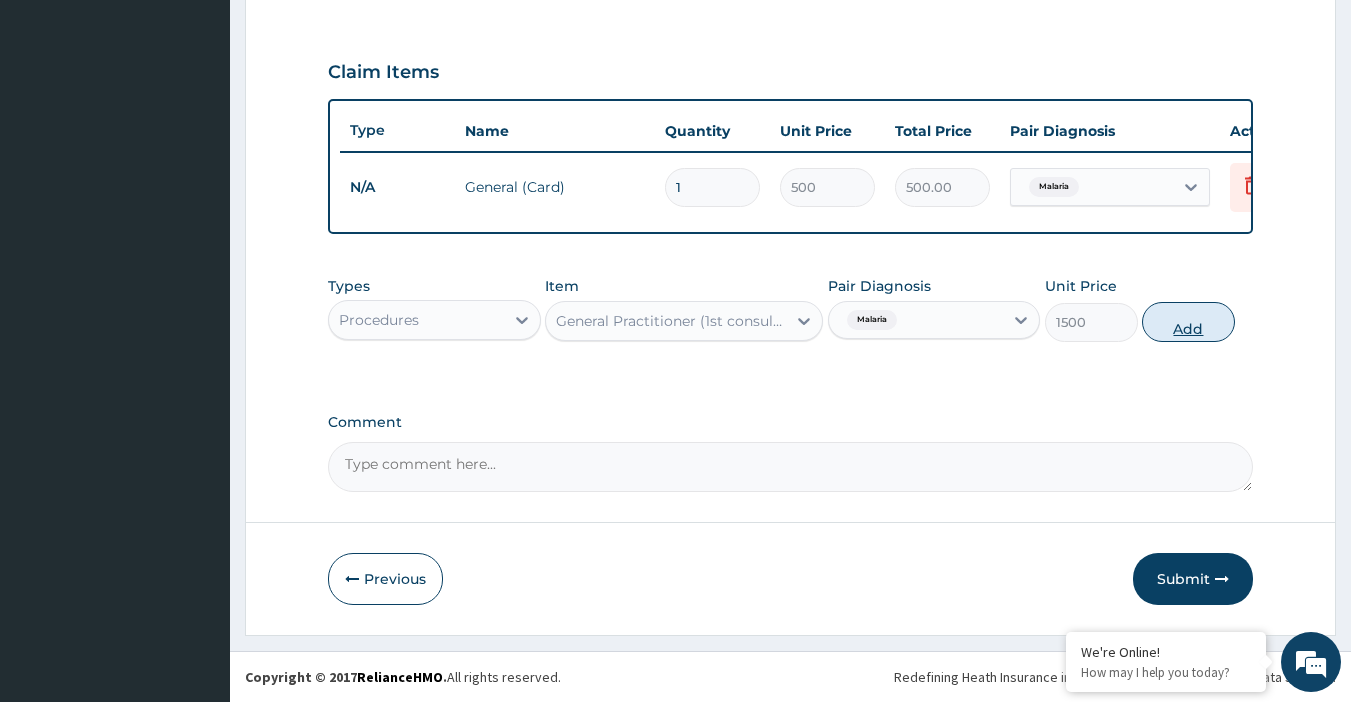 click on "Add" at bounding box center (1188, 322) 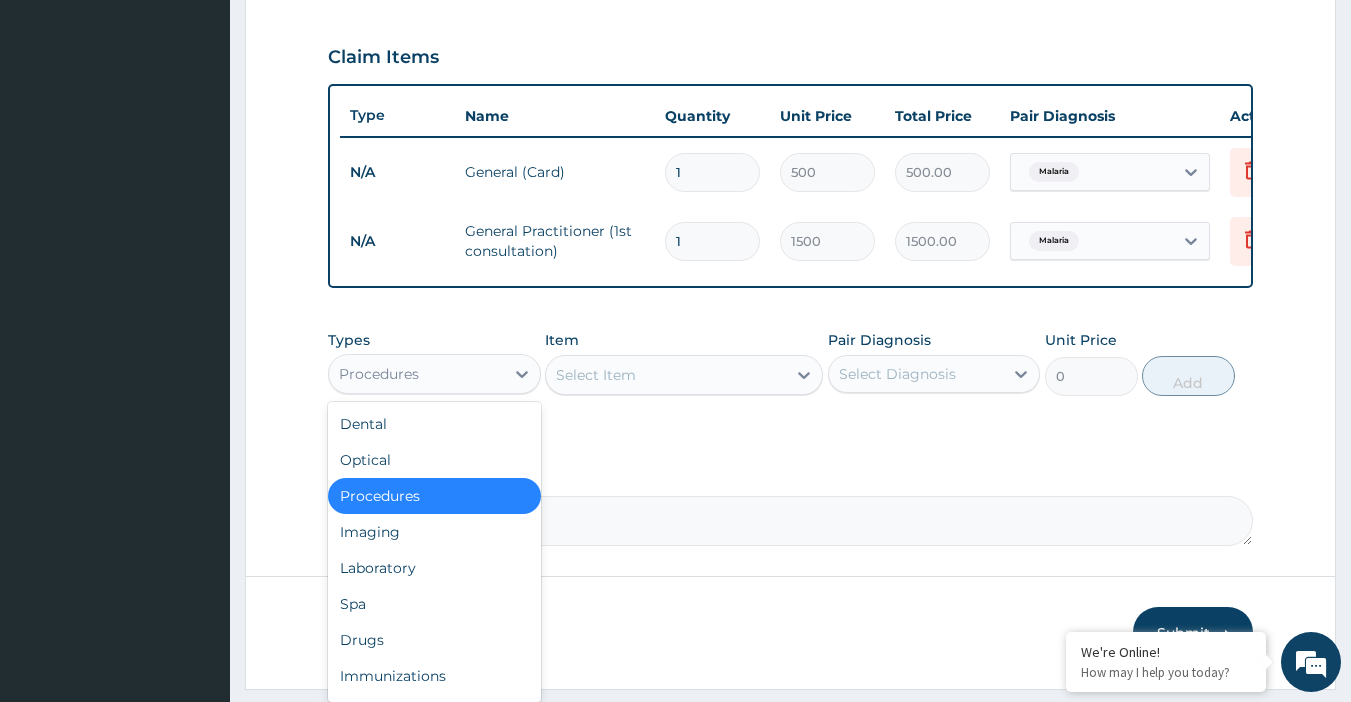 click on "Procedures" at bounding box center [416, 374] 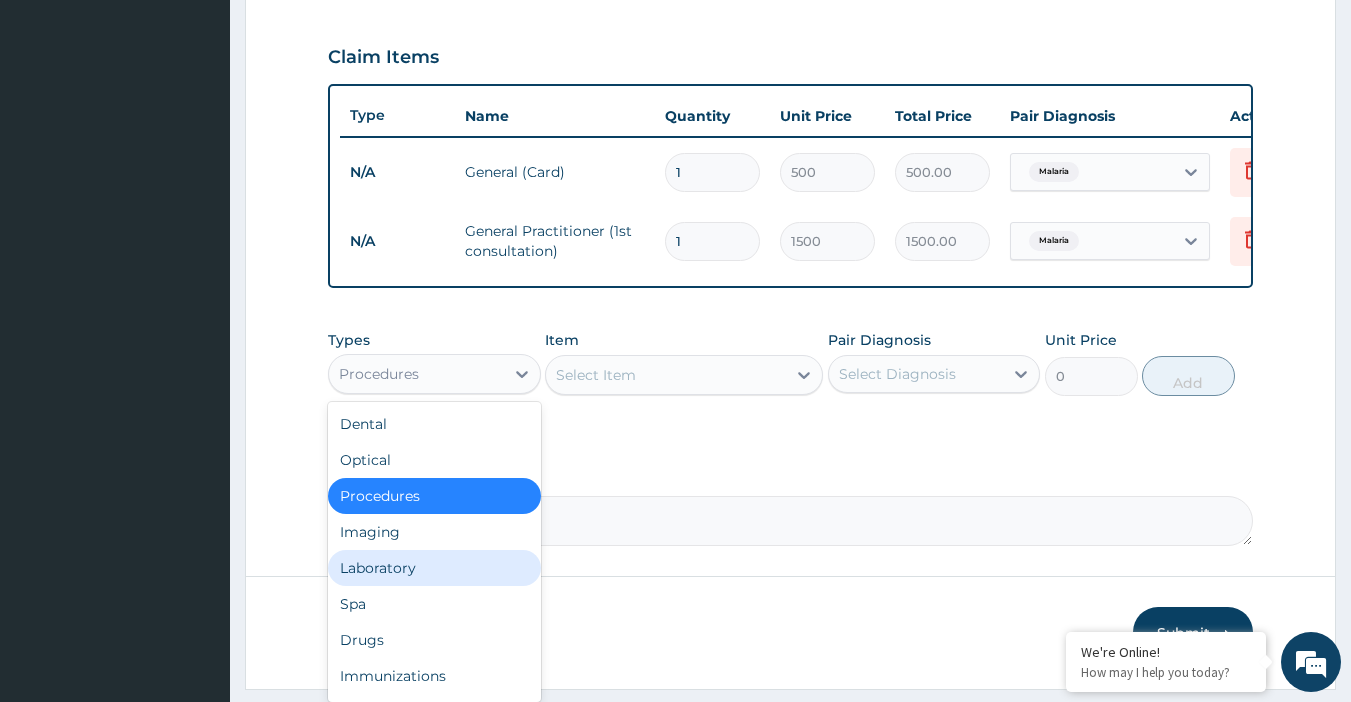 drag, startPoint x: 382, startPoint y: 586, endPoint x: 392, endPoint y: 578, distance: 12.806249 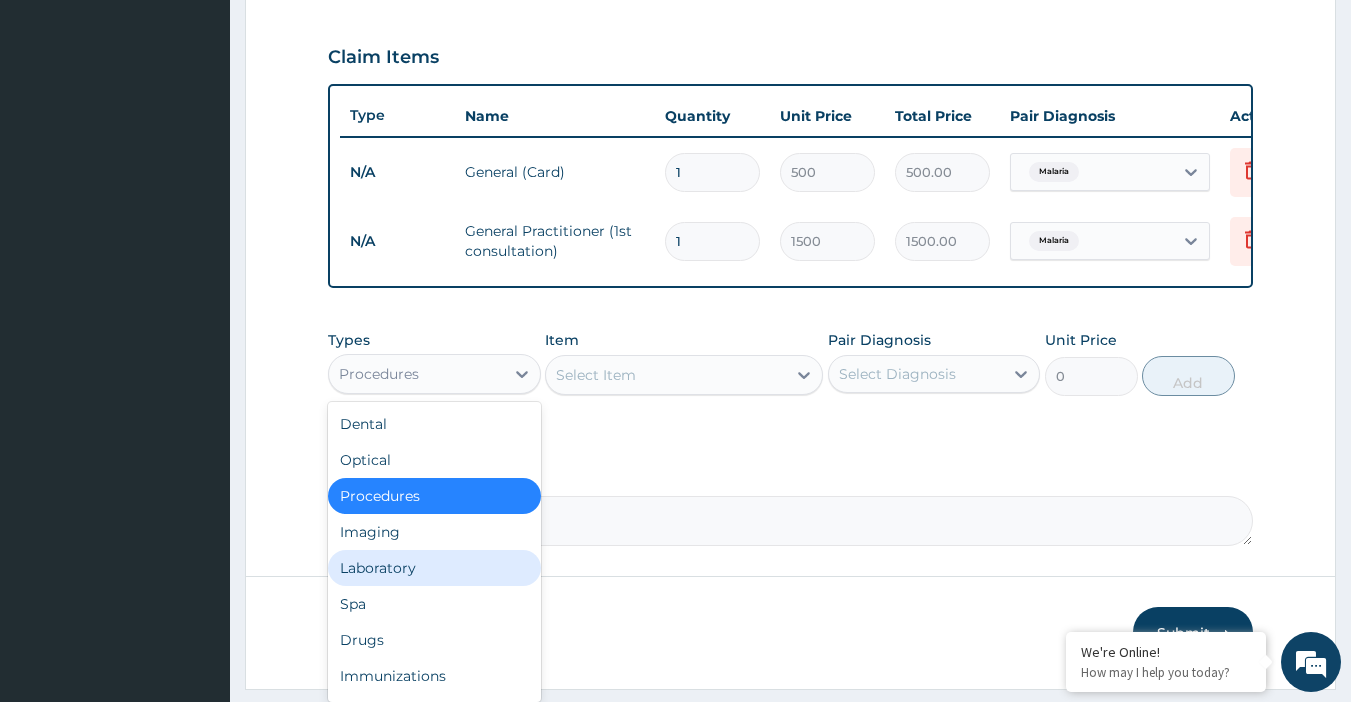 click on "Laboratory" at bounding box center [434, 568] 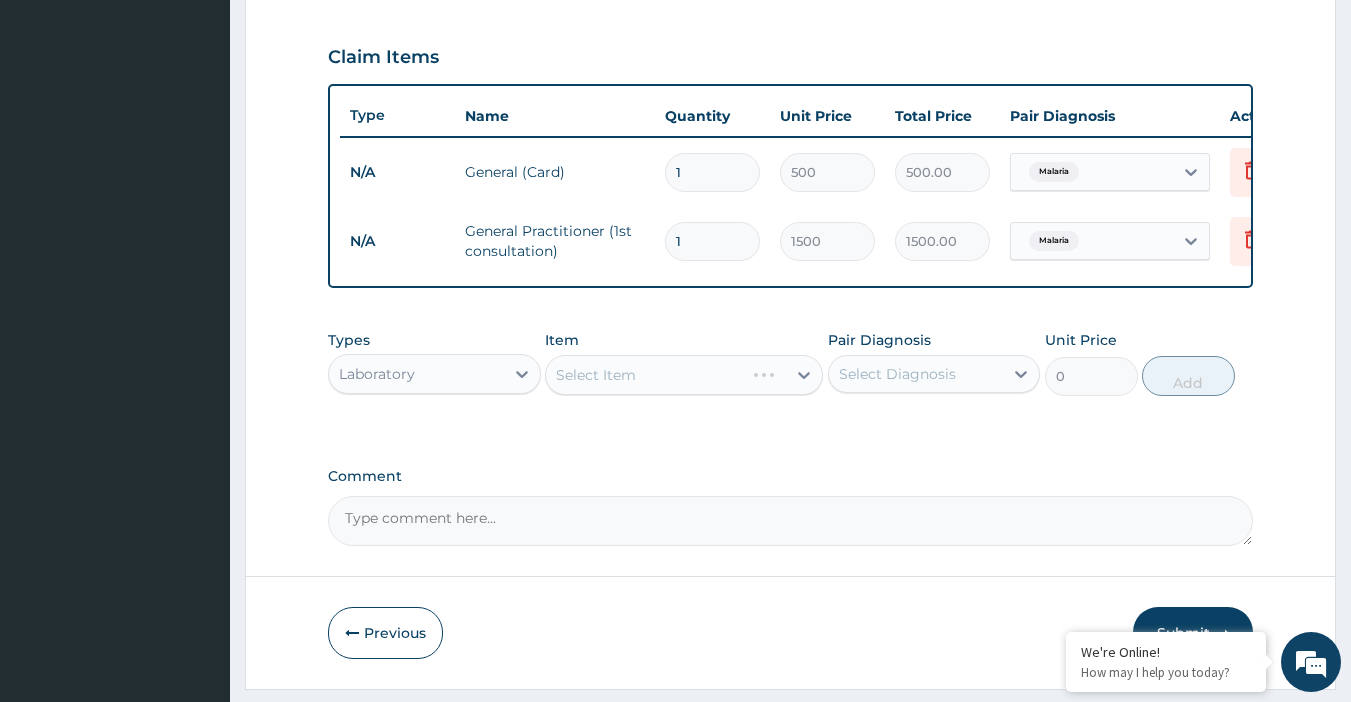click on "Select Item" at bounding box center [684, 375] 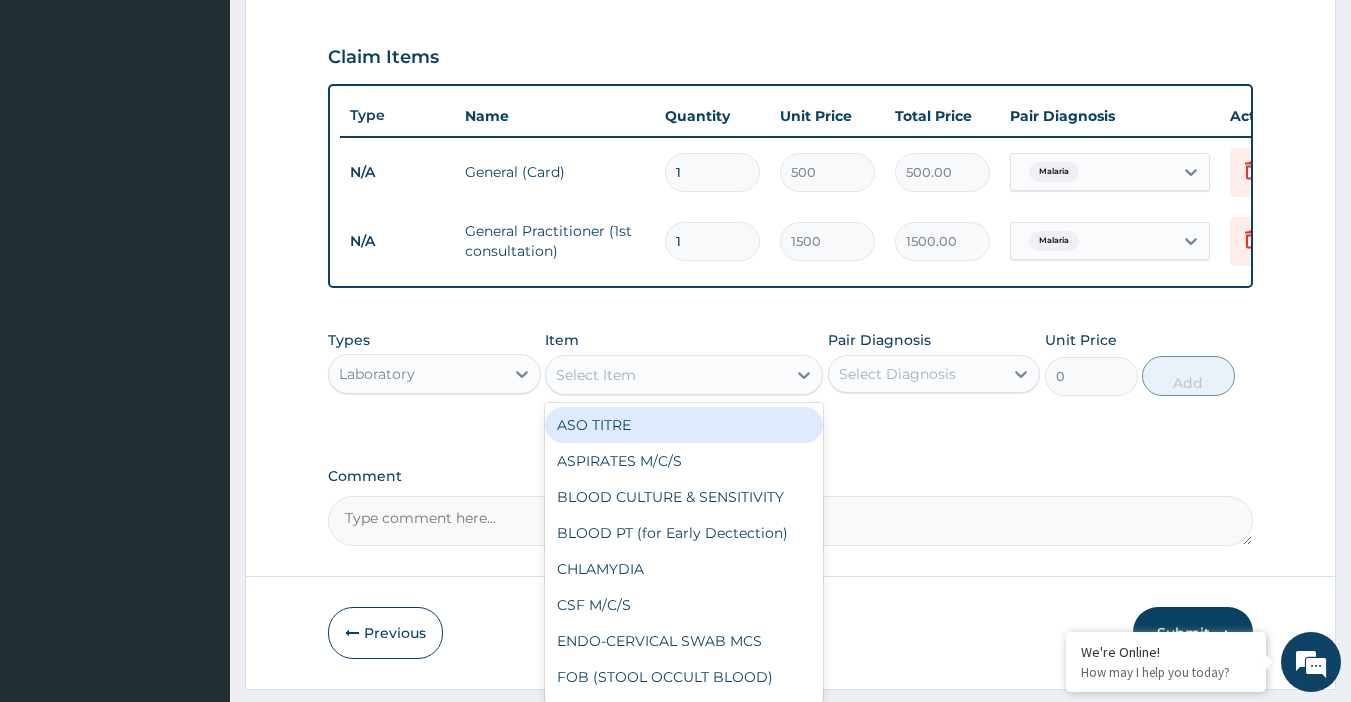 click on "Select Item" at bounding box center (666, 375) 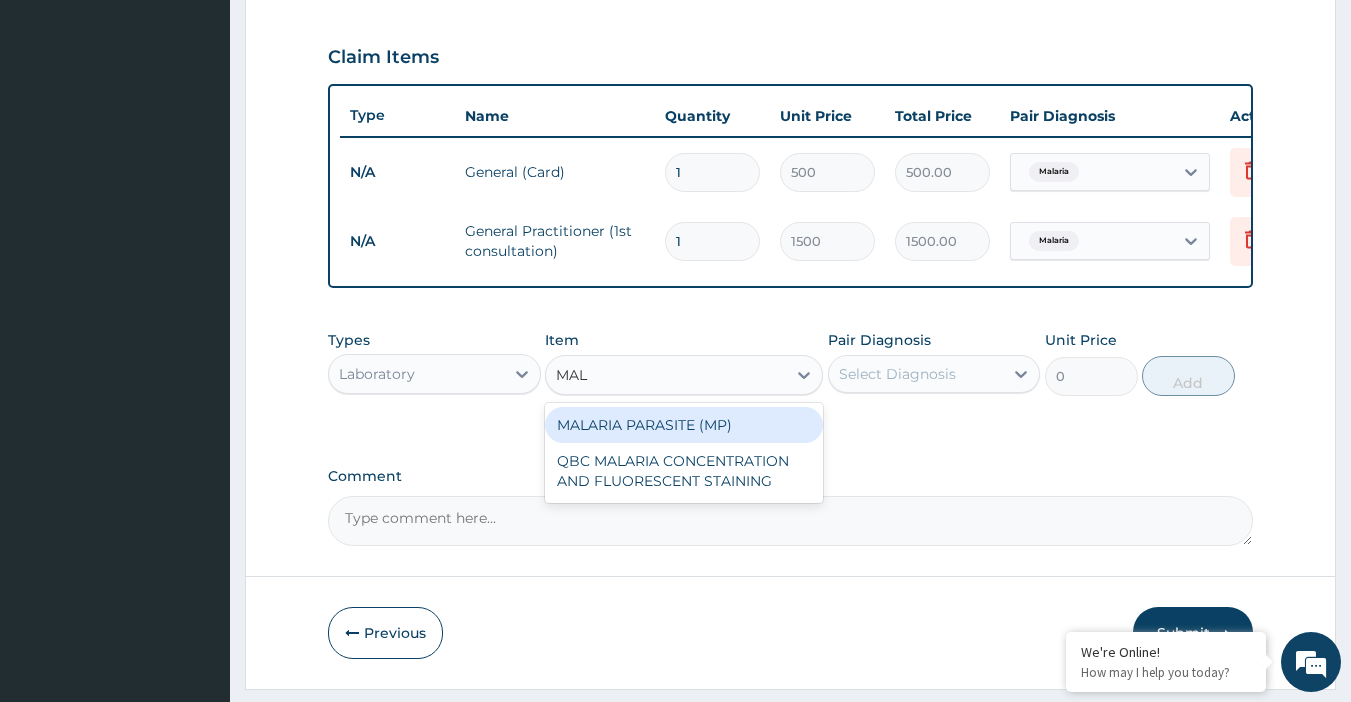 type on "MALA" 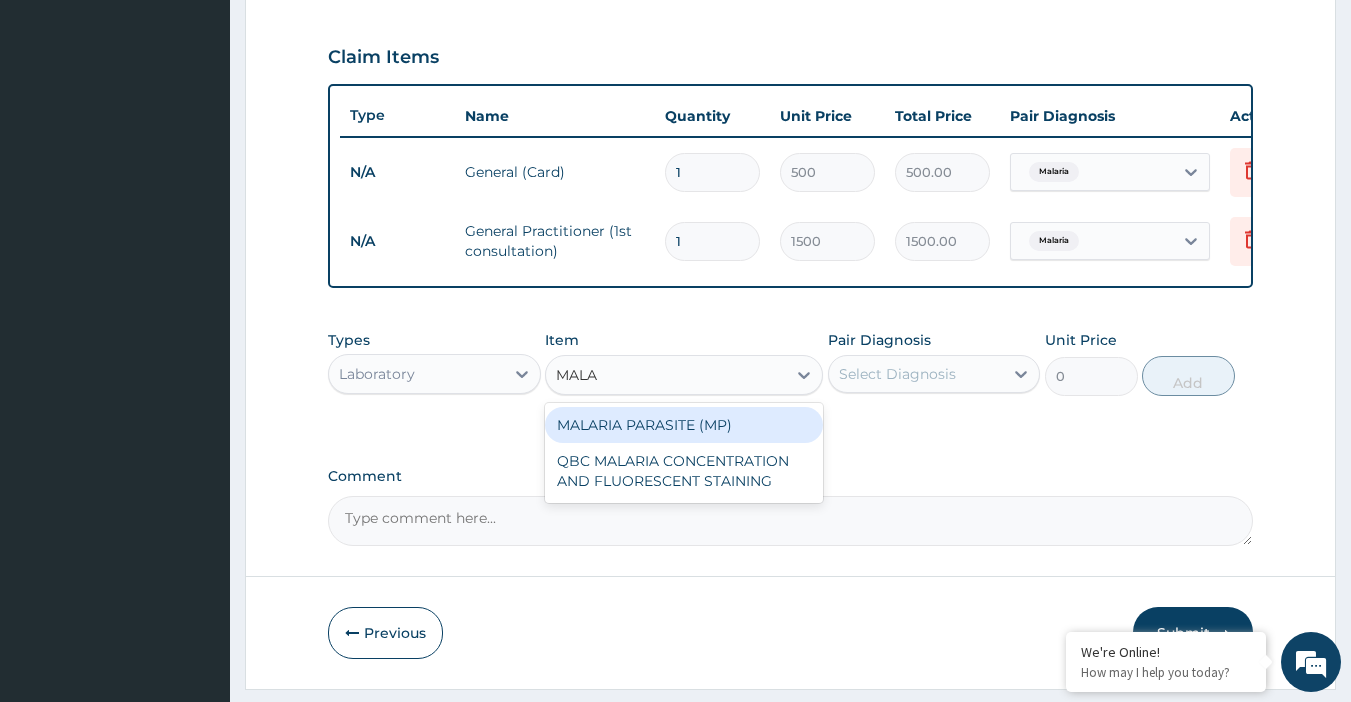 click on "MALARIA PARASITE (MP)" at bounding box center [684, 425] 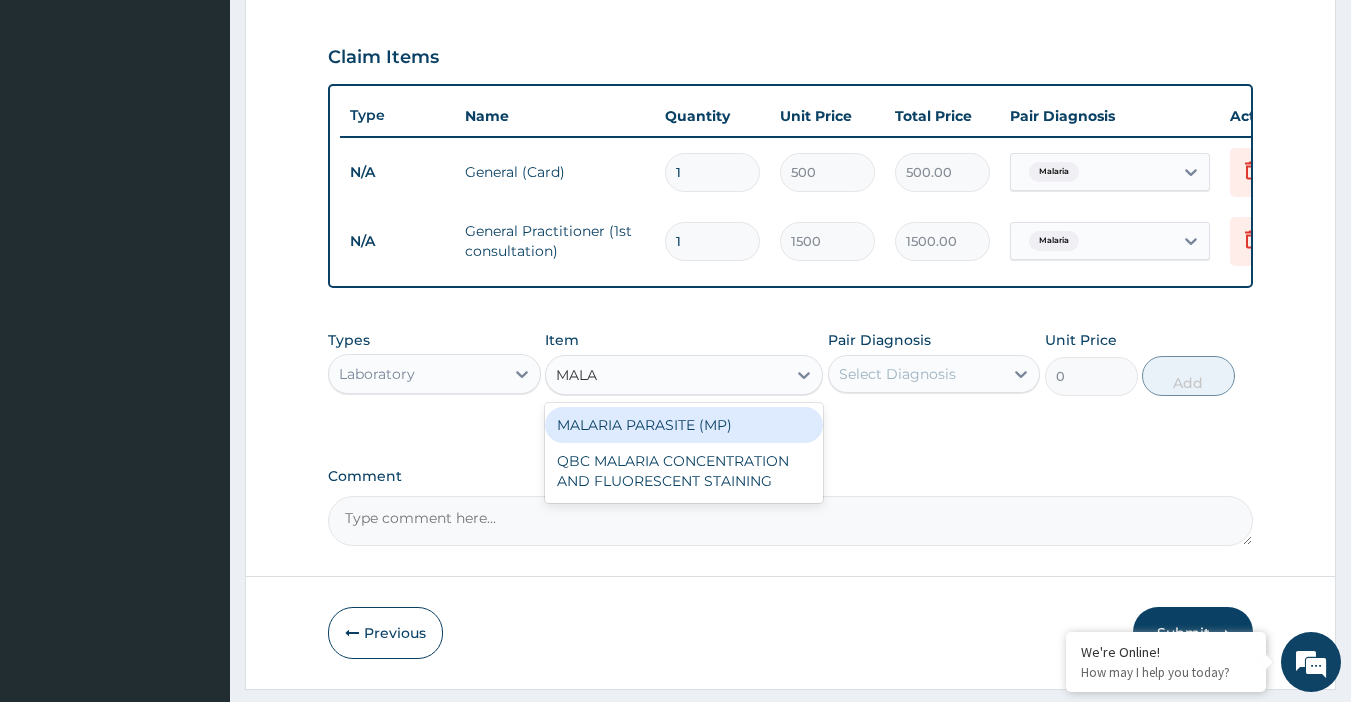 type 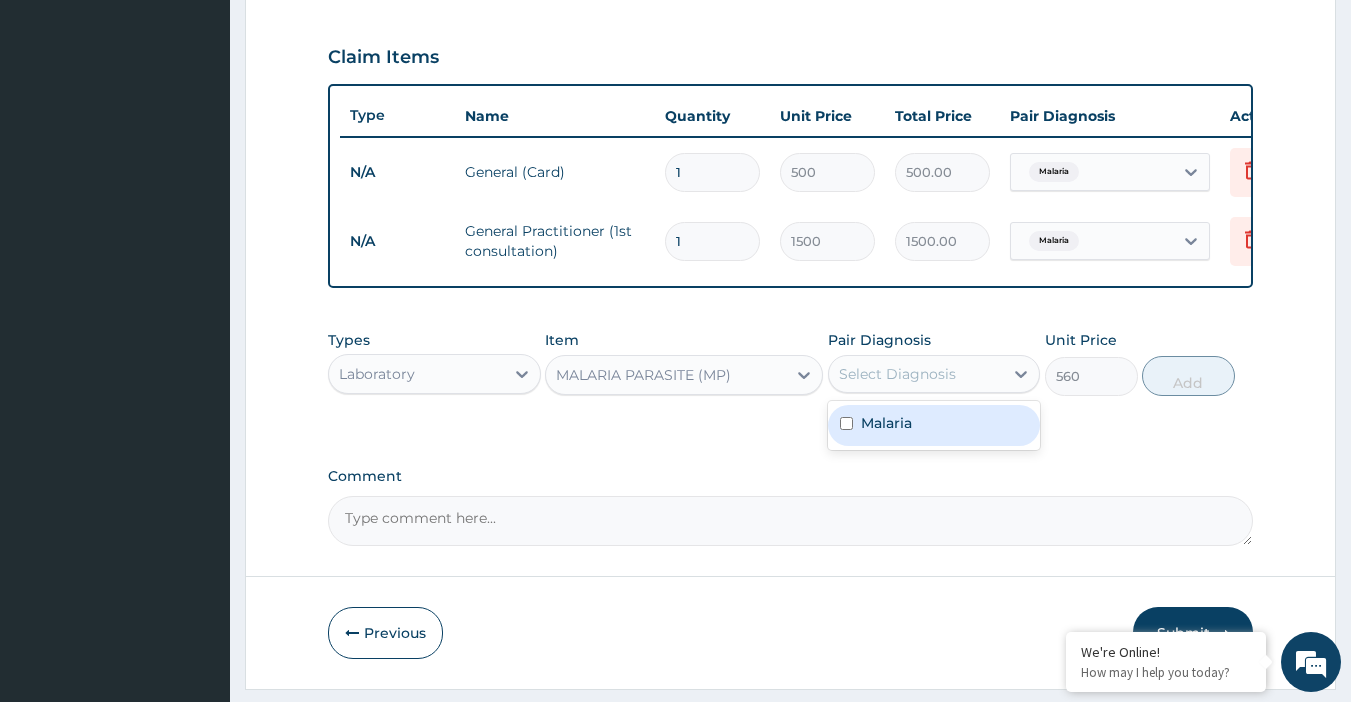 click on "Select Diagnosis" at bounding box center (916, 374) 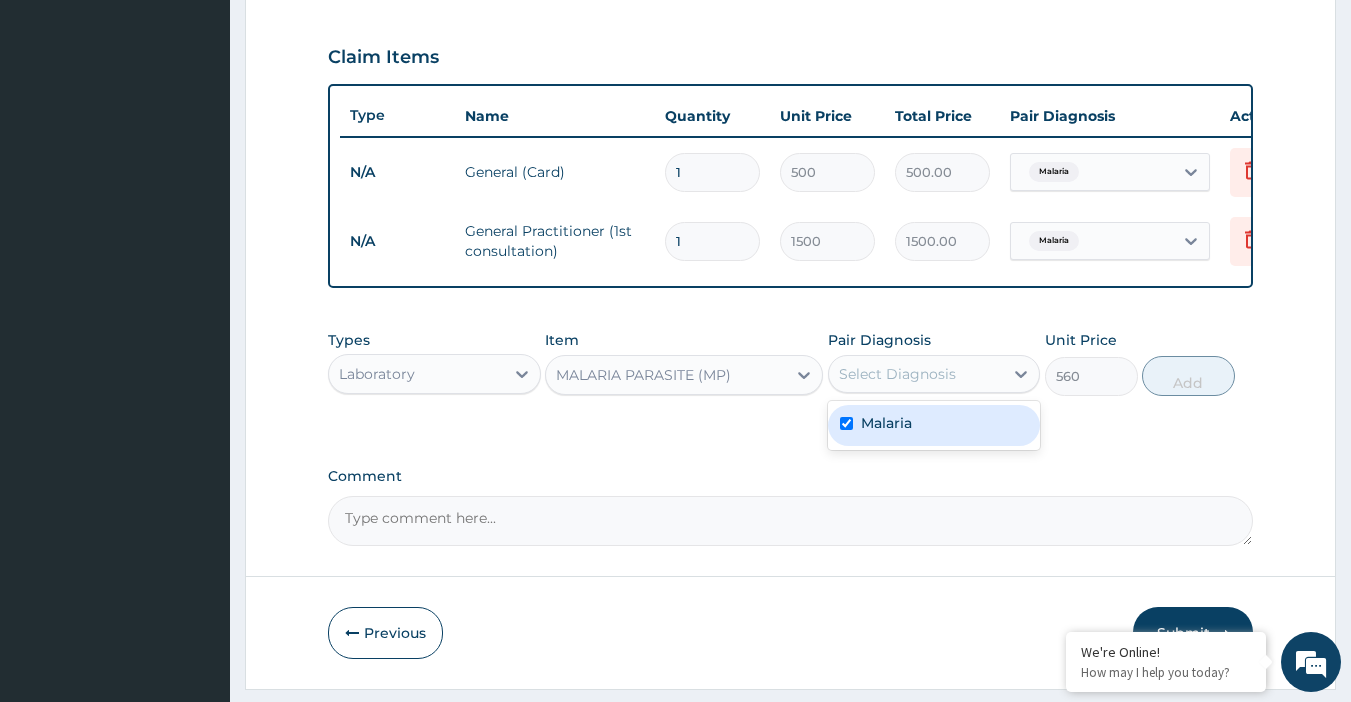 checkbox on "true" 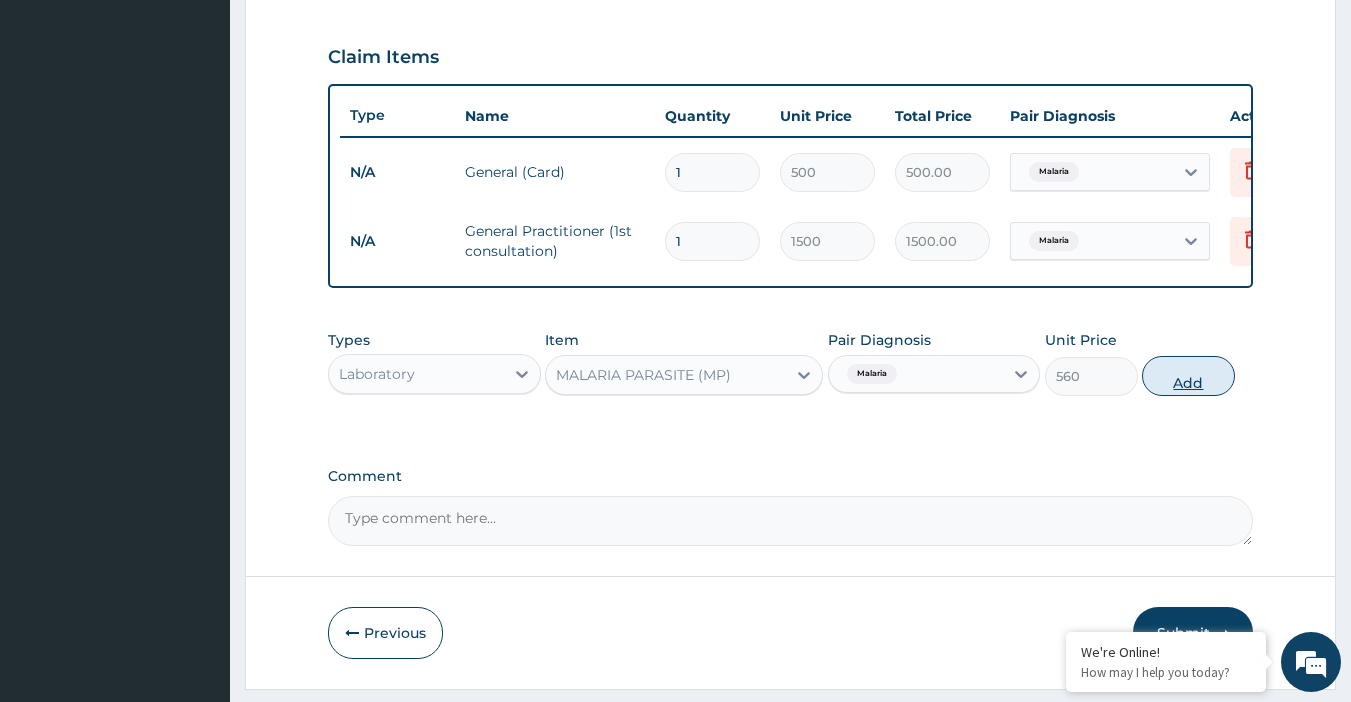 click on "Add" at bounding box center (1188, 376) 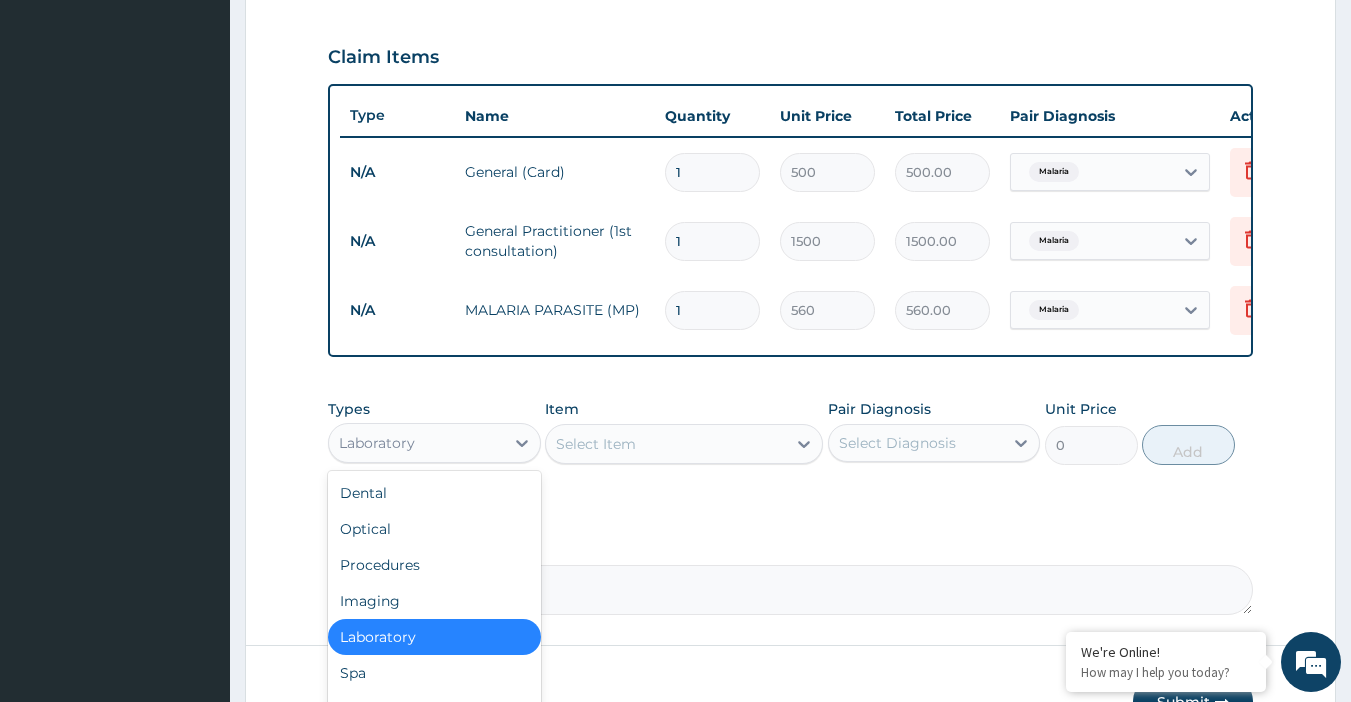 click on "Laboratory" at bounding box center (416, 443) 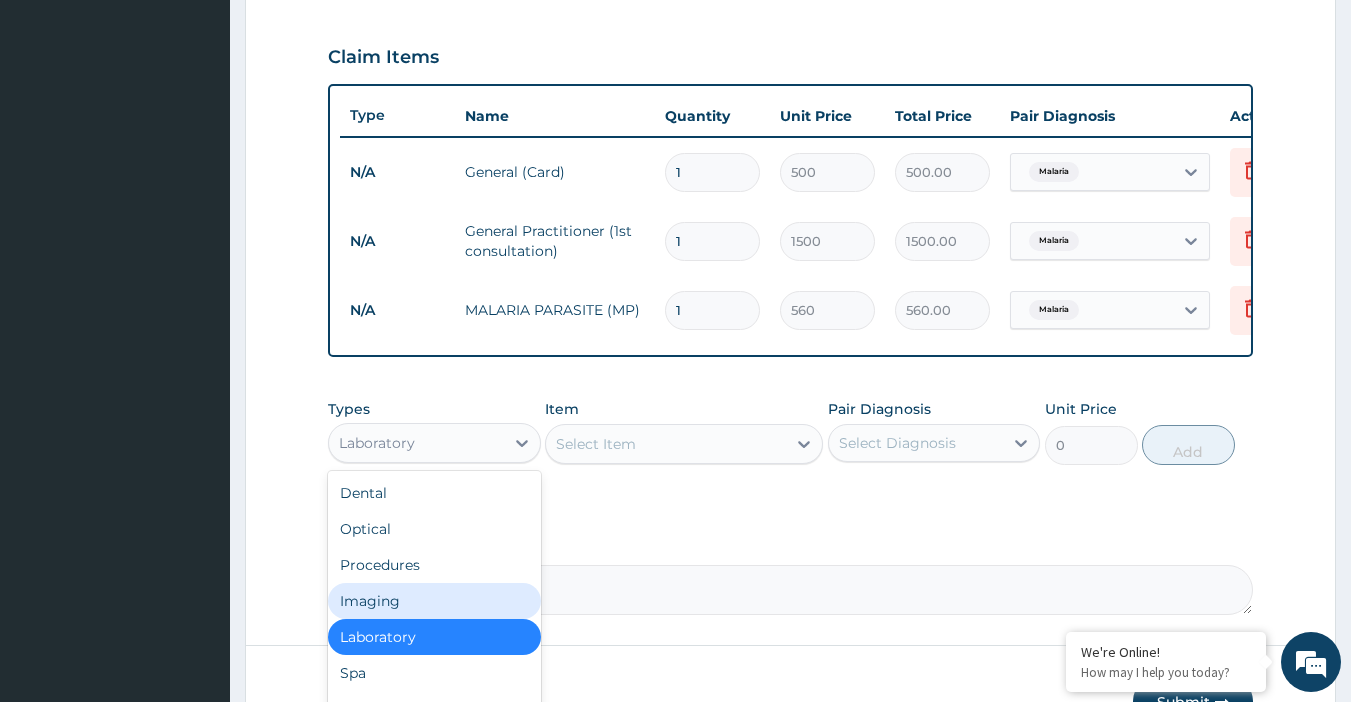 scroll, scrollTop: 68, scrollLeft: 0, axis: vertical 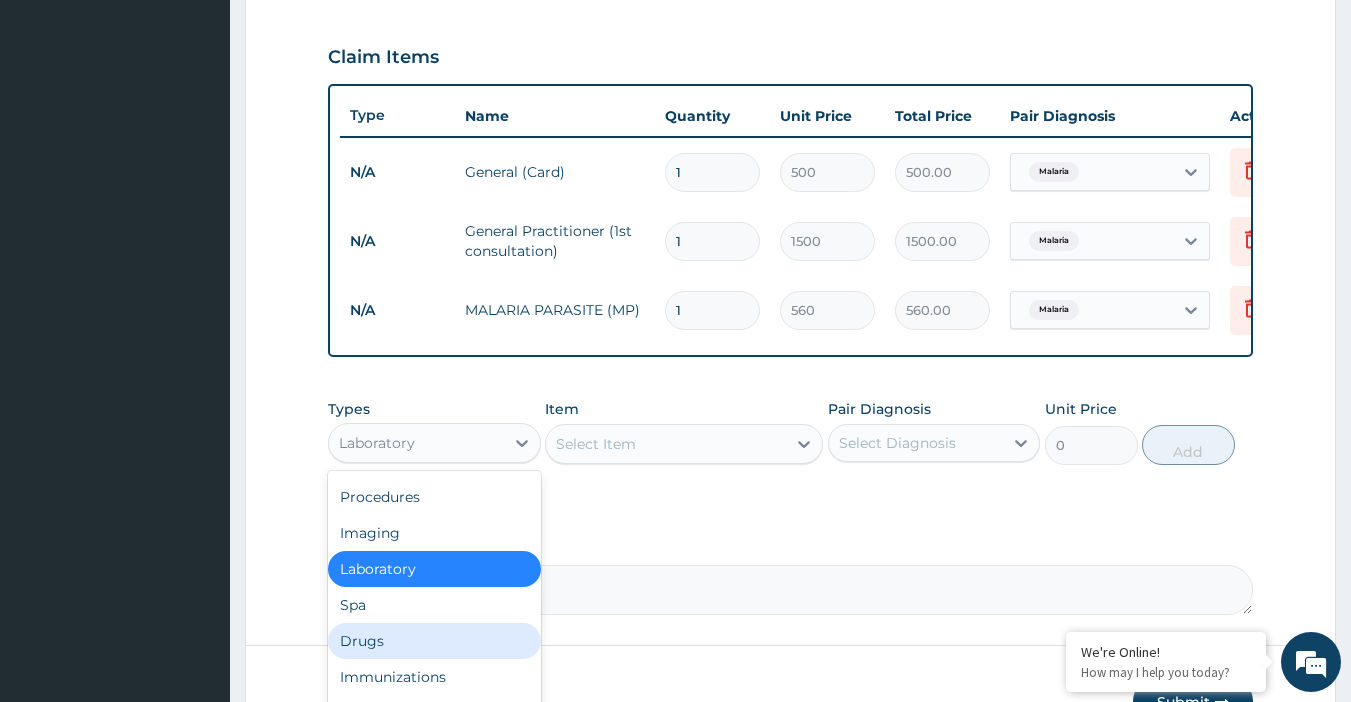 click on "Drugs" at bounding box center [434, 641] 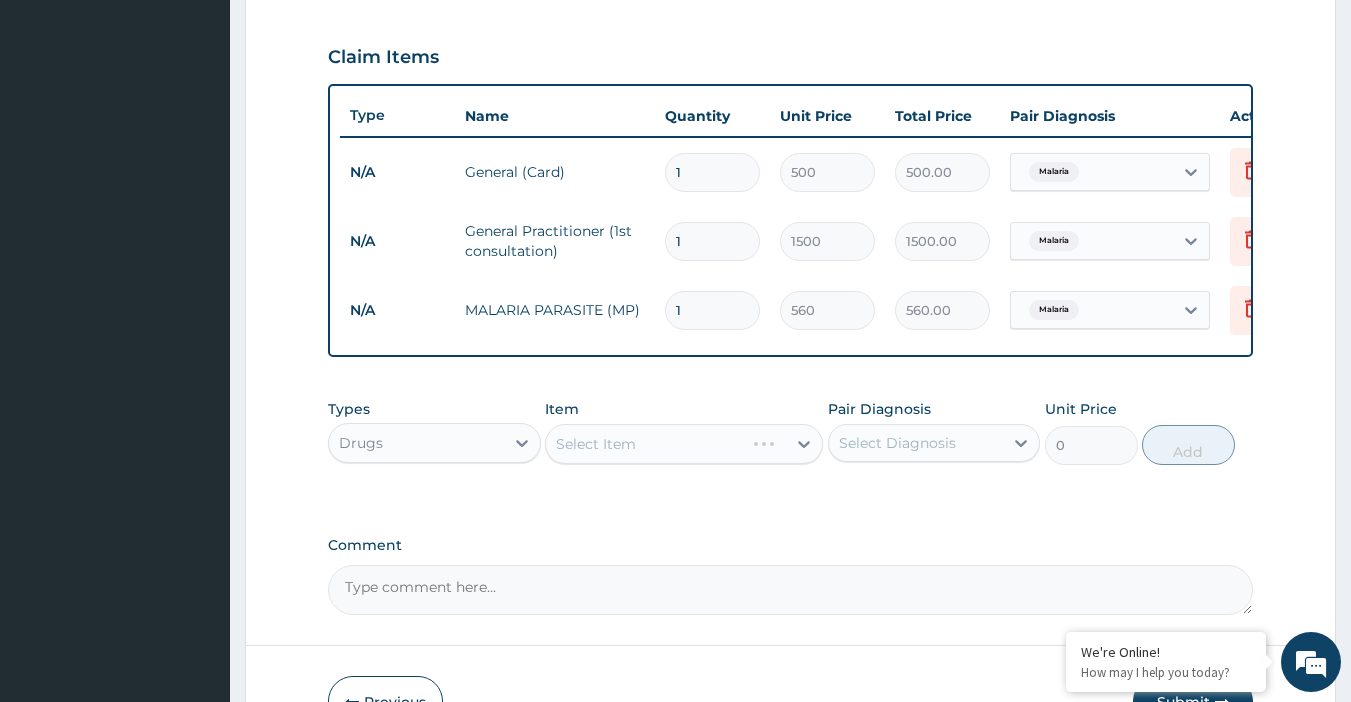 click on "Select Item" at bounding box center (684, 444) 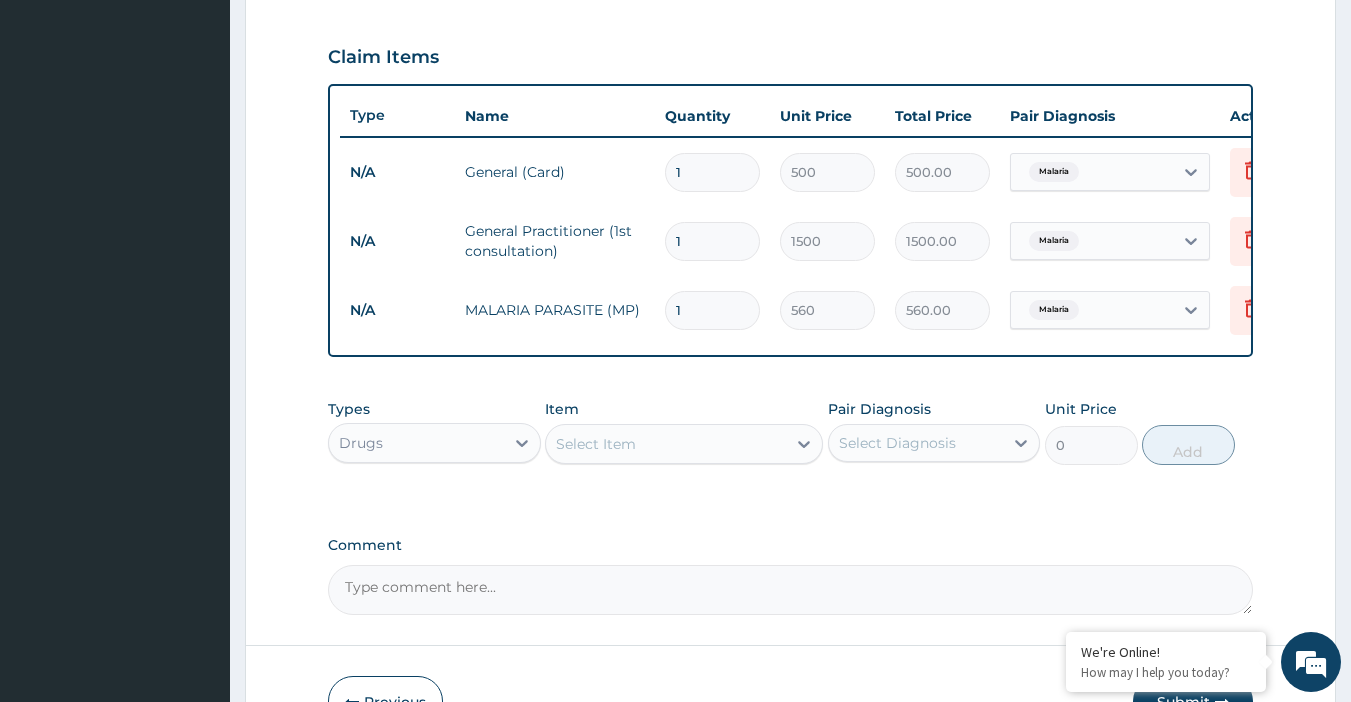 click on "Select Item" at bounding box center (596, 444) 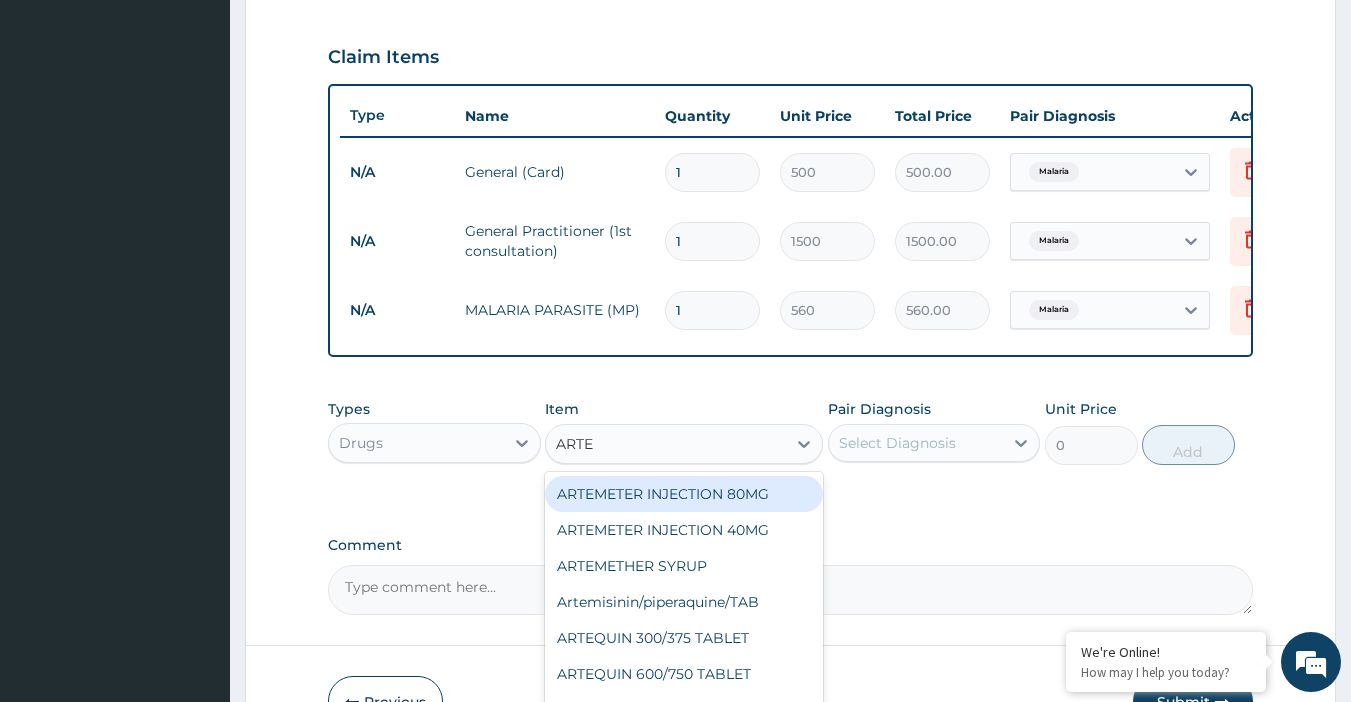 type on "ARTEM" 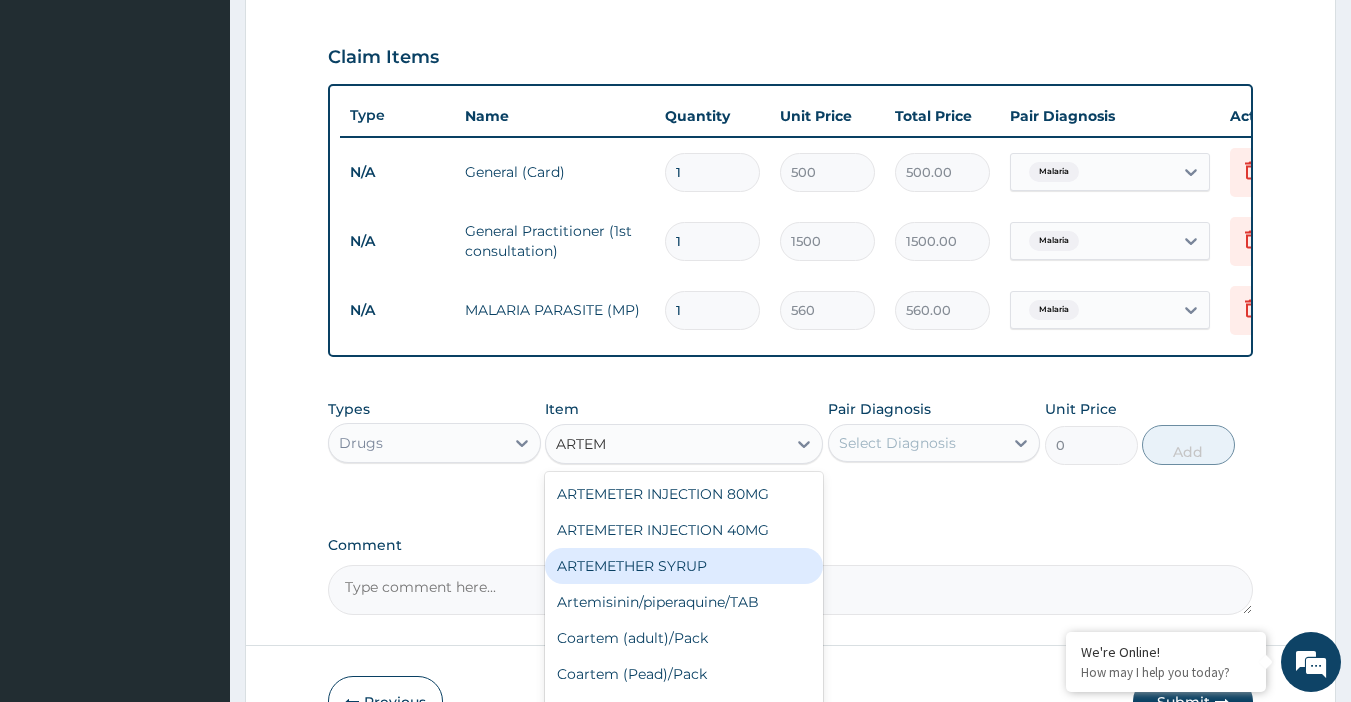 scroll, scrollTop: 155, scrollLeft: 0, axis: vertical 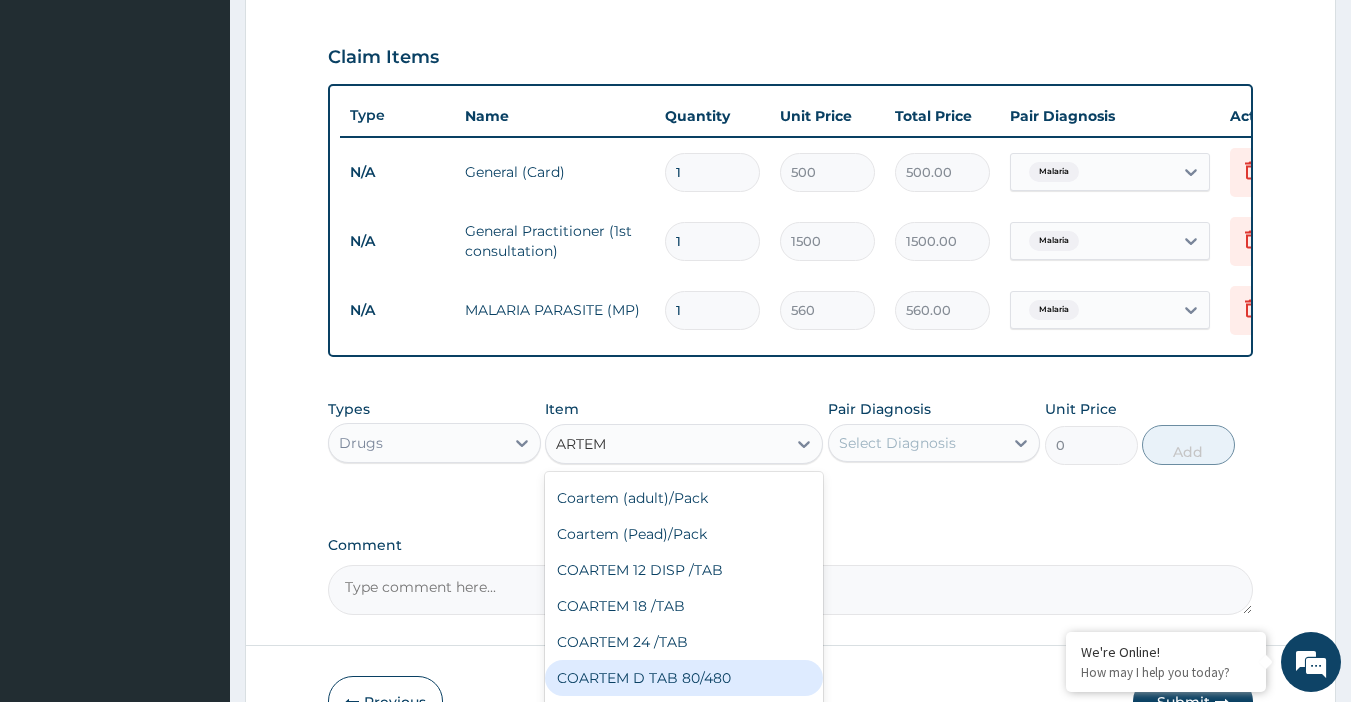 click on "COARTEM D TAB 80/480" at bounding box center (684, 678) 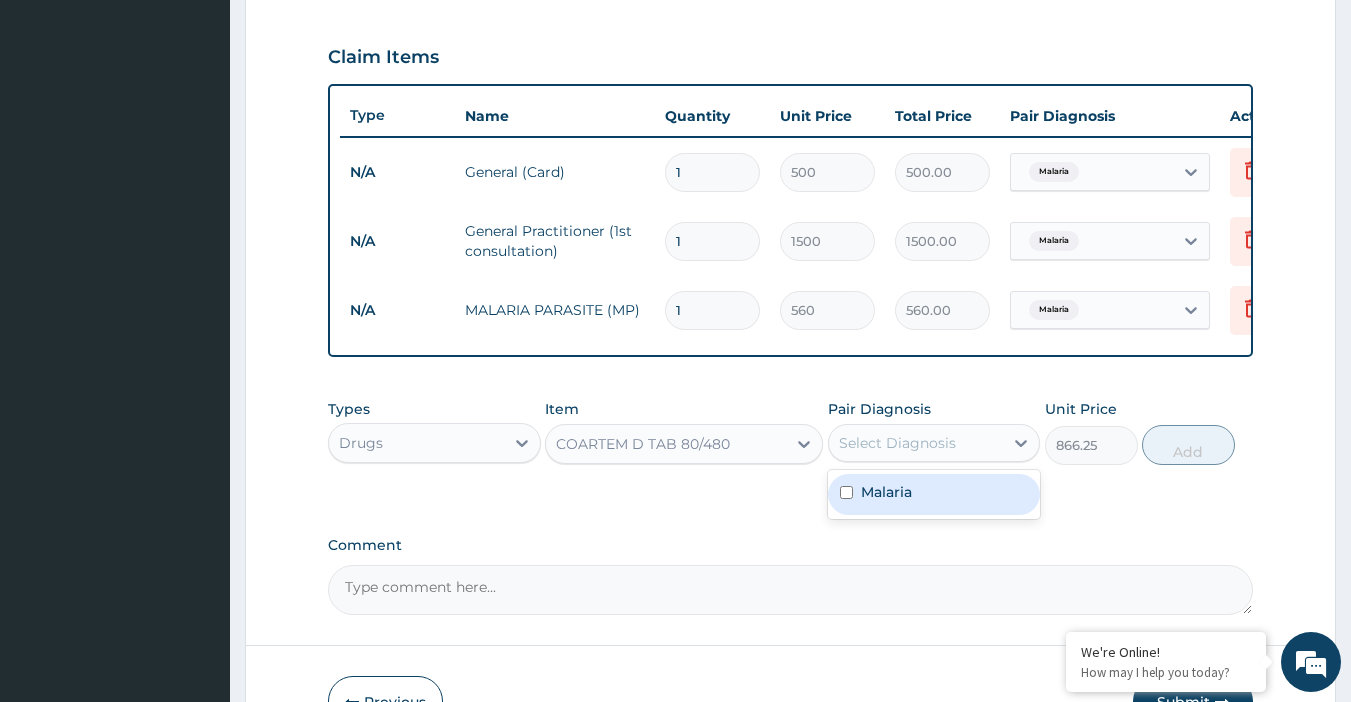 click on "Select Diagnosis" at bounding box center [916, 443] 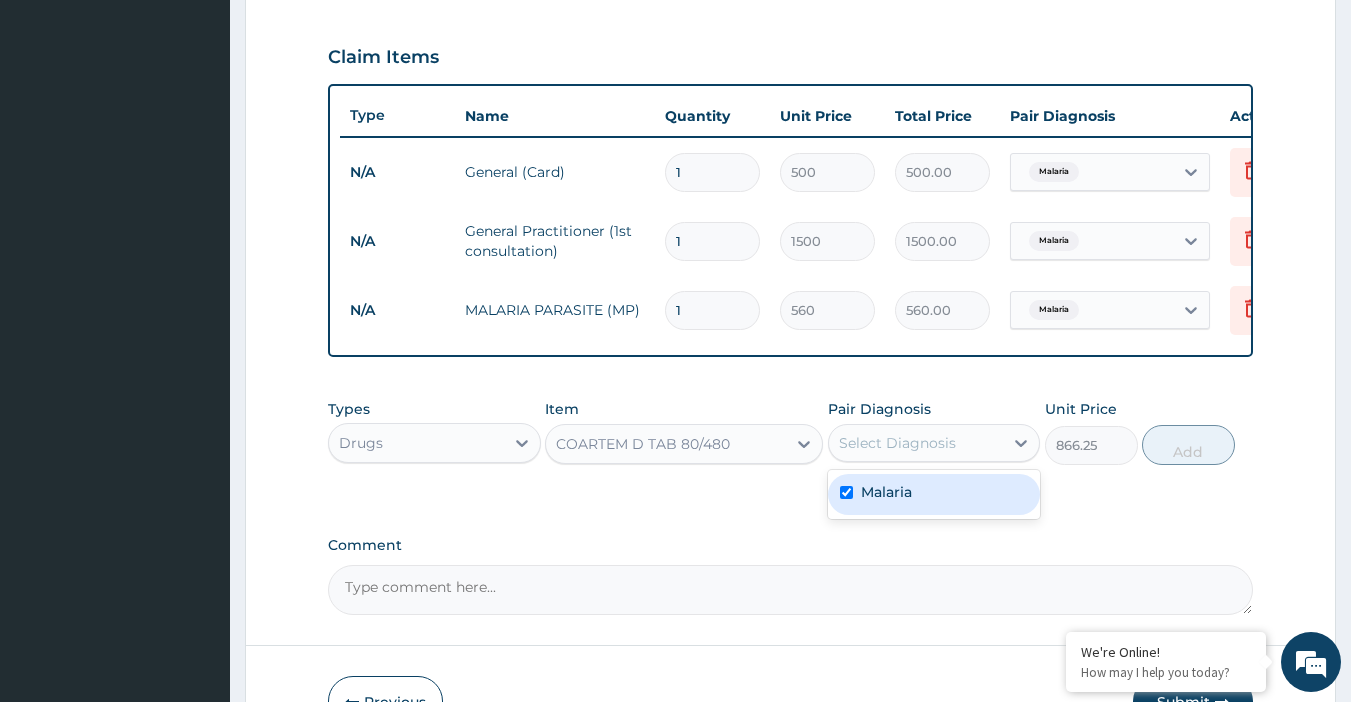 checkbox on "true" 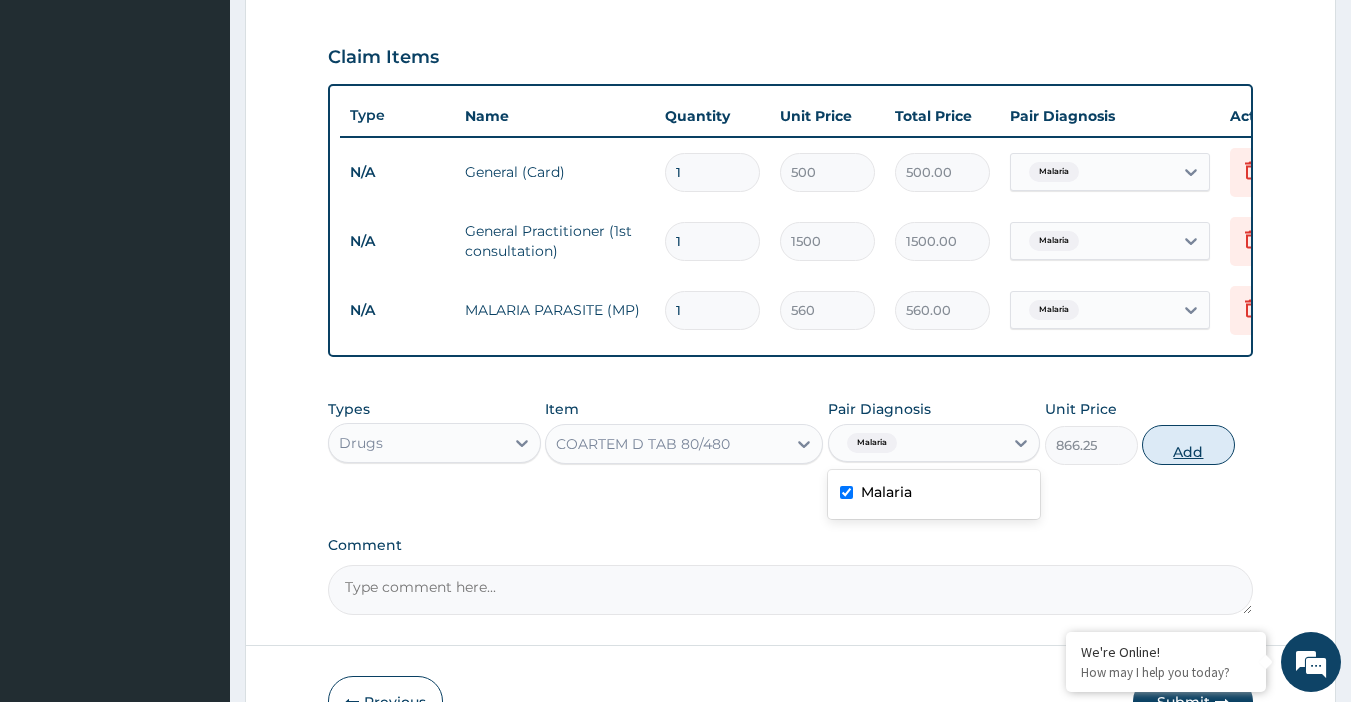 click on "Add" at bounding box center [1188, 445] 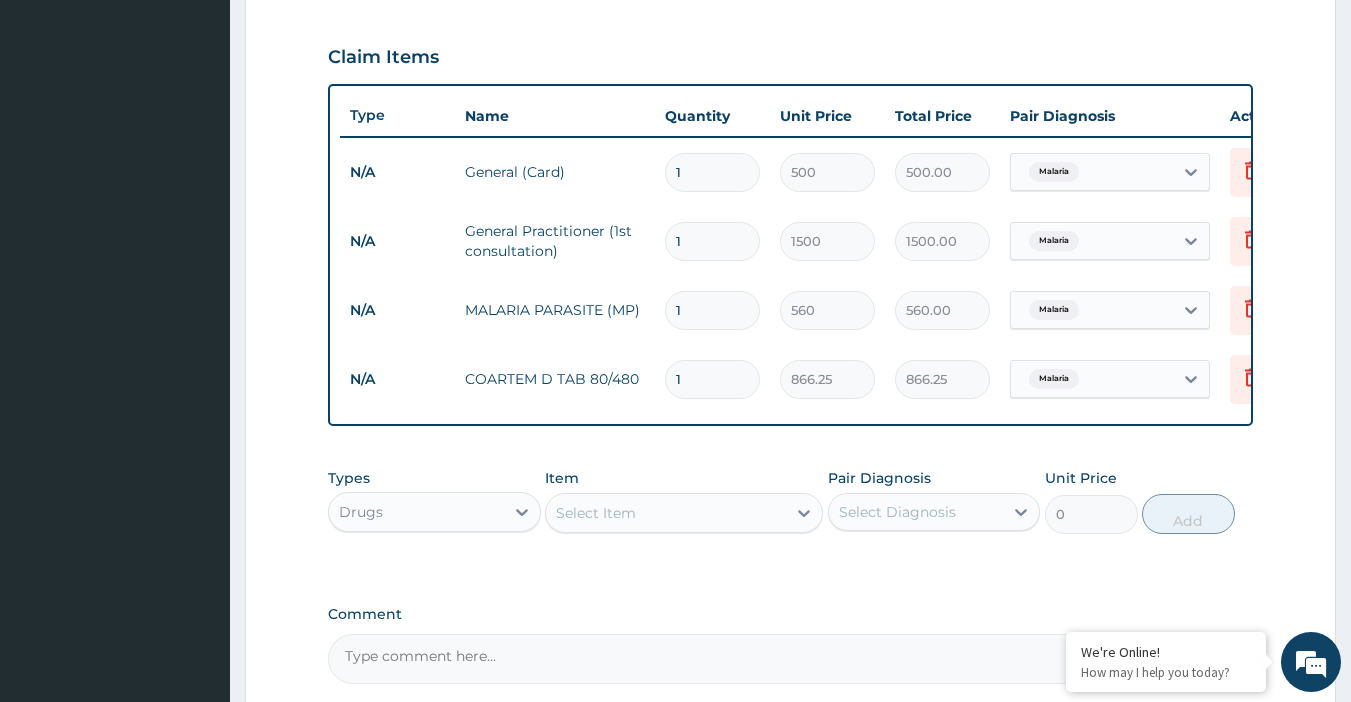 type 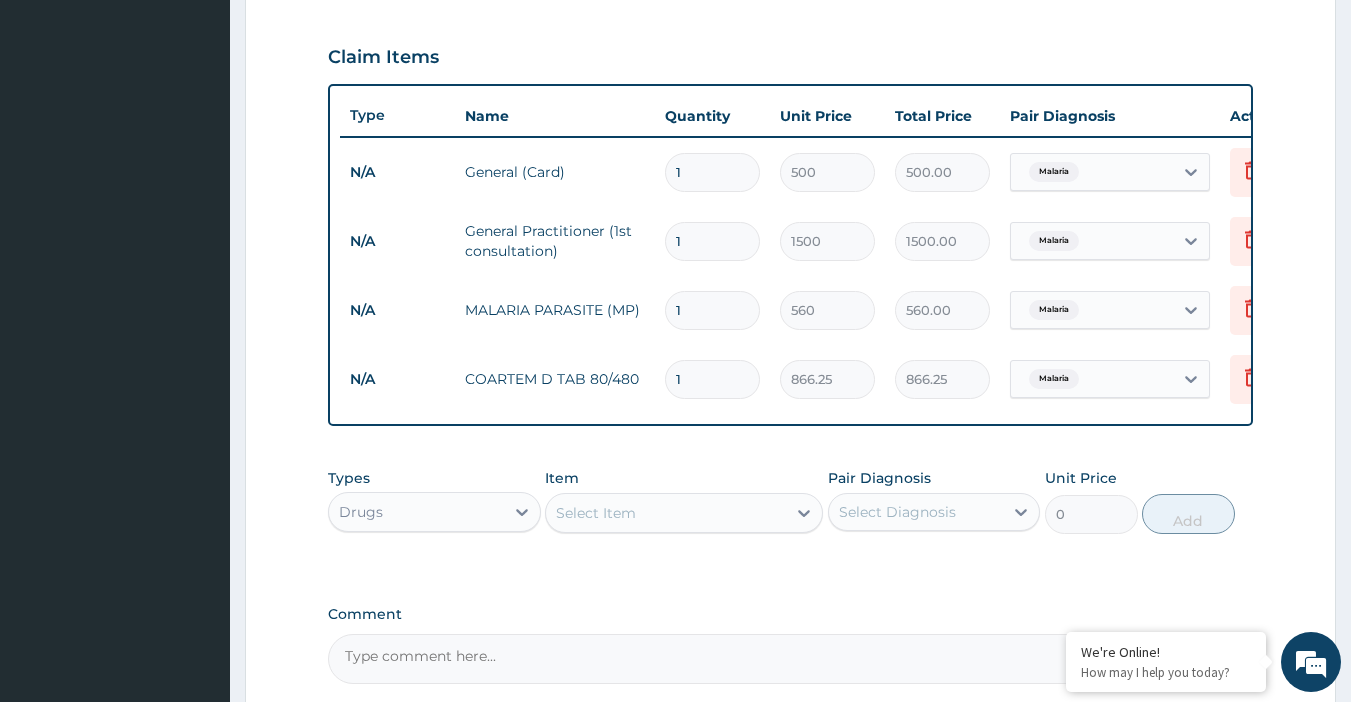 type on "0.00" 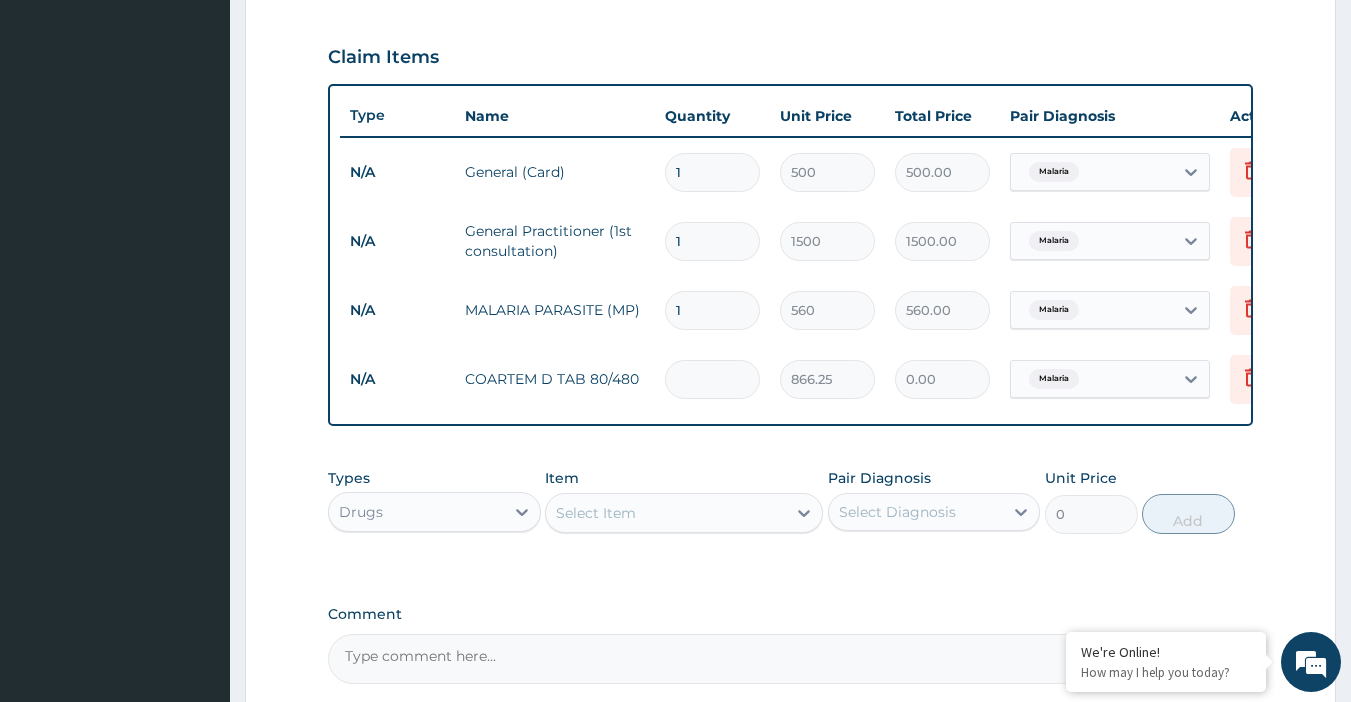 type on "6" 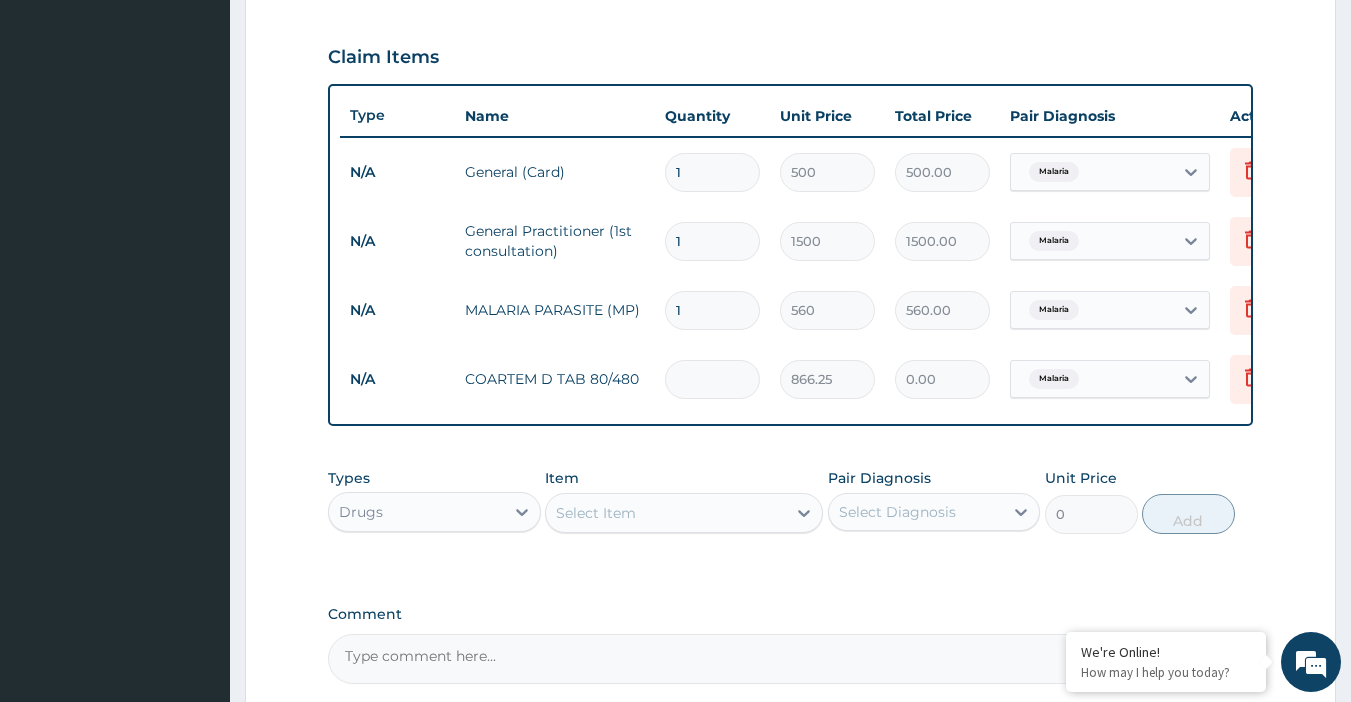 type on "5197.50" 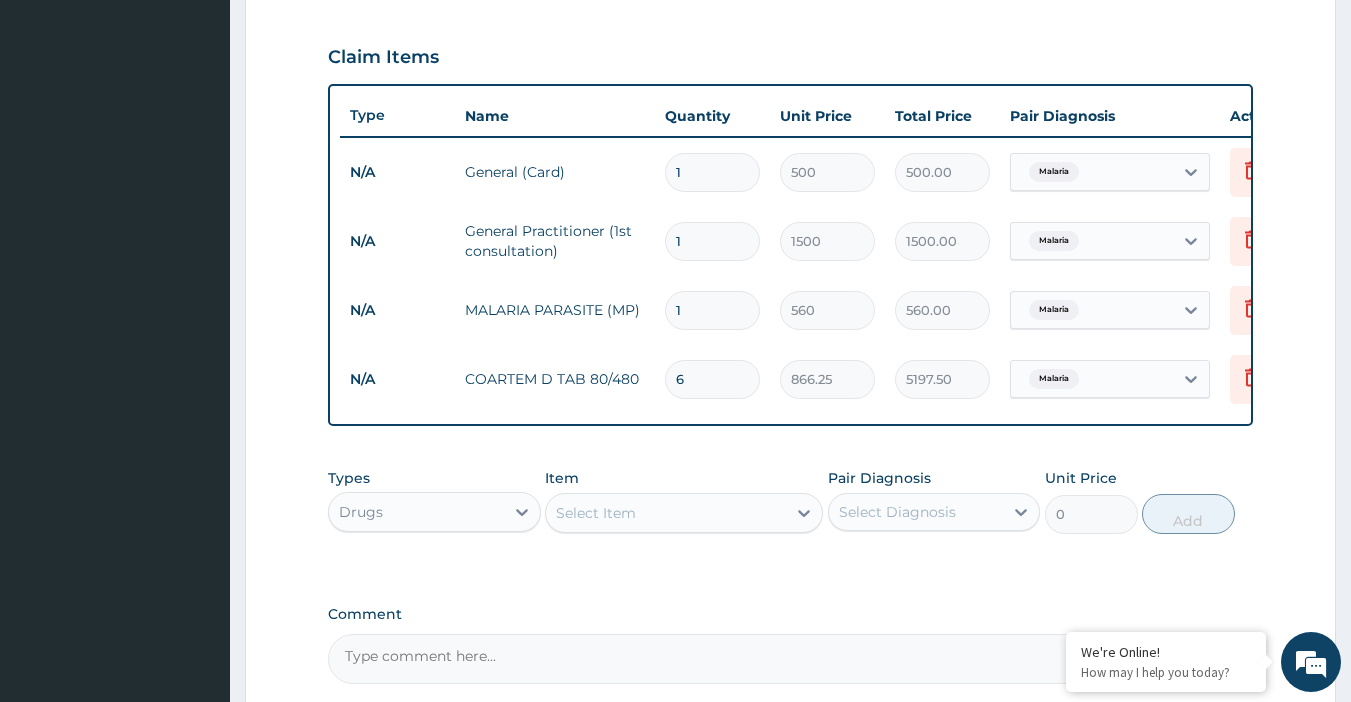 type on "6" 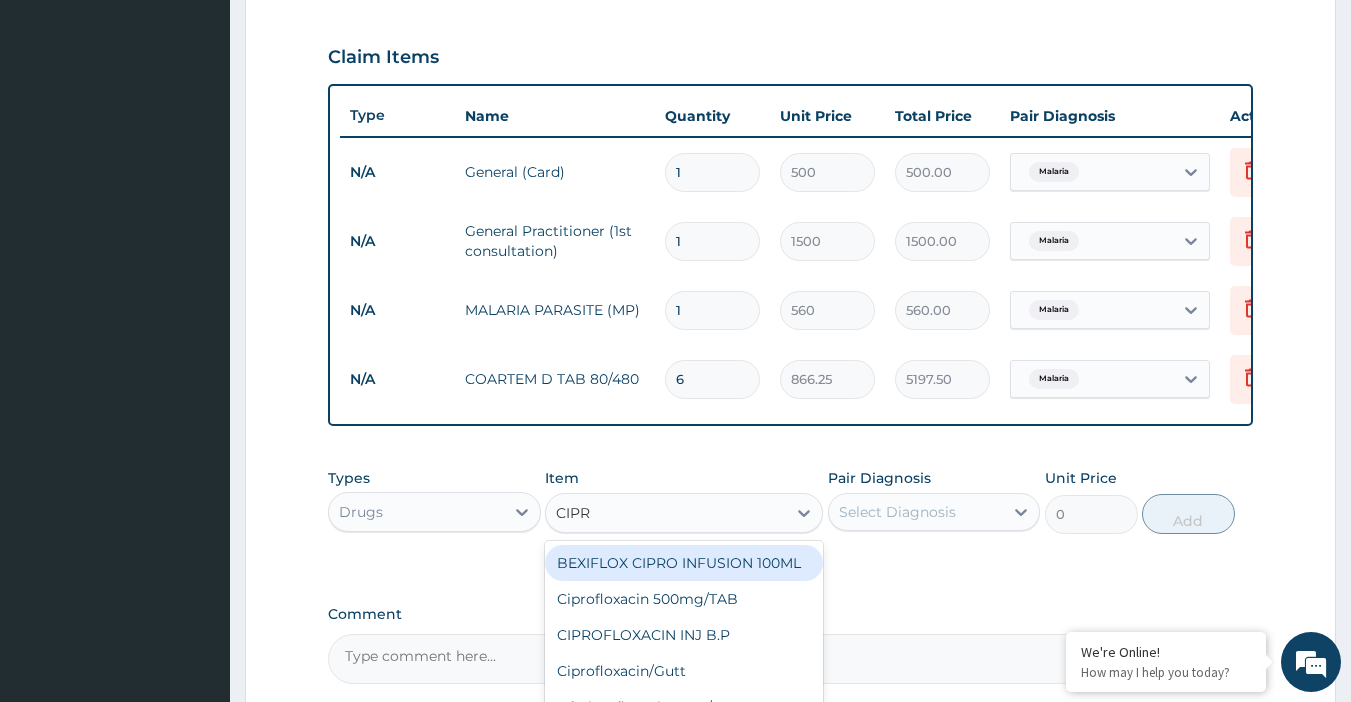 type on "CIPRO" 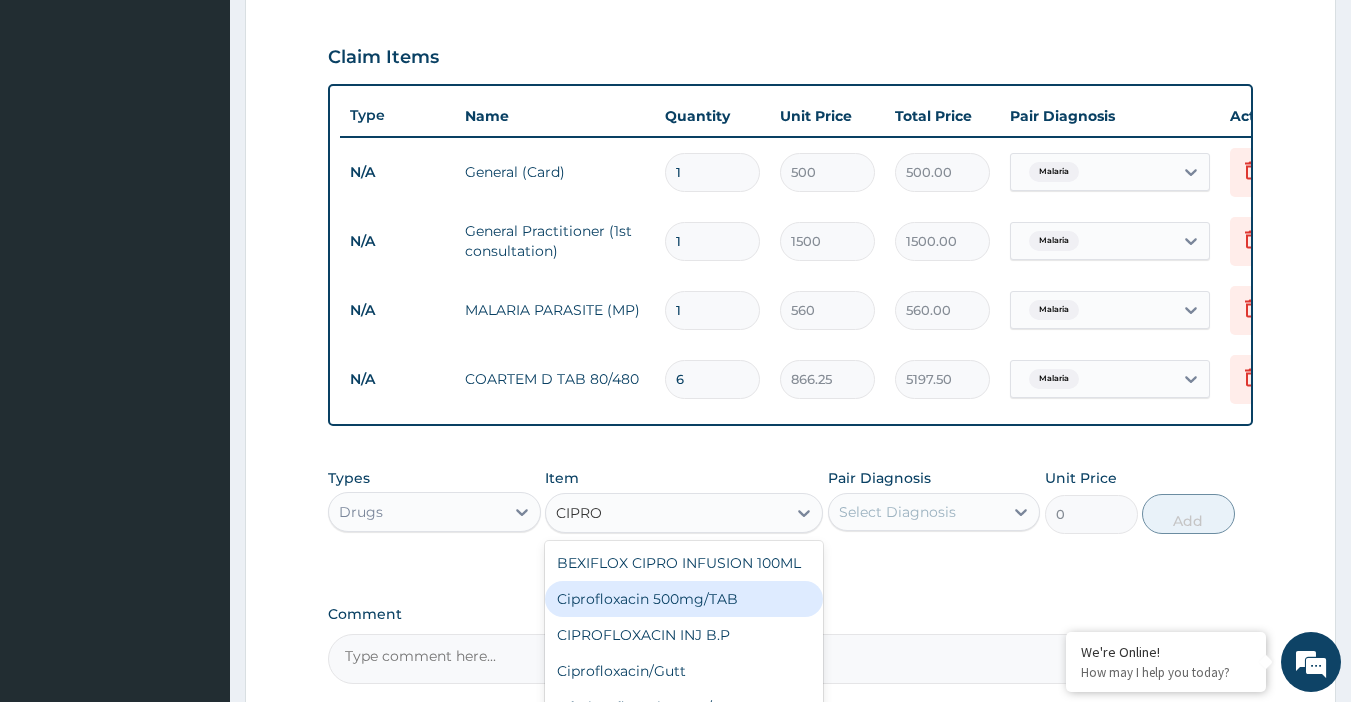click on "Ciprofloxacin 500mg/TAB" at bounding box center [684, 599] 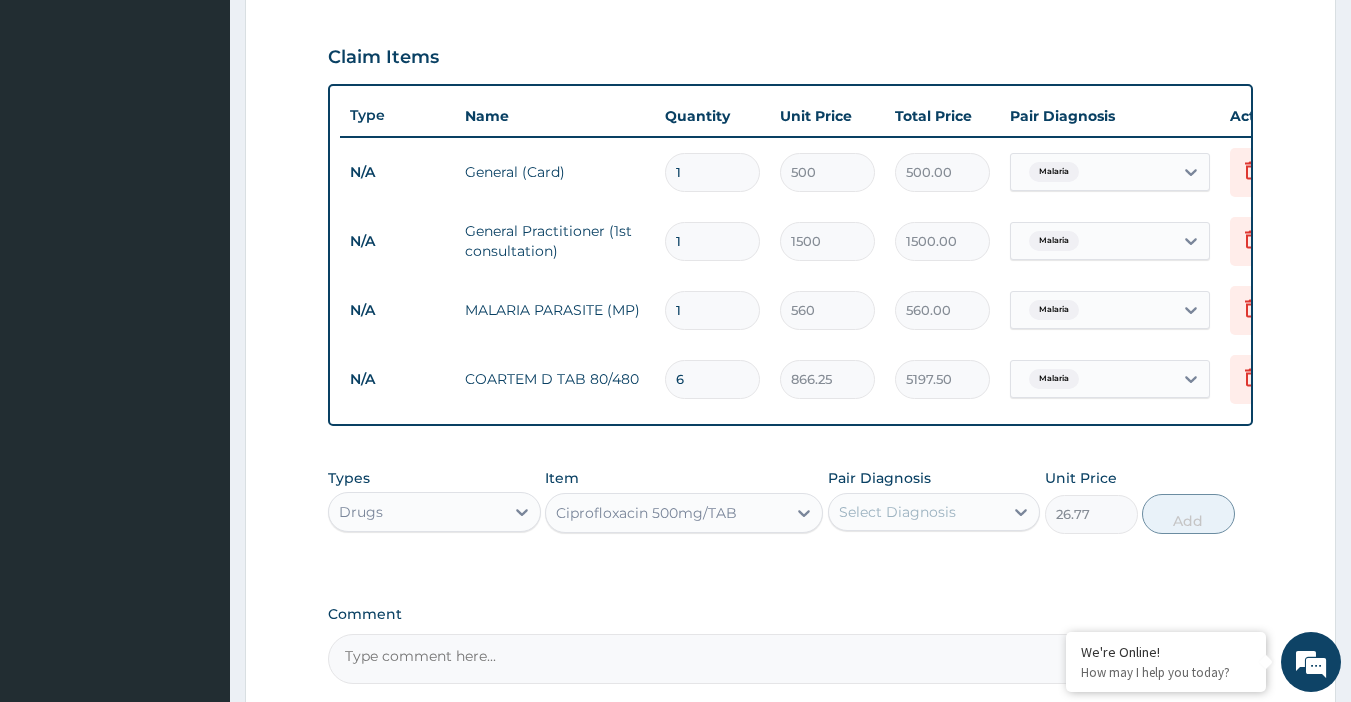 click on "Select Diagnosis" at bounding box center [897, 512] 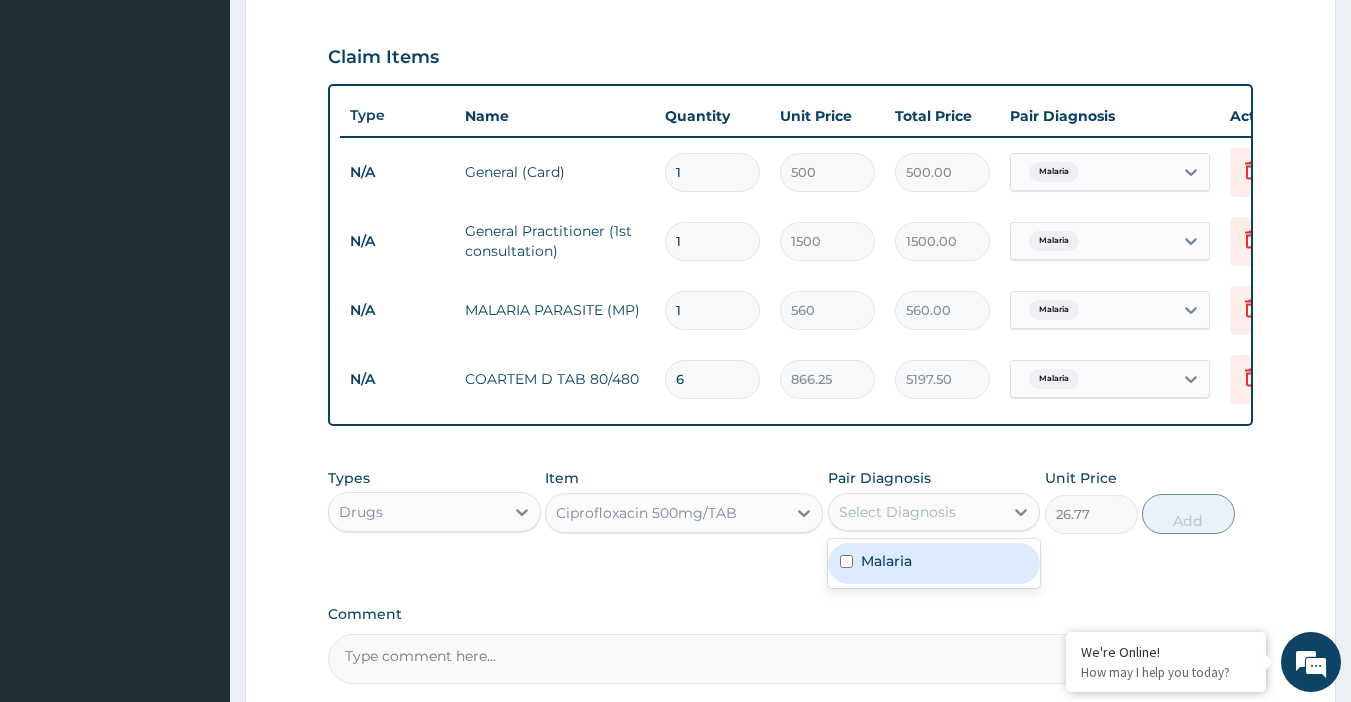 click on "Malaria" at bounding box center (934, 563) 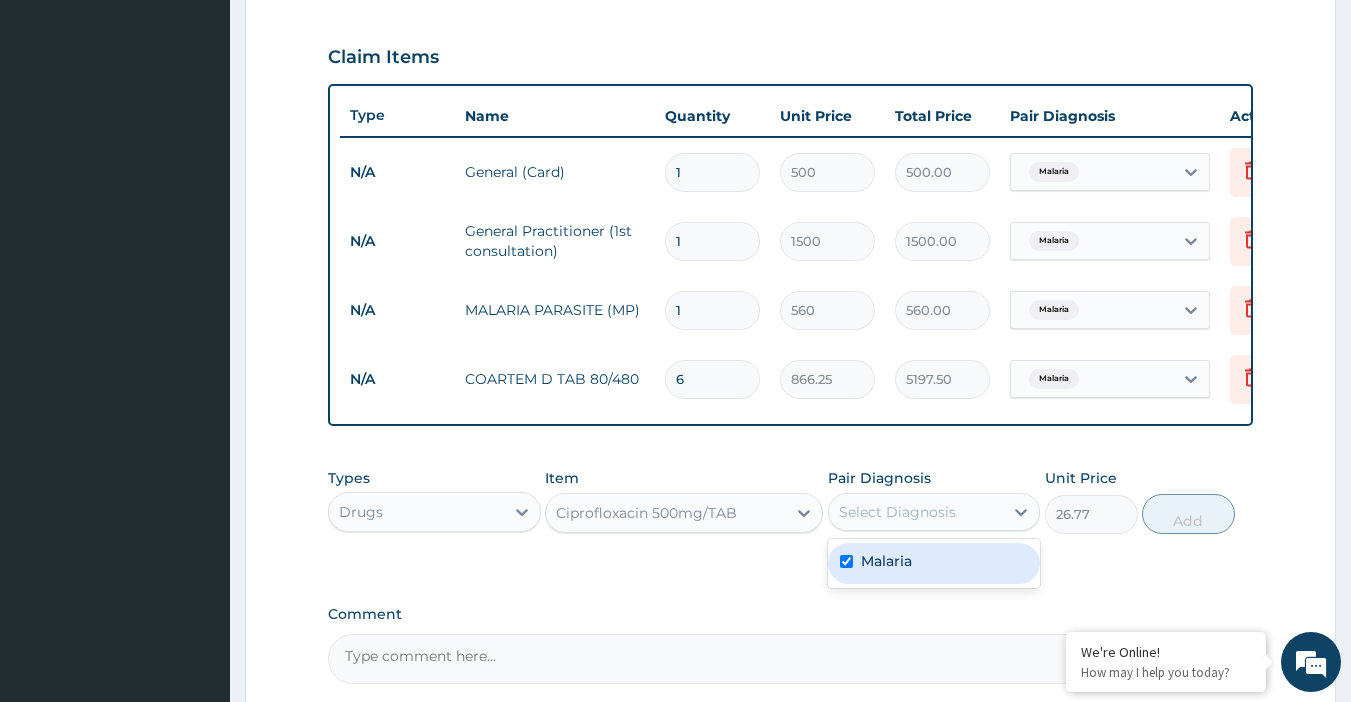 checkbox on "true" 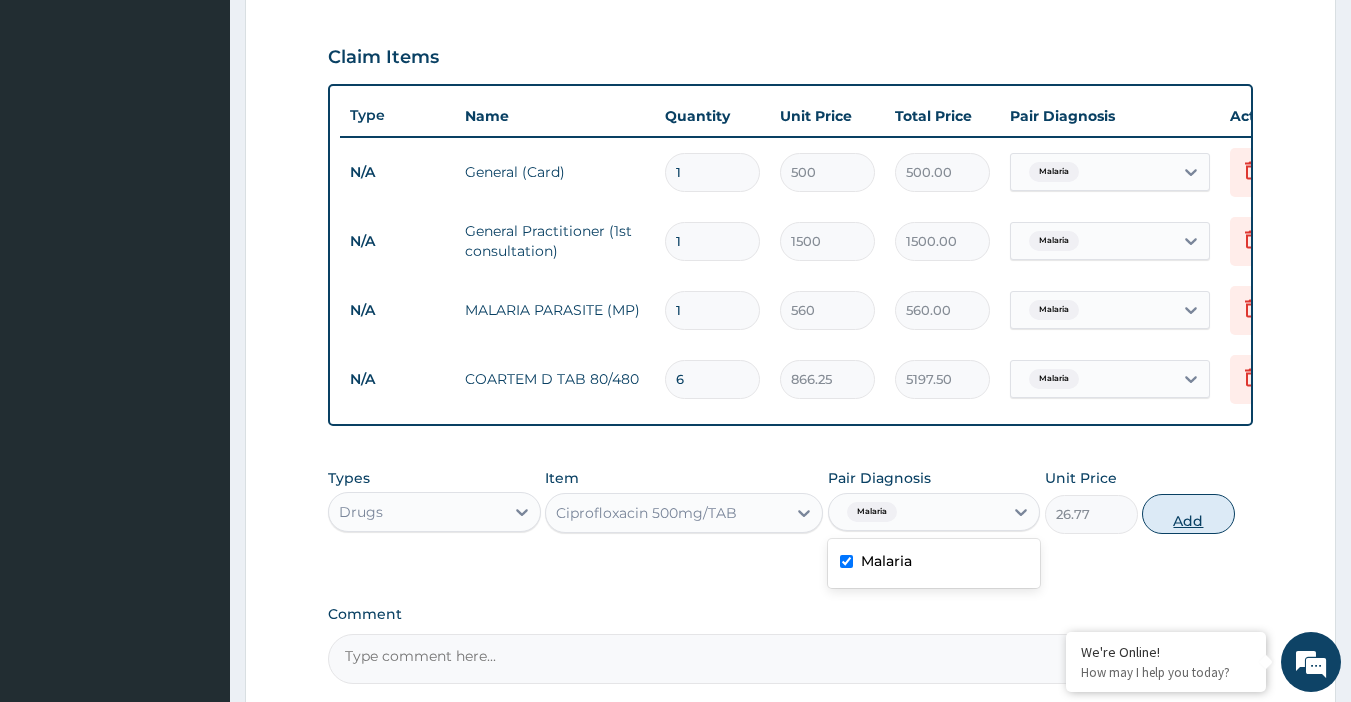 click on "Add" at bounding box center [1188, 514] 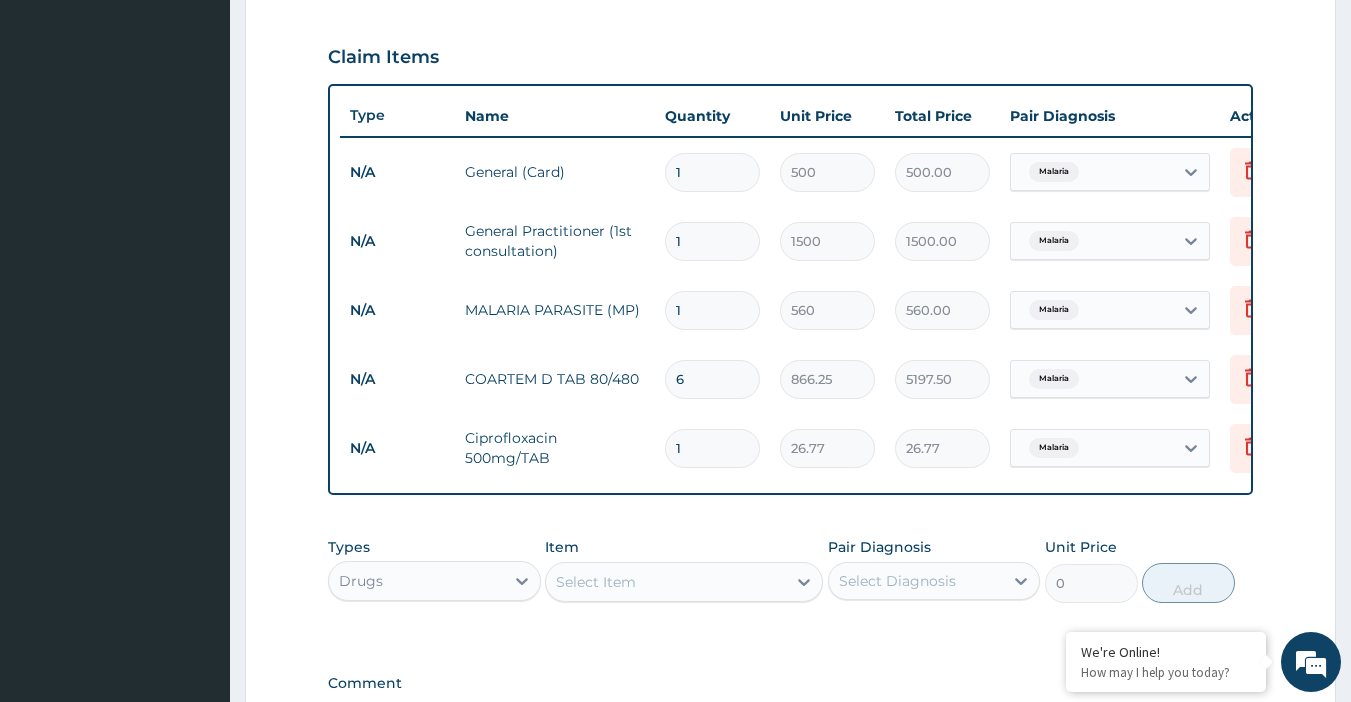 type on "10" 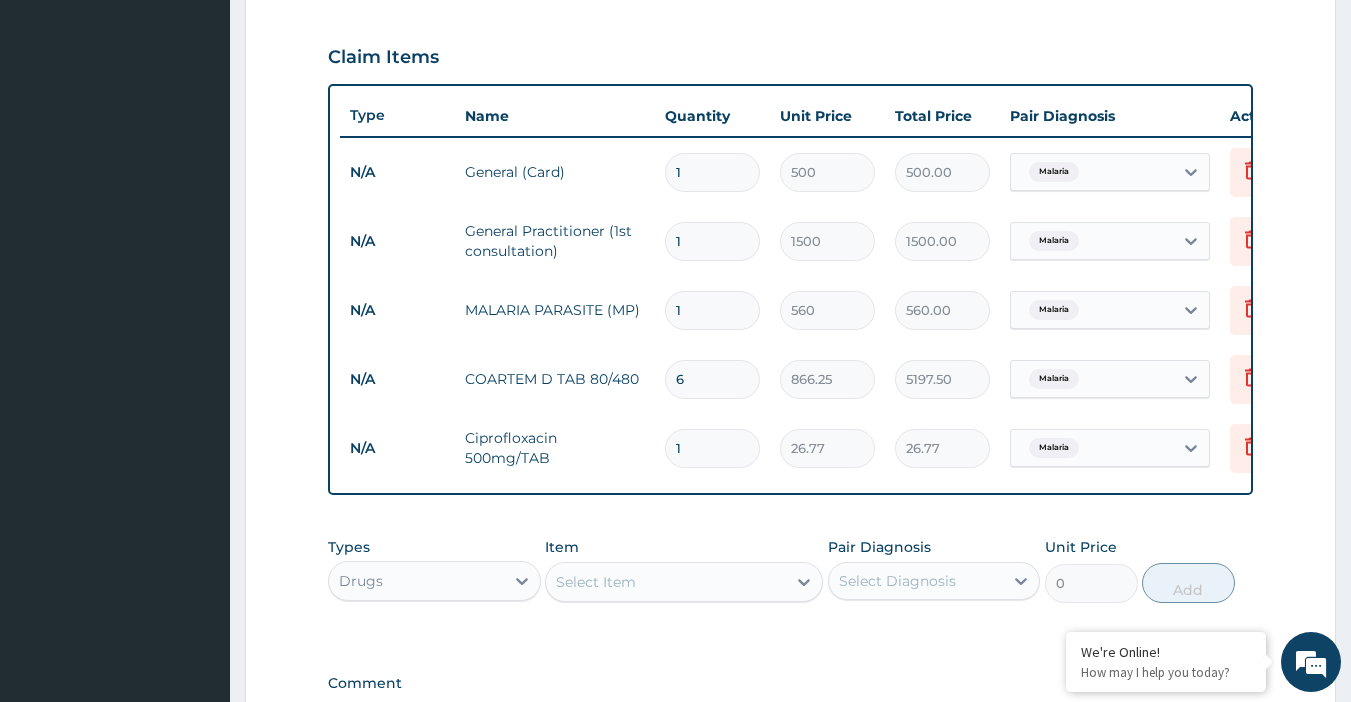 type on "267.70" 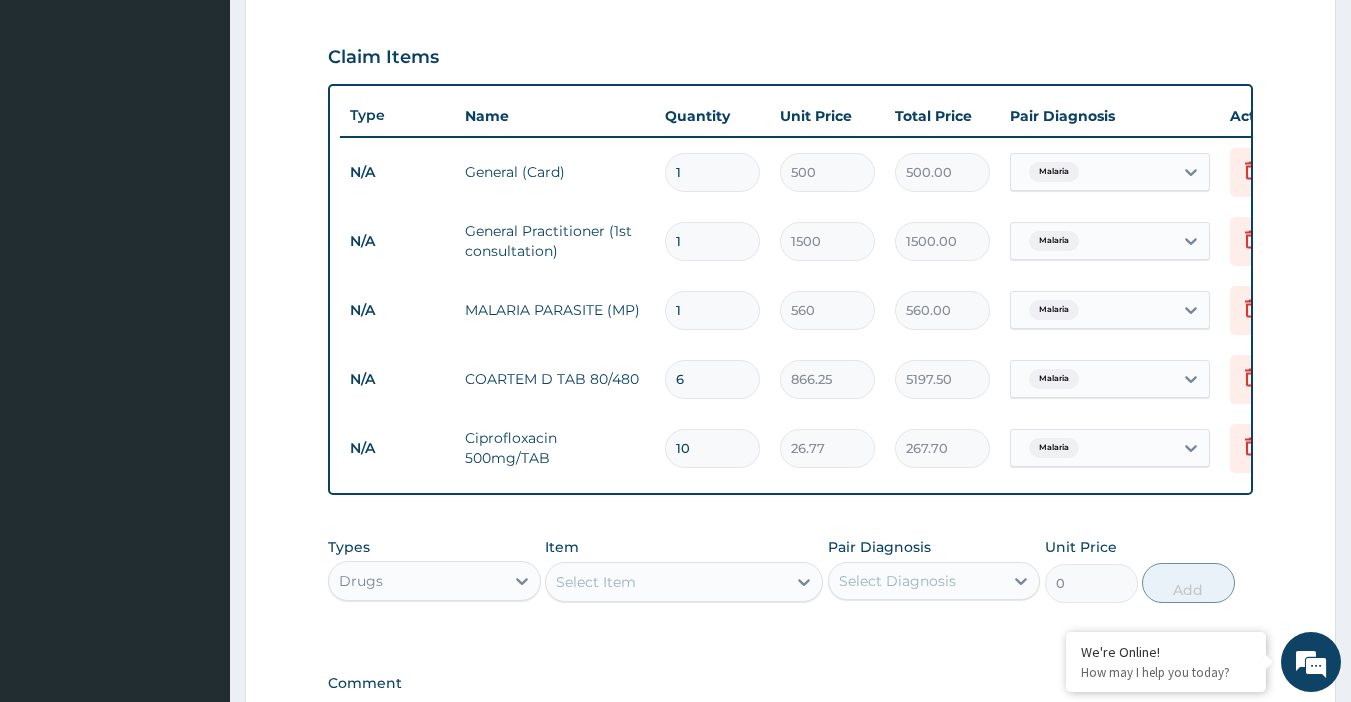 type on "10" 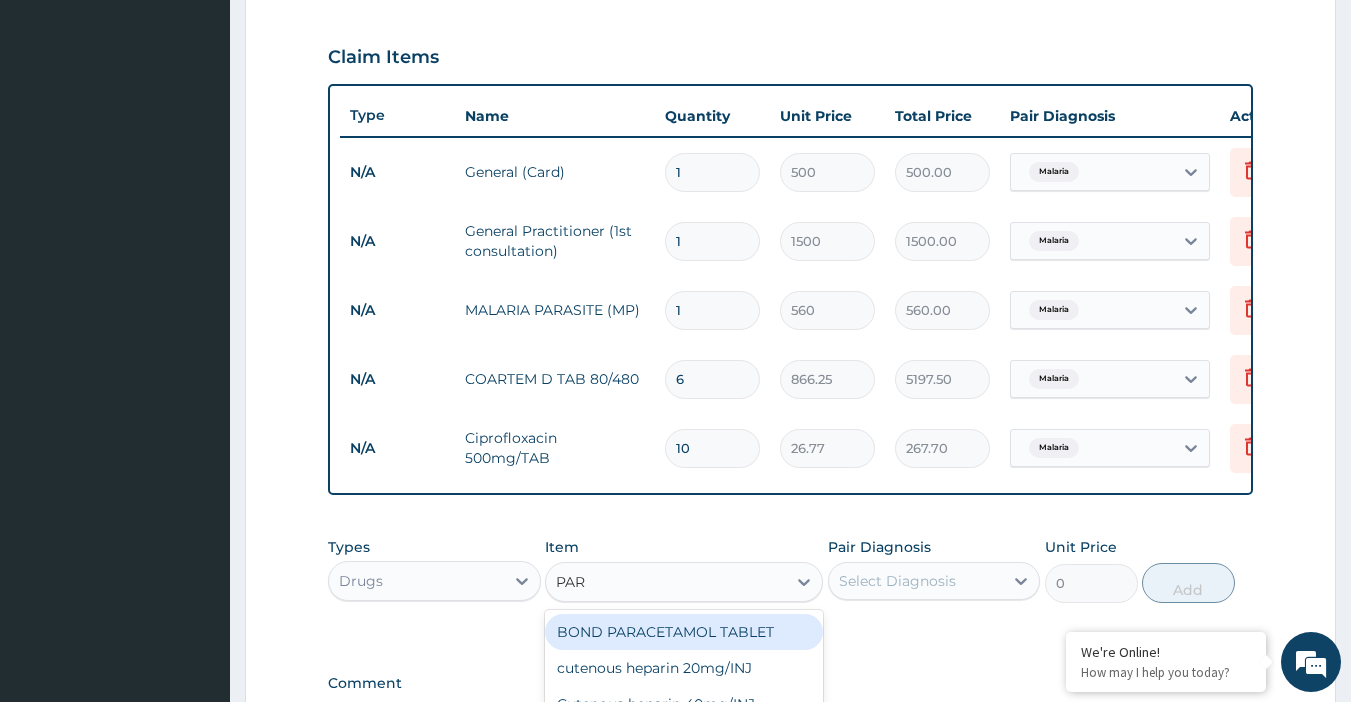 type on "PARA" 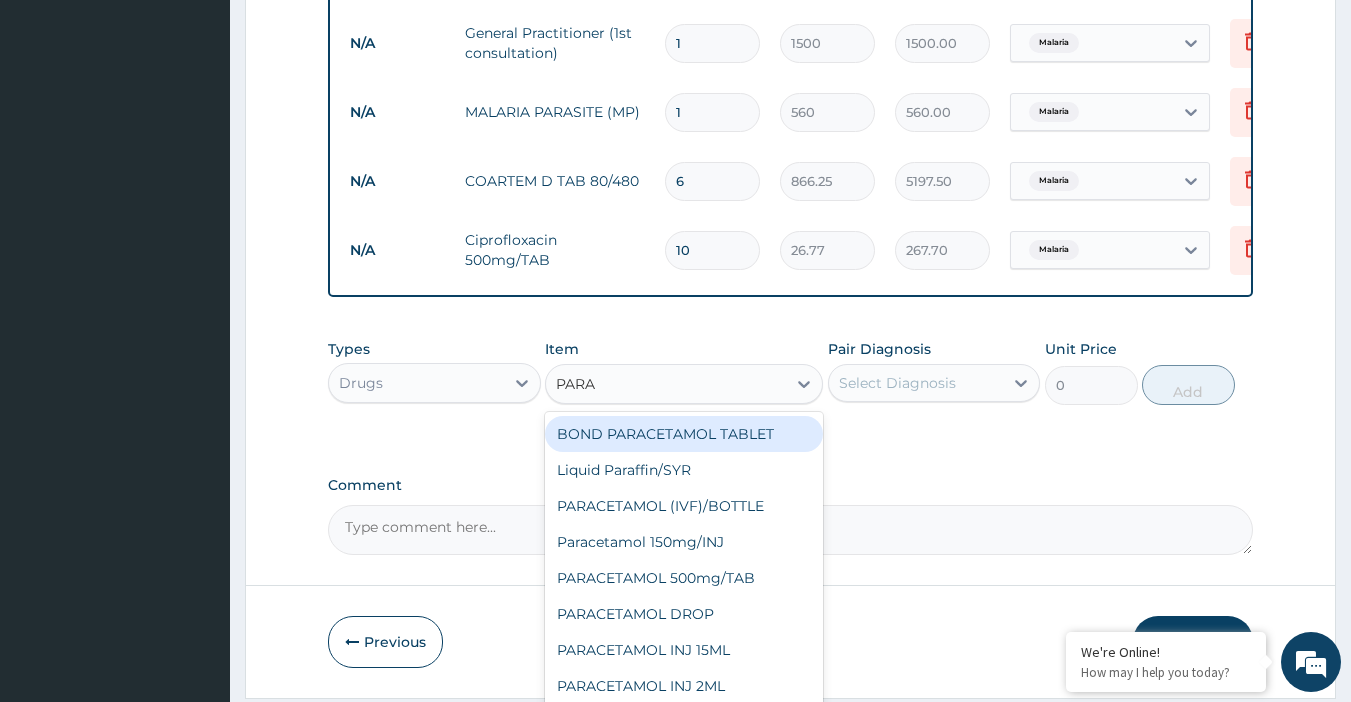 scroll, scrollTop: 860, scrollLeft: 0, axis: vertical 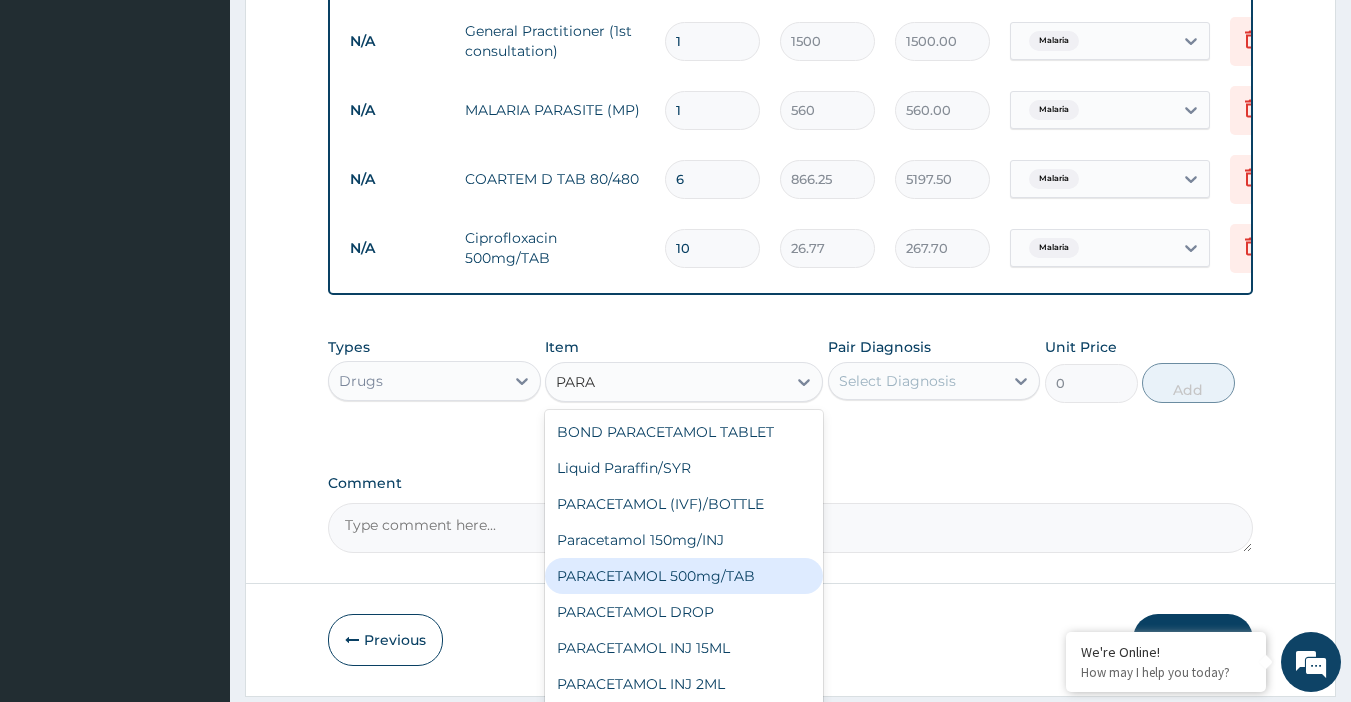 click on "PARACETAMOL 500mg/TAB" at bounding box center (684, 576) 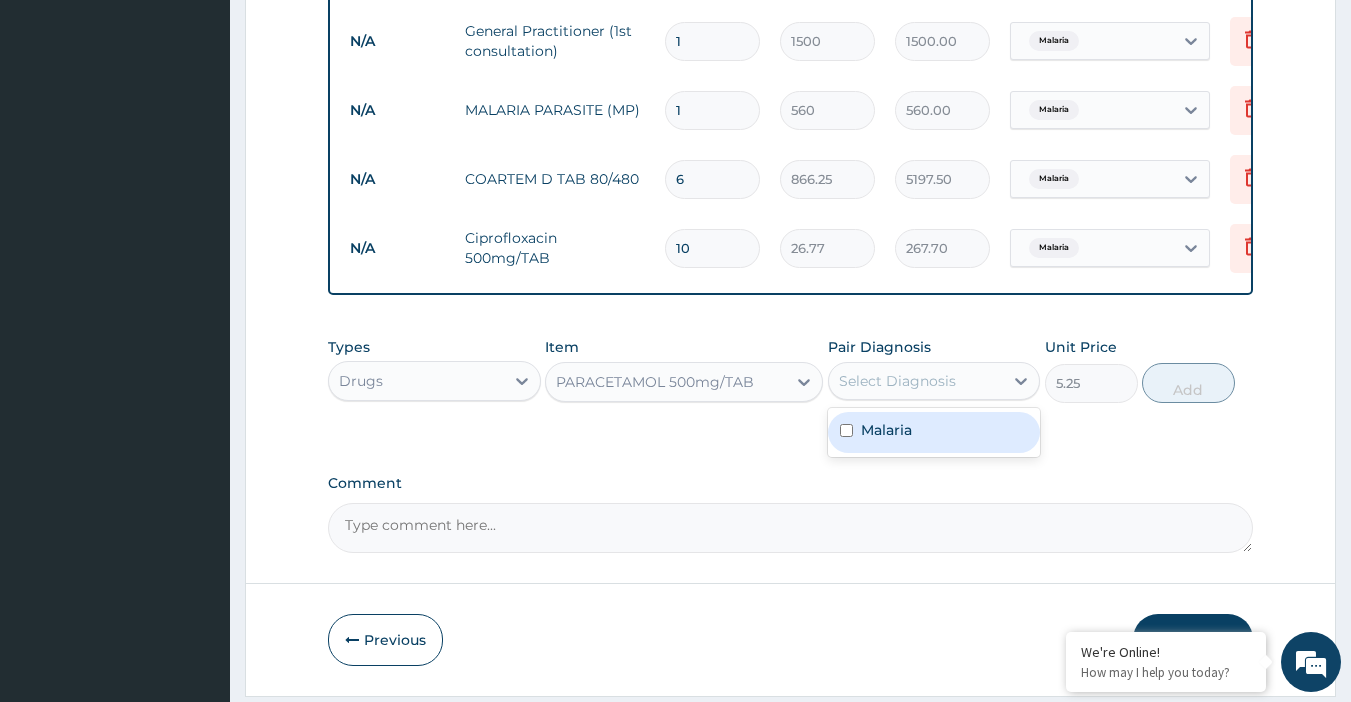 click on "Select Diagnosis" at bounding box center [916, 381] 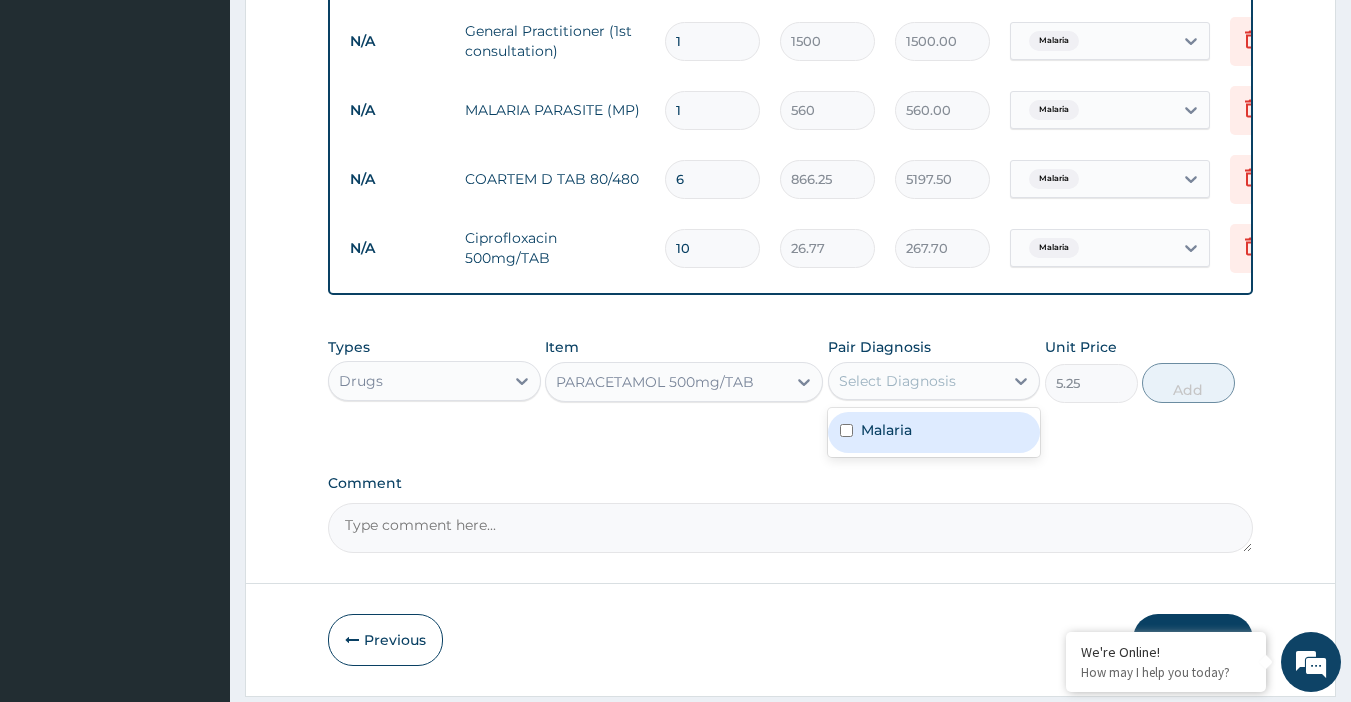 click on "Select Diagnosis" at bounding box center [916, 381] 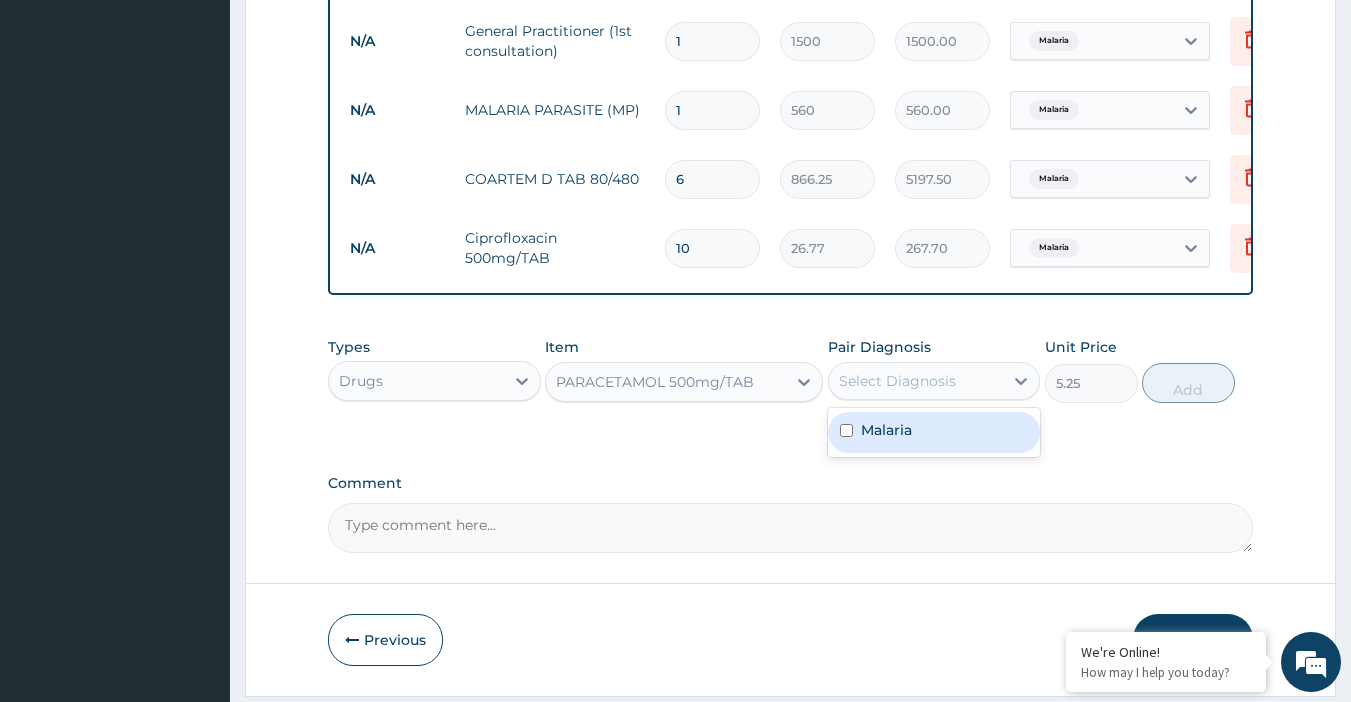 click on "Select Diagnosis" at bounding box center [916, 381] 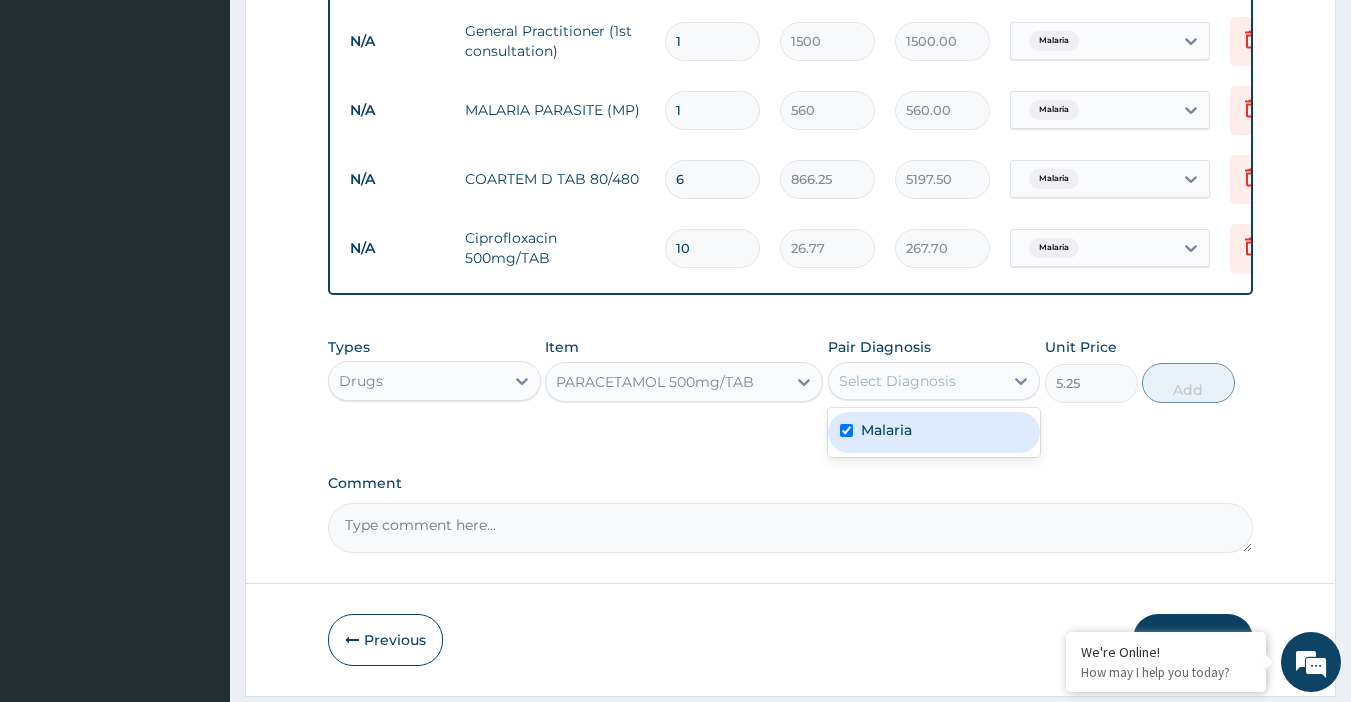 checkbox on "true" 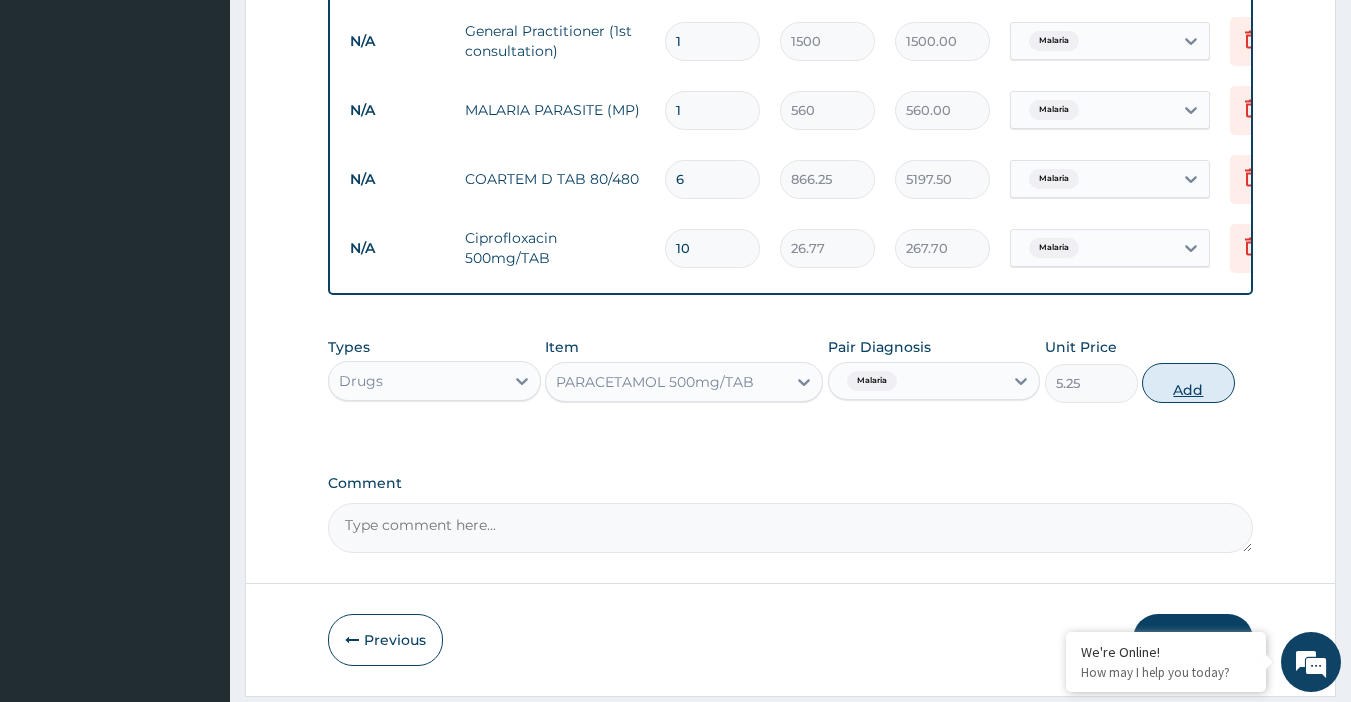 click on "Add" at bounding box center (1188, 383) 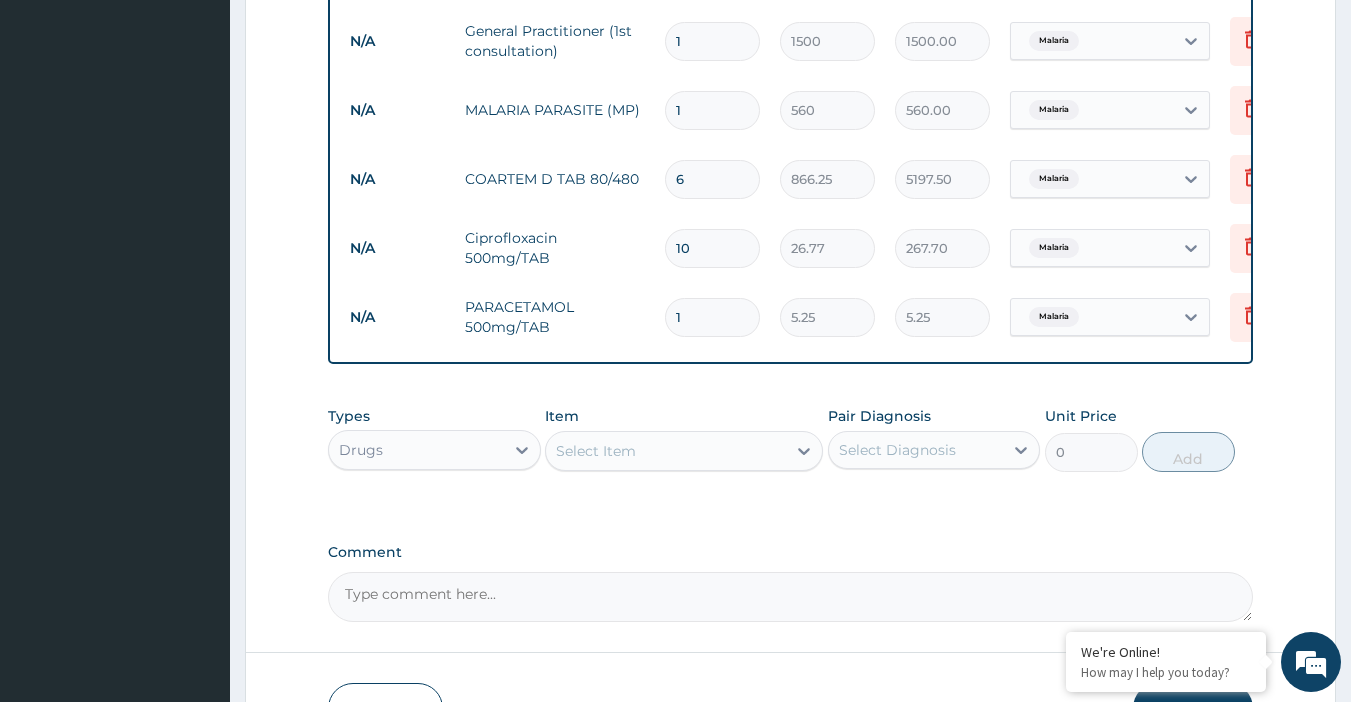 type on "18" 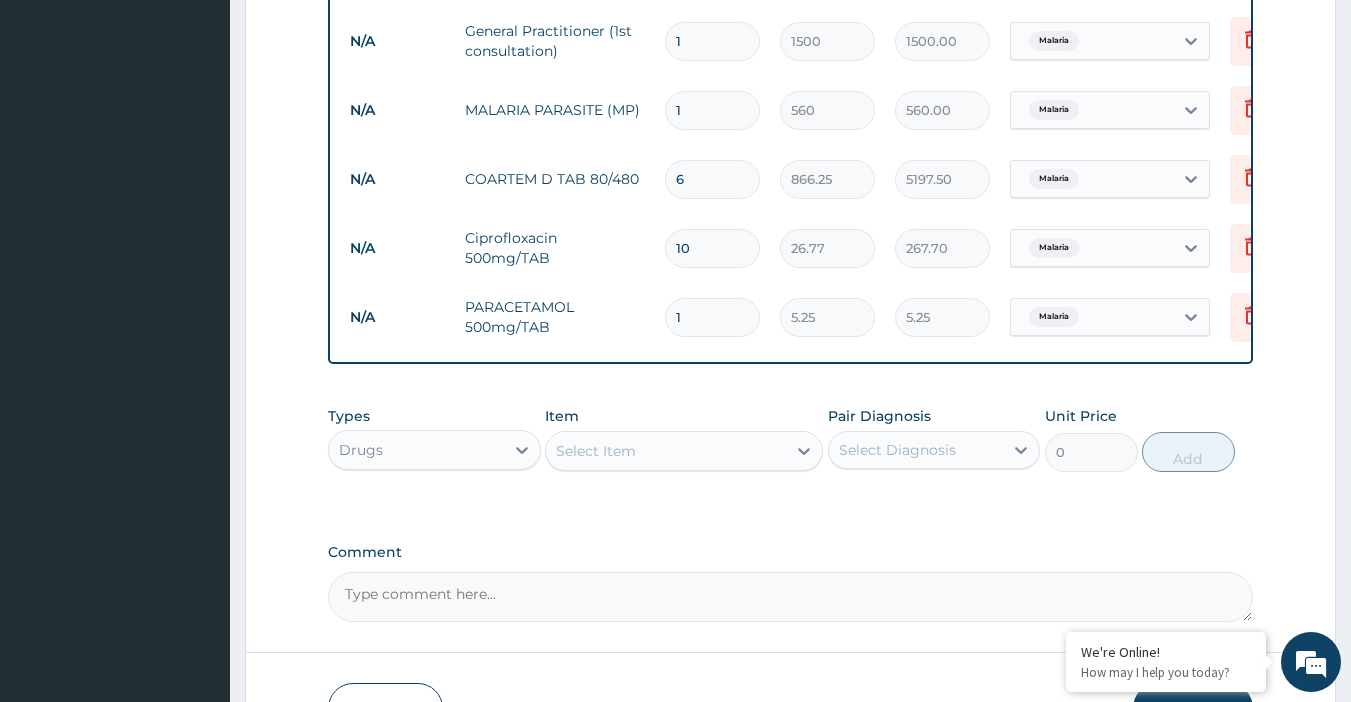 type on "94.50" 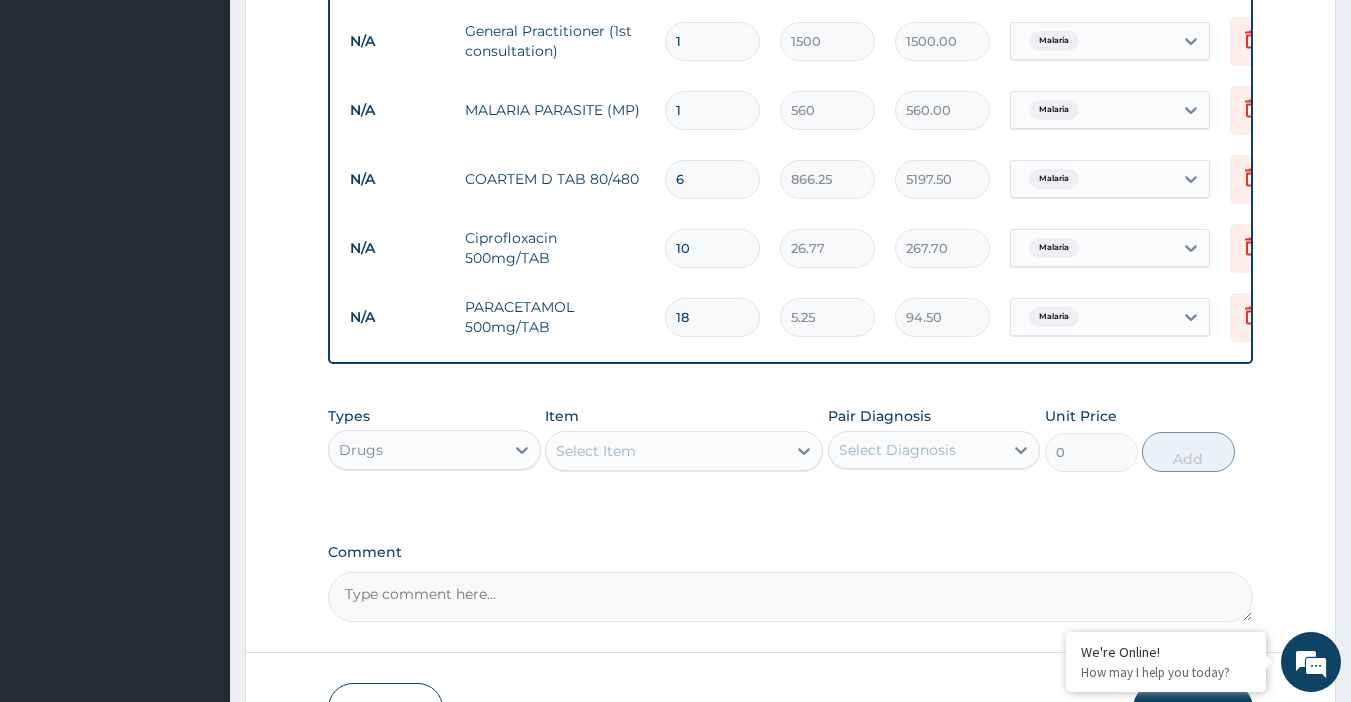 type on "18" 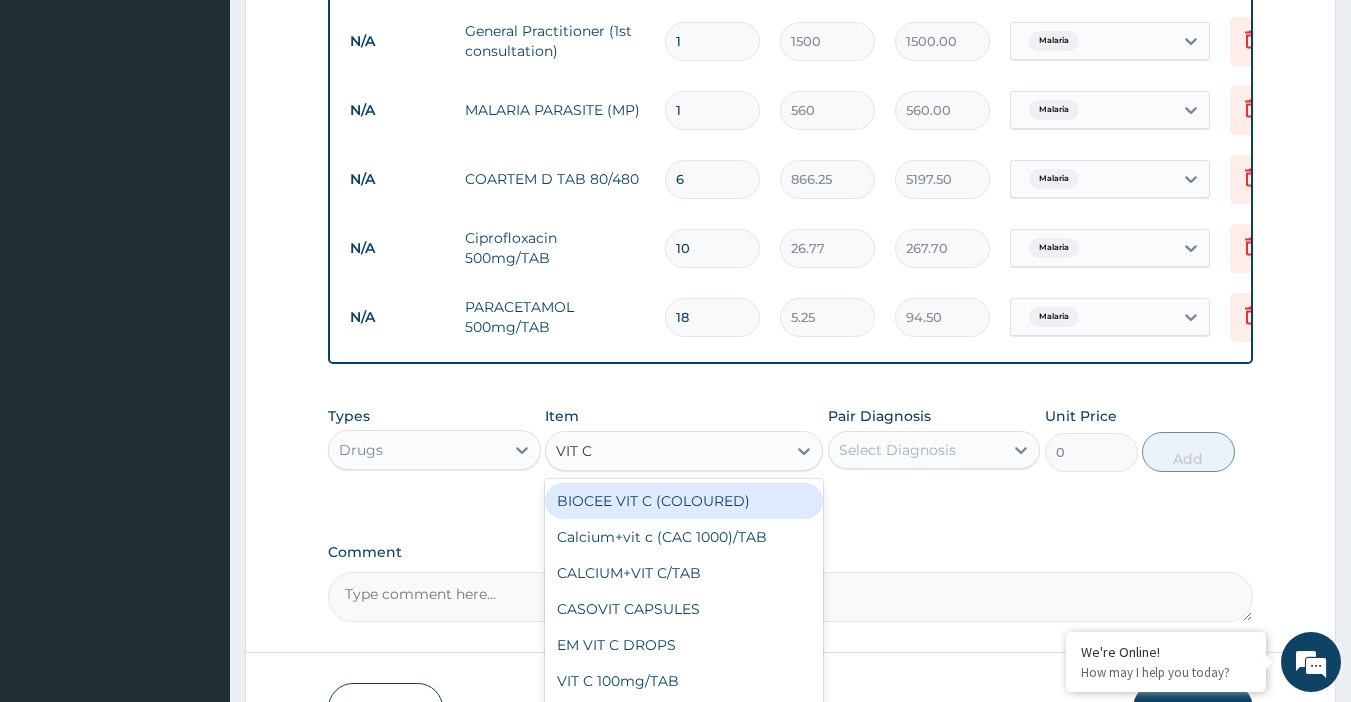 type on "VIT" 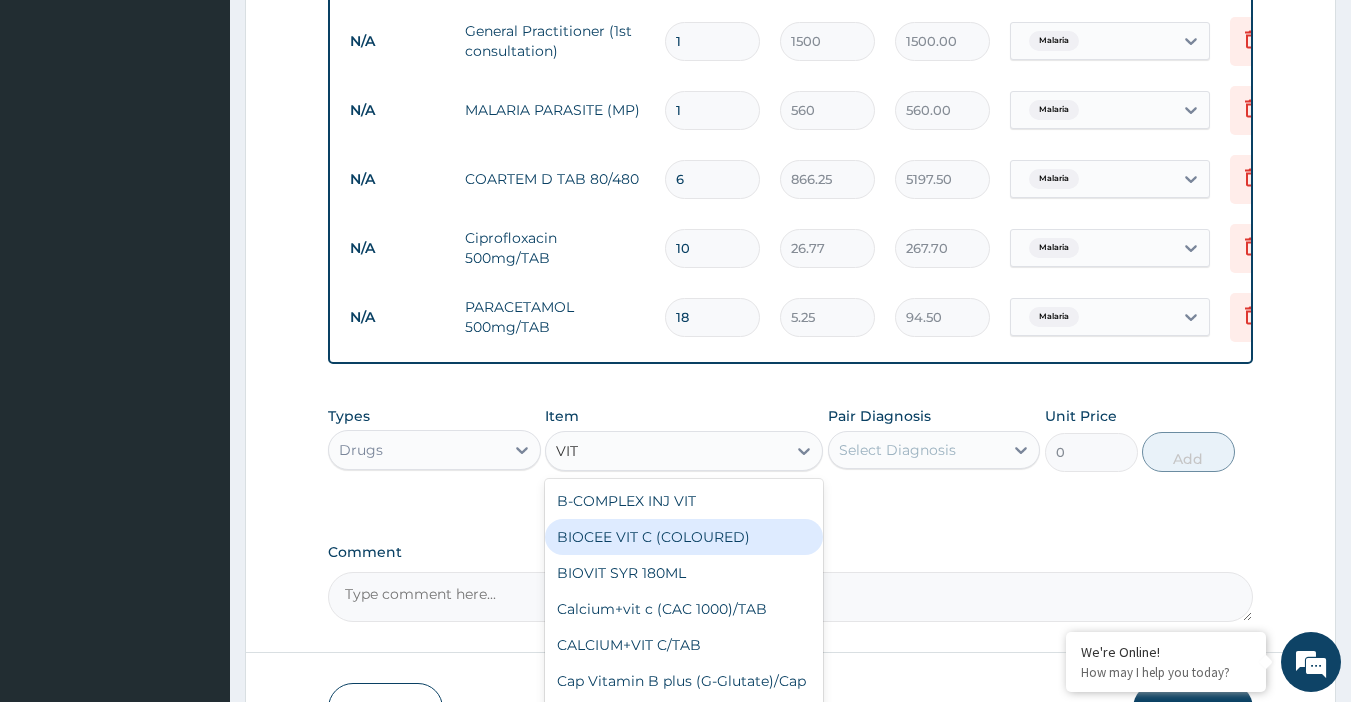type 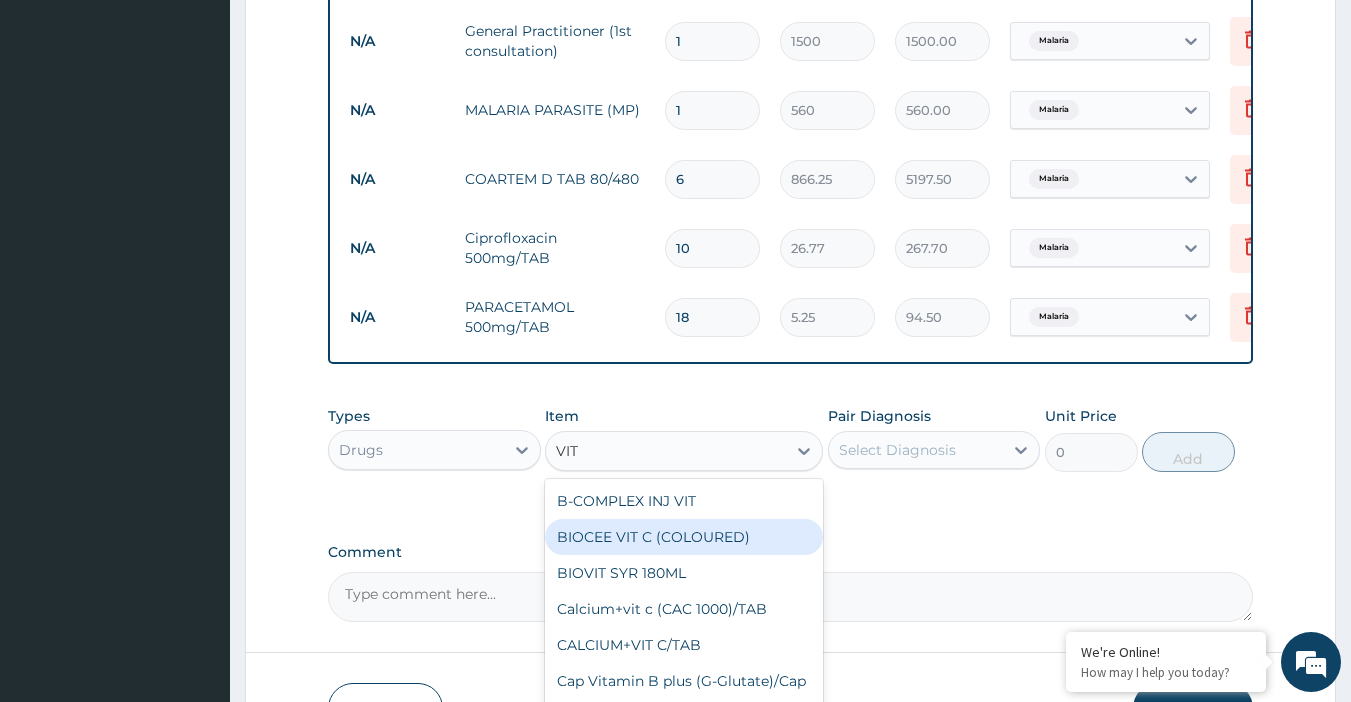 type on "1.57" 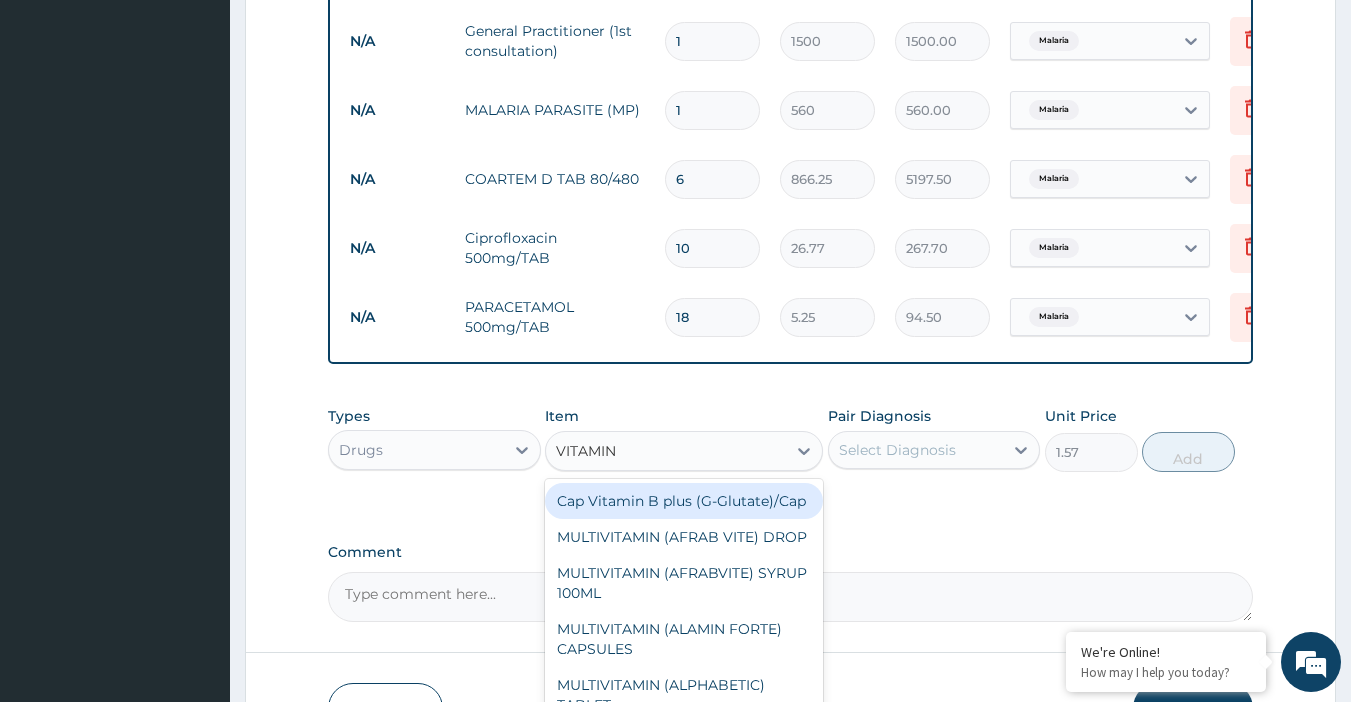 type on "VITAMIN" 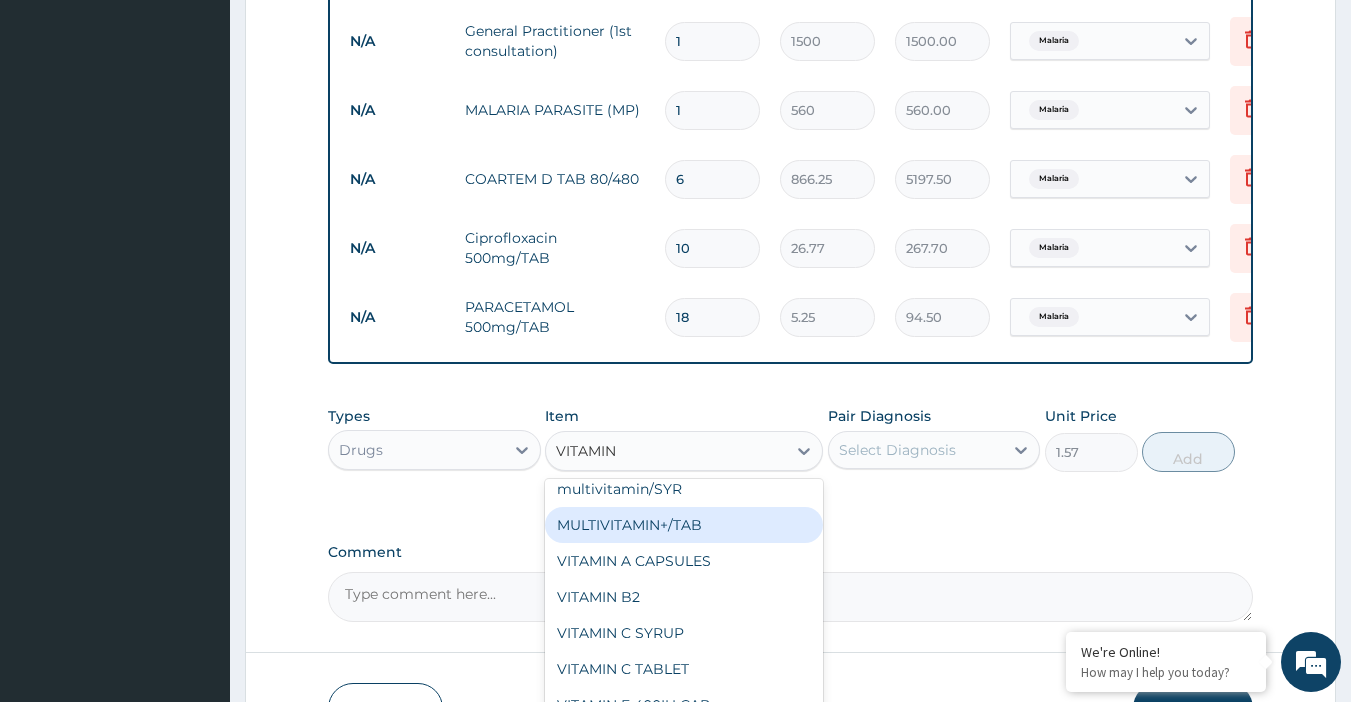 scroll, scrollTop: 660, scrollLeft: 0, axis: vertical 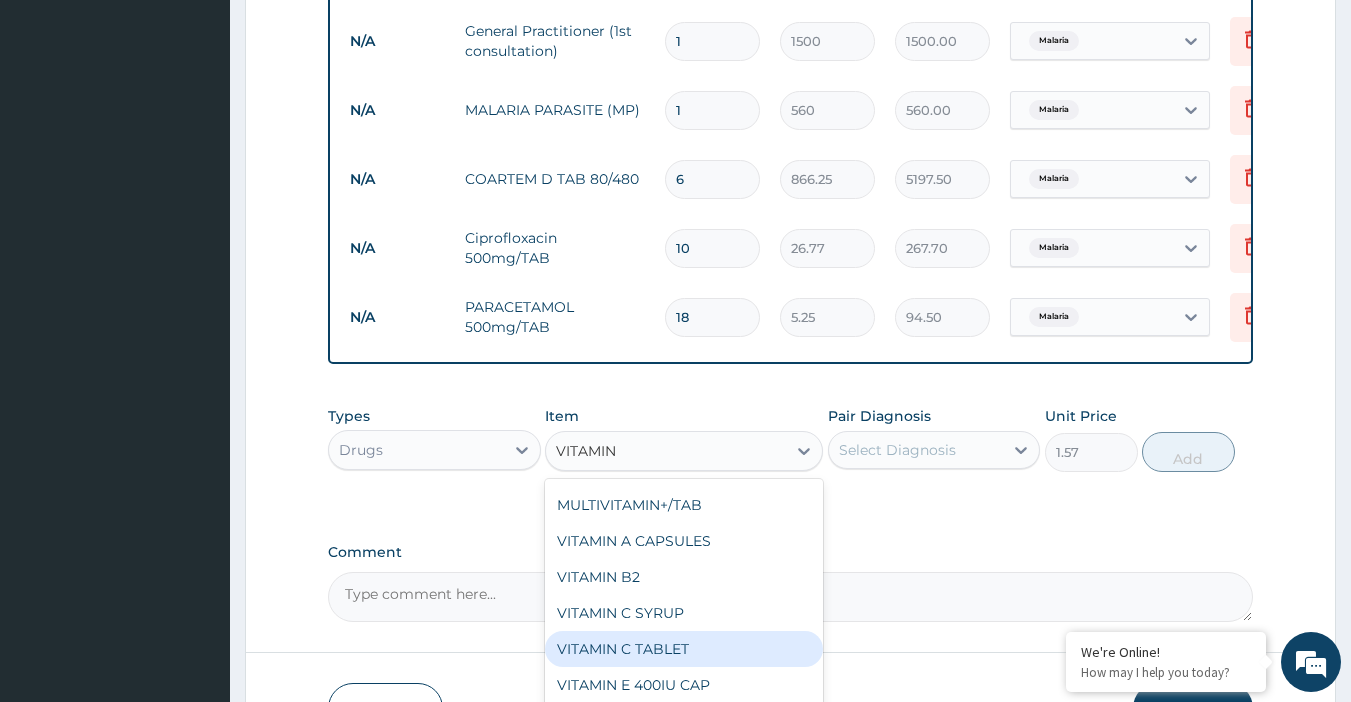 click on "VITAMIN C TABLET" at bounding box center (684, 649) 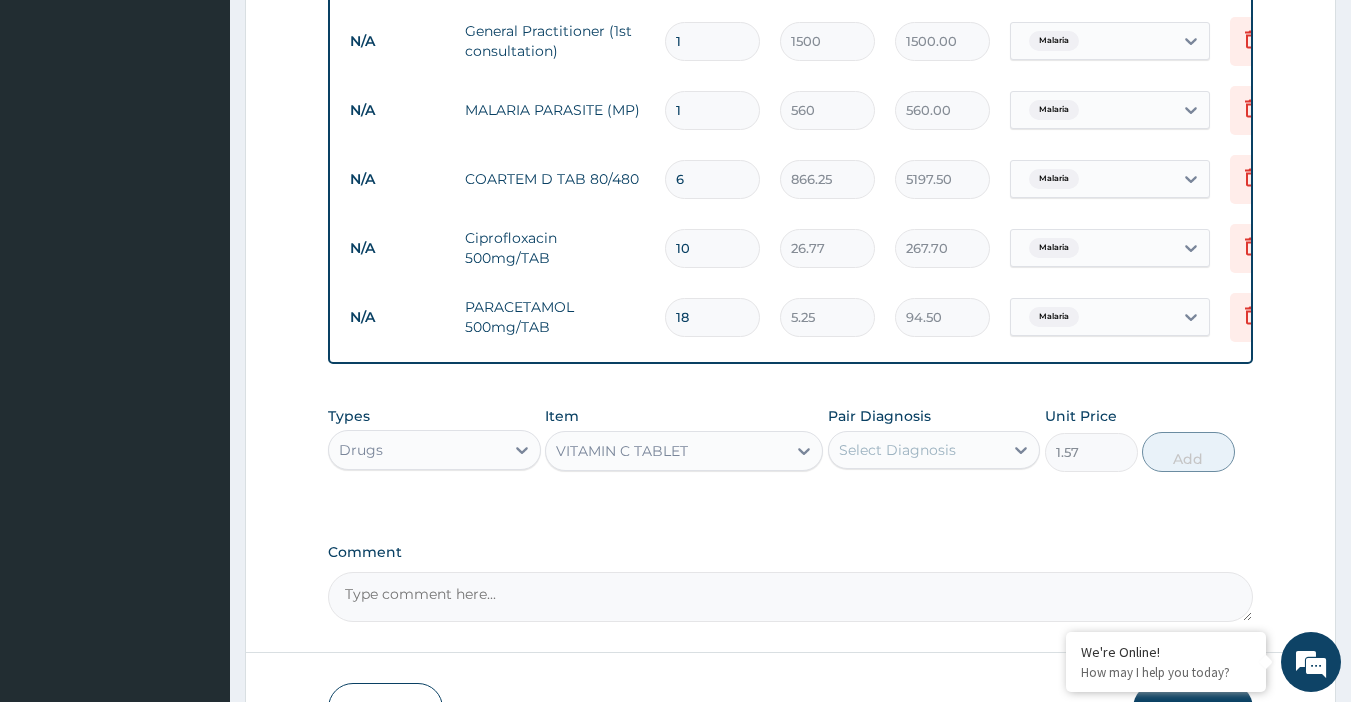 type 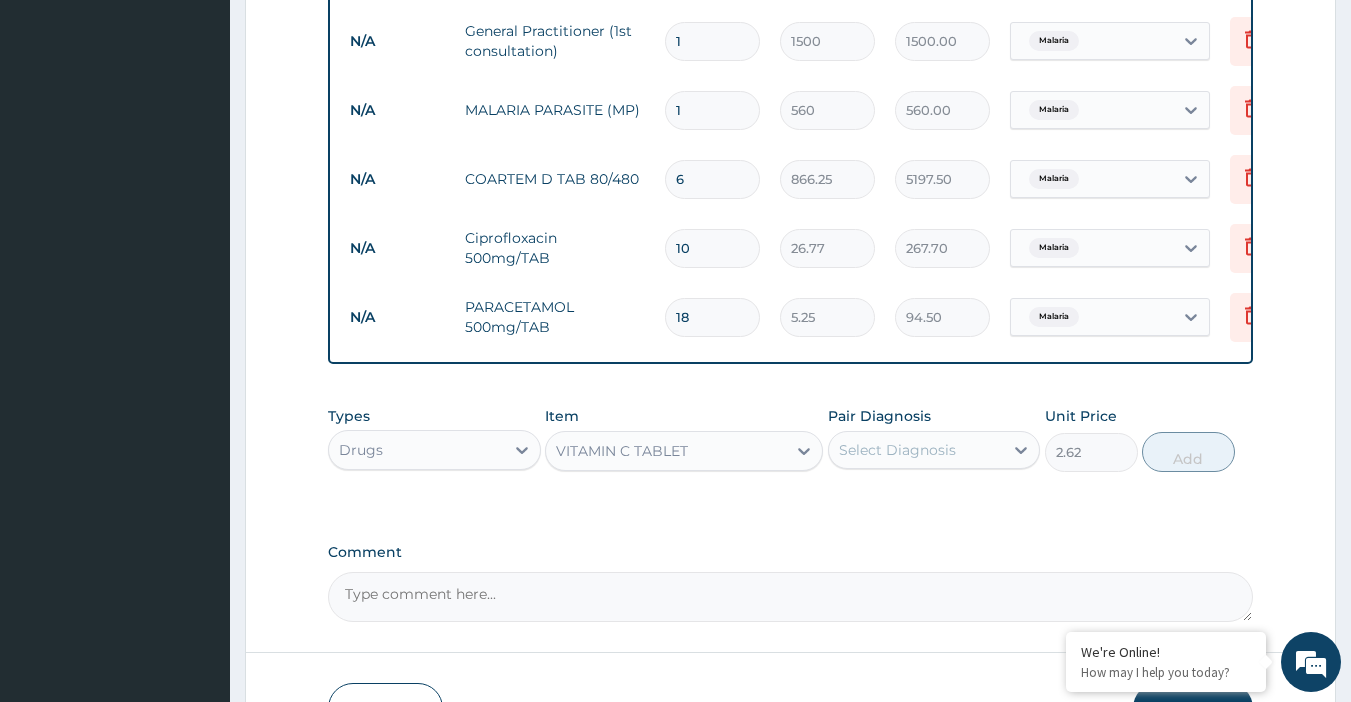 click on "Types Drugs Item option VITAMIN C TABLET, selected.   Select is focused ,type to refine list, press Down to open the menu,  VITAMIN C TABLET Pair Diagnosis Select Diagnosis Unit Price 2.62 Add" at bounding box center [791, 439] 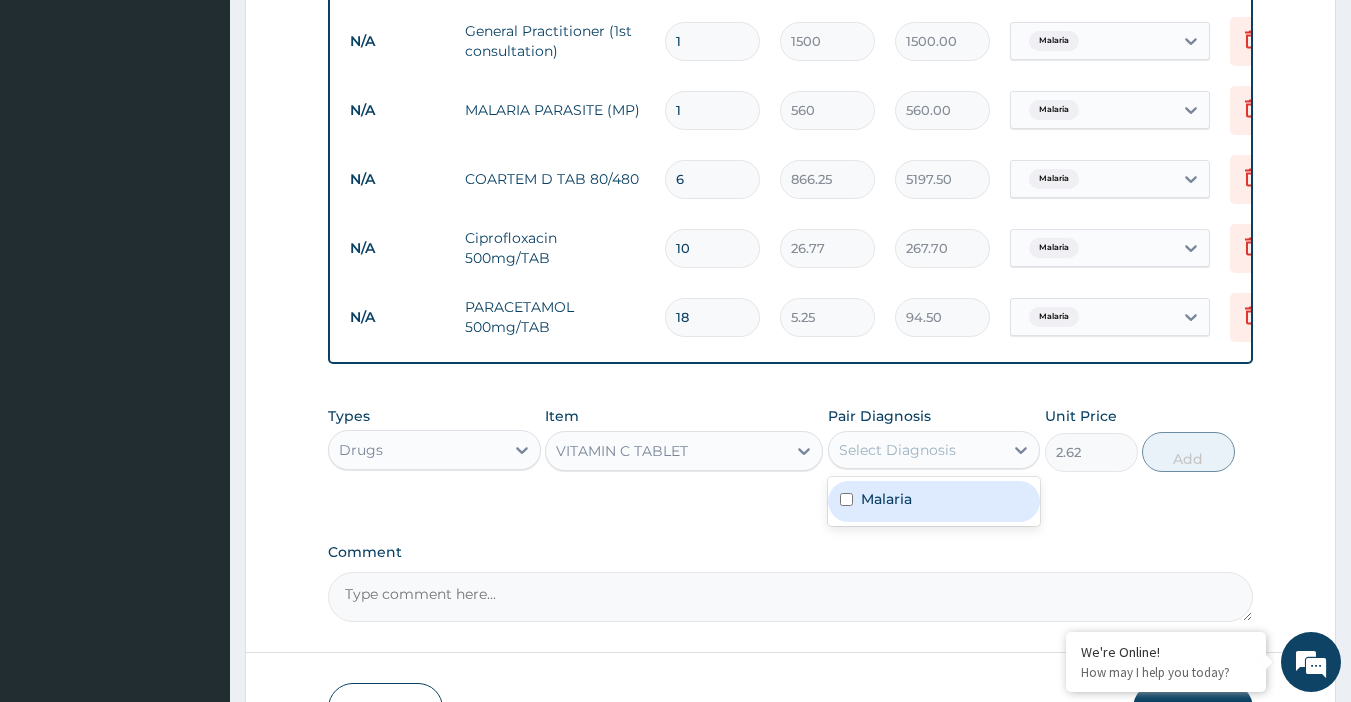 click on "Select Diagnosis" at bounding box center (897, 450) 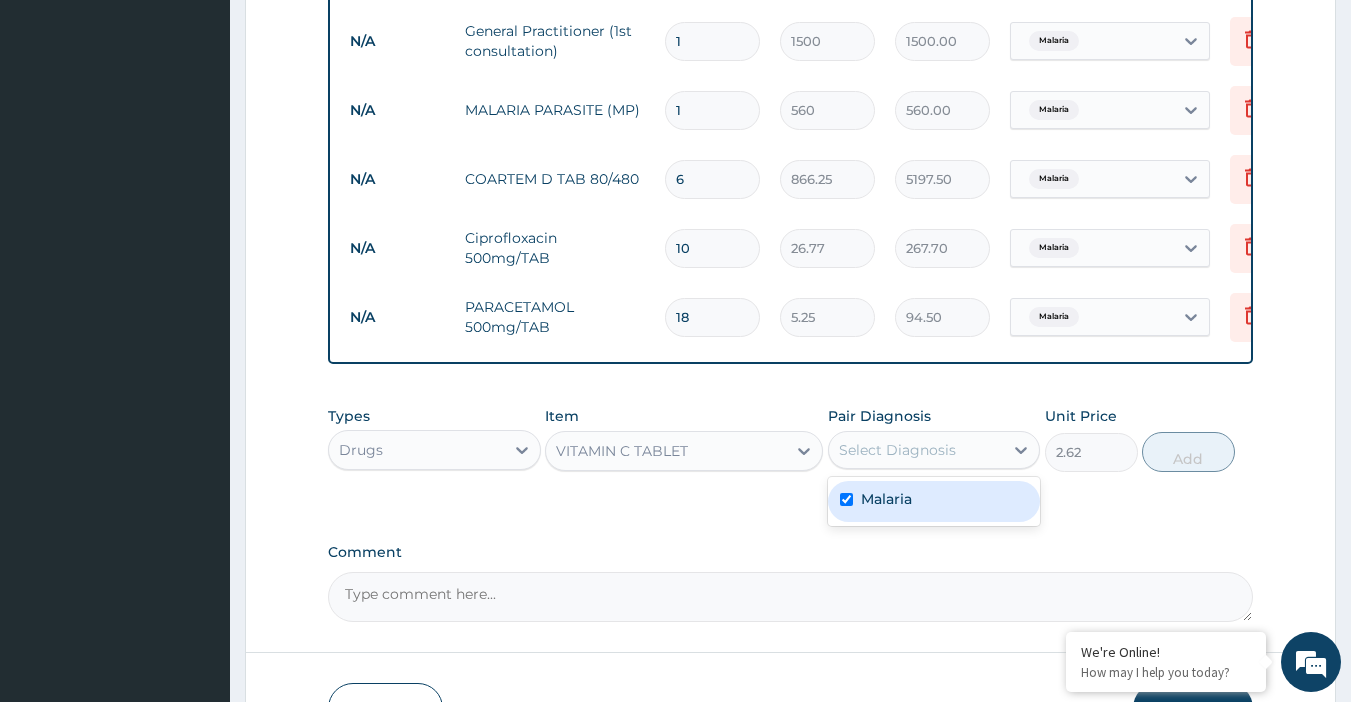 checkbox on "true" 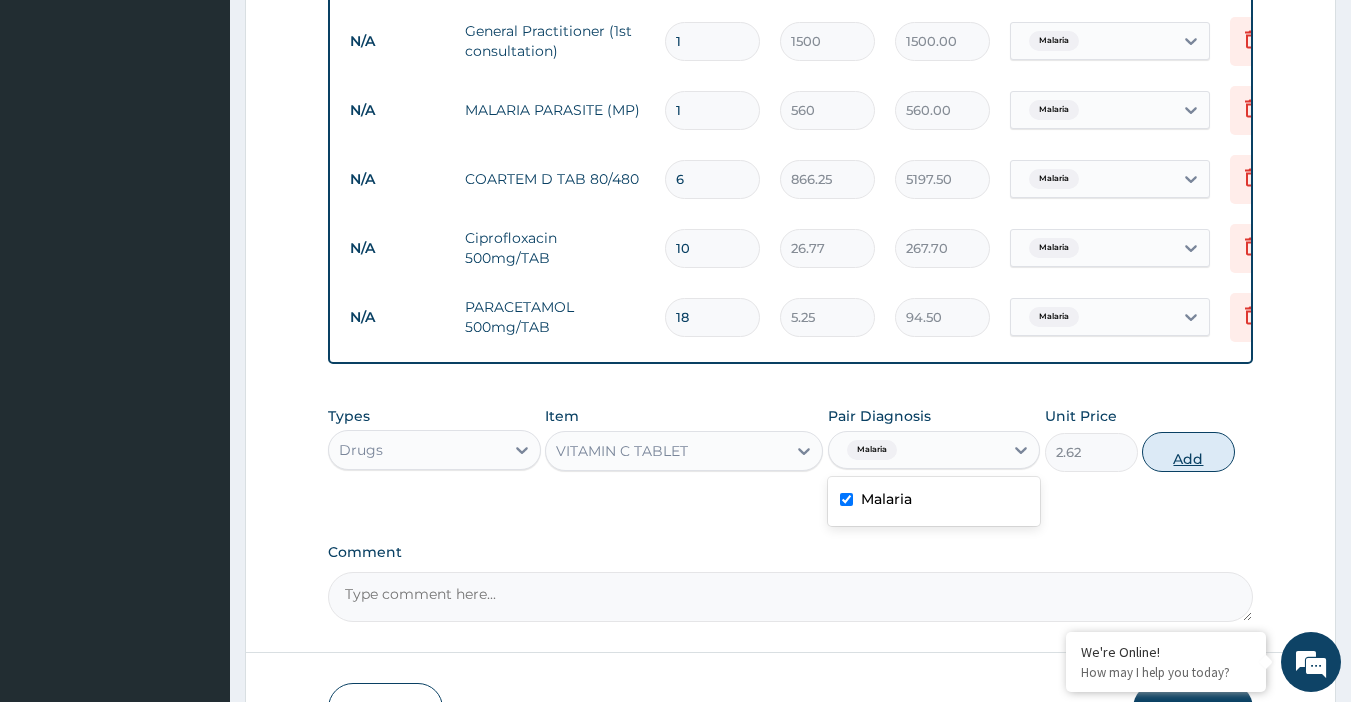 click on "Add" at bounding box center [1188, 452] 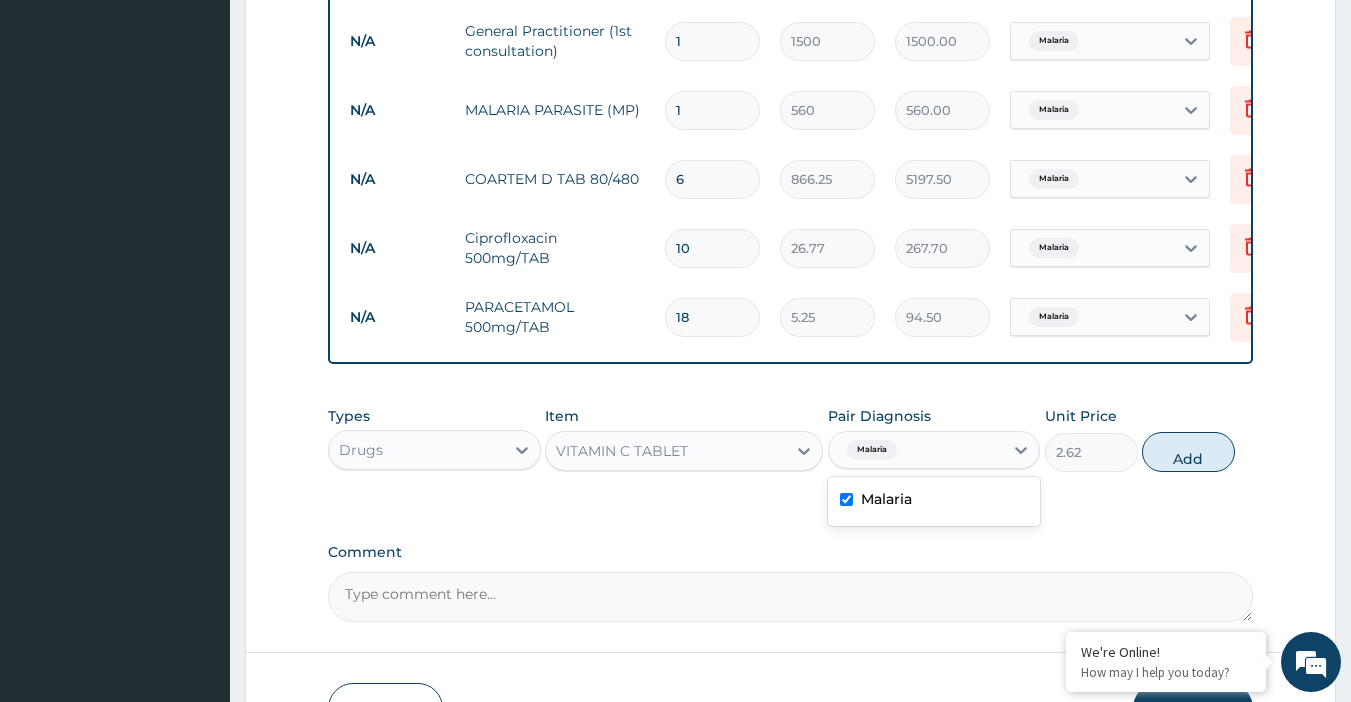 type on "0" 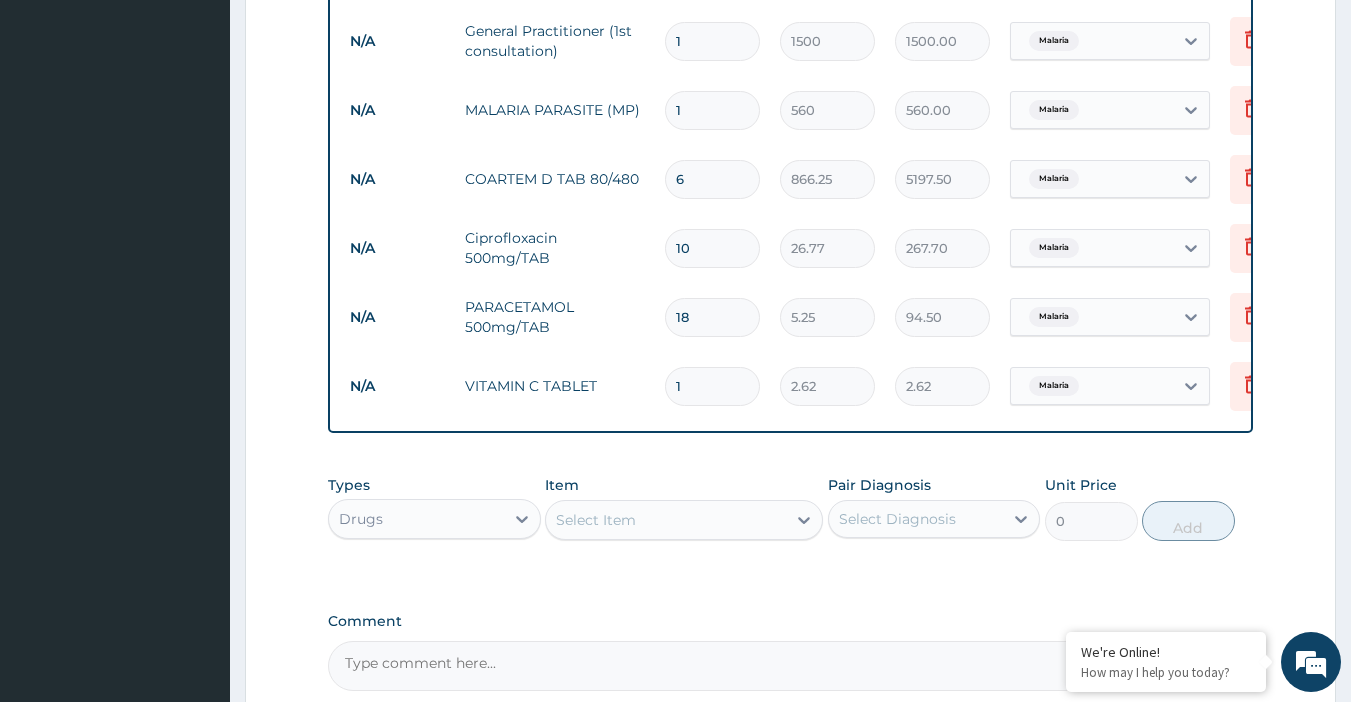 type 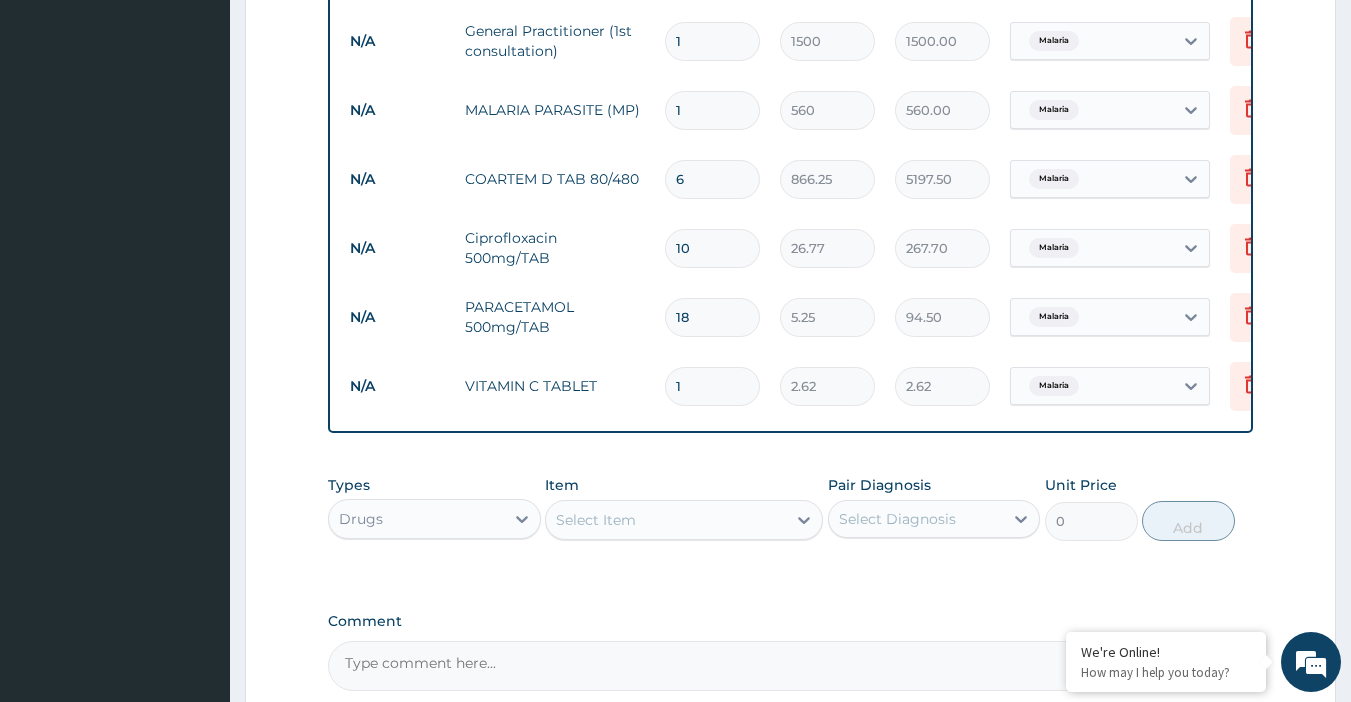 type on "0.00" 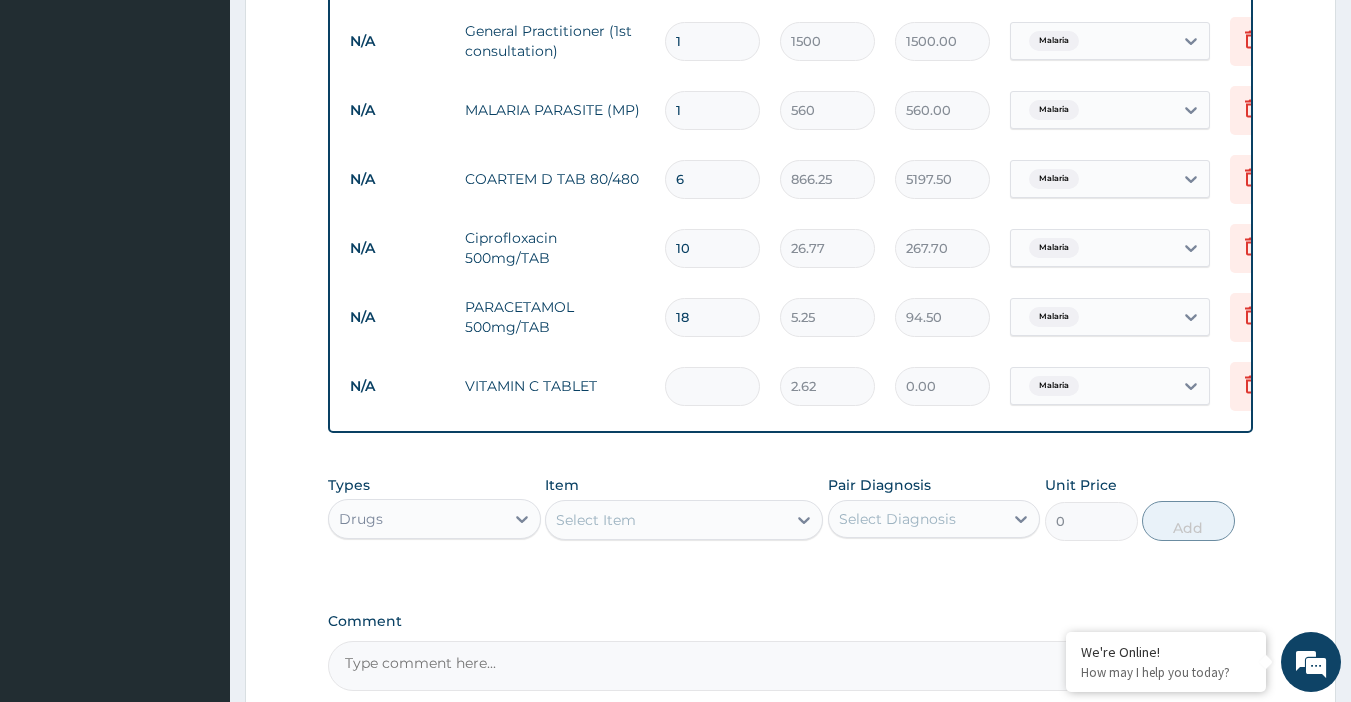 type on "3" 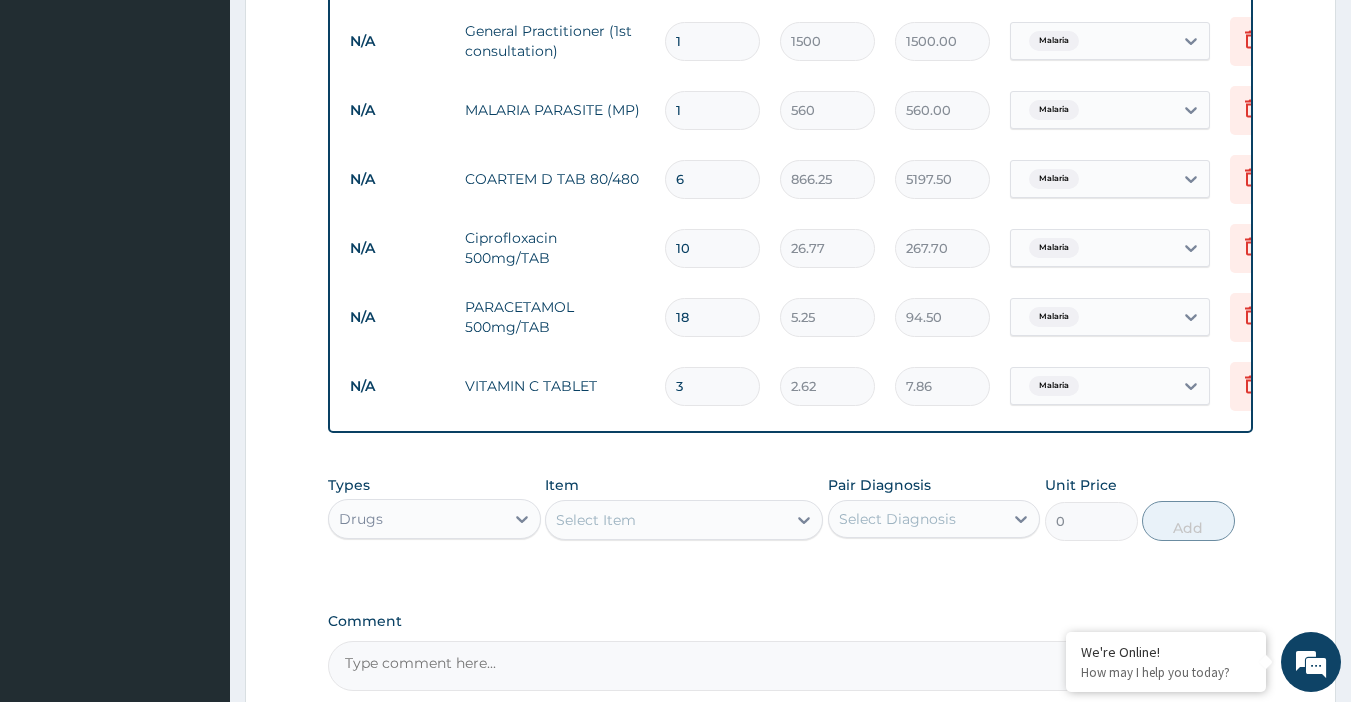 type on "30" 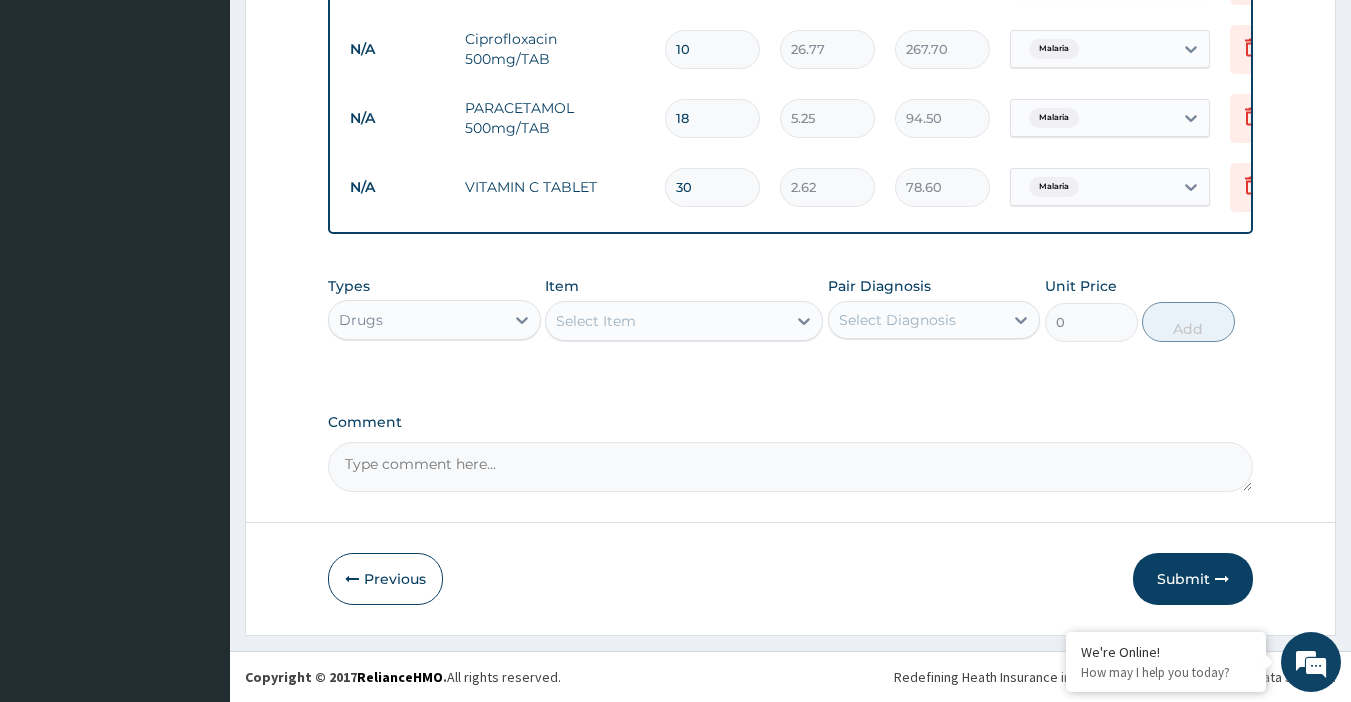 scroll, scrollTop: 1074, scrollLeft: 0, axis: vertical 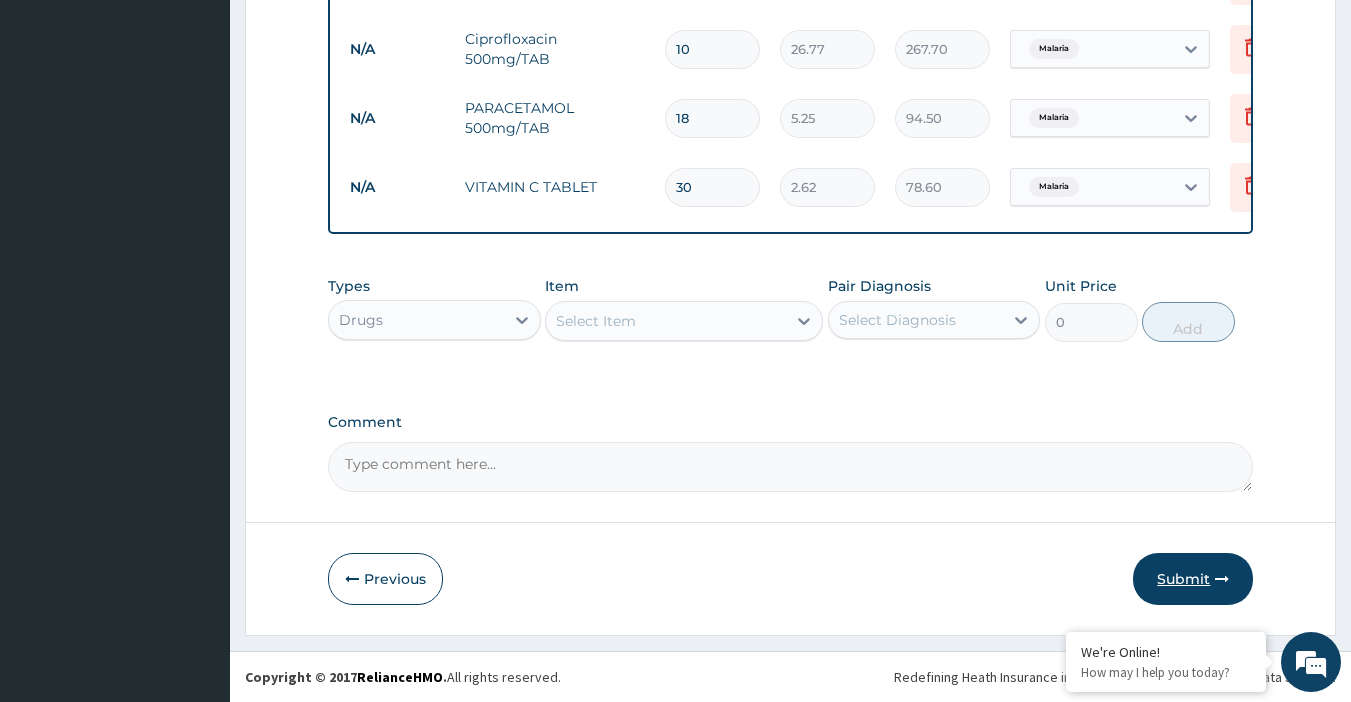 type on "30" 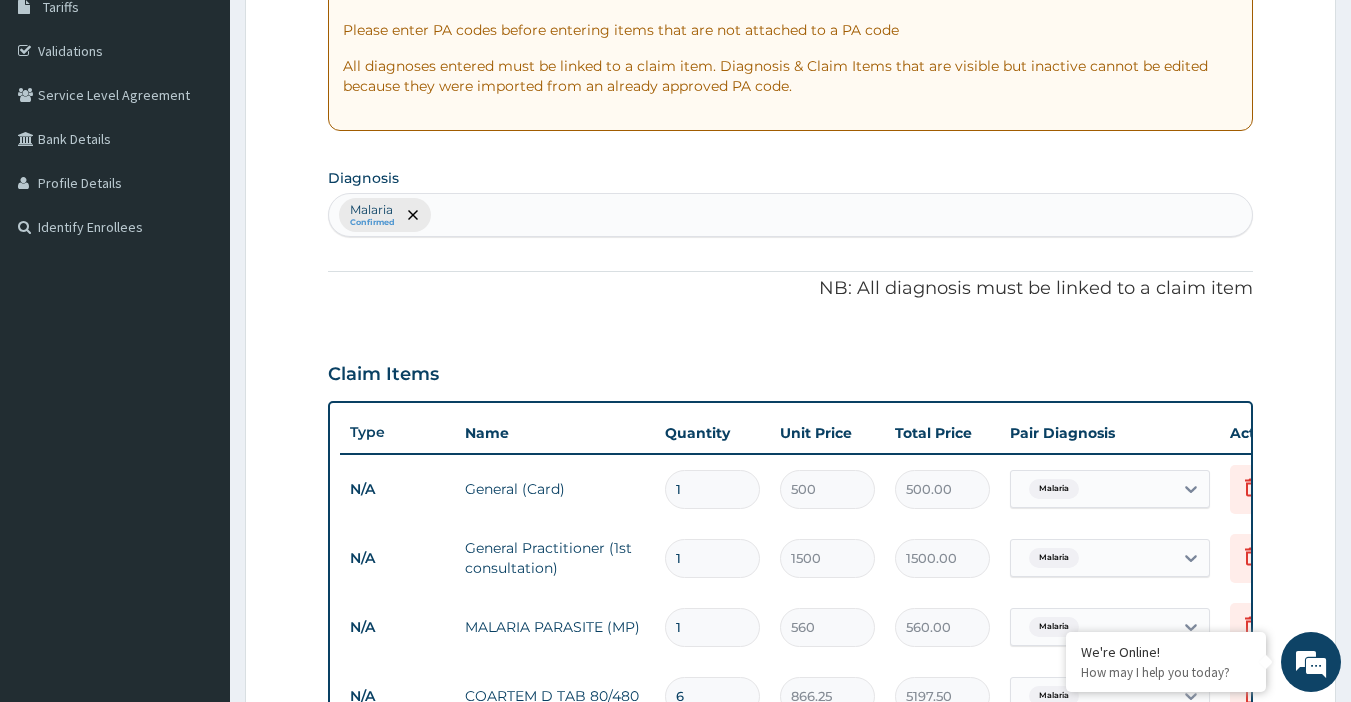 scroll, scrollTop: 0, scrollLeft: 0, axis: both 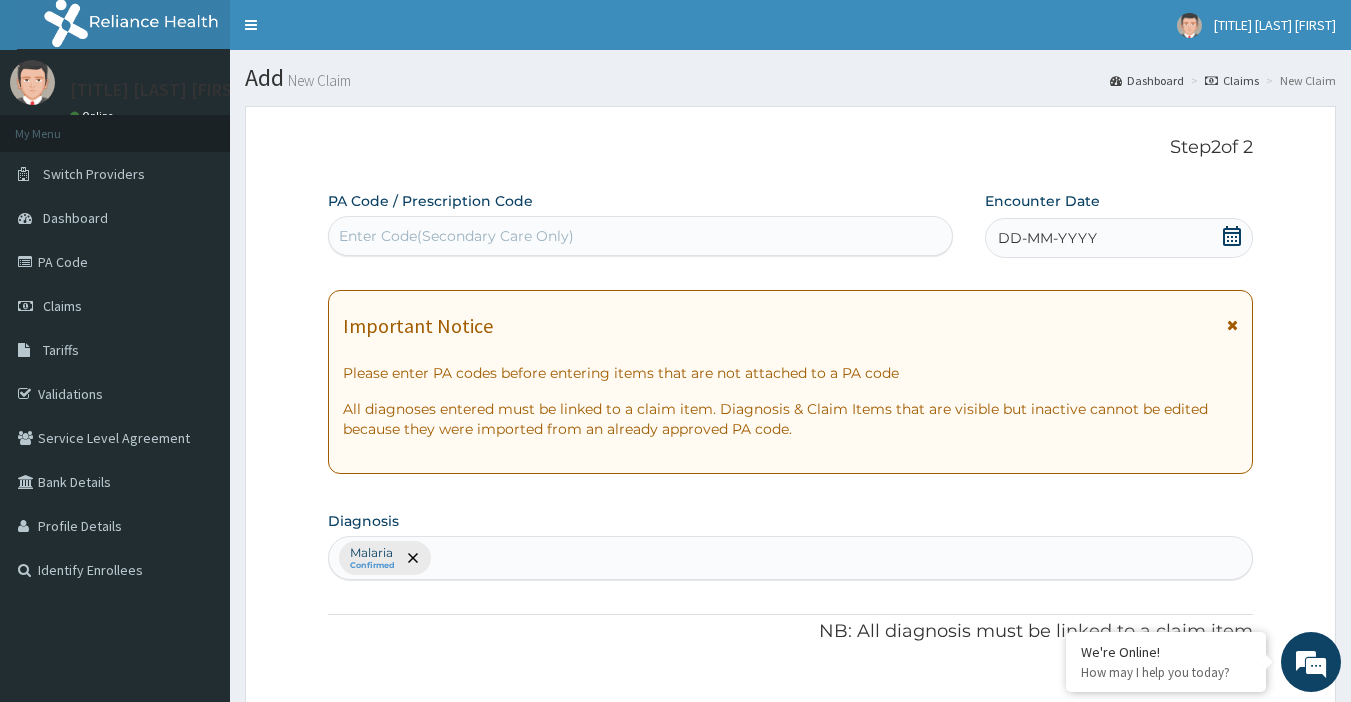 click on "DD-MM-YYYY" at bounding box center (1119, 238) 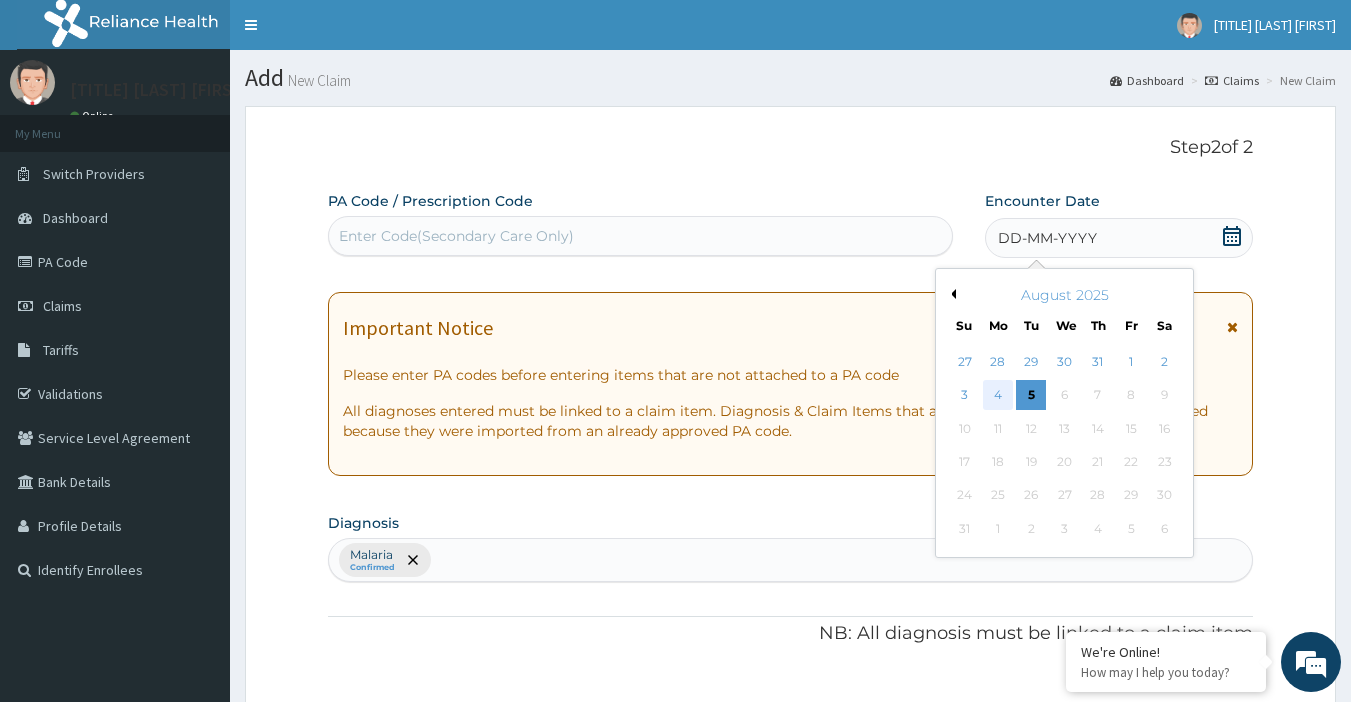 click on "4" at bounding box center (998, 396) 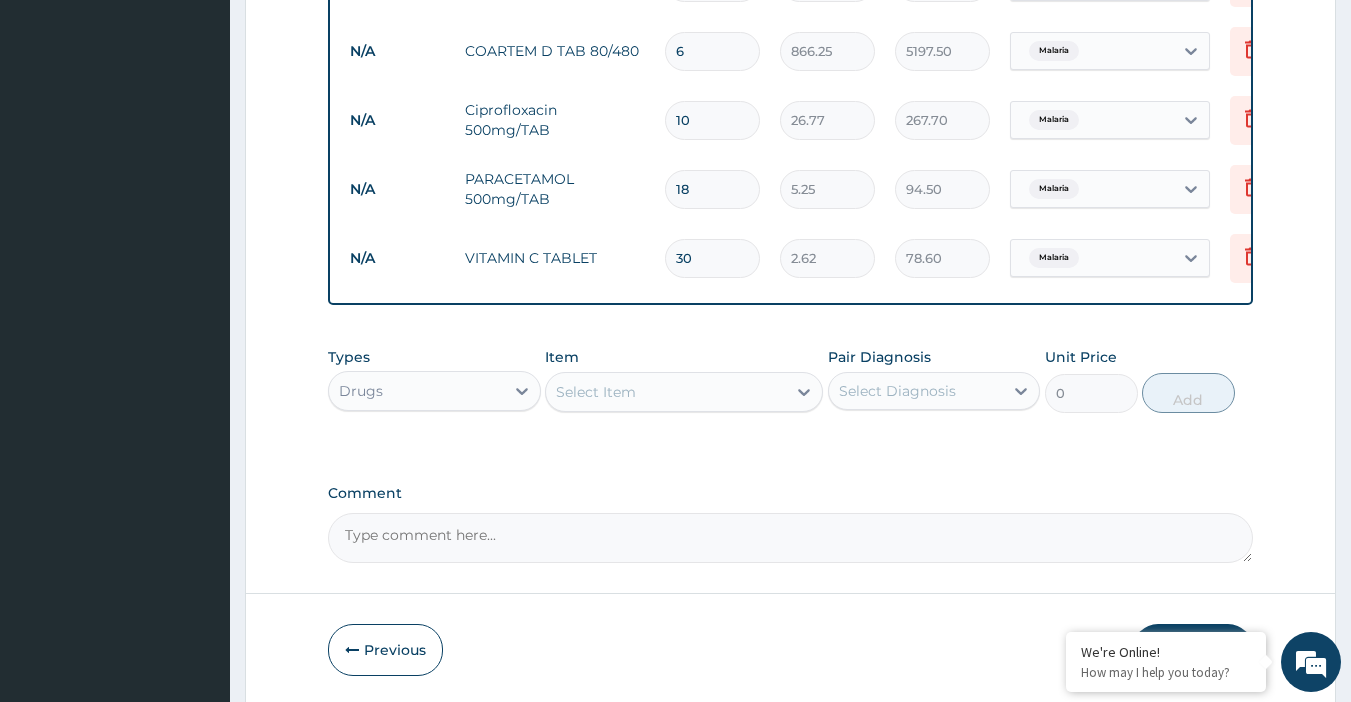 scroll, scrollTop: 1074, scrollLeft: 0, axis: vertical 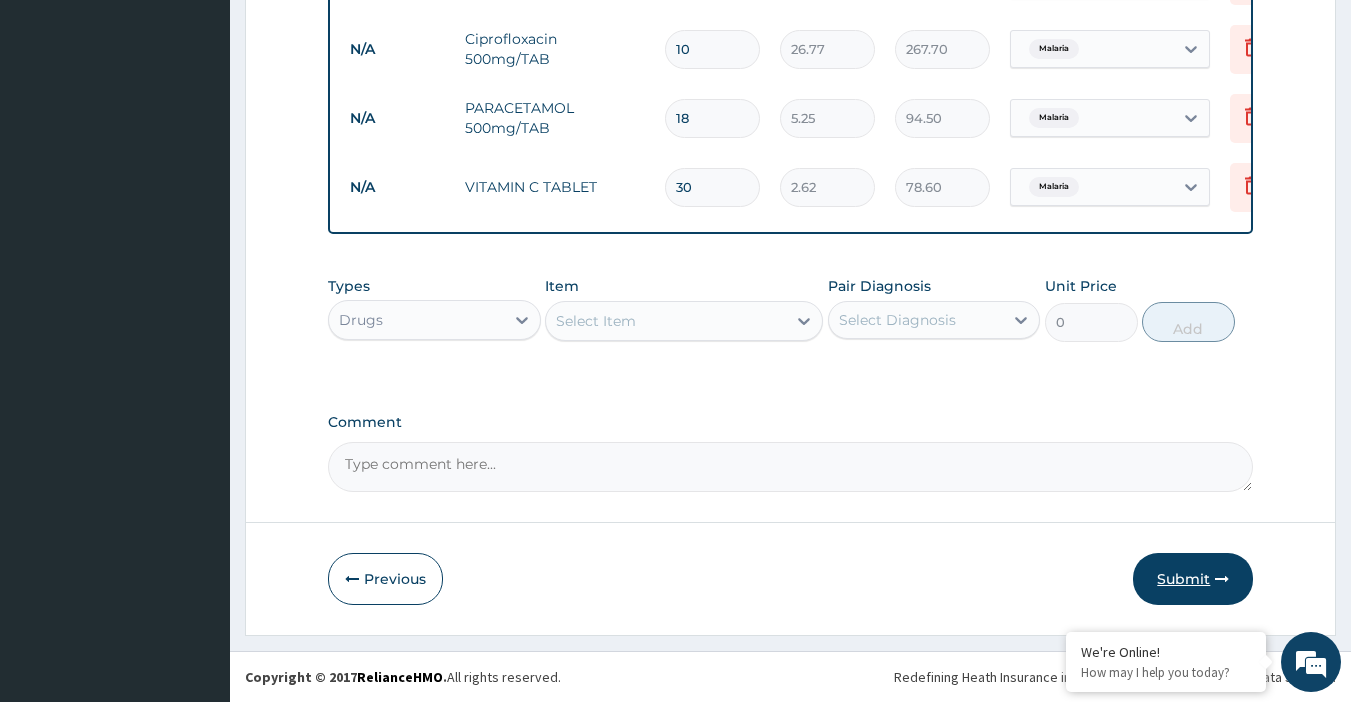click on "Submit" at bounding box center [1193, 579] 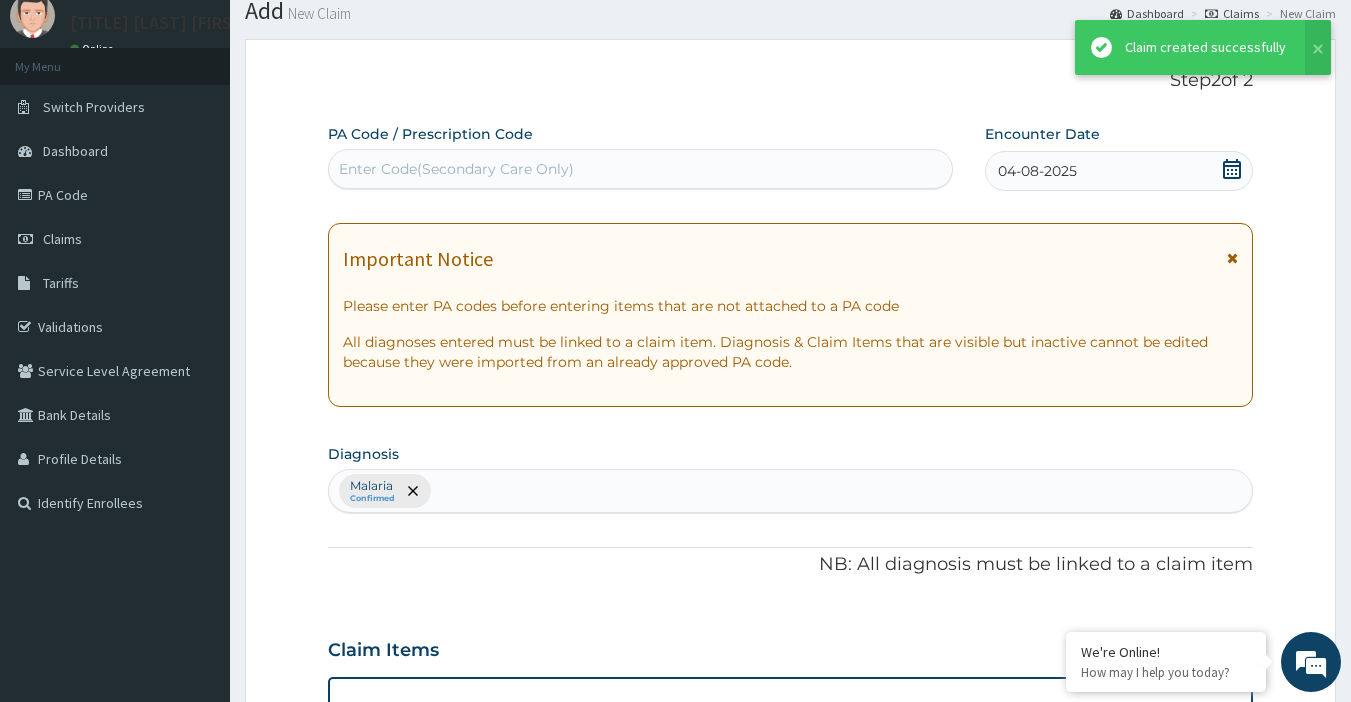 scroll, scrollTop: 1074, scrollLeft: 0, axis: vertical 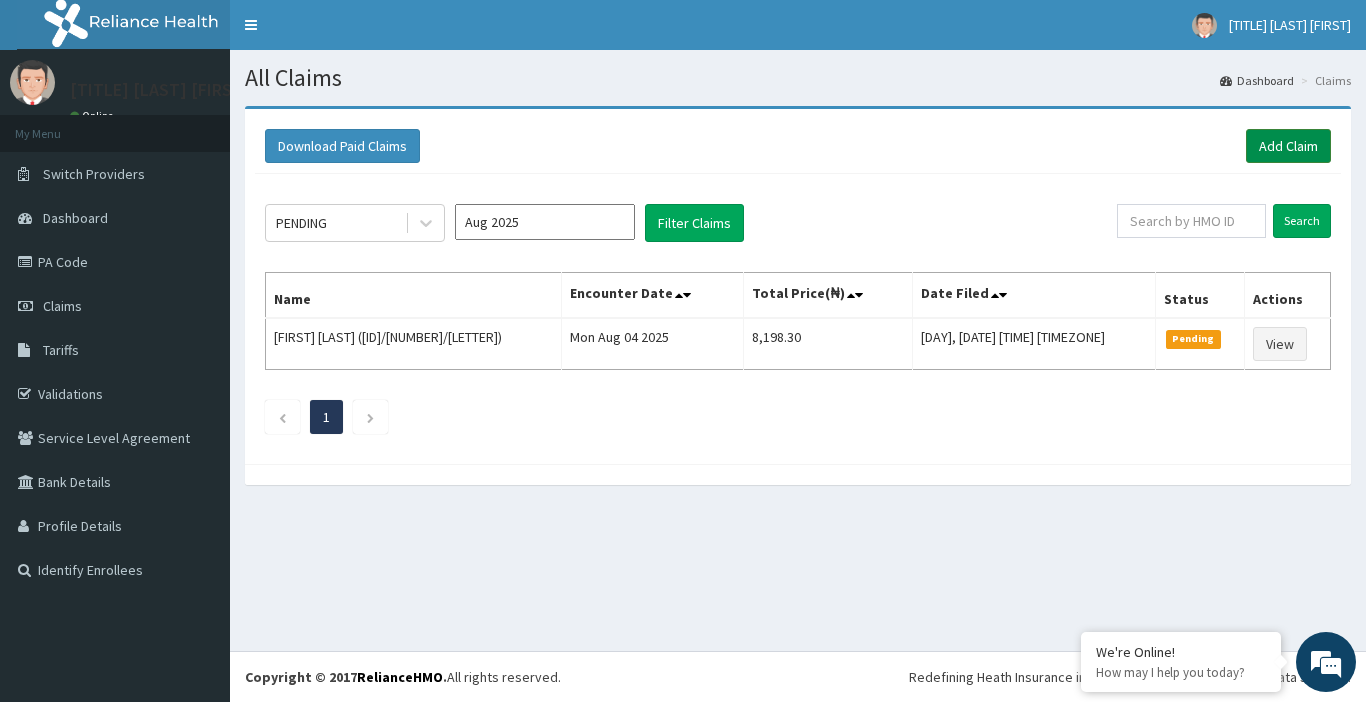 click on "Add Claim" at bounding box center [1288, 146] 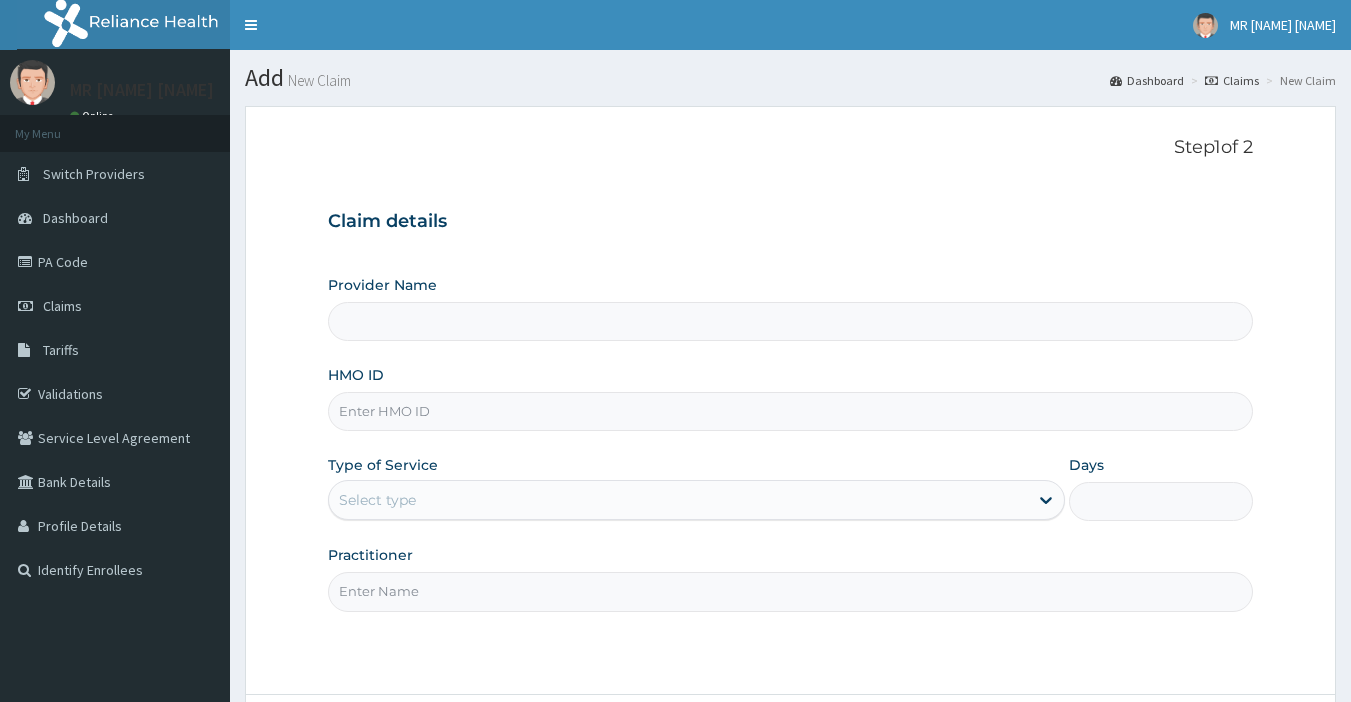 scroll, scrollTop: 0, scrollLeft: 0, axis: both 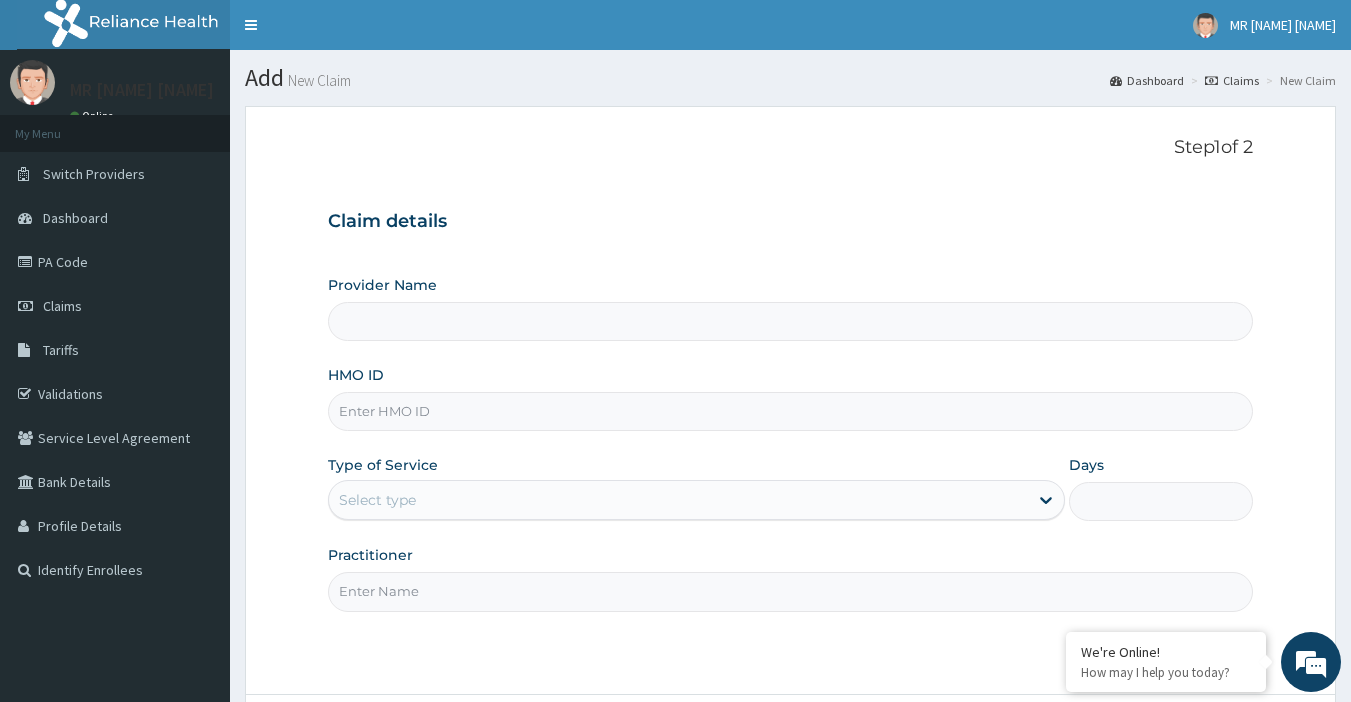 type on "MADI MEMORIAL HOSPITAL" 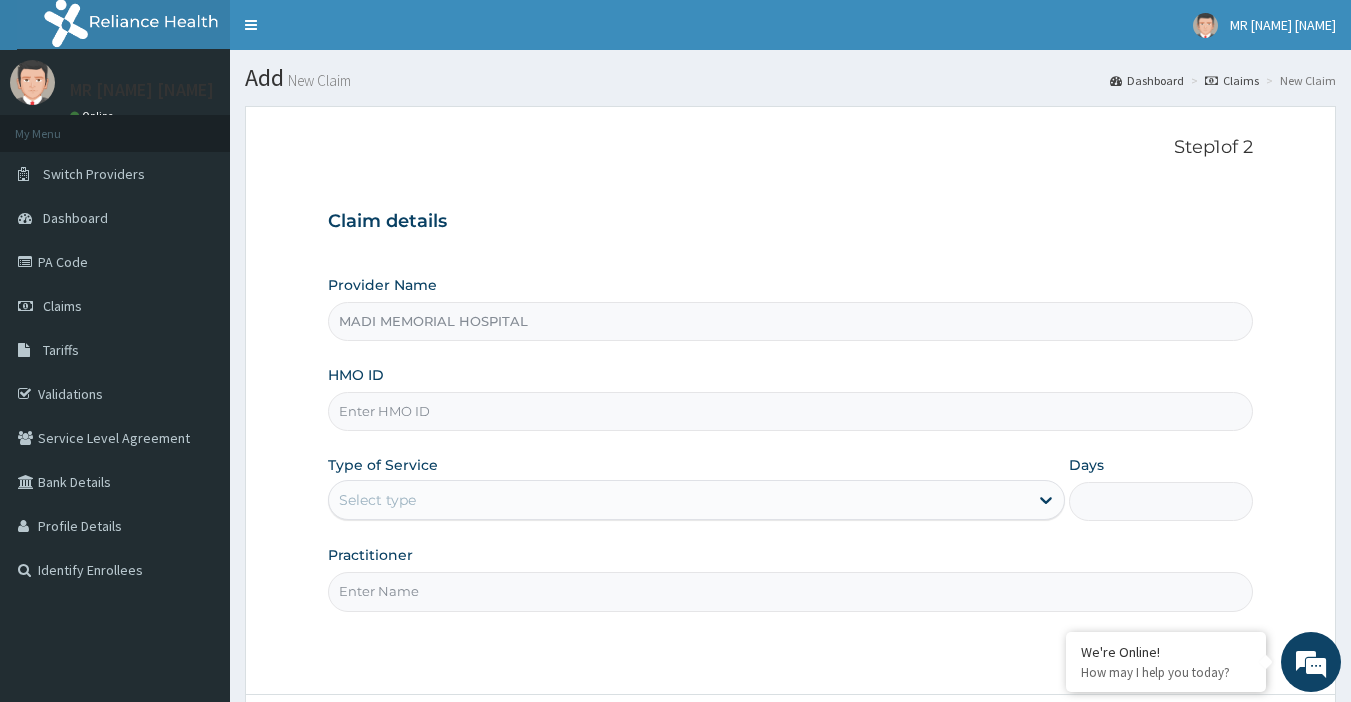 scroll, scrollTop: 0, scrollLeft: 0, axis: both 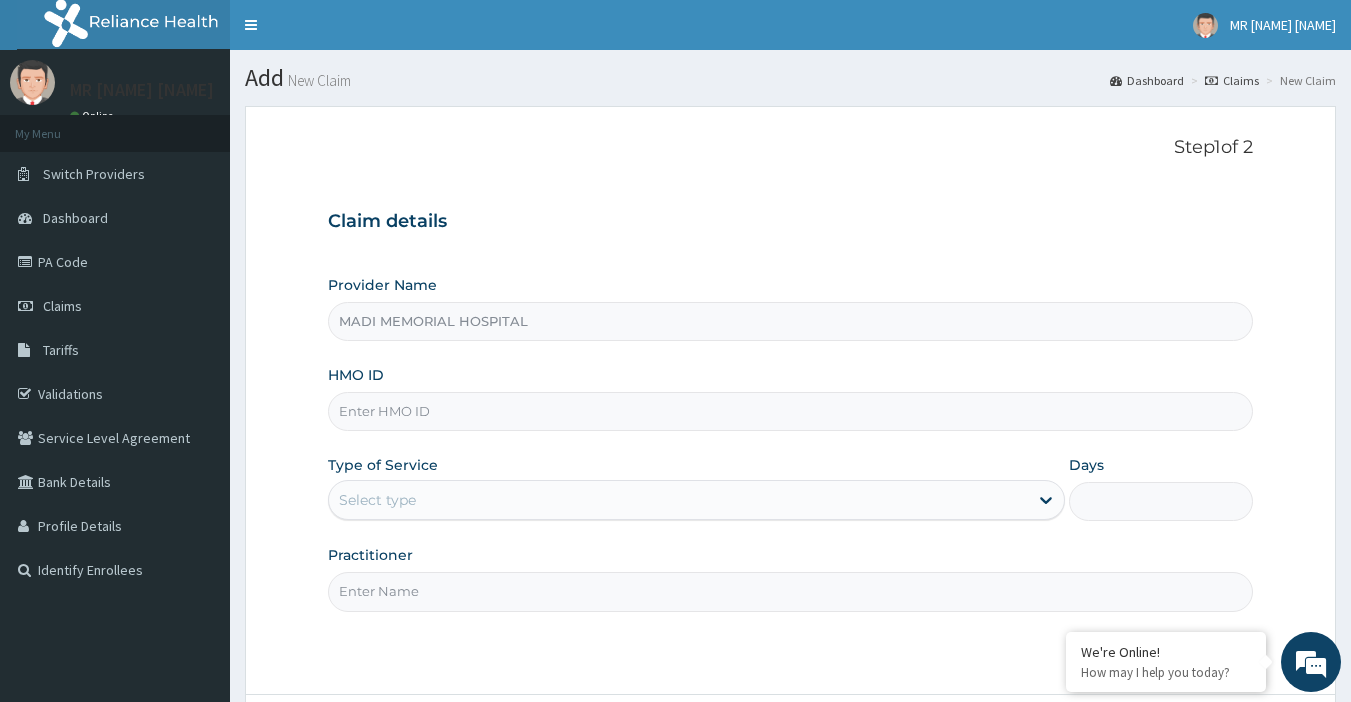 click on "HMO ID" at bounding box center [791, 411] 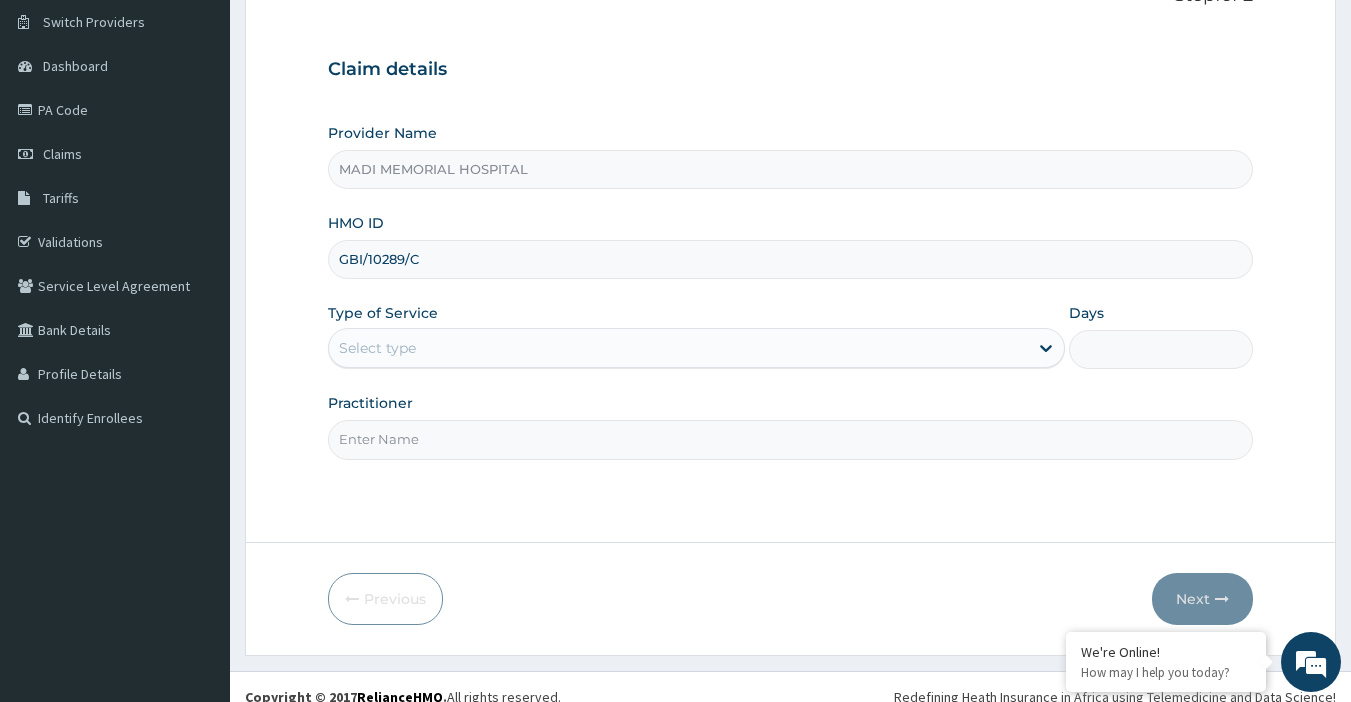 scroll, scrollTop: 172, scrollLeft: 0, axis: vertical 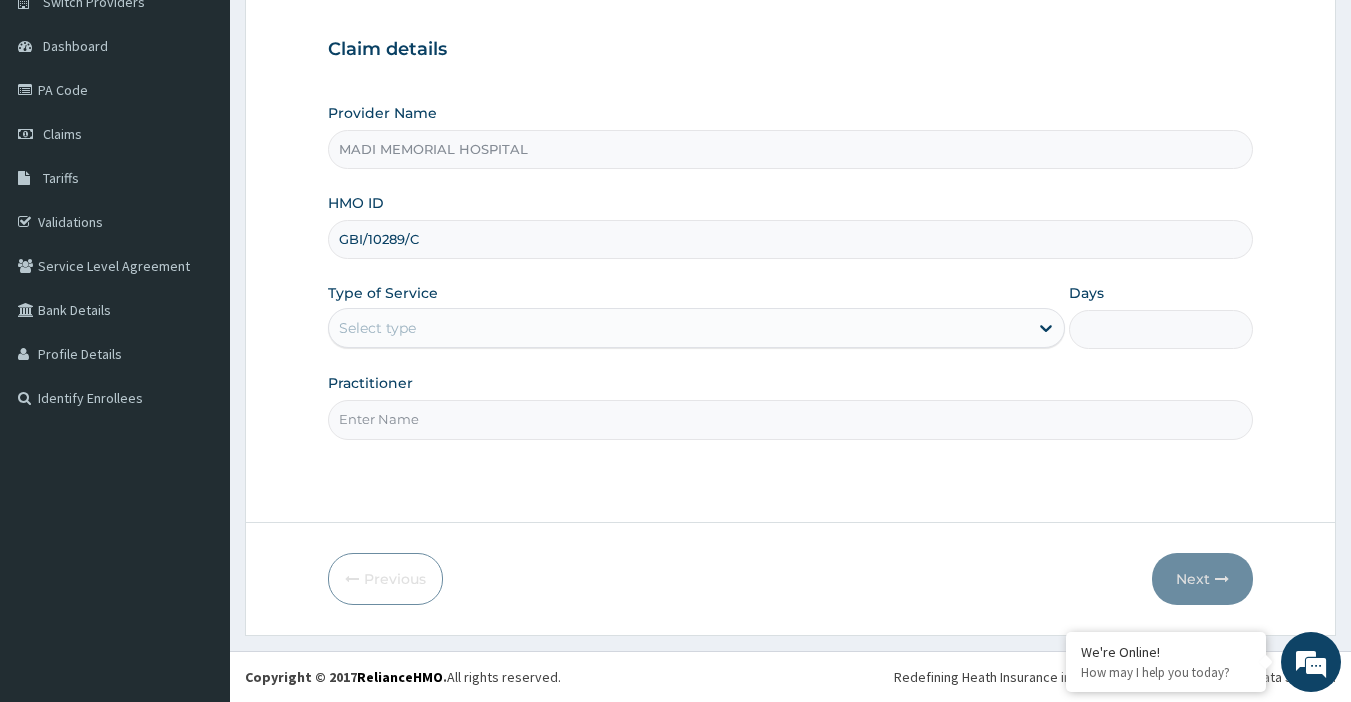 type on "GBI/10289/C" 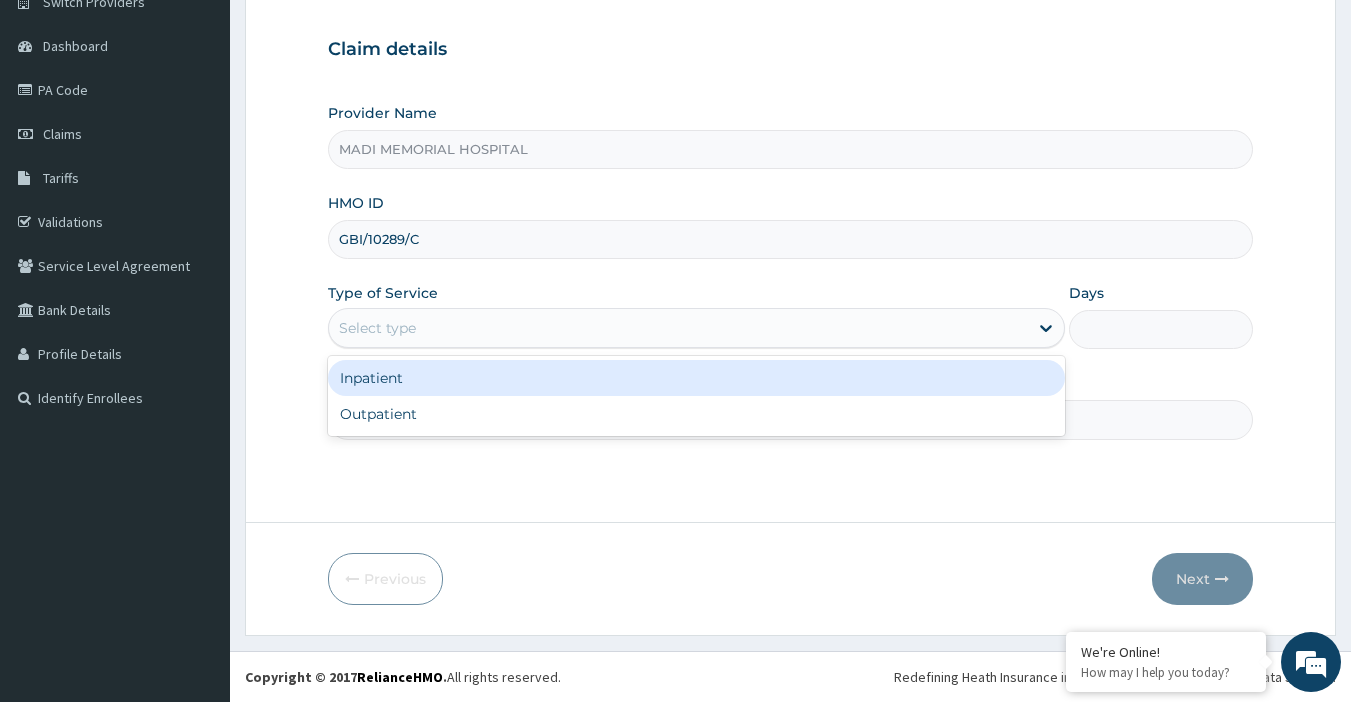 click on "Select type" at bounding box center [678, 328] 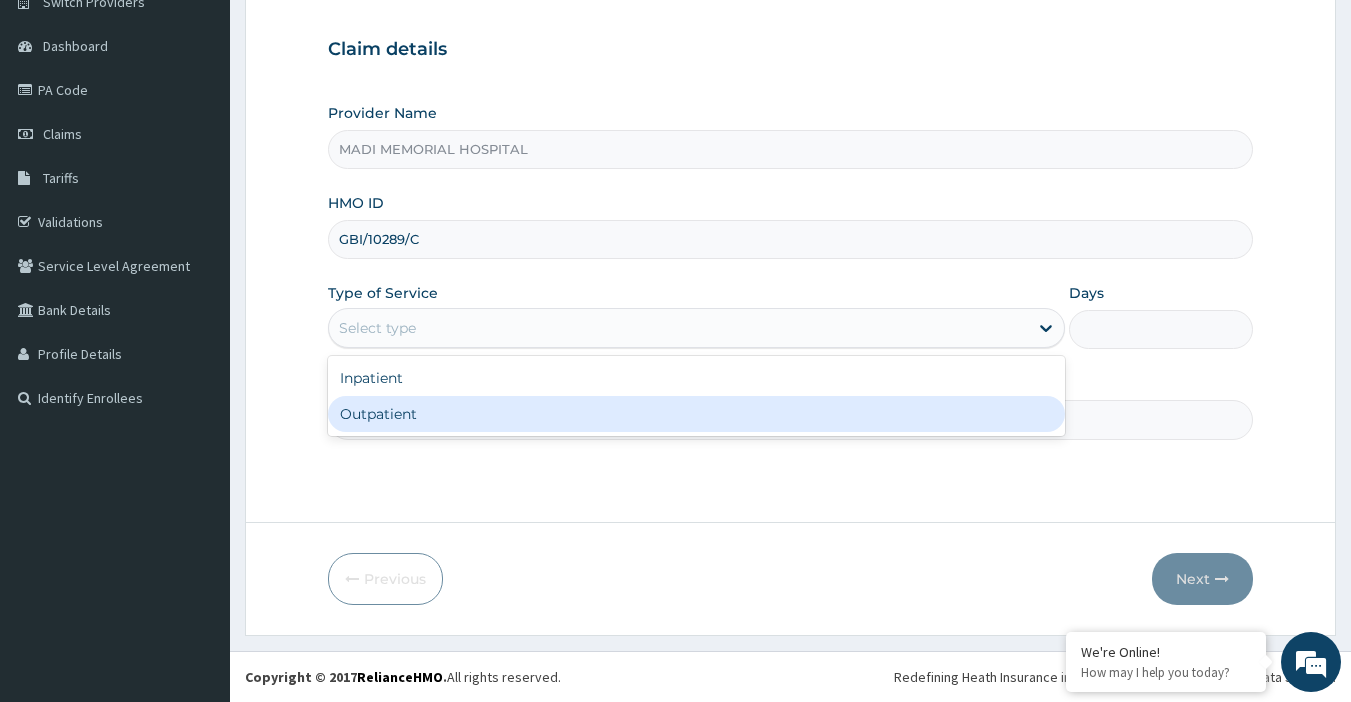 click on "Outpatient" at bounding box center (696, 414) 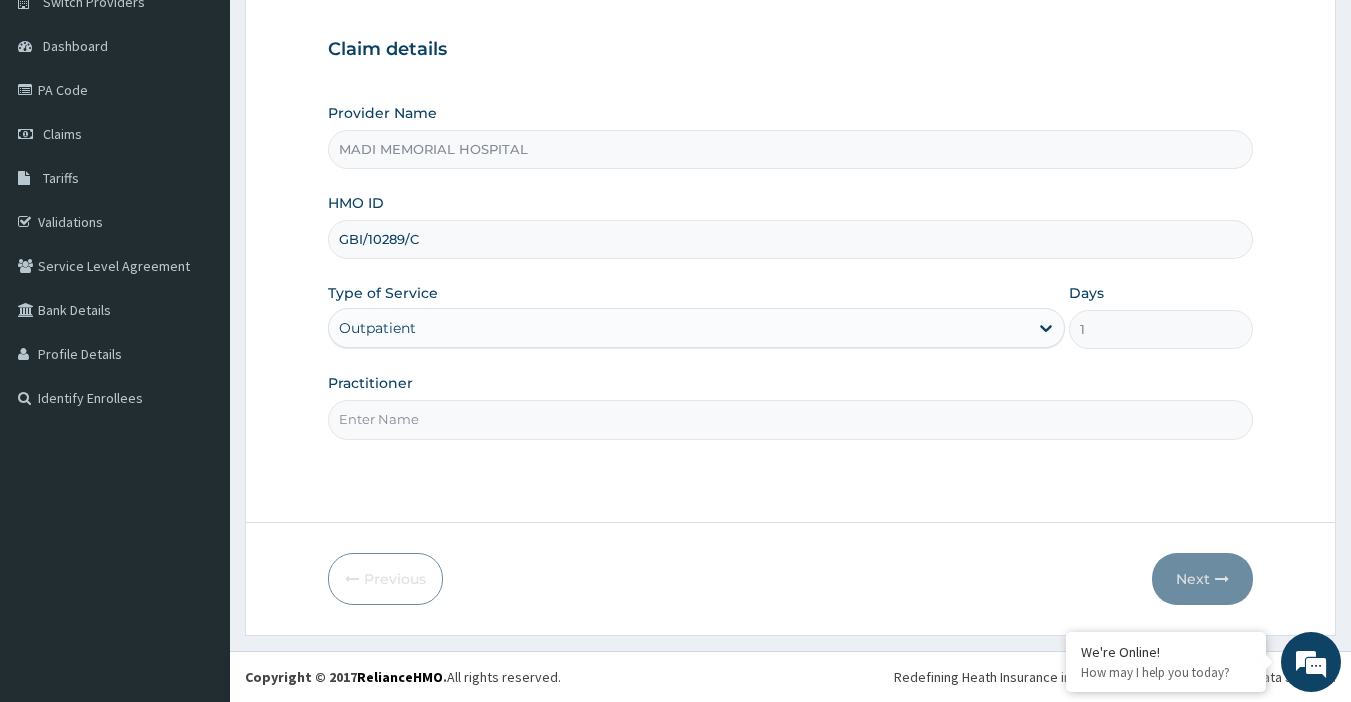 click on "Practitioner" at bounding box center (791, 419) 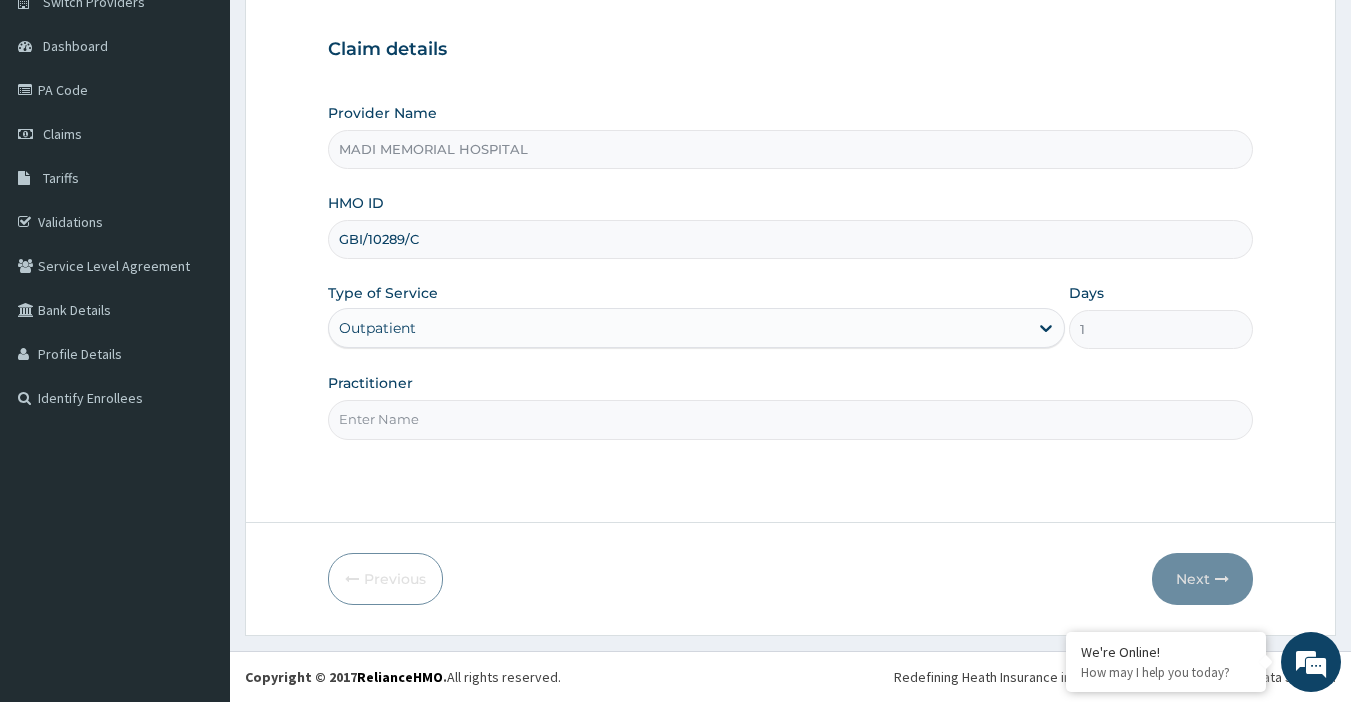 type on "dr james" 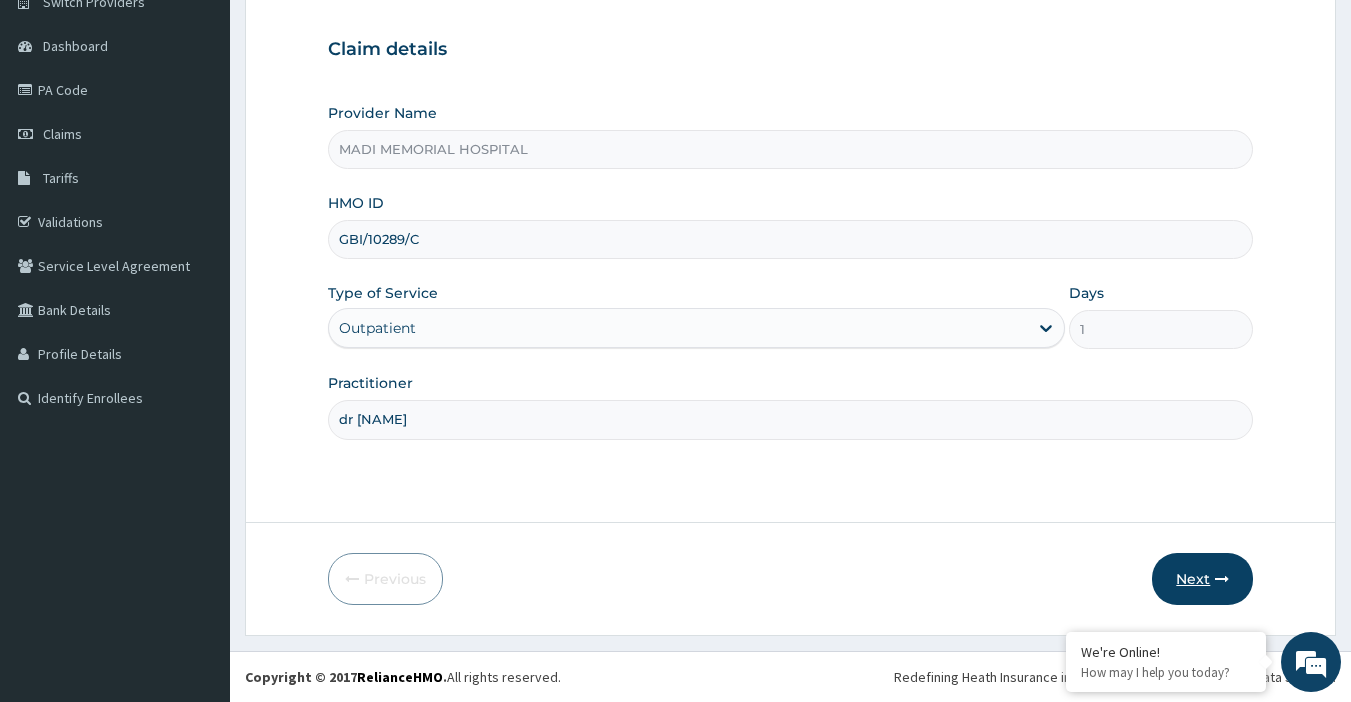 click on "Next" at bounding box center [1202, 579] 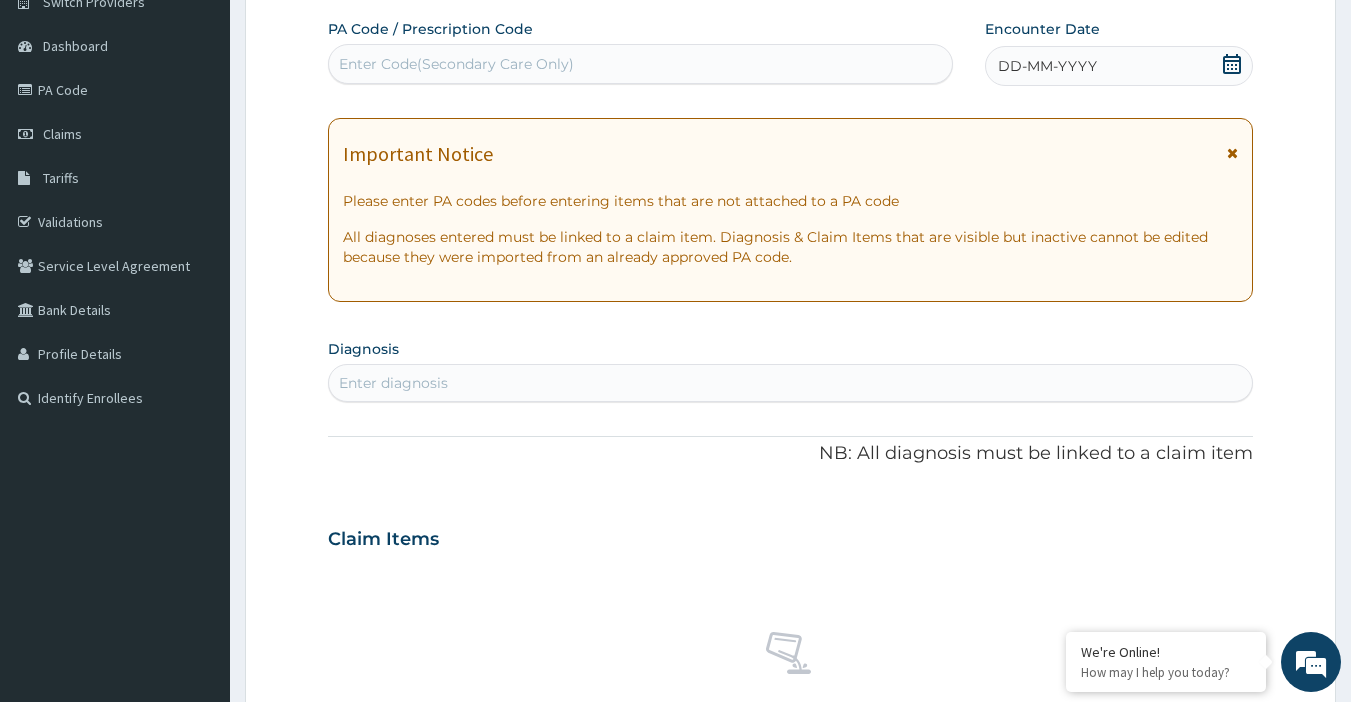 click on "DD-MM-YYYY" at bounding box center (1119, 66) 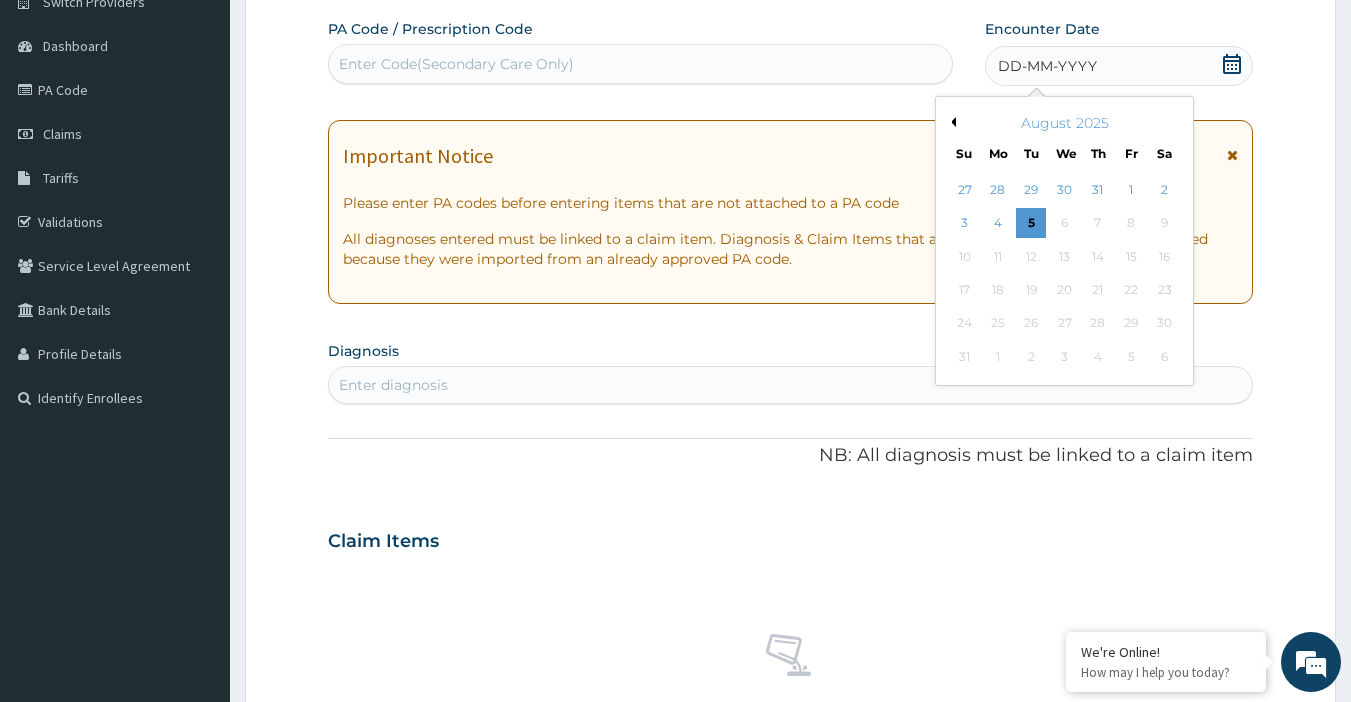 click on "Previous Month" at bounding box center (951, 122) 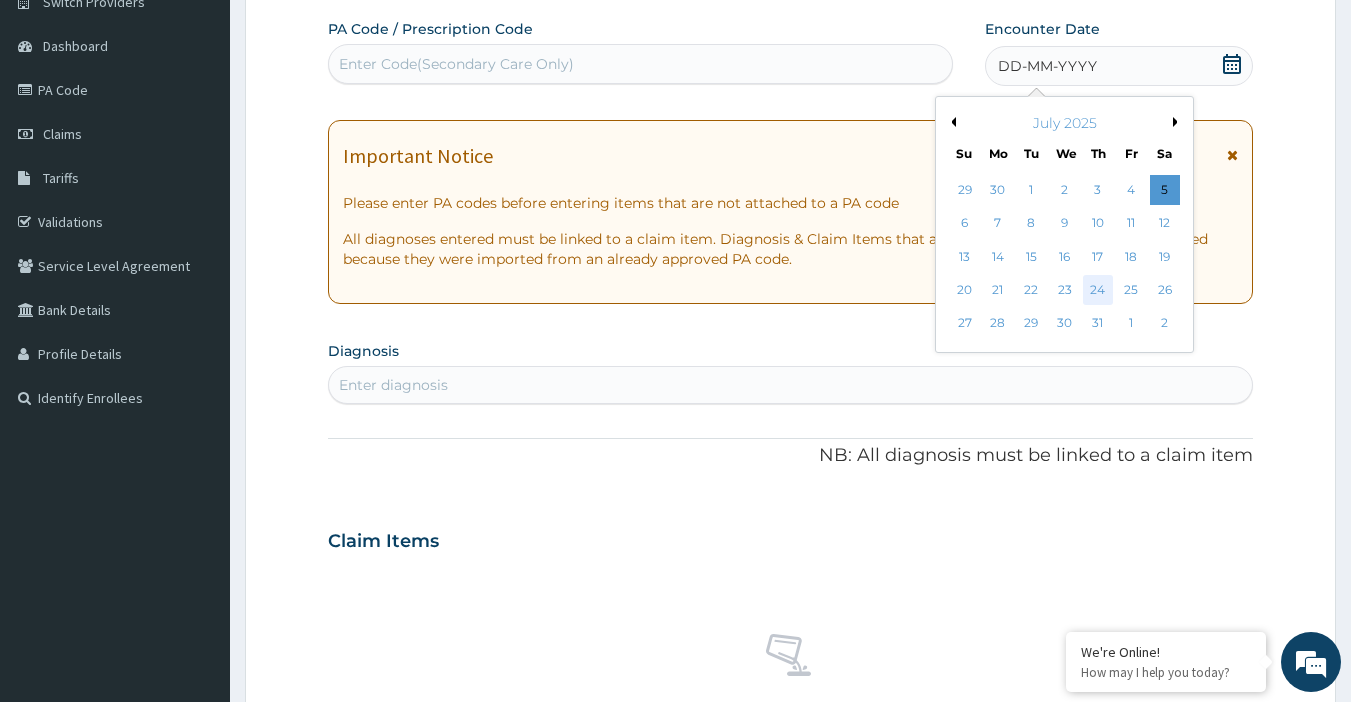click on "24" at bounding box center (1098, 290) 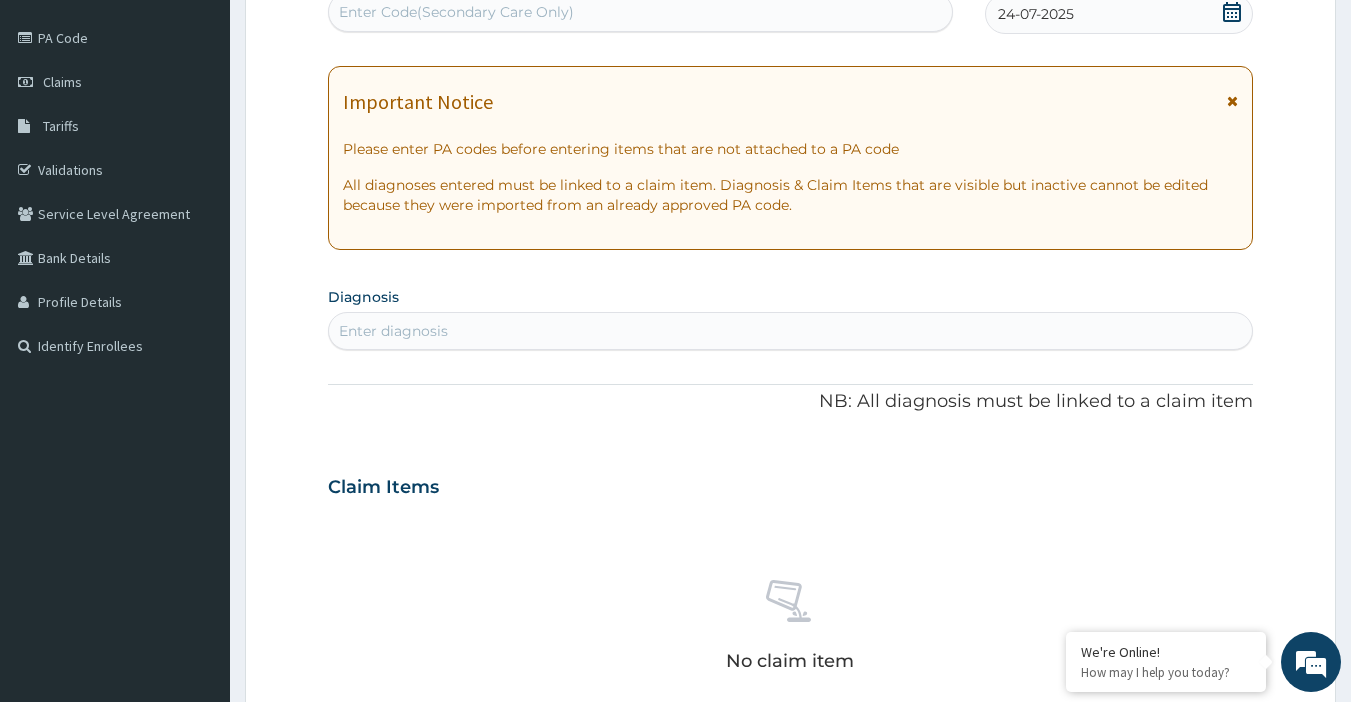 scroll, scrollTop: 272, scrollLeft: 0, axis: vertical 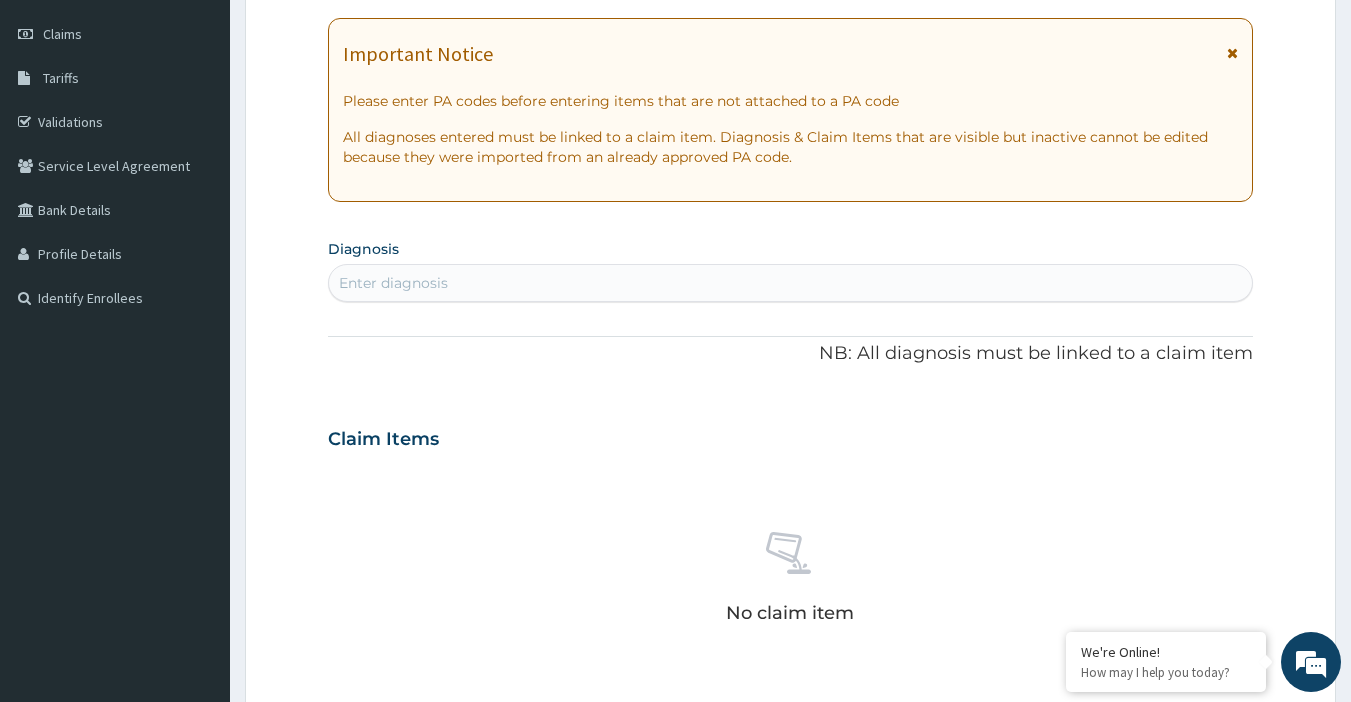 click on "Enter diagnosis" at bounding box center (791, 283) 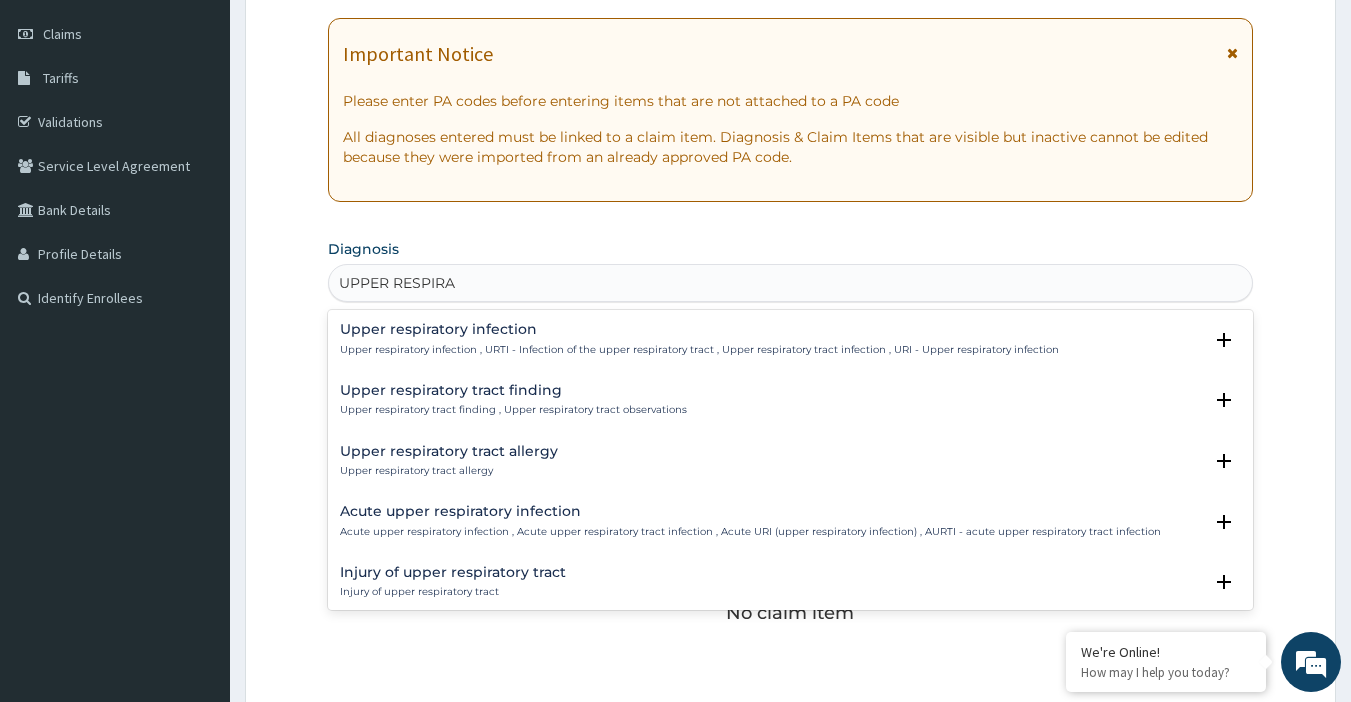 click on "Acute upper respiratory infection" at bounding box center [750, 511] 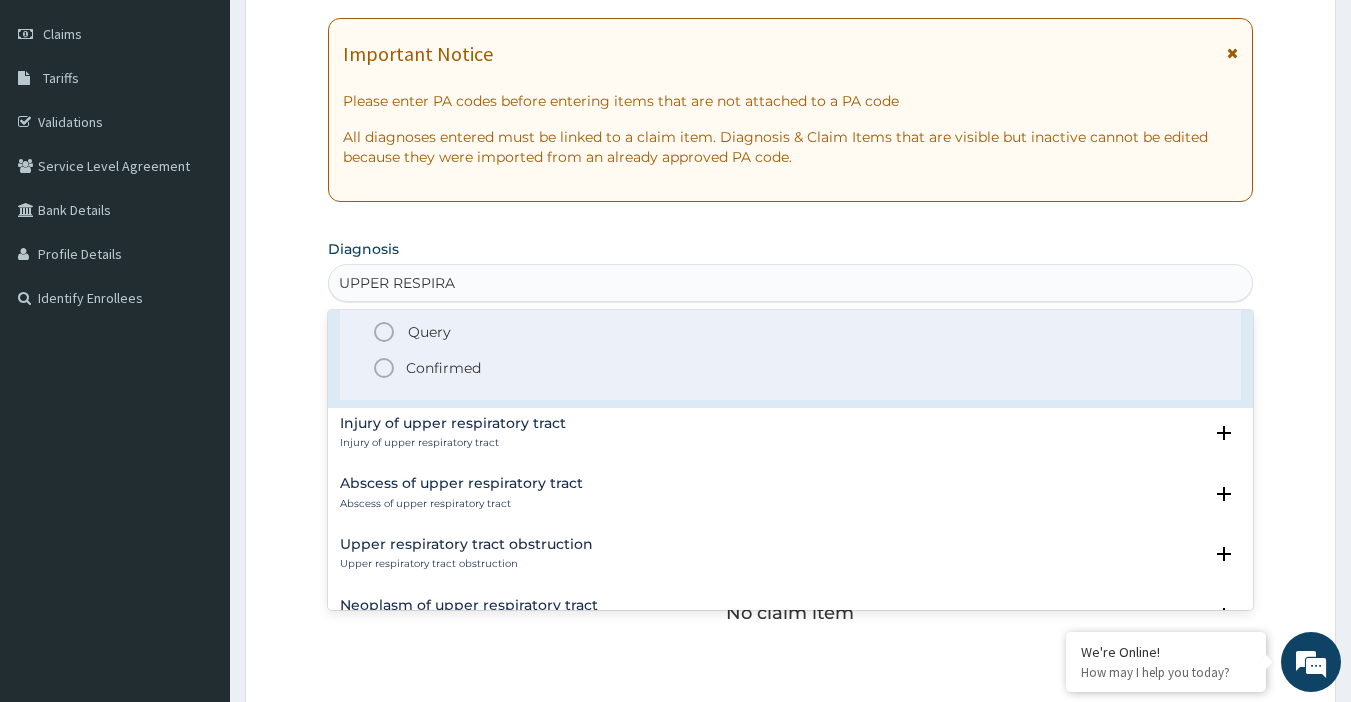 scroll, scrollTop: 300, scrollLeft: 0, axis: vertical 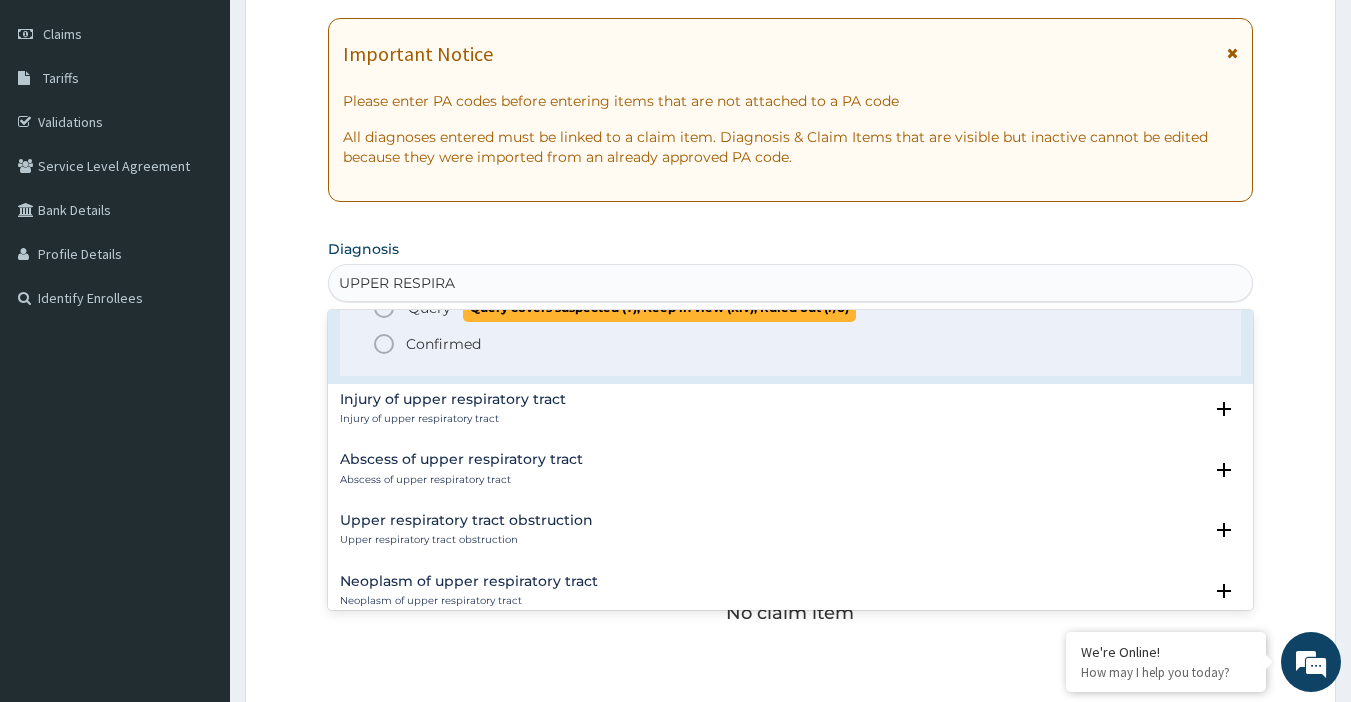 type on "UPPER RESPIRA" 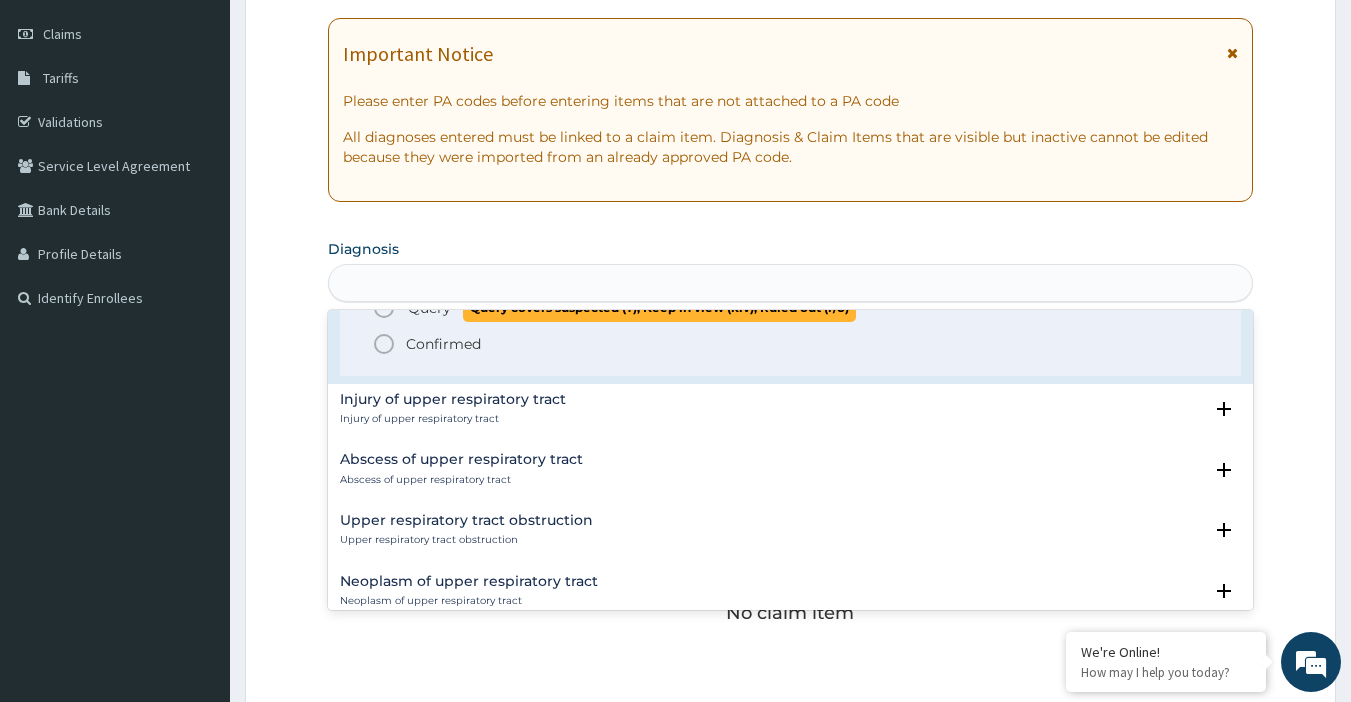 click on "PA Code / Prescription Code Enter Code(Secondary Care Only) Encounter Date 24-07-2025 Important Notice Please enter PA codes before entering items that are not attached to a PA code   All diagnoses entered must be linked to a claim item. Diagnosis & Claim Items that are visible but inactive cannot be edited because they were imported from an already approved PA code. Diagnosis option Acute upper respiratory infection focused, 4 of 34. 34 results available for search term UPPER RESPIRA. Use Up and Down to choose options, press Enter to select the currently focused option, press Escape to exit the menu, press Tab to select the option and exit the menu. UPPER RESPIRA Upper respiratory infection Upper respiratory infection , URTI - Infection of the upper respiratory tract , Upper respiratory tract infection , URI - Upper respiratory infection Select Status Query Query covers suspected (?), Keep in view (kiv), Ruled out (r/o) Confirmed Upper respiratory tract finding Select Status Query Confirmed Select Status 0" at bounding box center [791, 436] 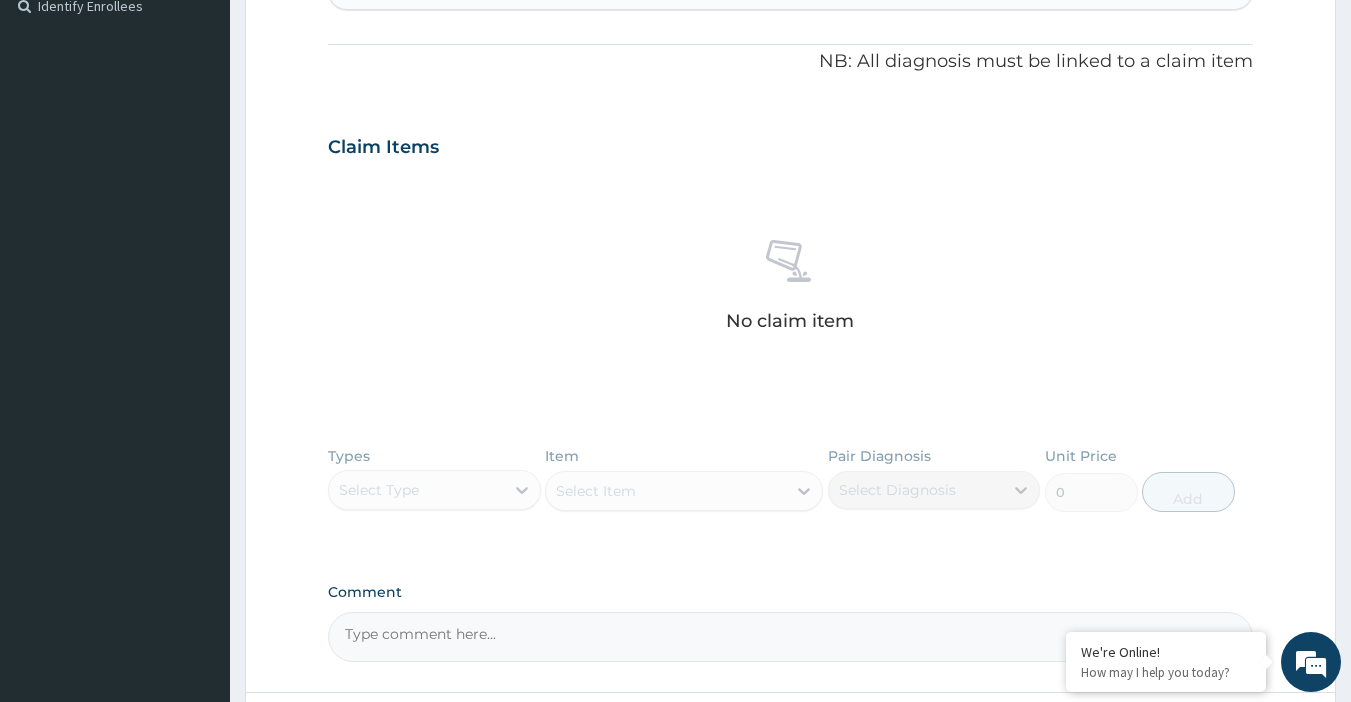 scroll, scrollTop: 672, scrollLeft: 0, axis: vertical 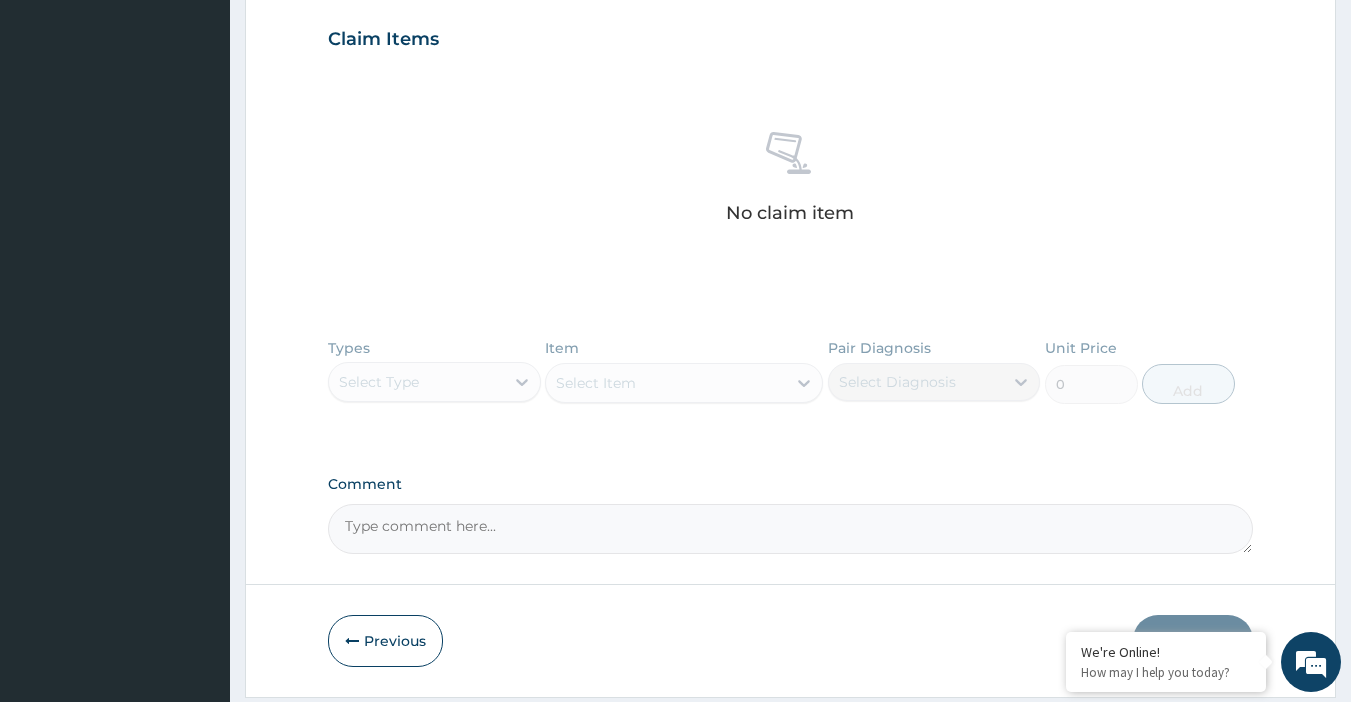 click on "Types Select Type Item Select Item Pair Diagnosis Select Diagnosis Unit Price 0 Add" at bounding box center [791, 386] 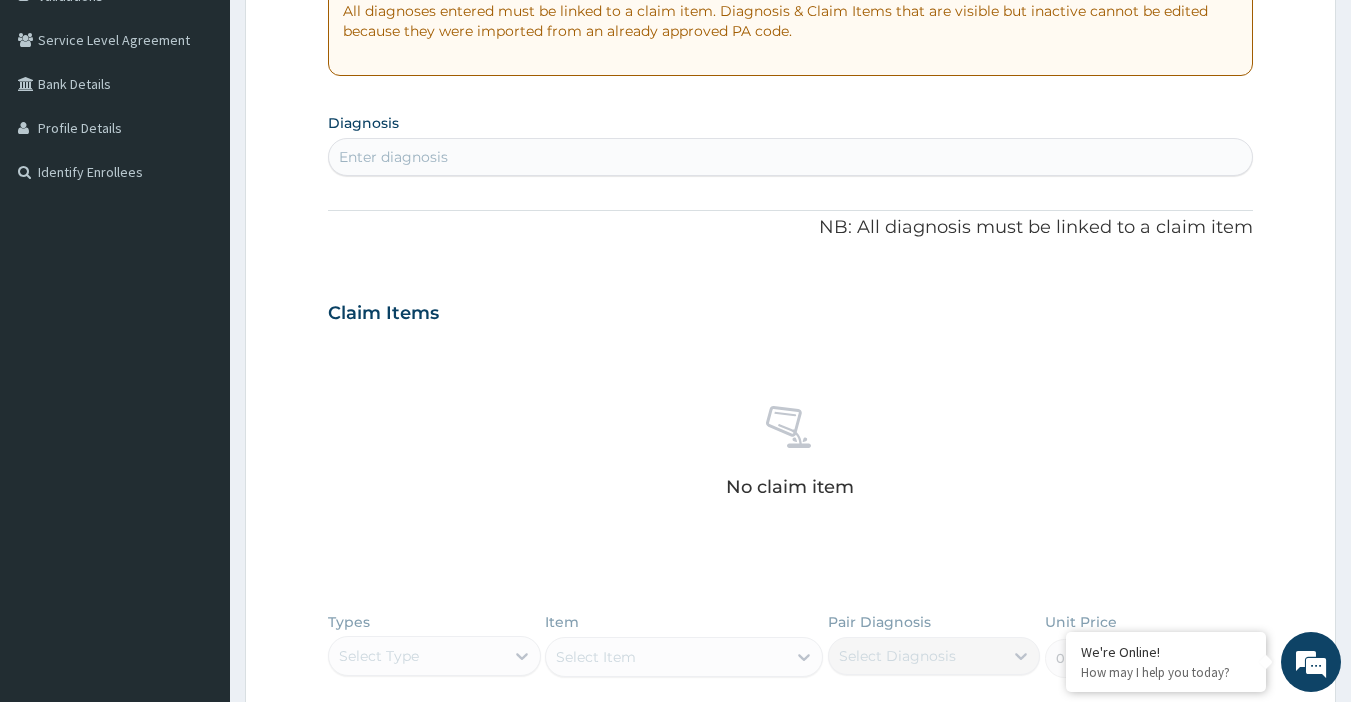 scroll, scrollTop: 372, scrollLeft: 0, axis: vertical 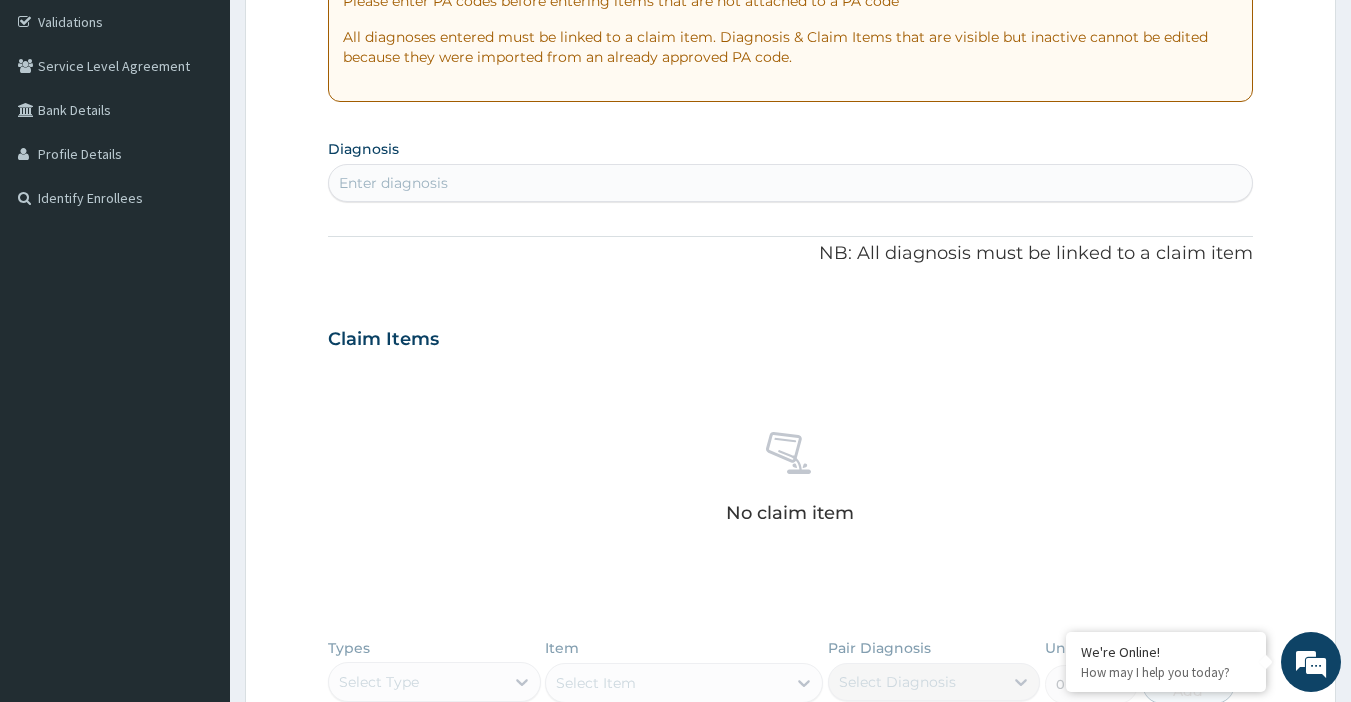click on "Enter diagnosis" at bounding box center (393, 183) 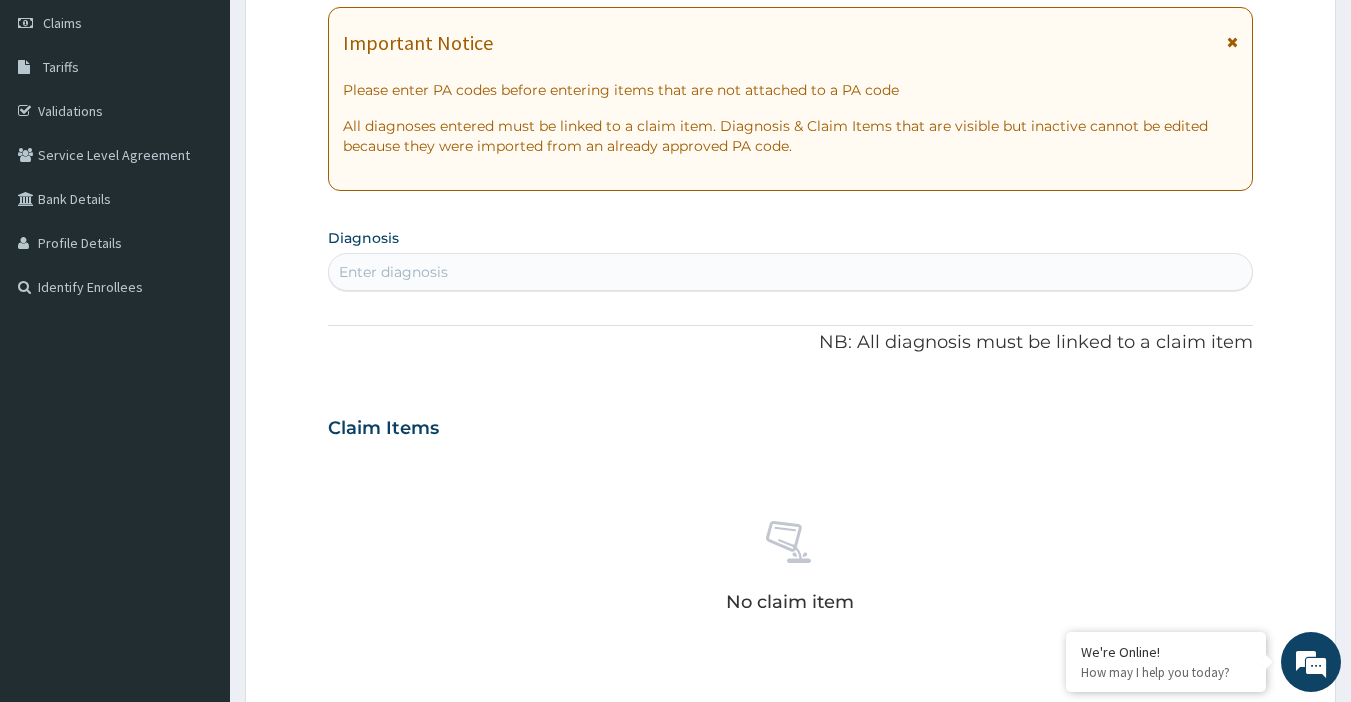 scroll, scrollTop: 300, scrollLeft: 0, axis: vertical 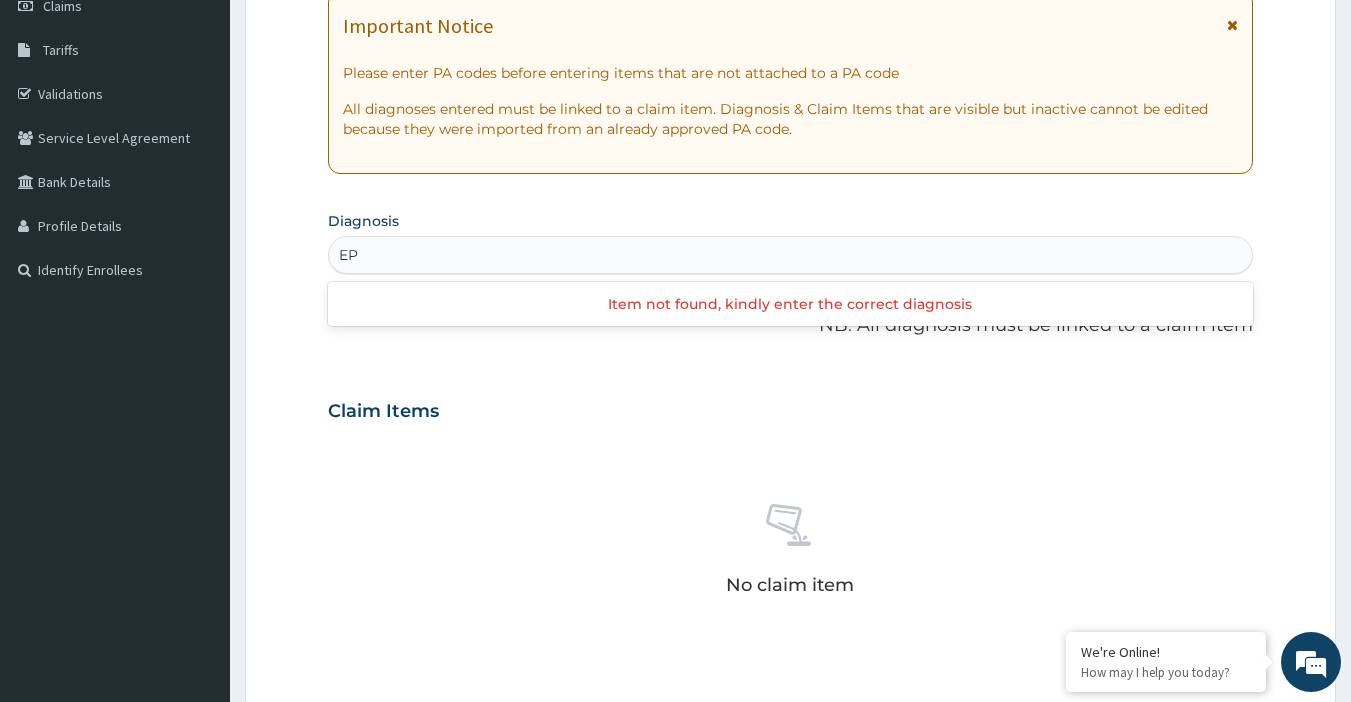 type on "E" 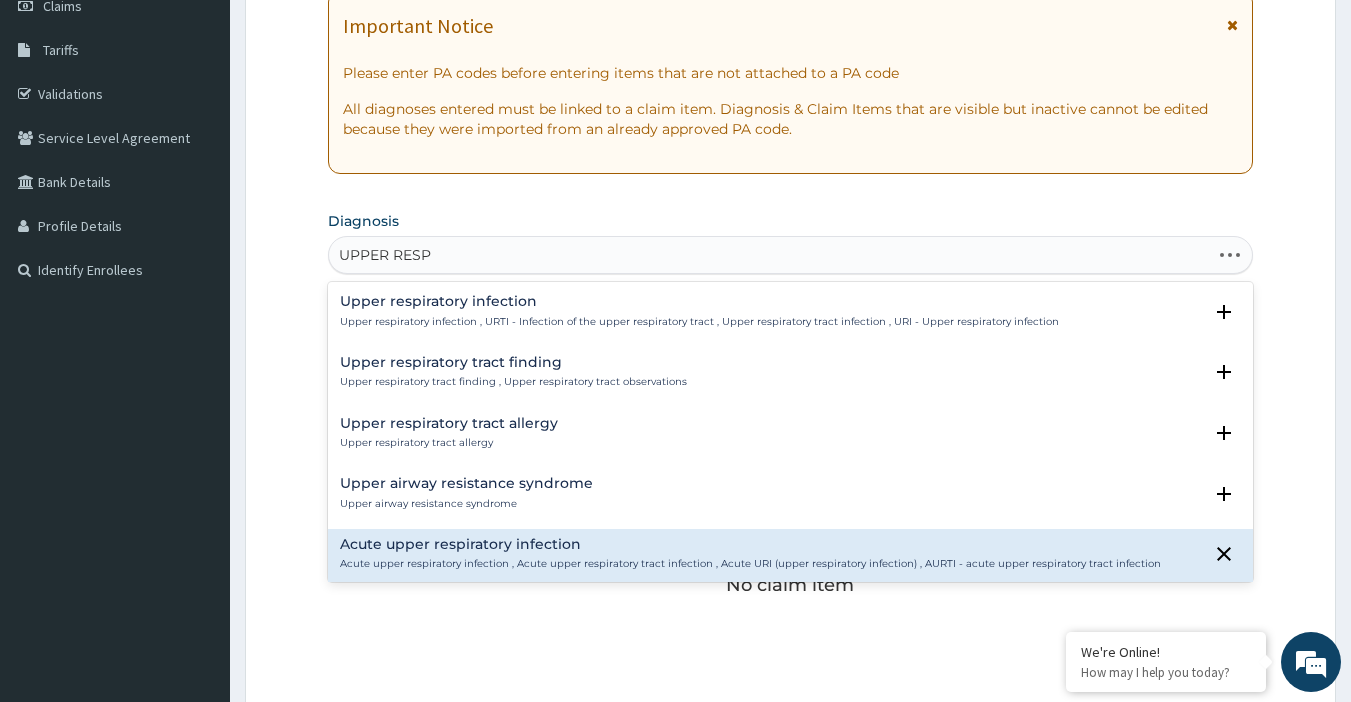 type on "UPPER RESPI" 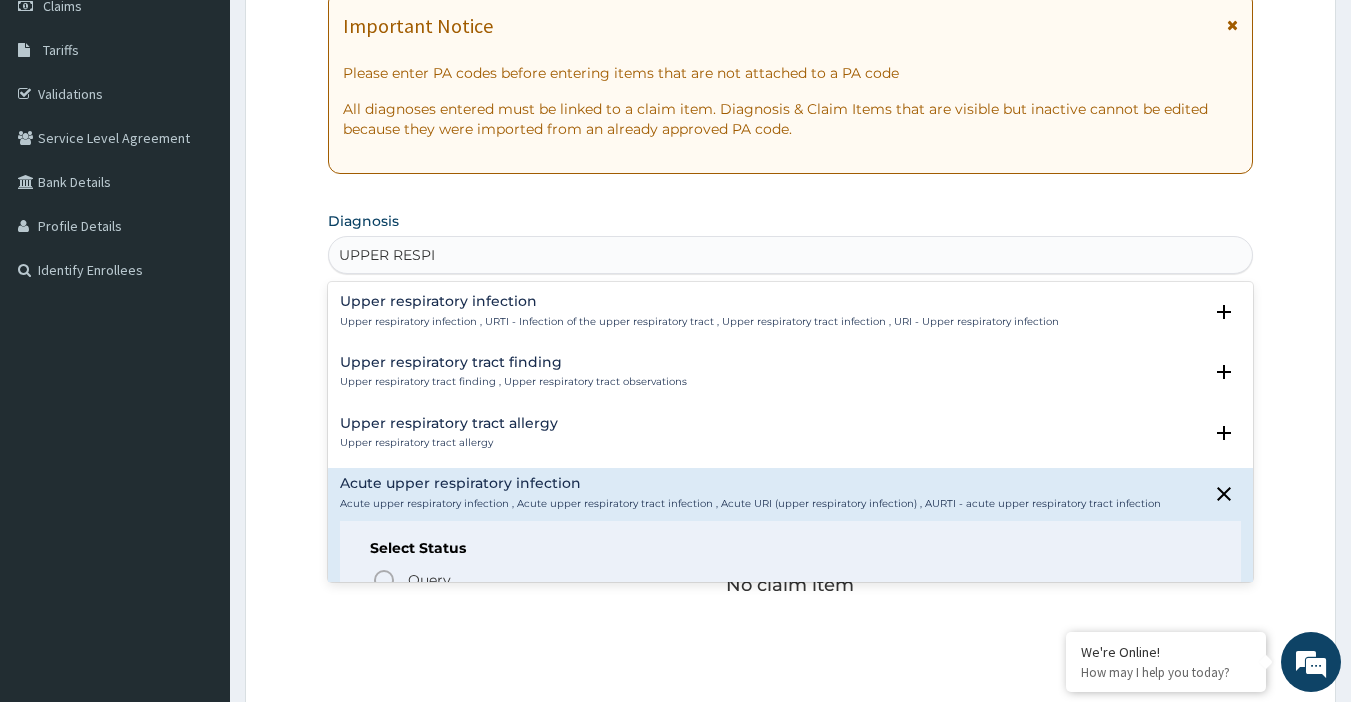 click on "Acute upper respiratory infection , Acute upper respiratory tract infection , Acute URI (upper respiratory infection) , AURTI - acute upper respiratory tract infection" at bounding box center [750, 504] 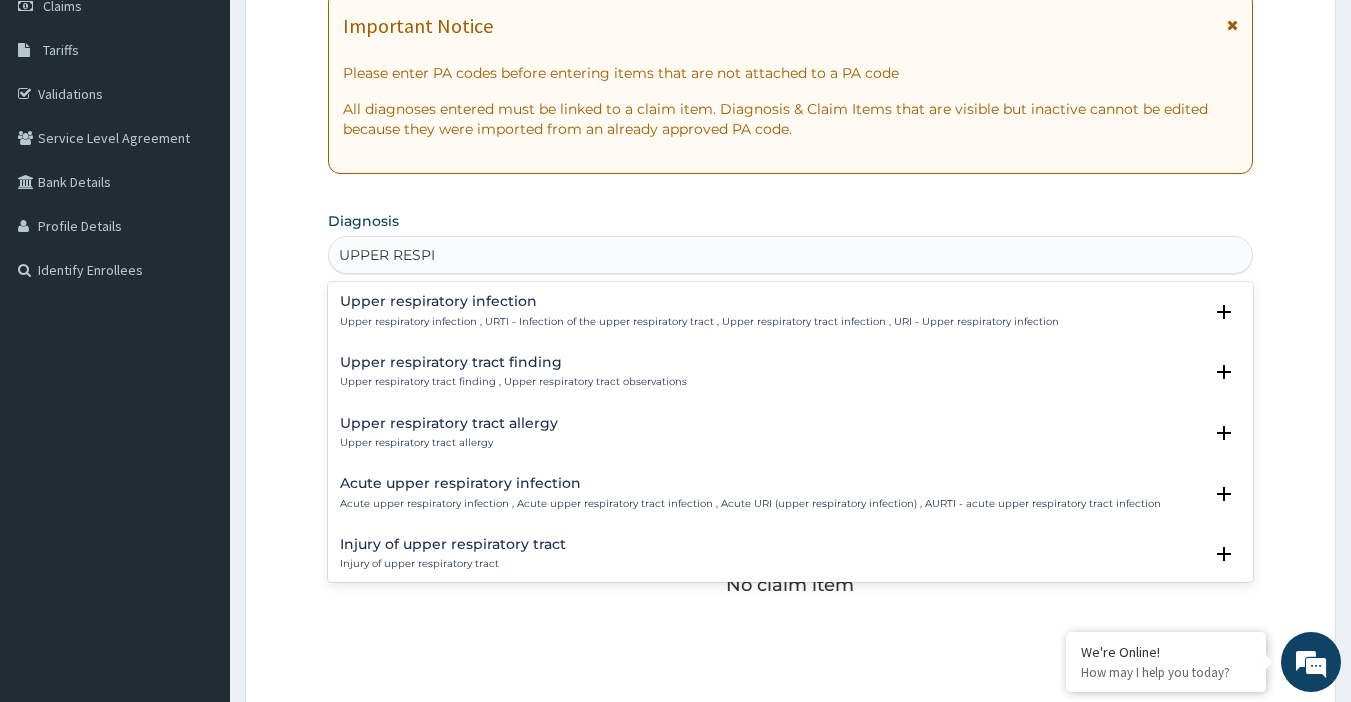 click on "Acute upper respiratory infection" at bounding box center (750, 483) 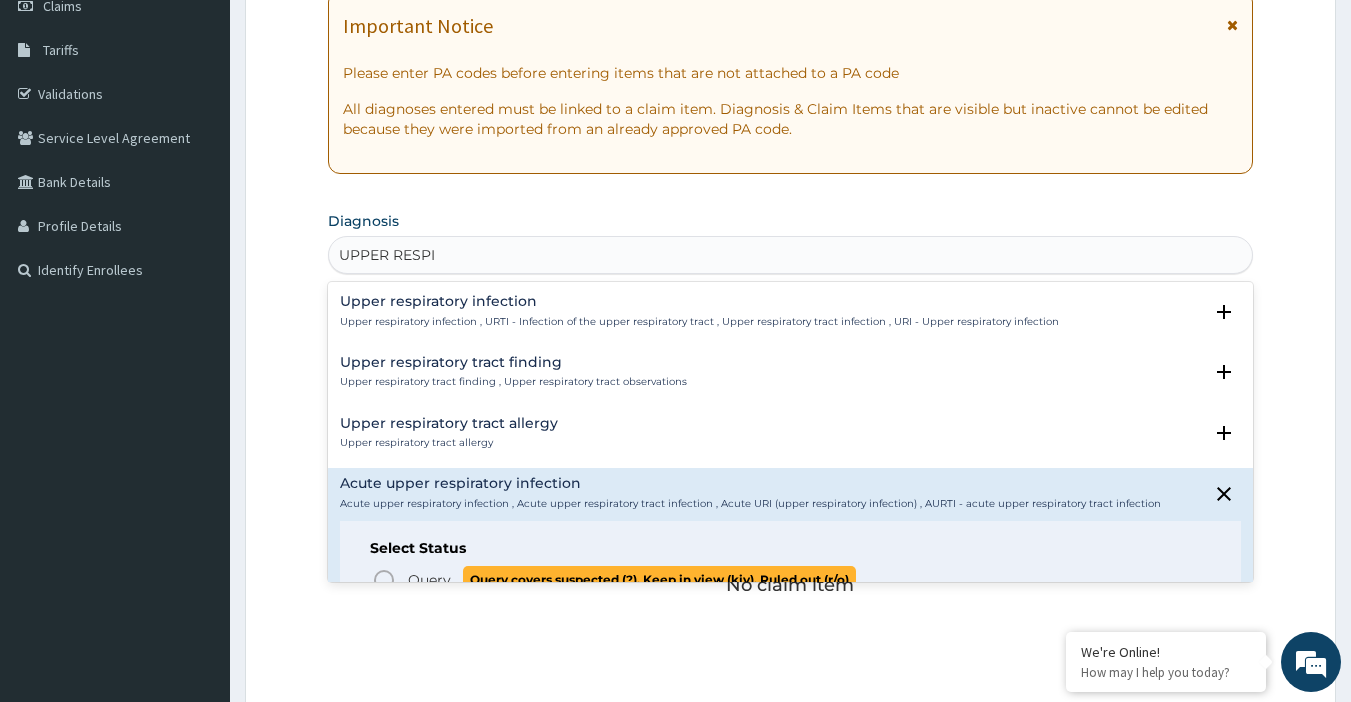 click 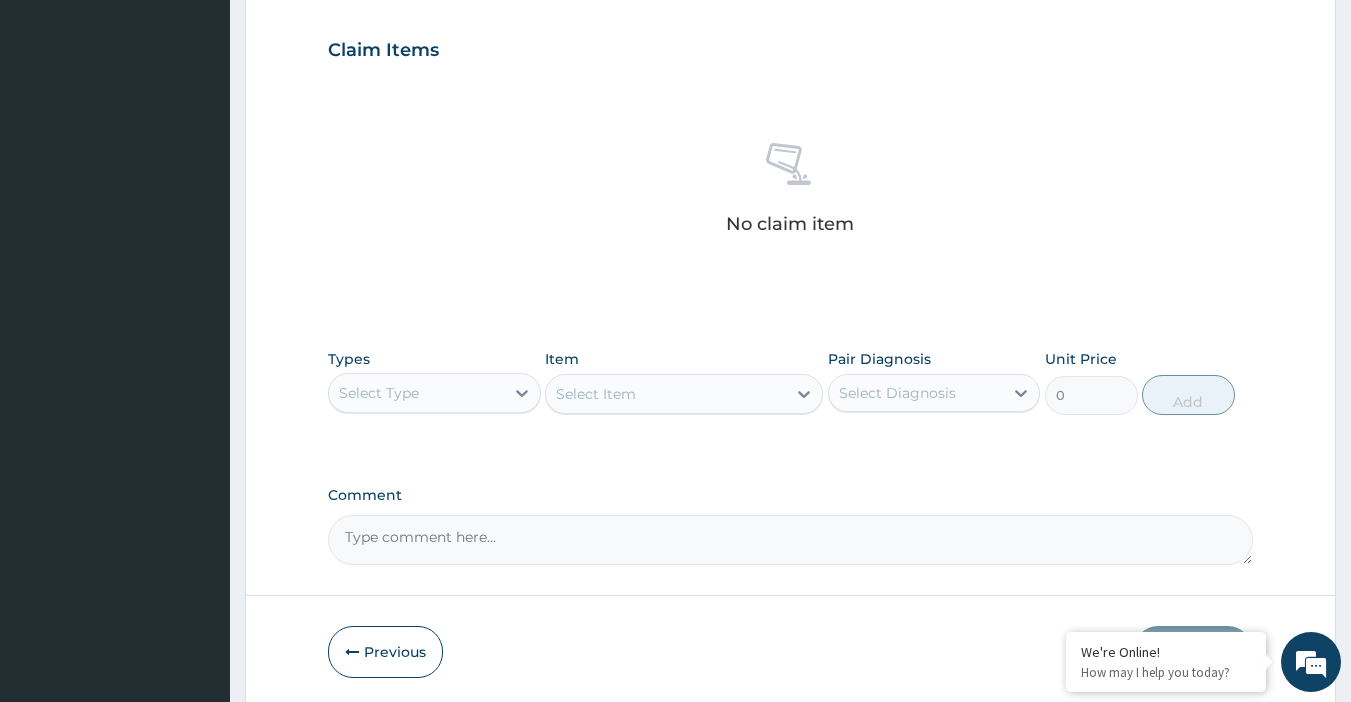 scroll, scrollTop: 700, scrollLeft: 0, axis: vertical 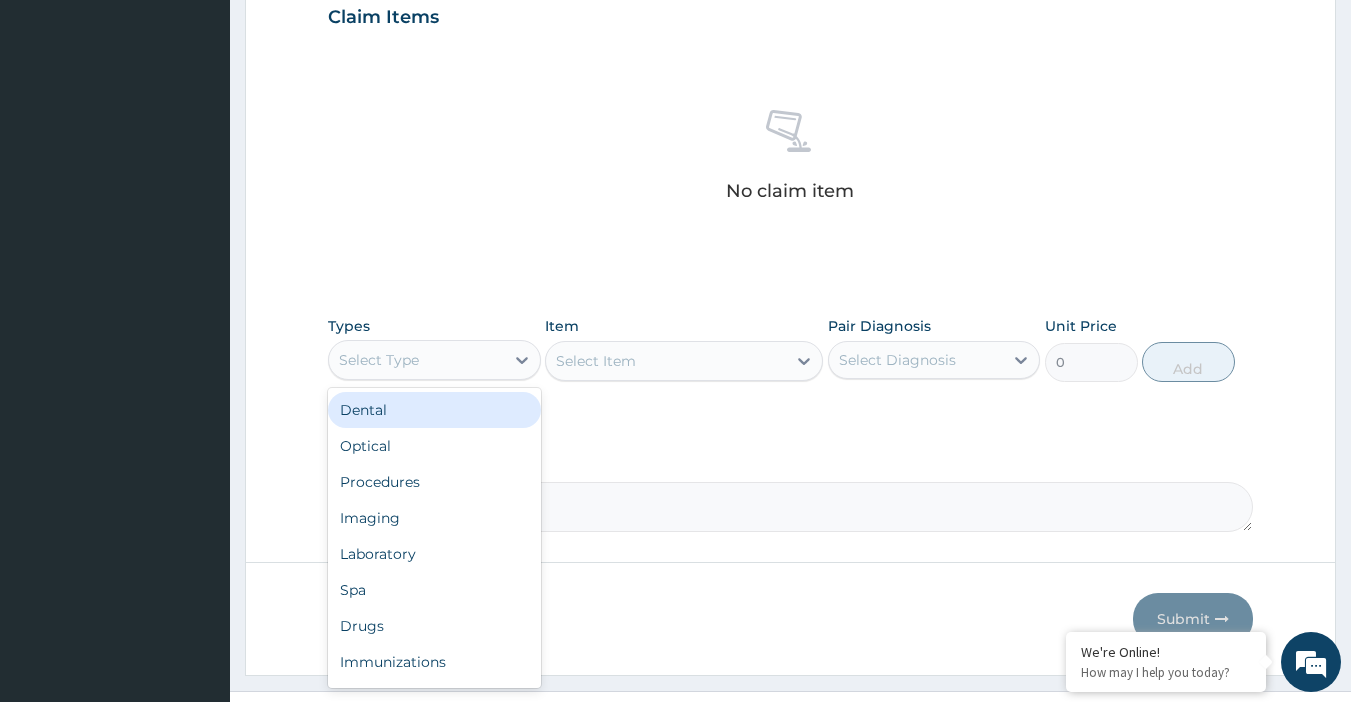 click on "Select Type" at bounding box center [416, 360] 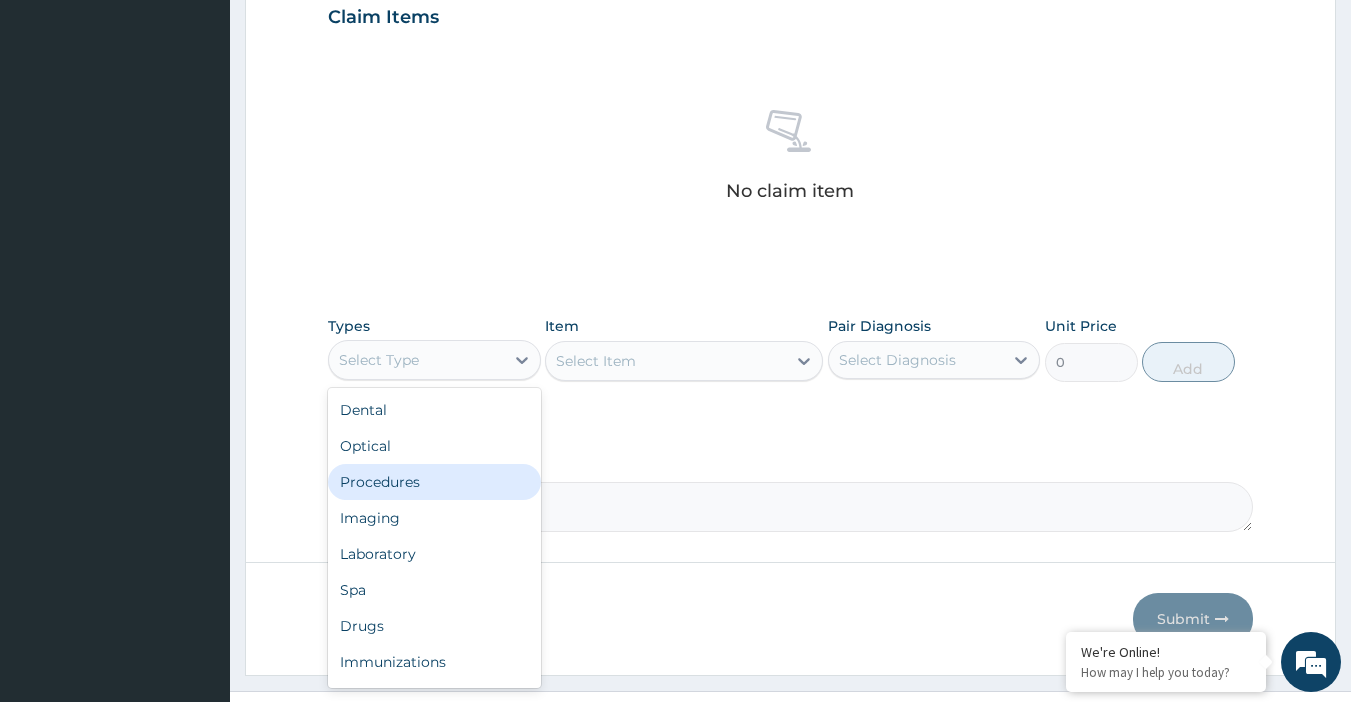 click on "Procedures" at bounding box center [434, 482] 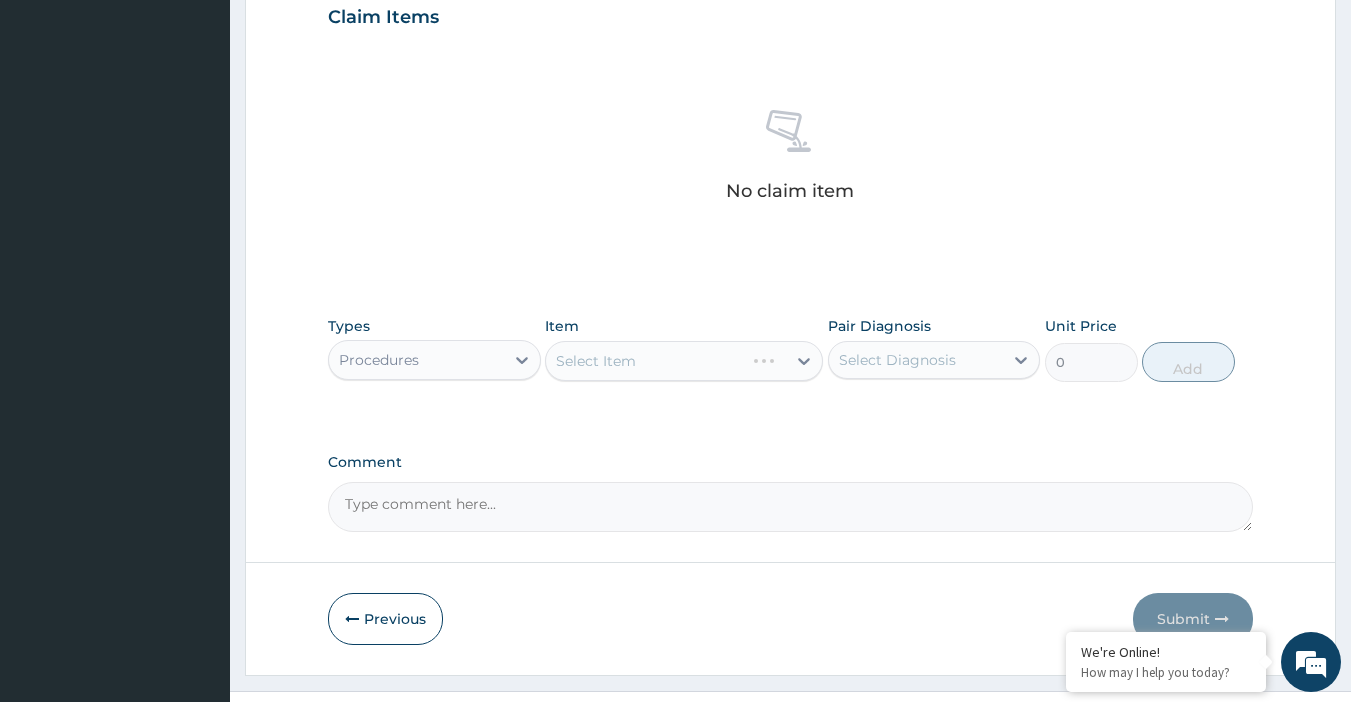 click on "Select Item" at bounding box center (684, 361) 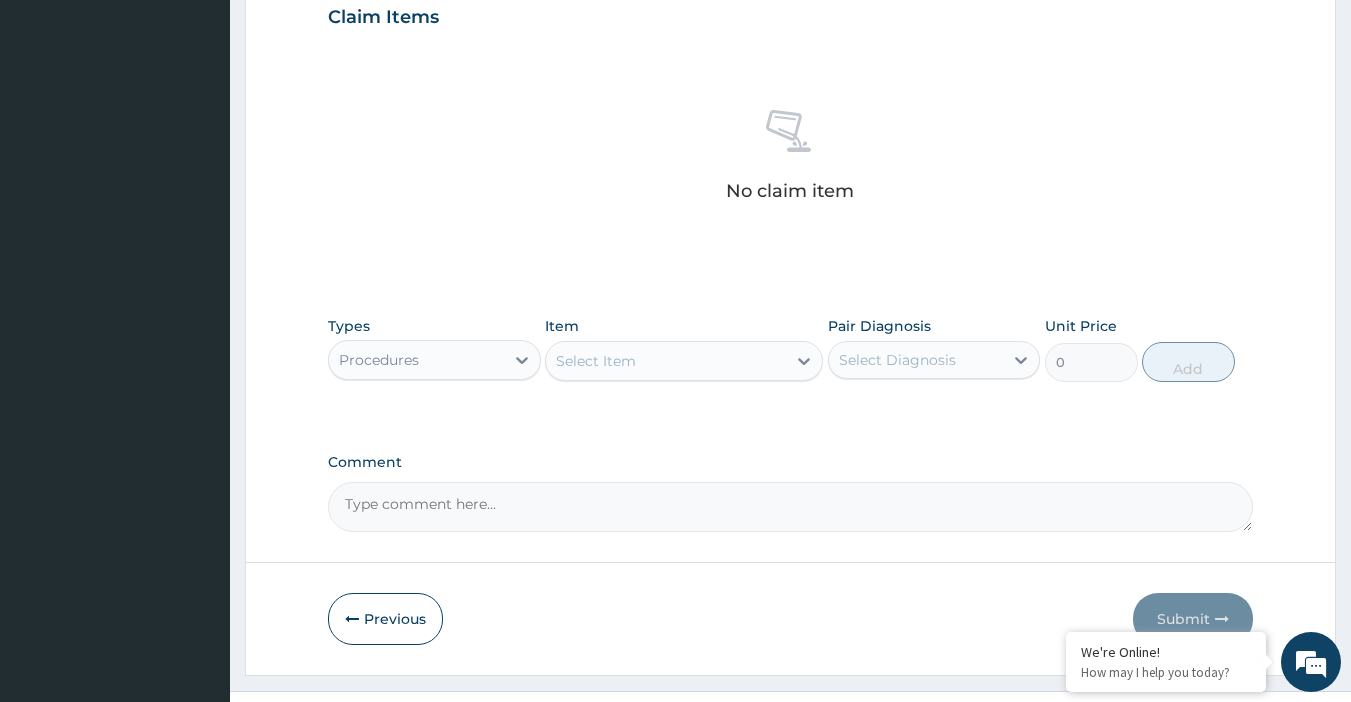 click on "Select Item" at bounding box center [666, 361] 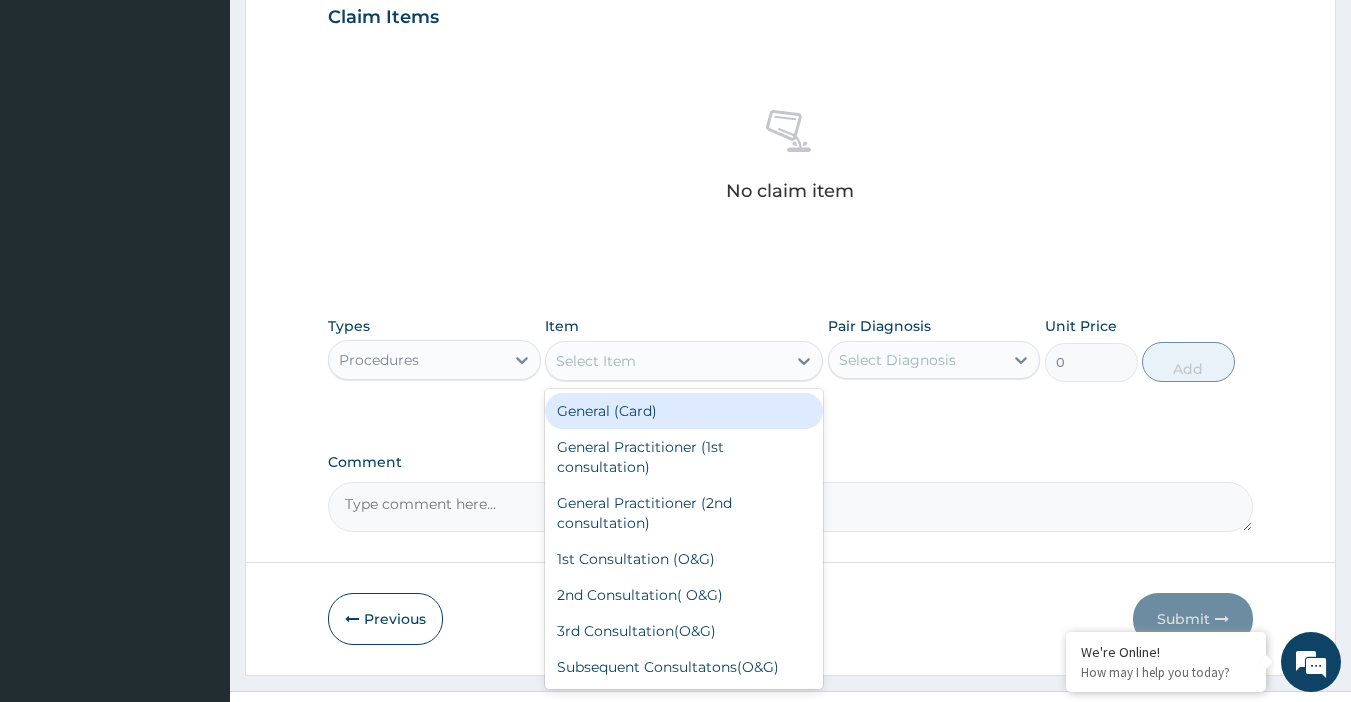 click on "General (Card)" at bounding box center [684, 411] 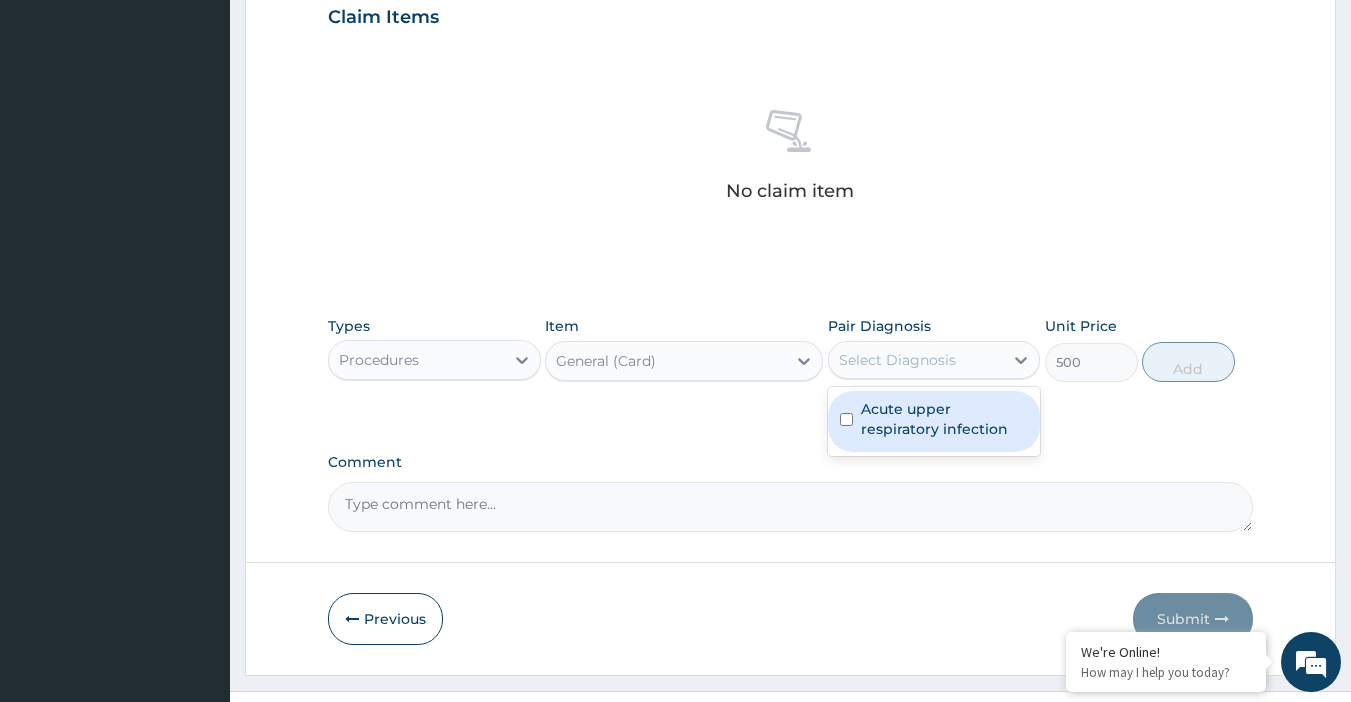click on "Select Diagnosis" at bounding box center [897, 360] 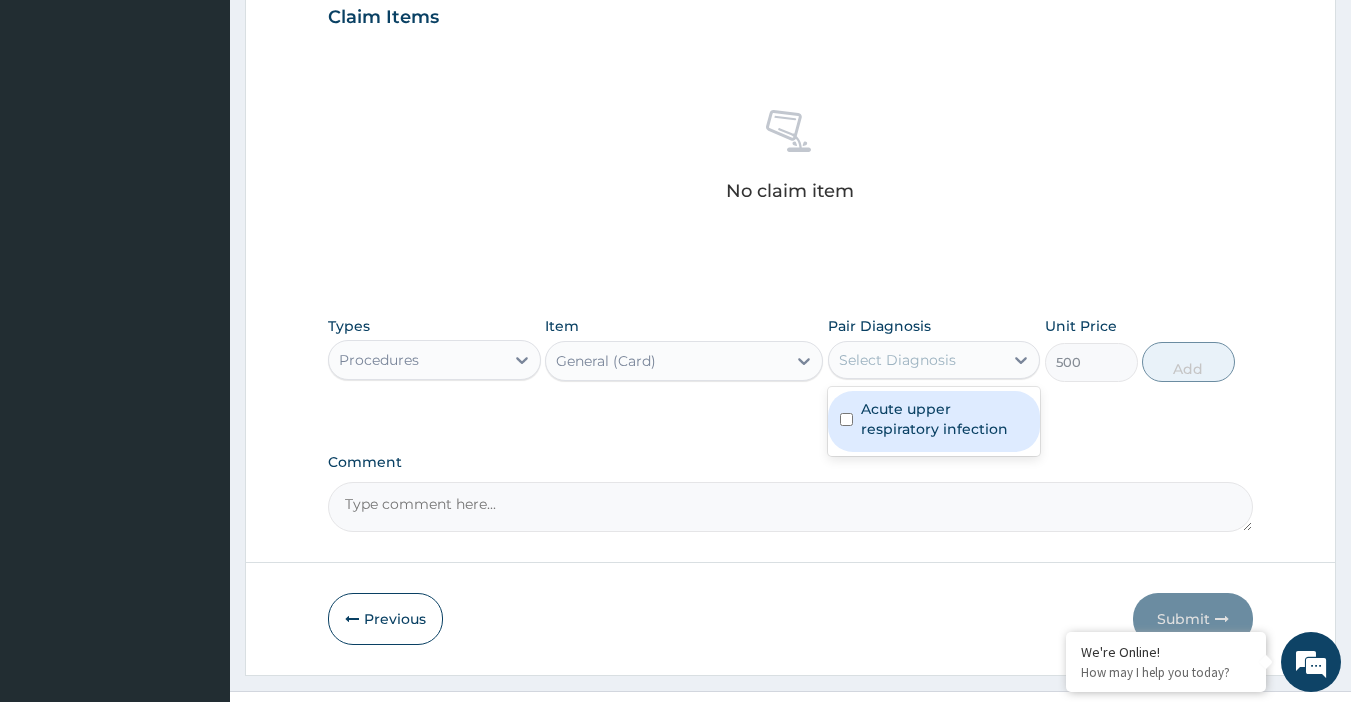 click on "Acute upper respiratory infection" at bounding box center (945, 419) 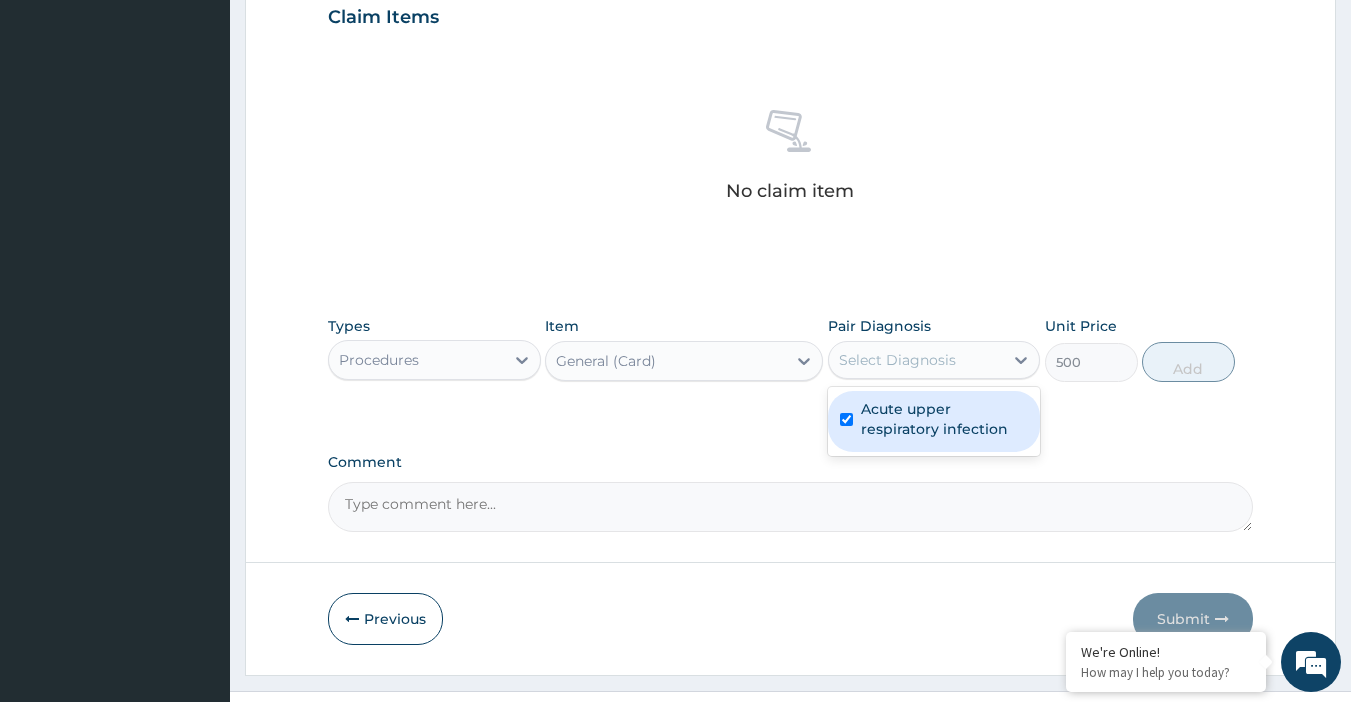 checkbox on "true" 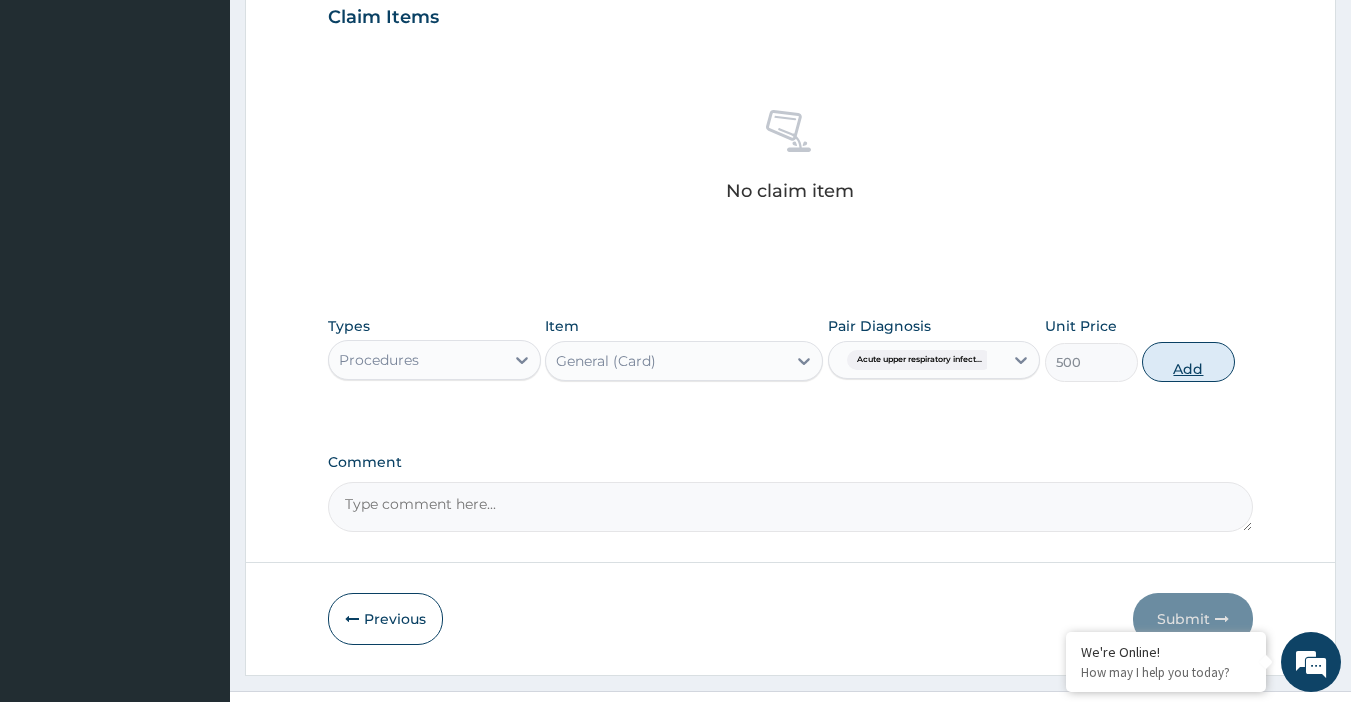 click on "Add" at bounding box center (1188, 362) 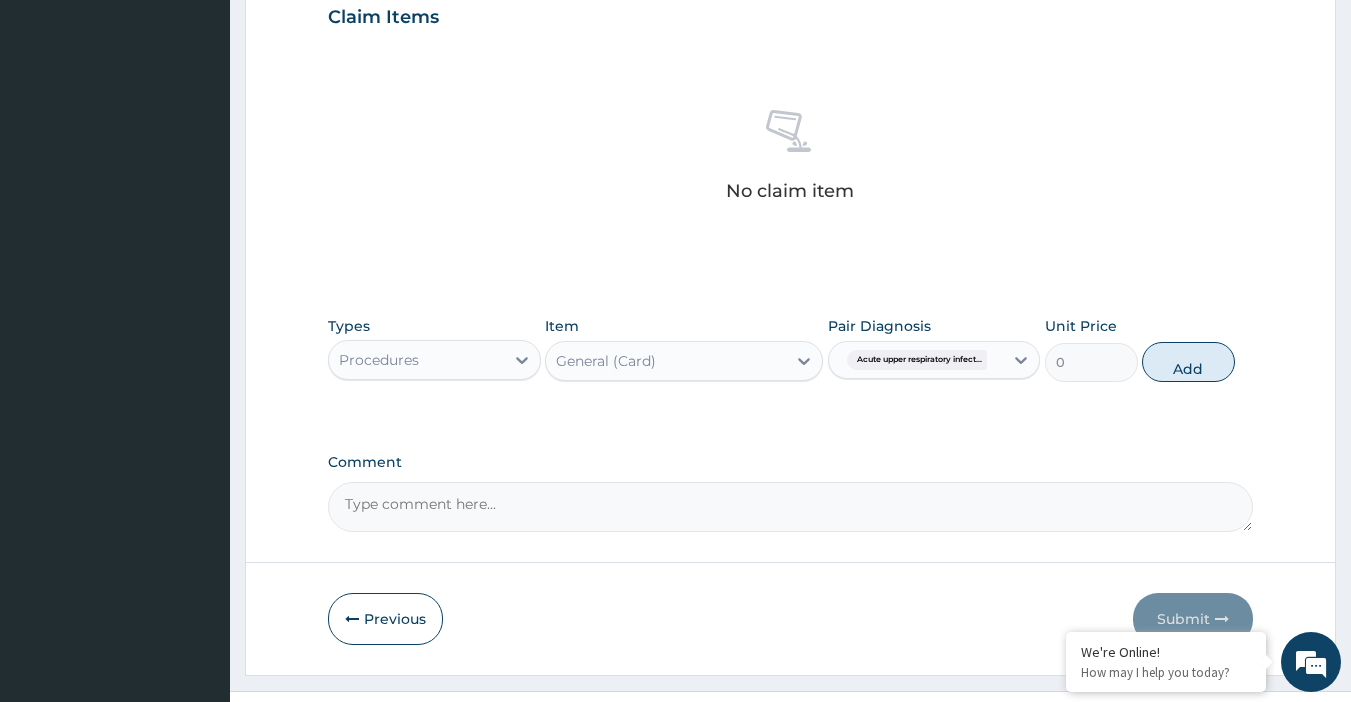 scroll, scrollTop: 660, scrollLeft: 0, axis: vertical 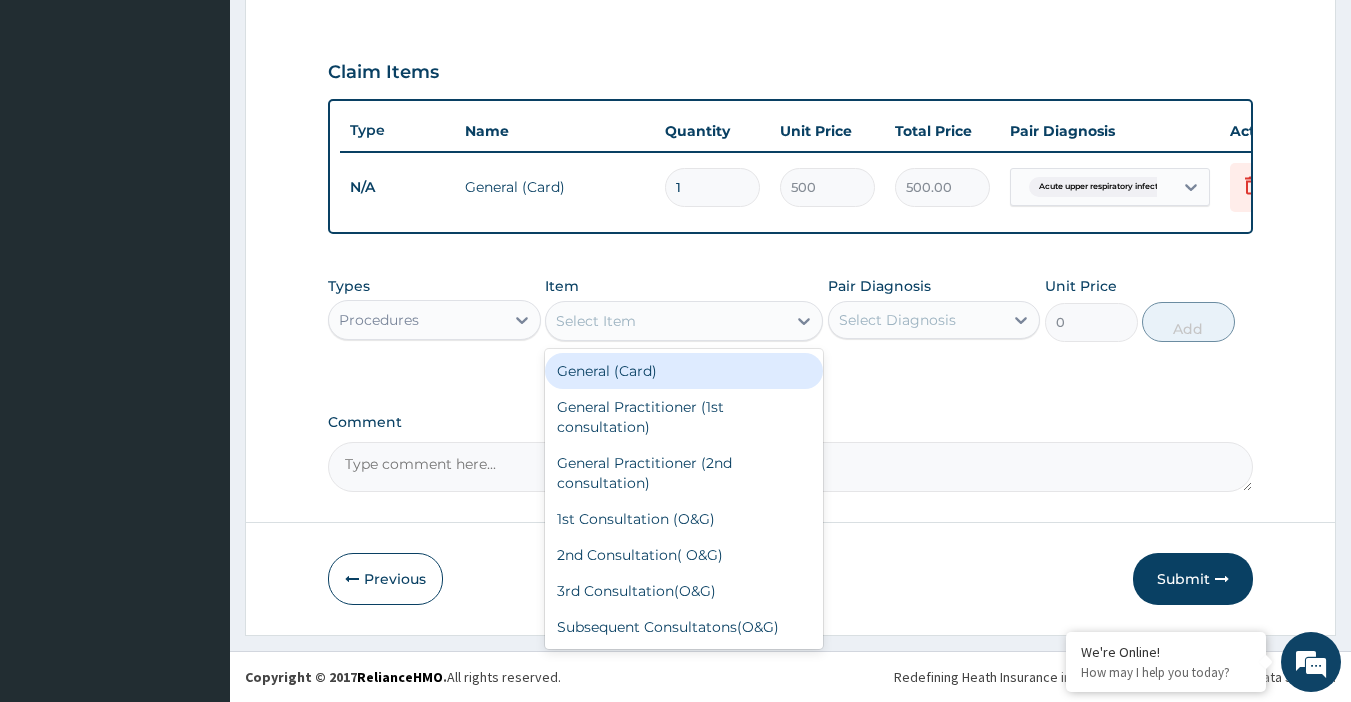 click on "Select Item" at bounding box center [666, 321] 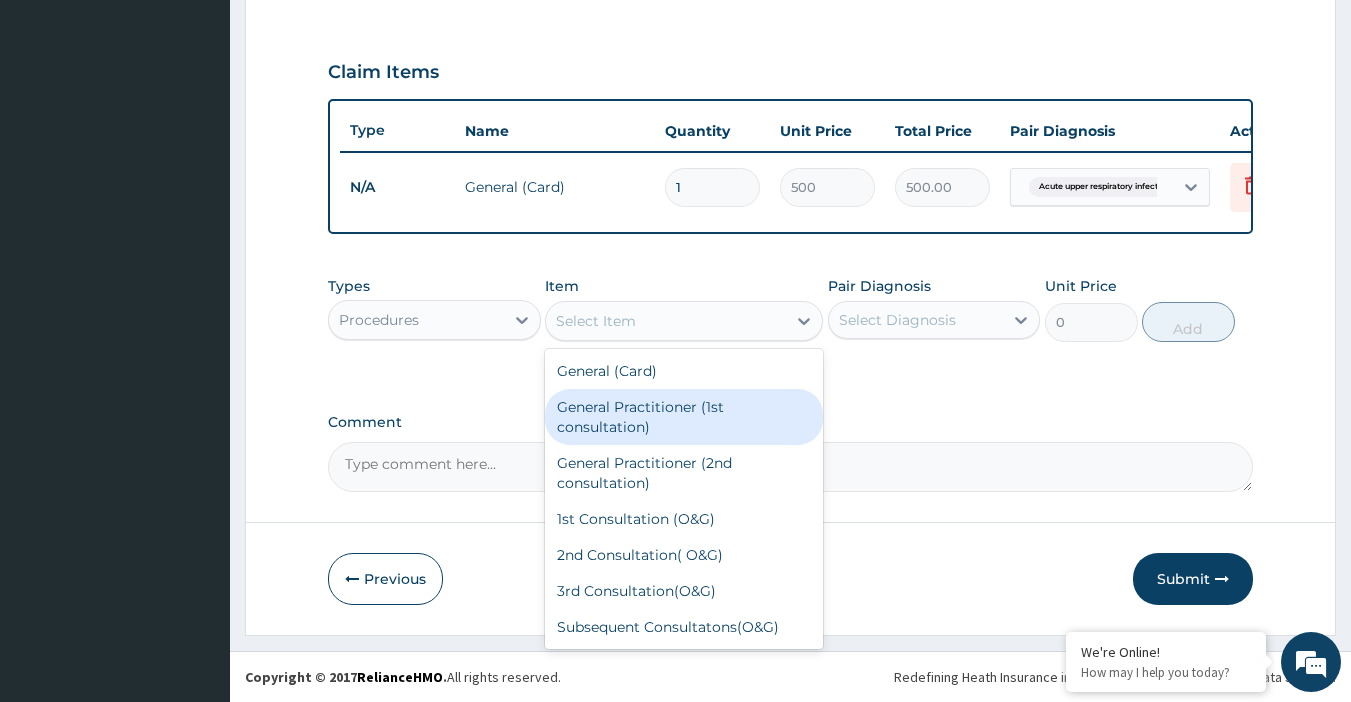 click on "General Practitioner (1st consultation)" at bounding box center (684, 417) 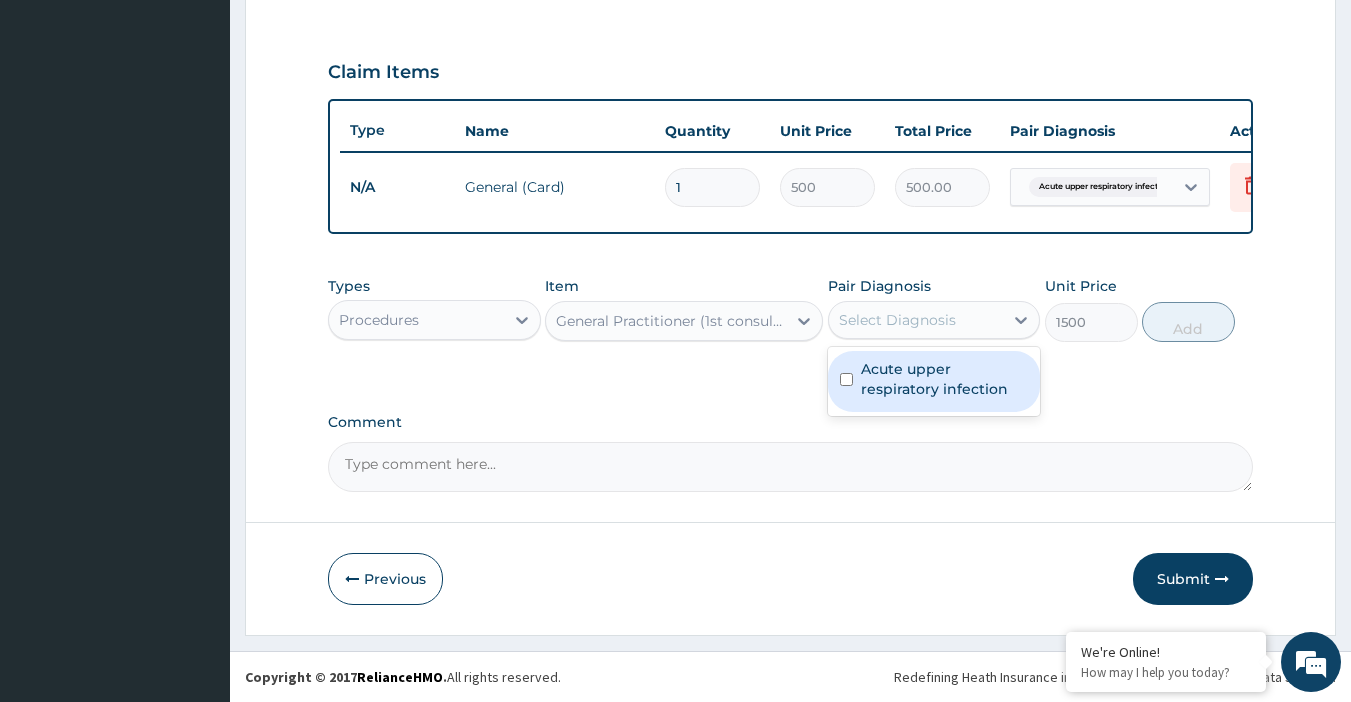 click on "Select Diagnosis" at bounding box center [916, 320] 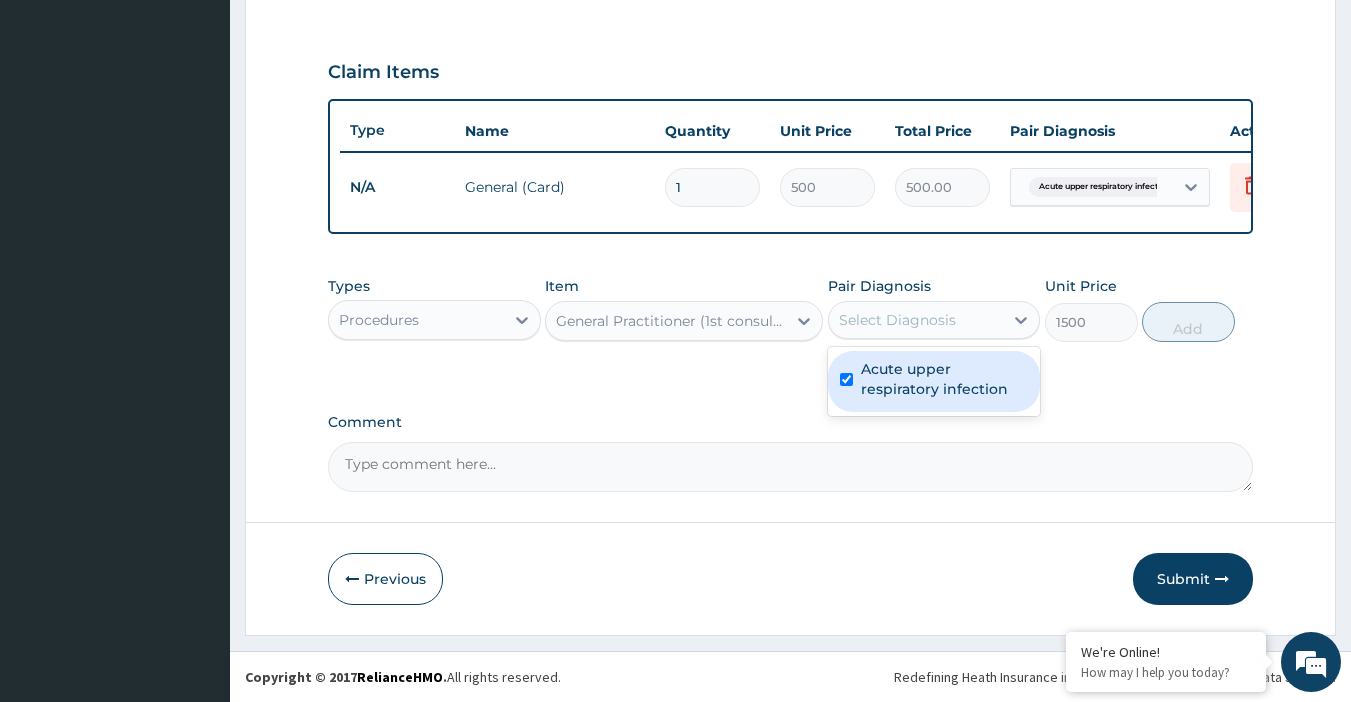 checkbox on "true" 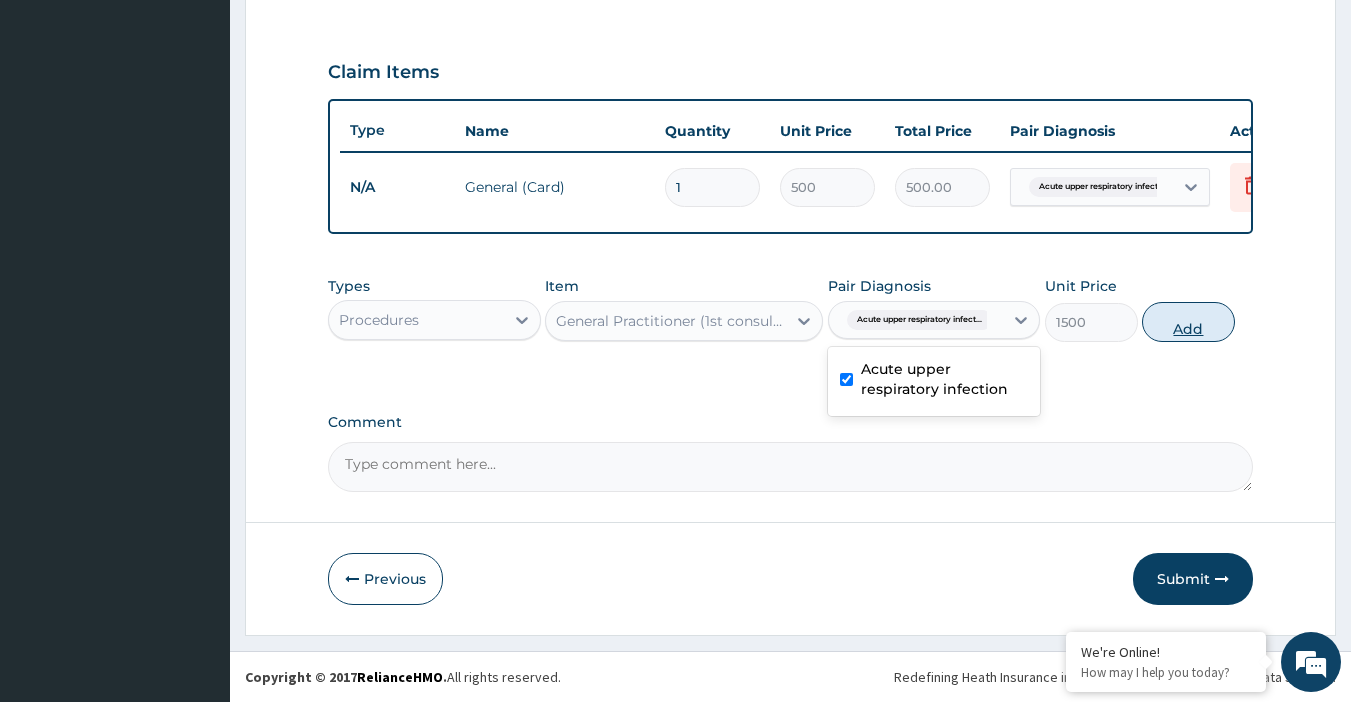 click on "Add" at bounding box center [1188, 322] 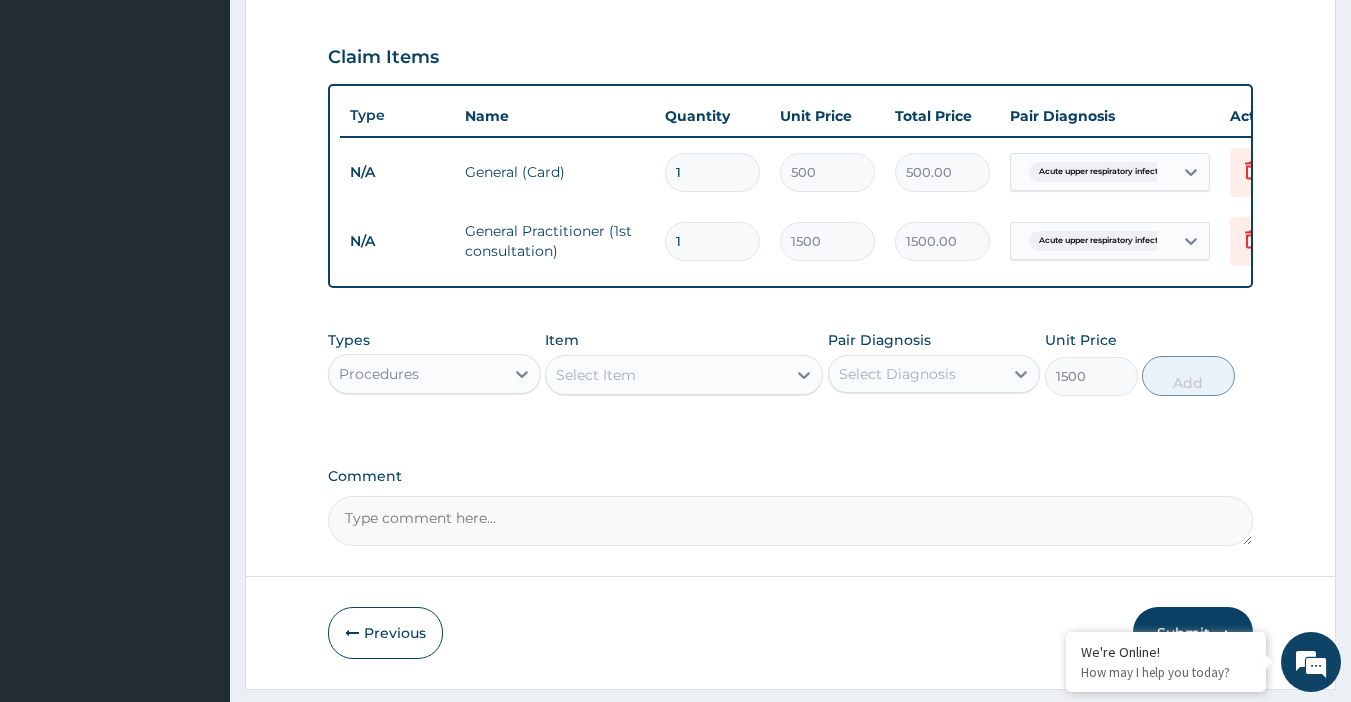 type on "0" 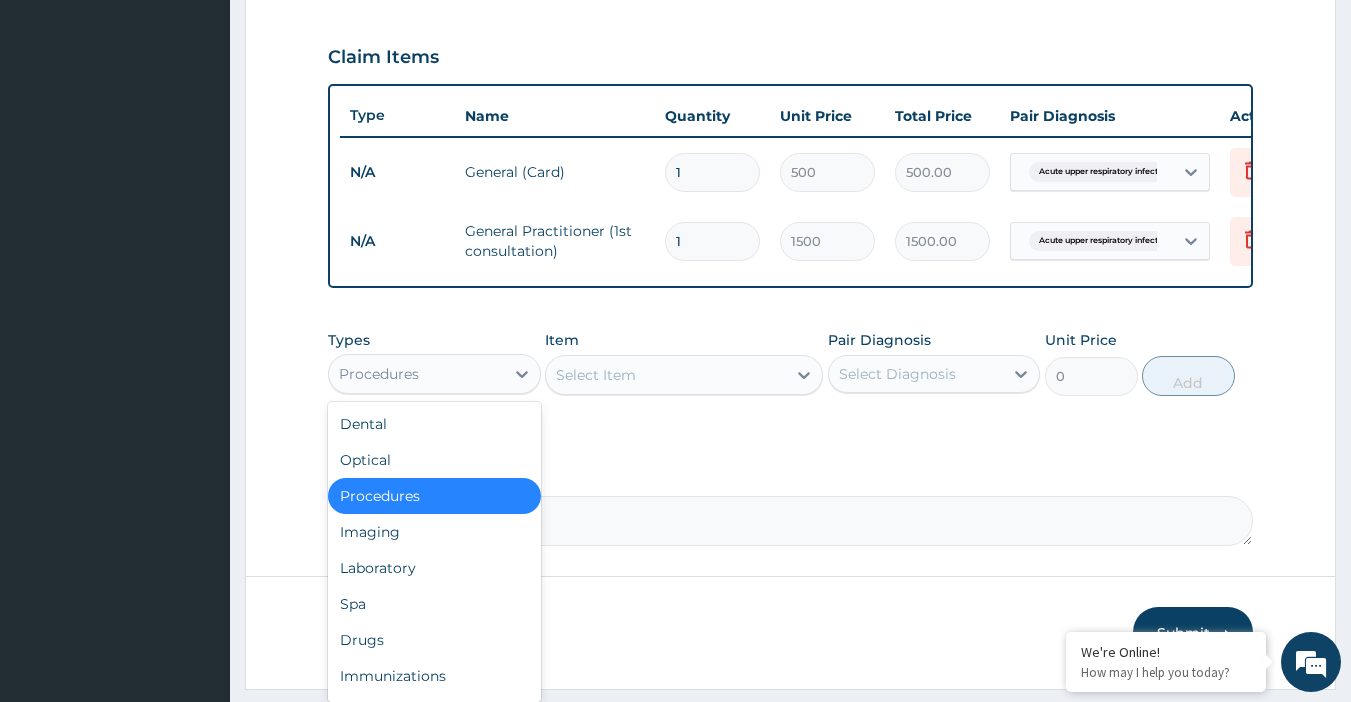 click on "Procedures" at bounding box center [416, 374] 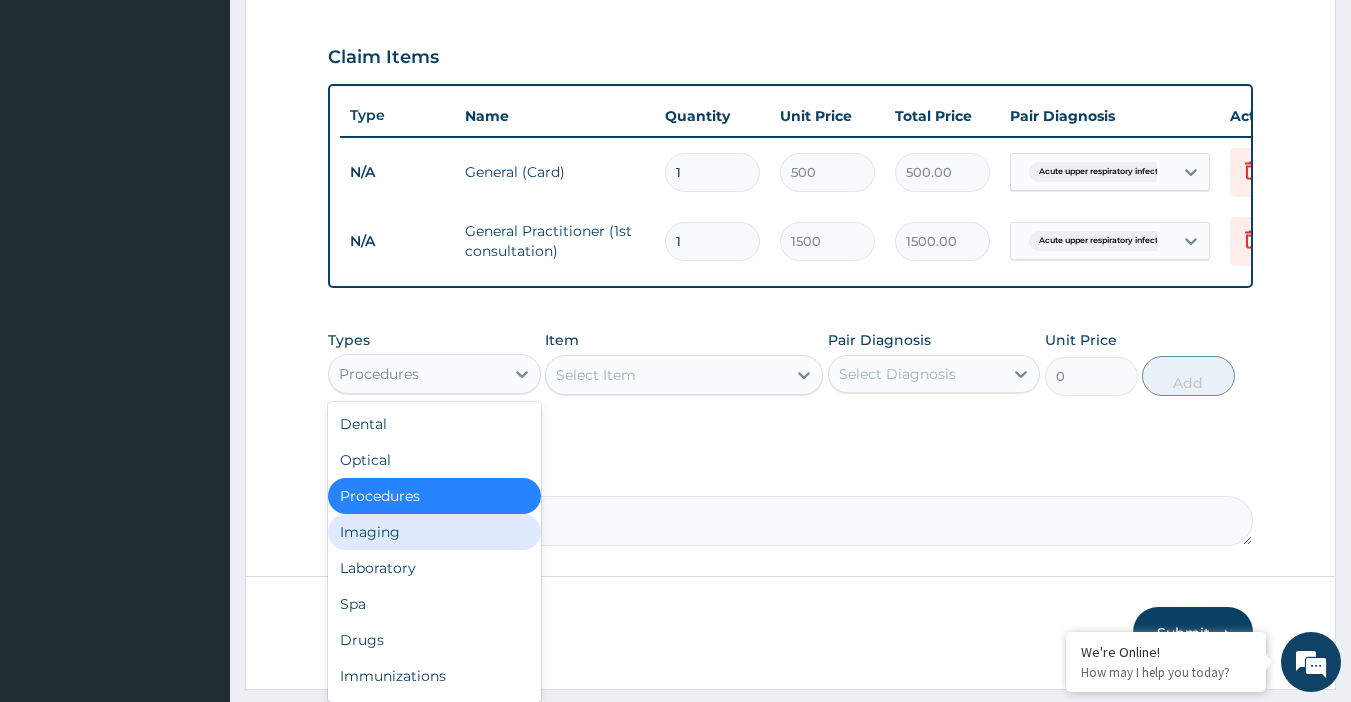 scroll, scrollTop: 68, scrollLeft: 0, axis: vertical 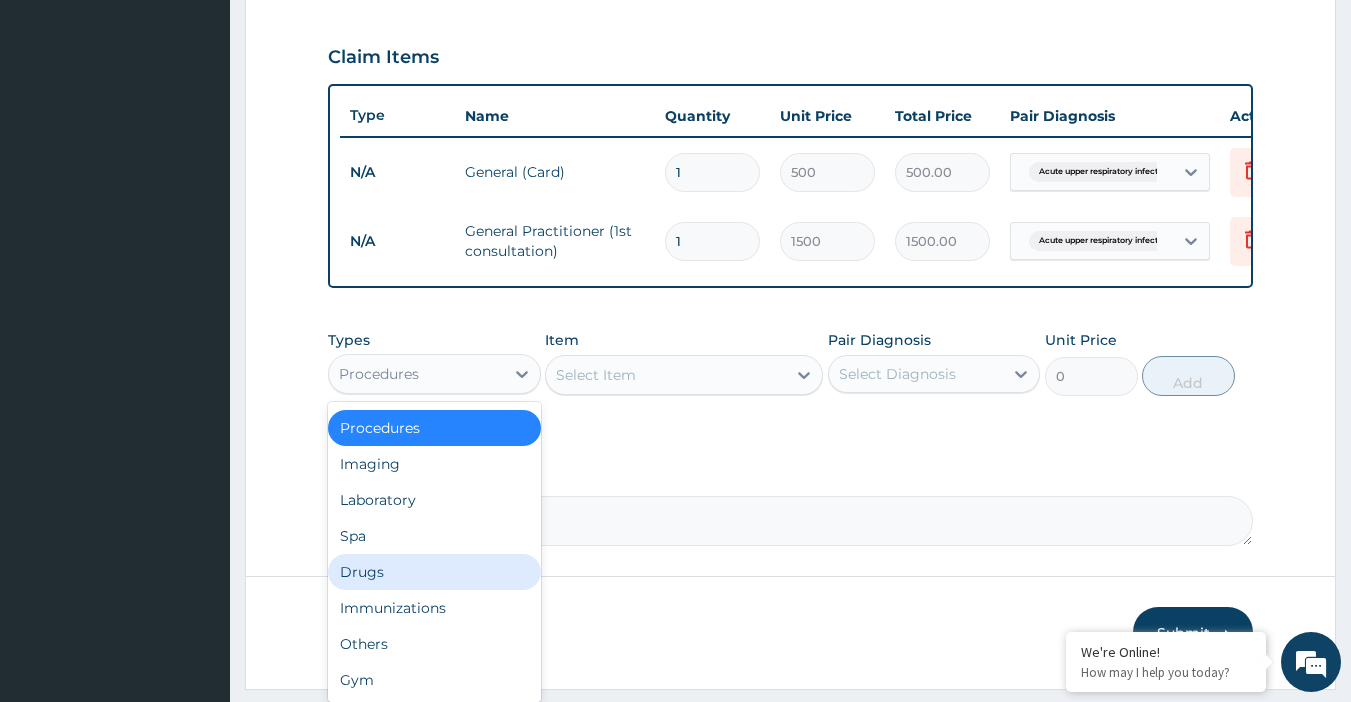 click on "Drugs" at bounding box center [434, 572] 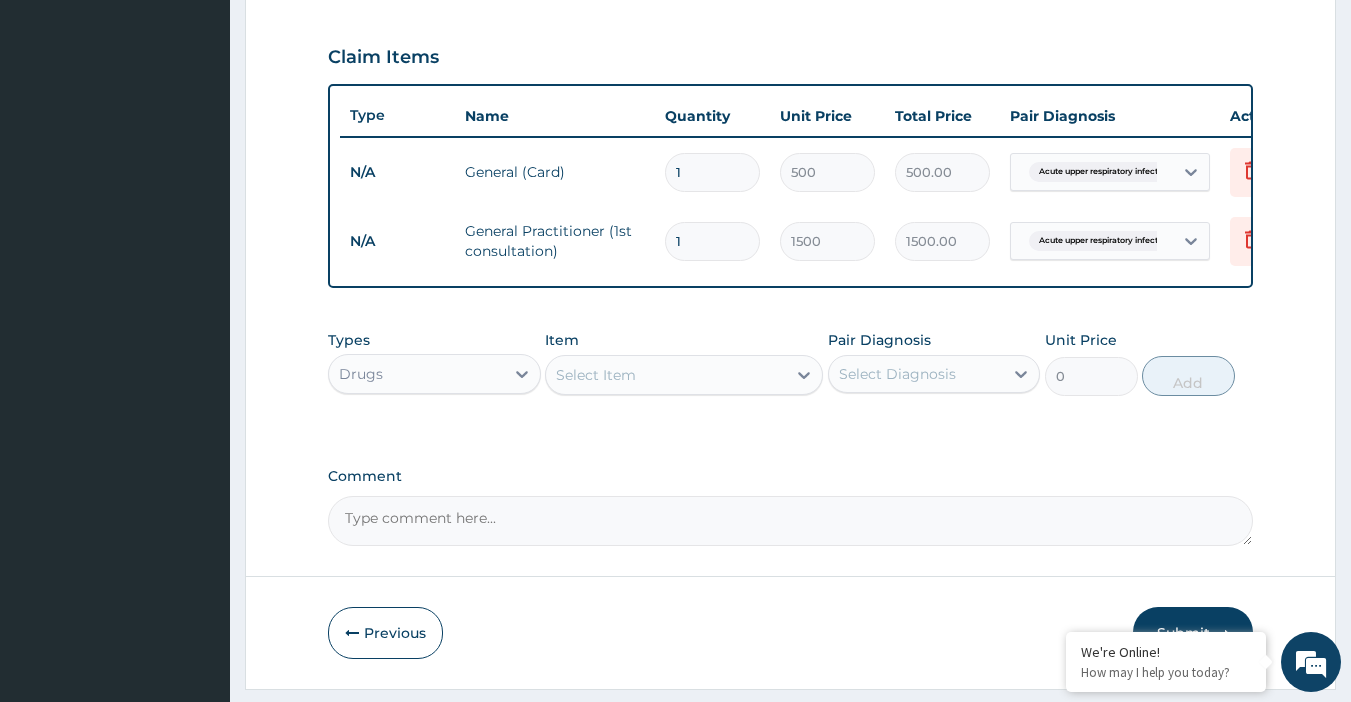 click on "Select Item" at bounding box center (666, 375) 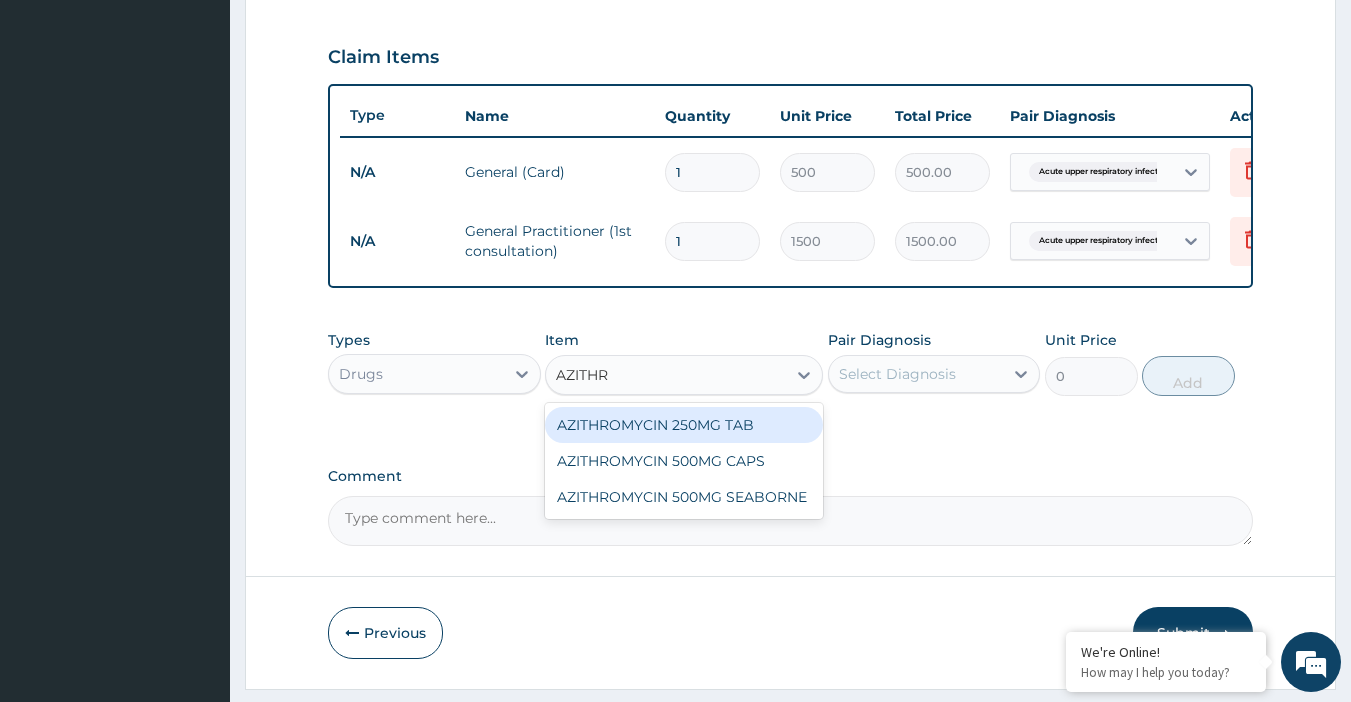 type on "AZITHRO" 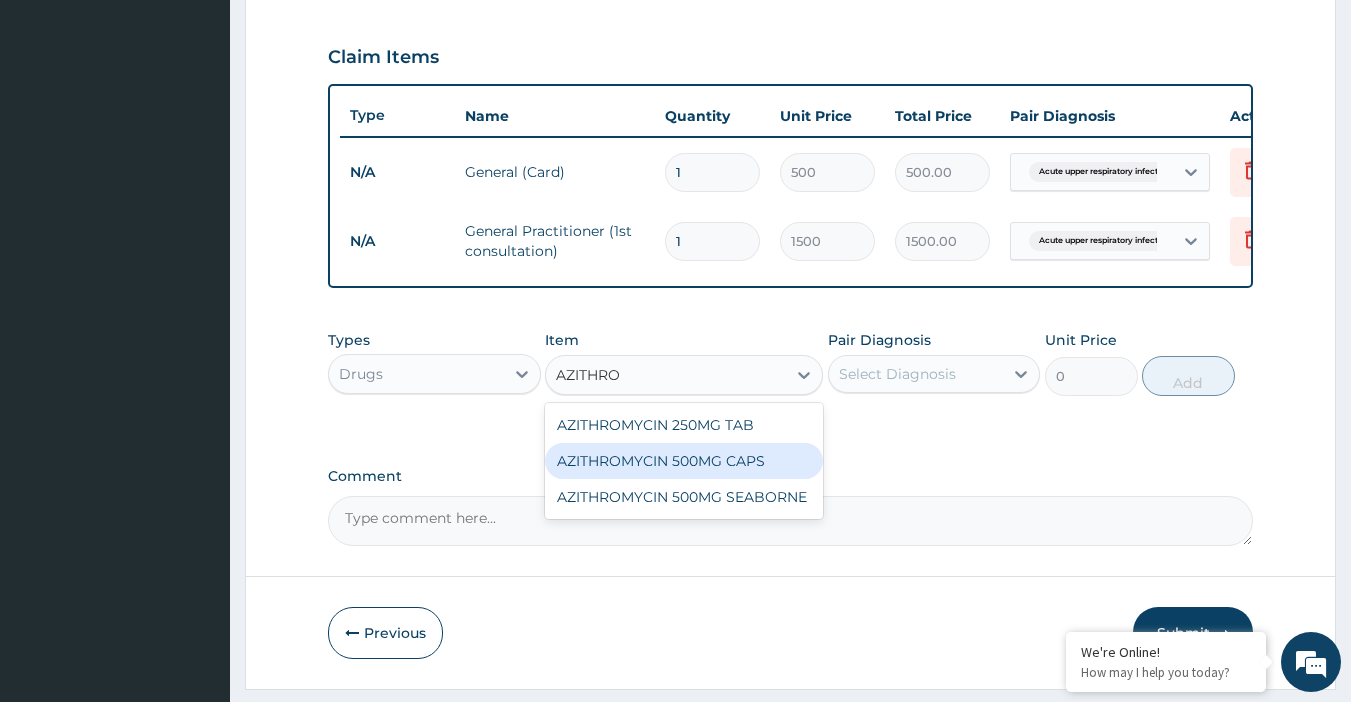 click on "AZITHROMYCIN 500MG CAPS" at bounding box center (684, 461) 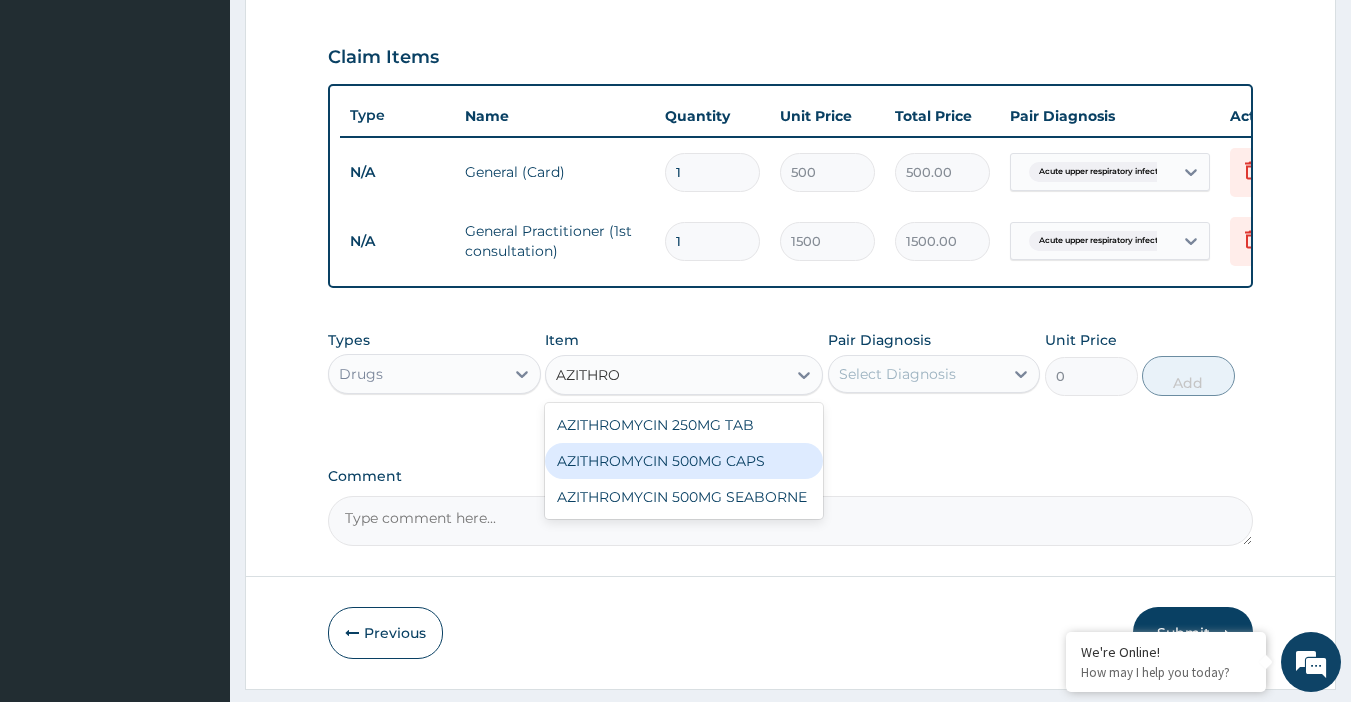 type 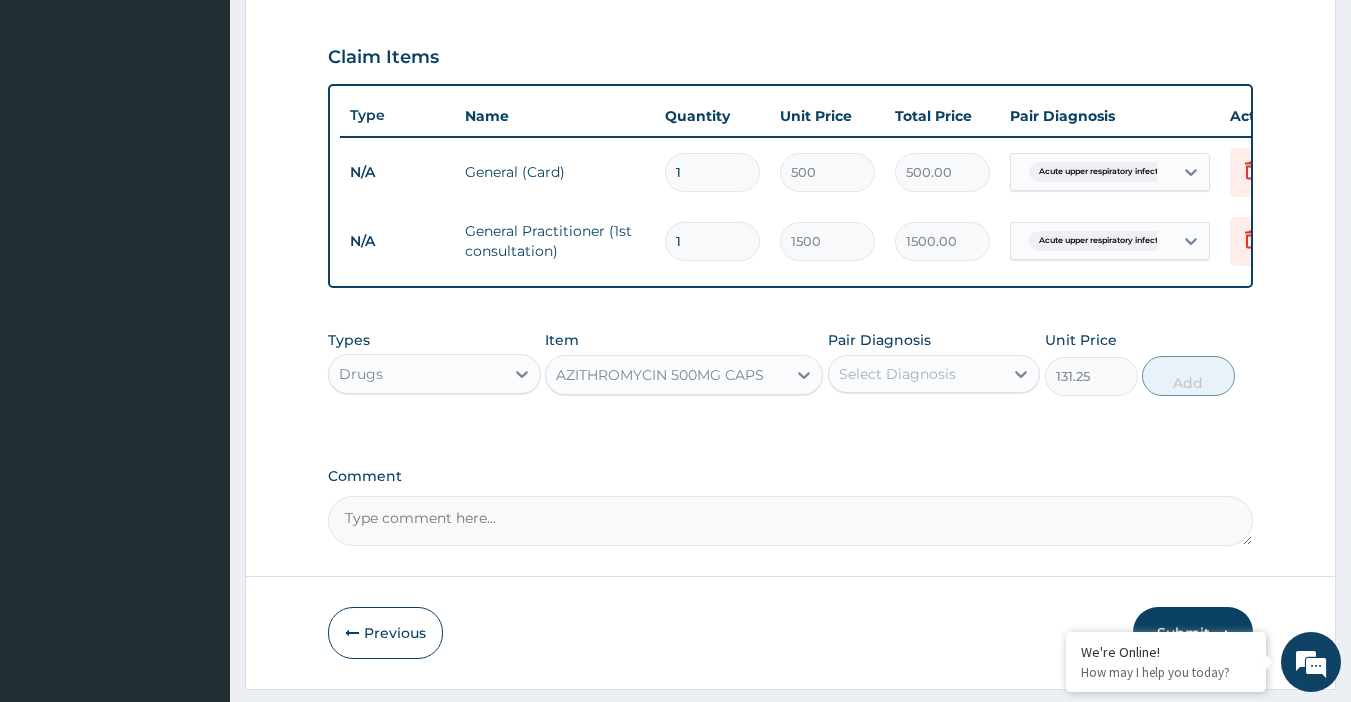 click on "Select Diagnosis" at bounding box center (897, 374) 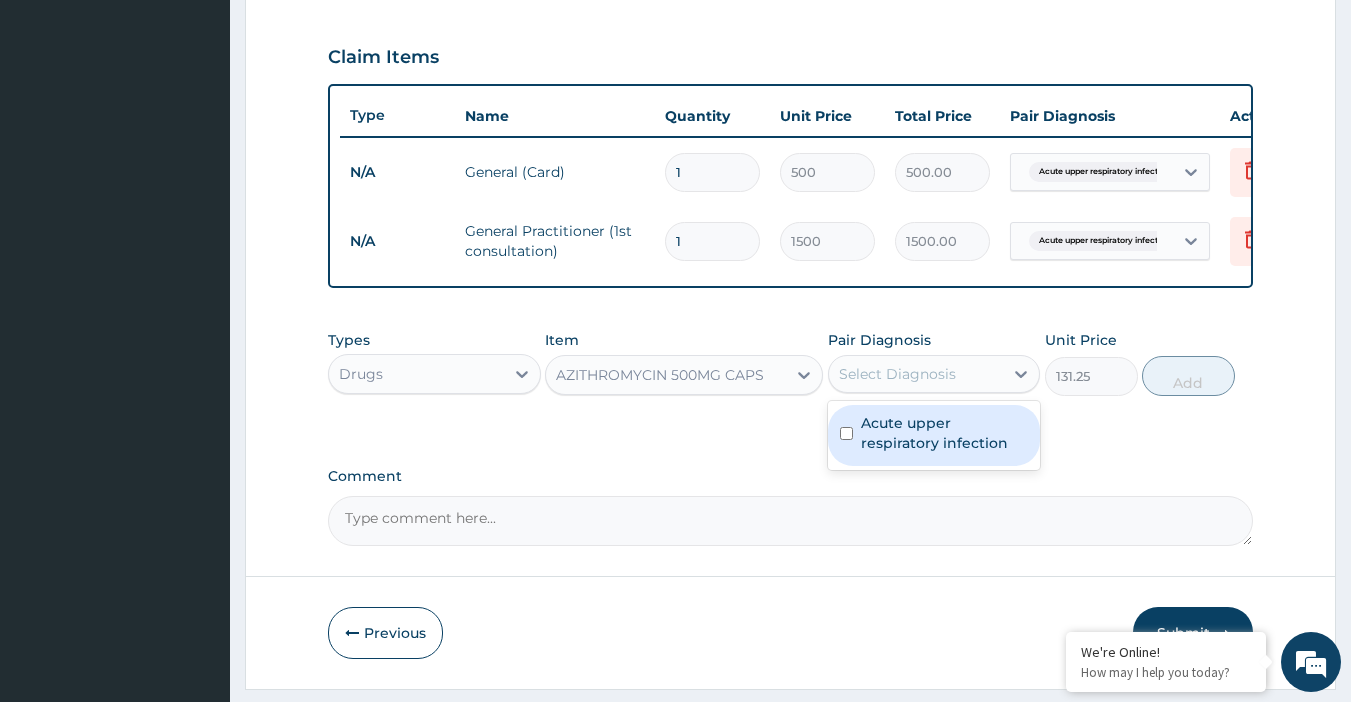 click on "Acute upper respiratory infection" at bounding box center (945, 433) 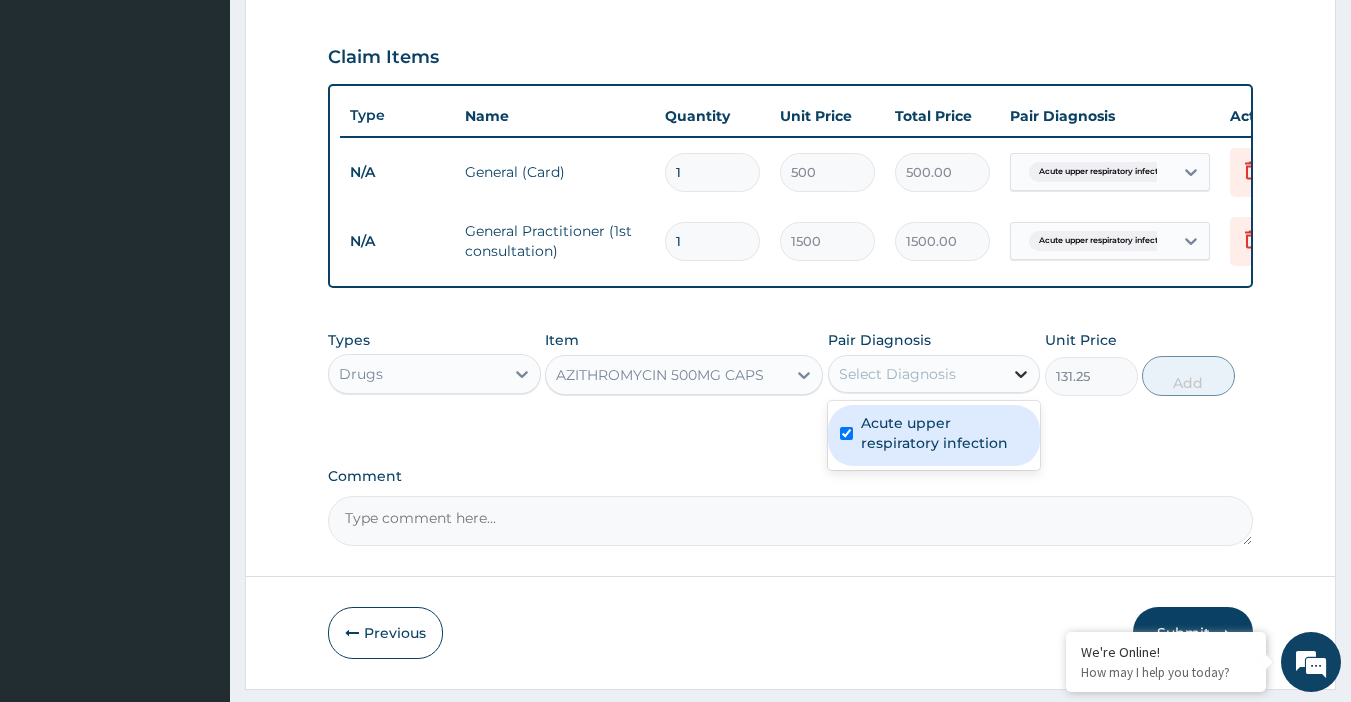 checkbox on "true" 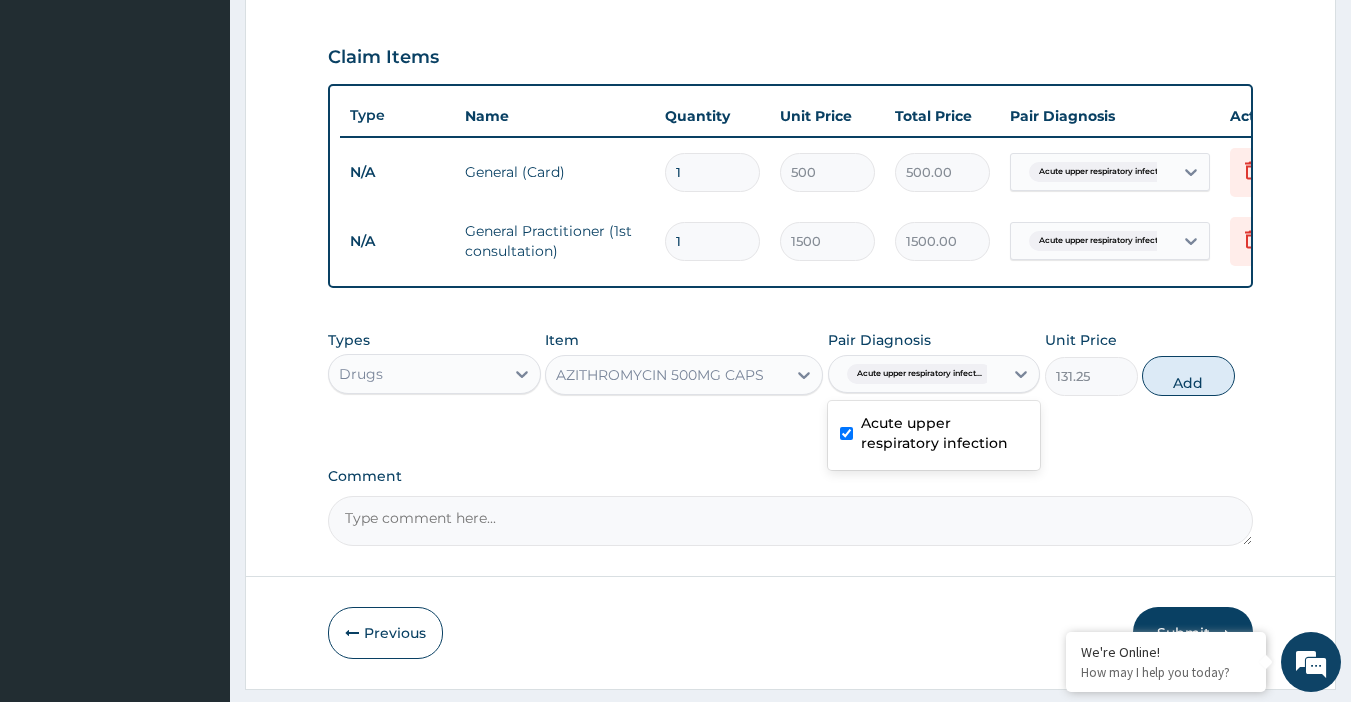 click on "Add" at bounding box center (1188, 376) 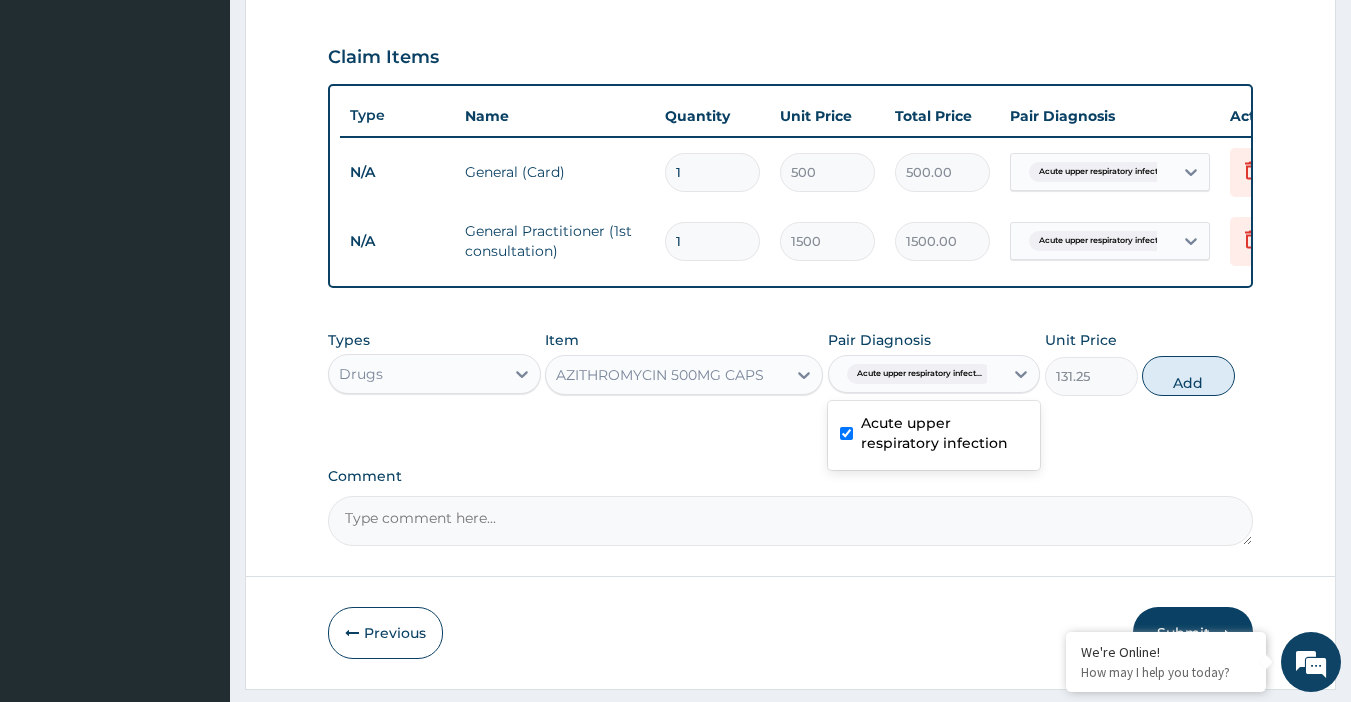 type on "0" 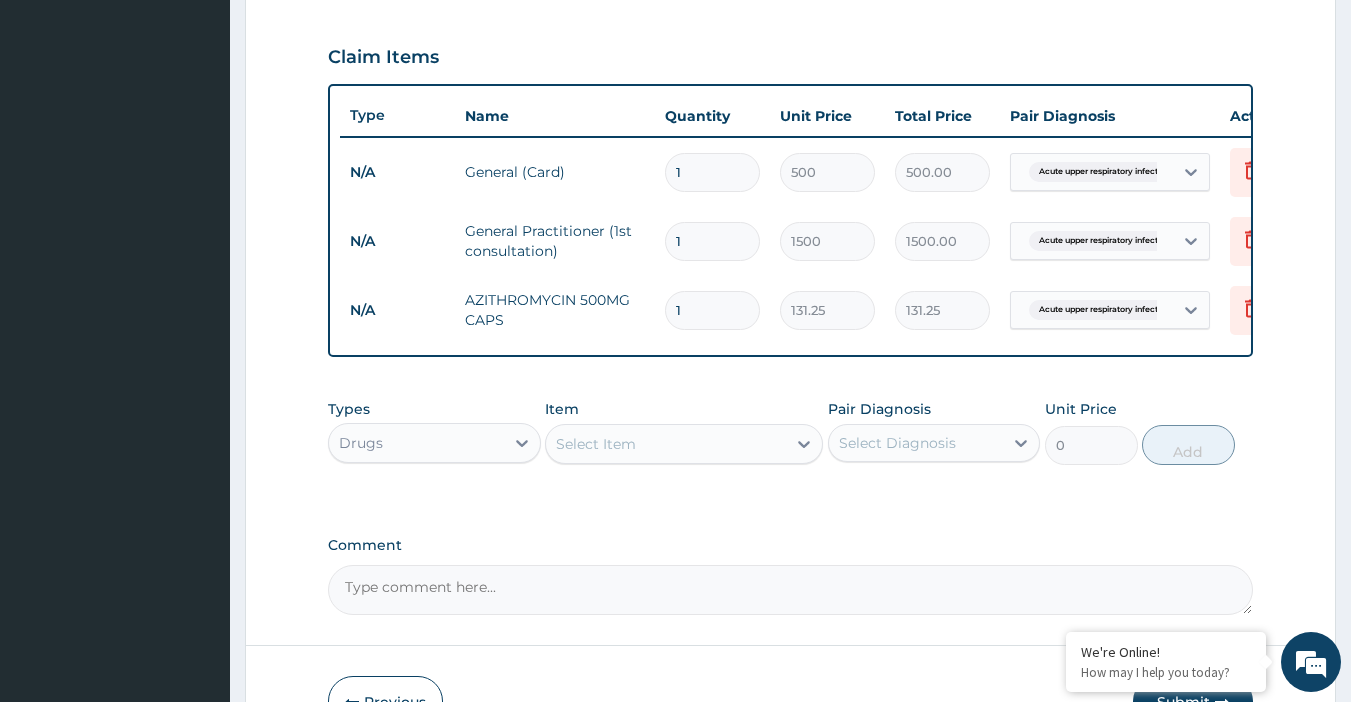 type 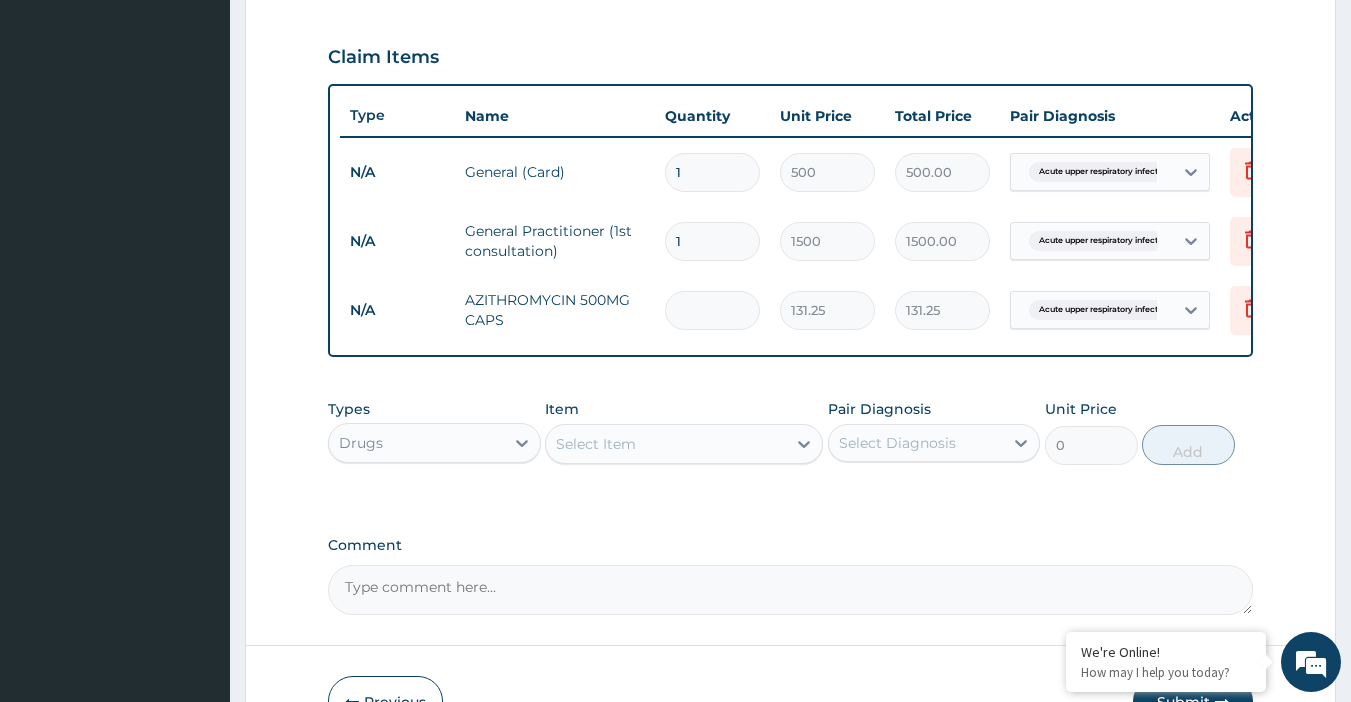 type on "0.00" 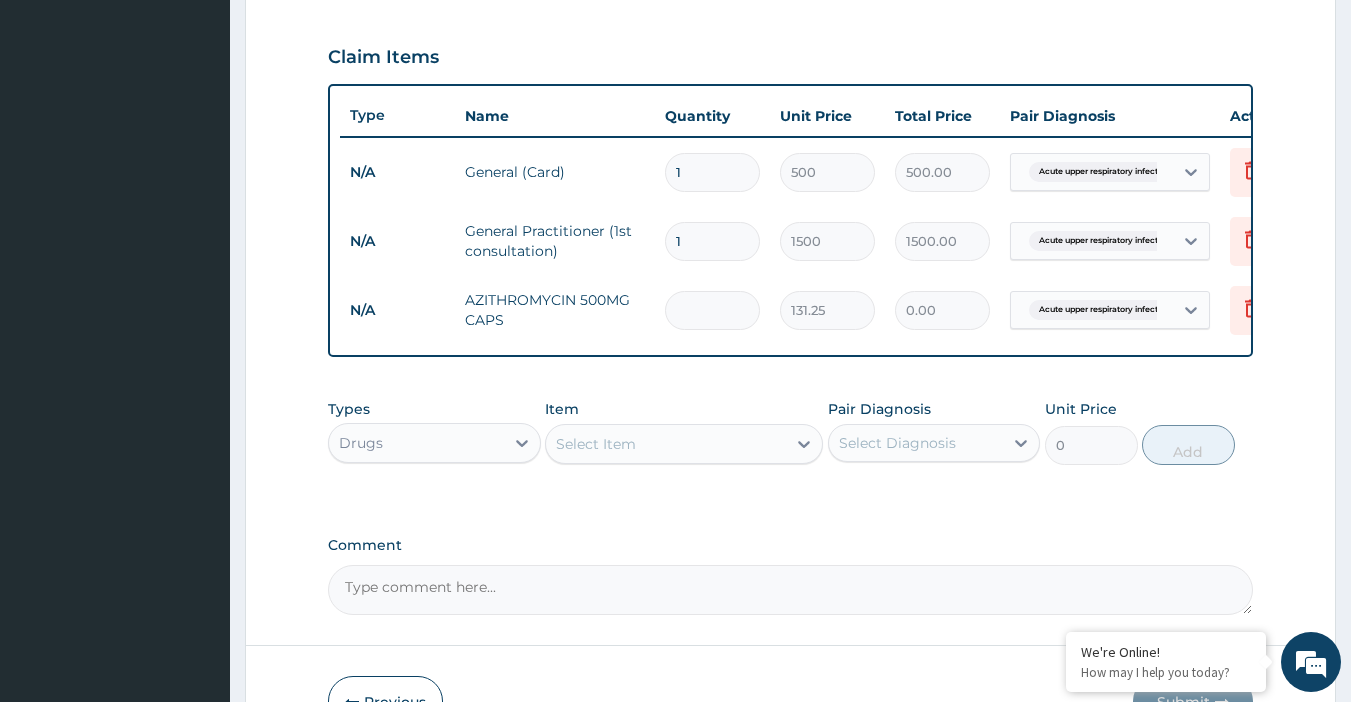 type on "5" 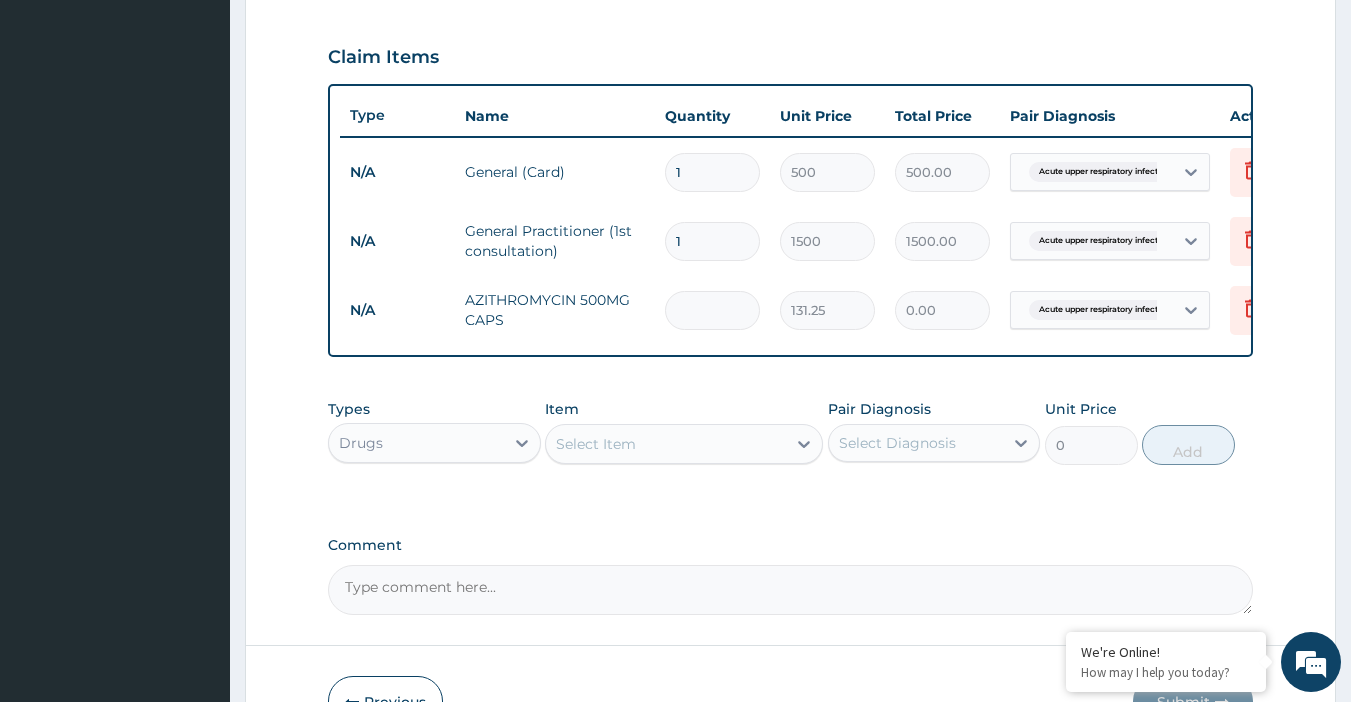 type on "656.25" 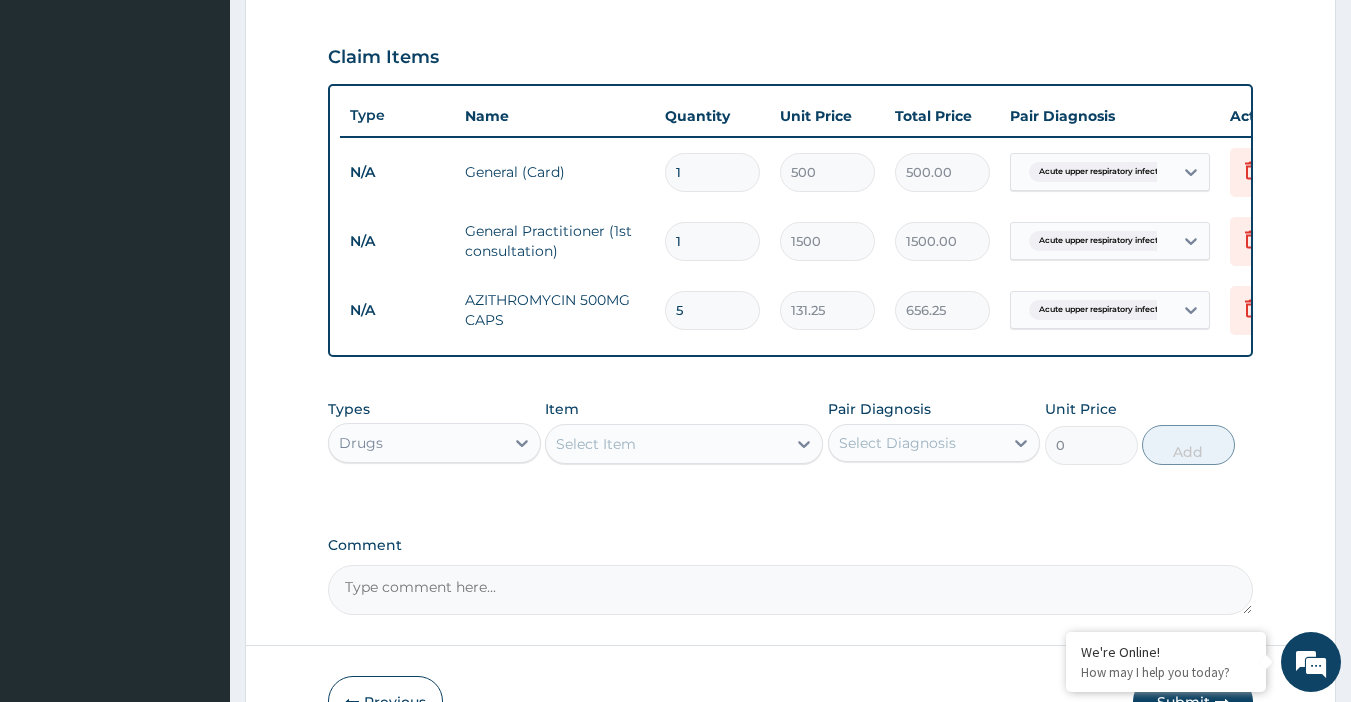 type on "5" 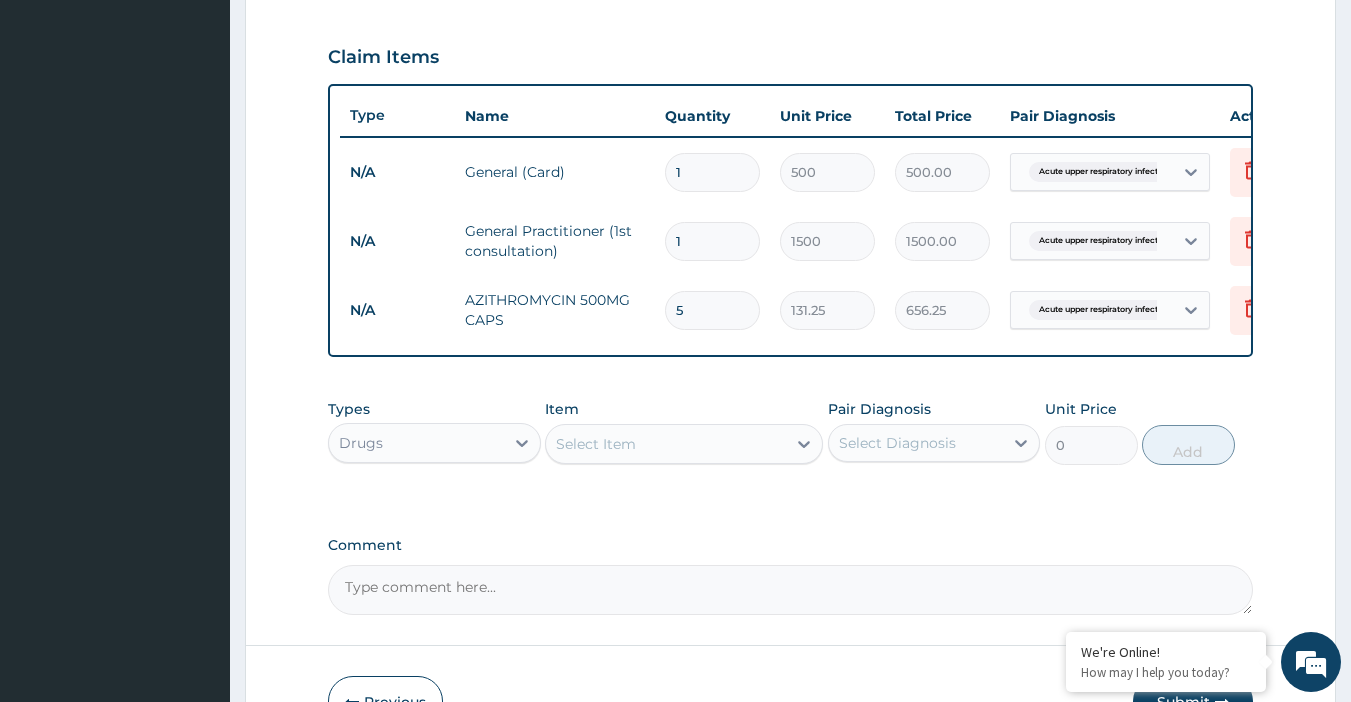 click on "Select Item" at bounding box center (666, 444) 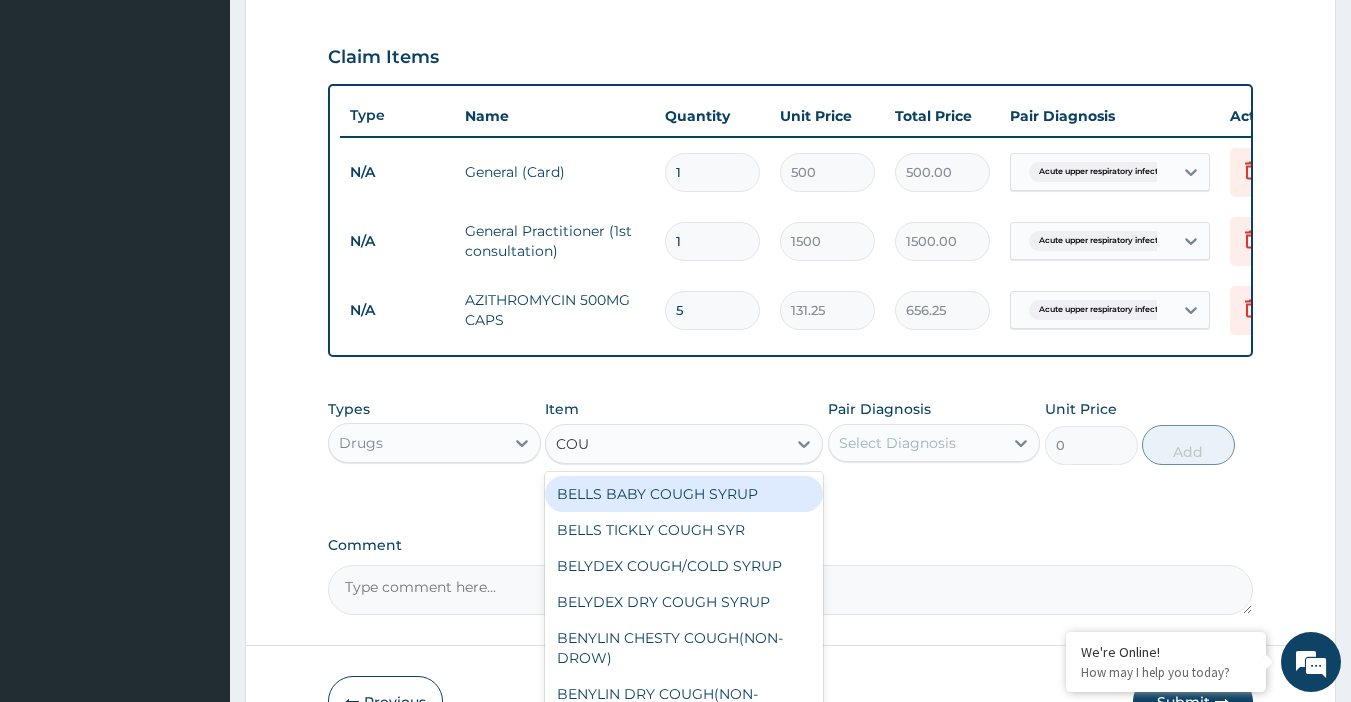 type on "COUG" 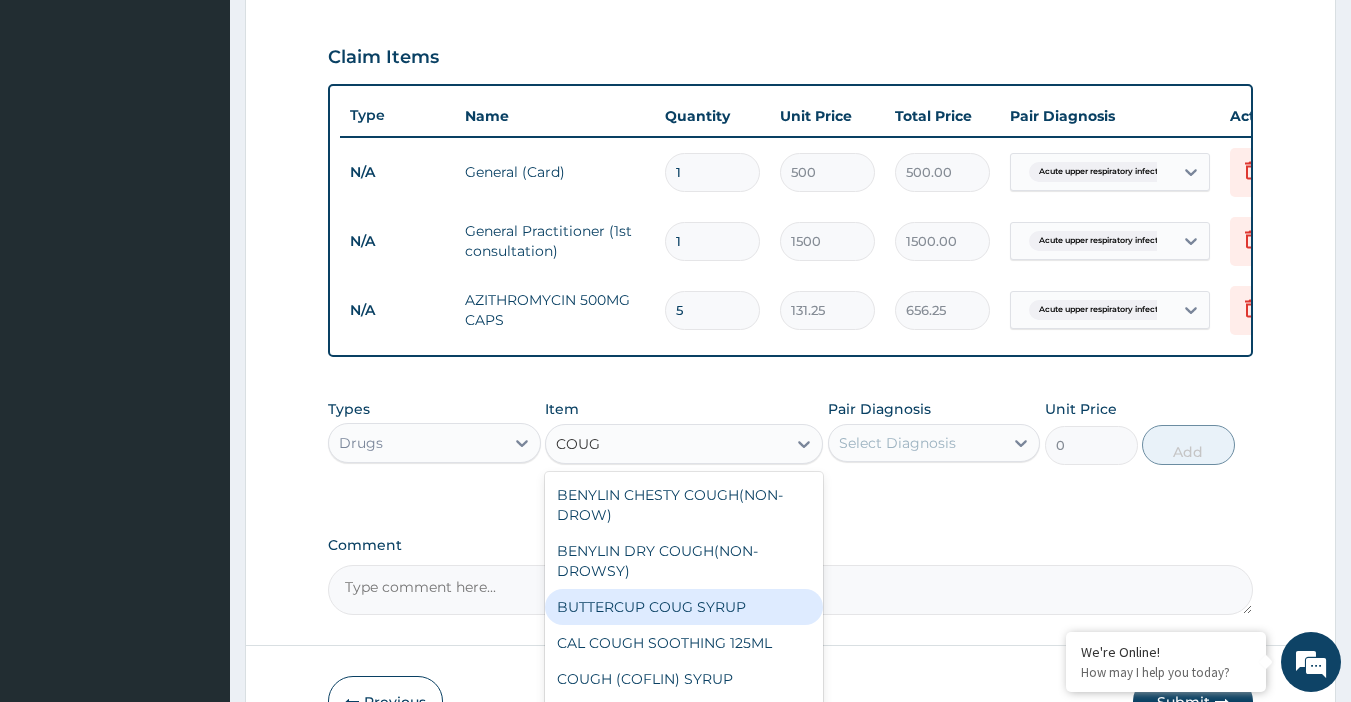 scroll, scrollTop: 144, scrollLeft: 0, axis: vertical 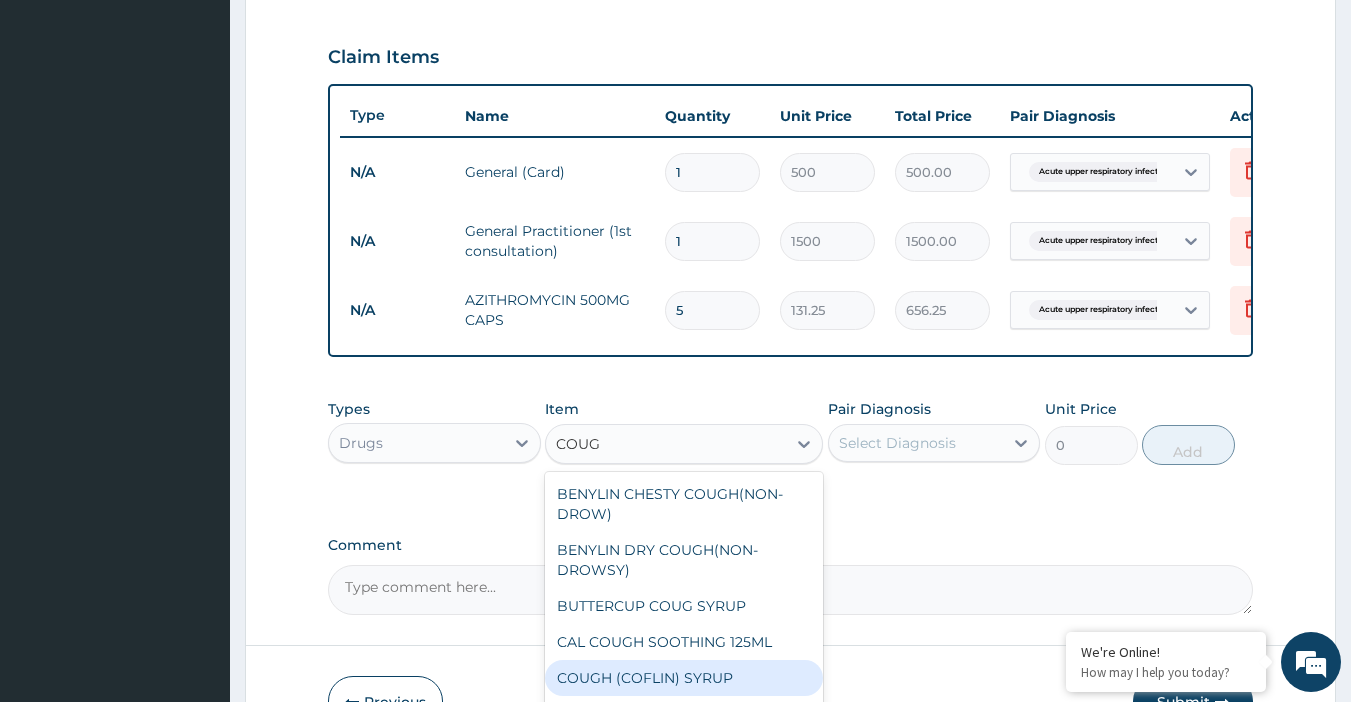 click on "COUGH (COFLIN) SYRUP" at bounding box center [684, 678] 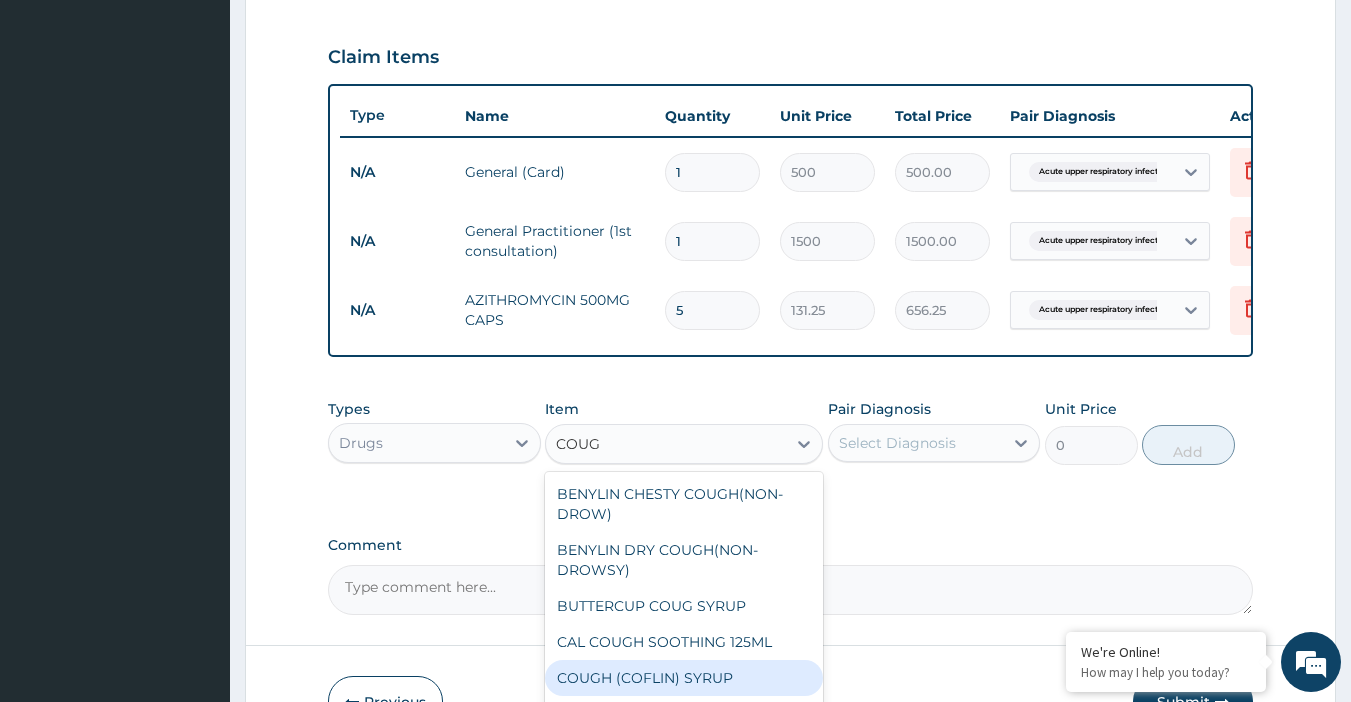type 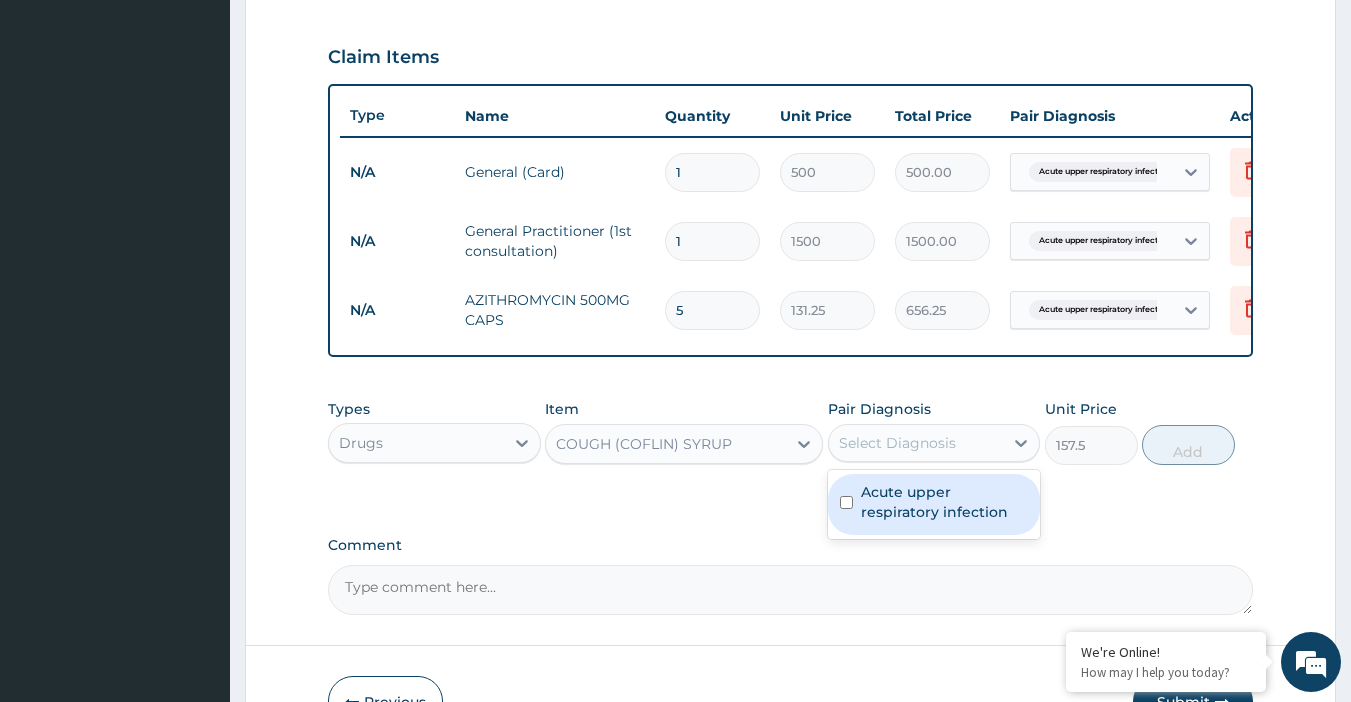 click on "Select Diagnosis" at bounding box center (916, 443) 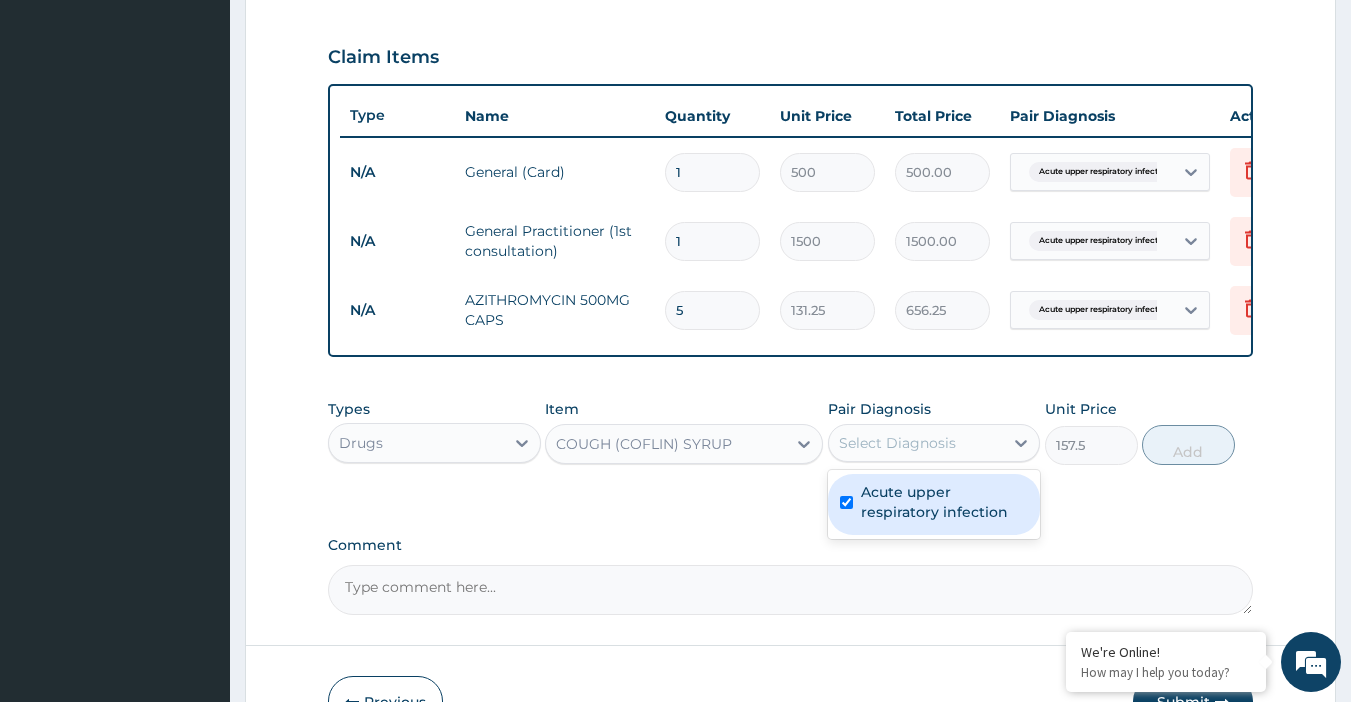 checkbox on "true" 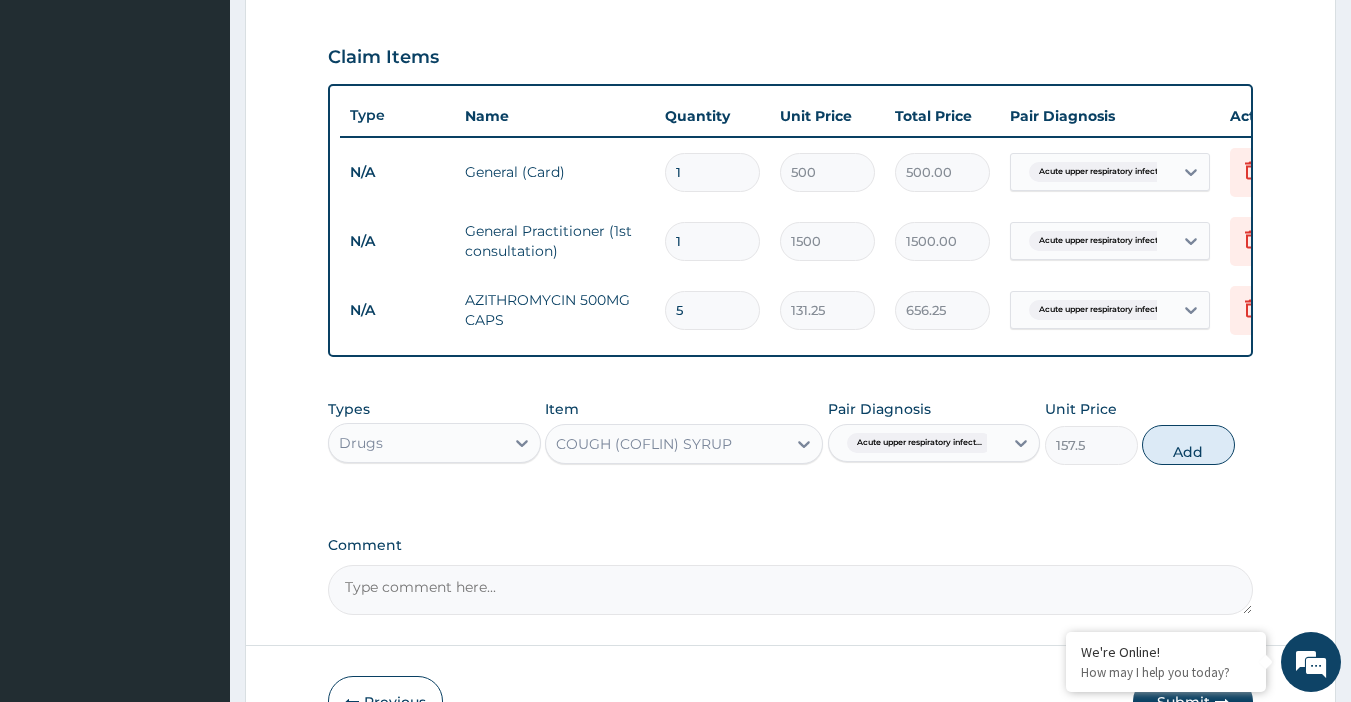 click on "Add" at bounding box center [1188, 445] 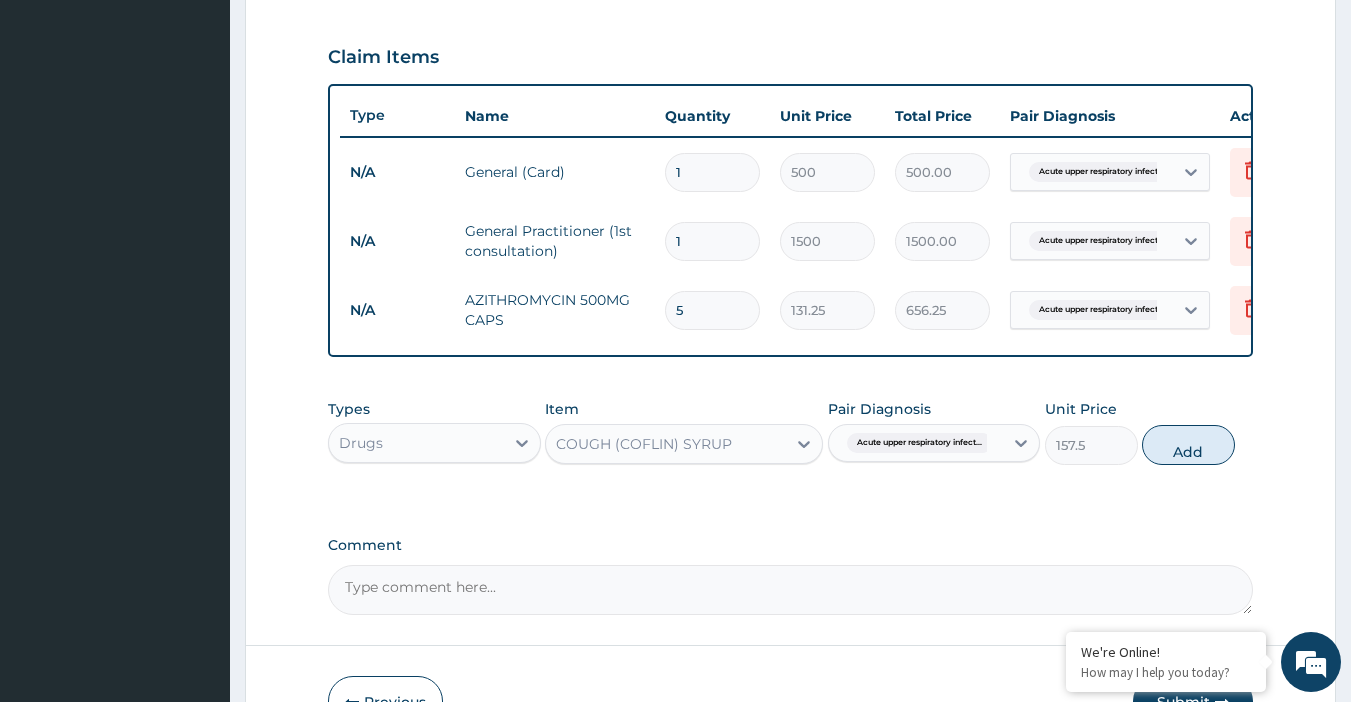 type on "0" 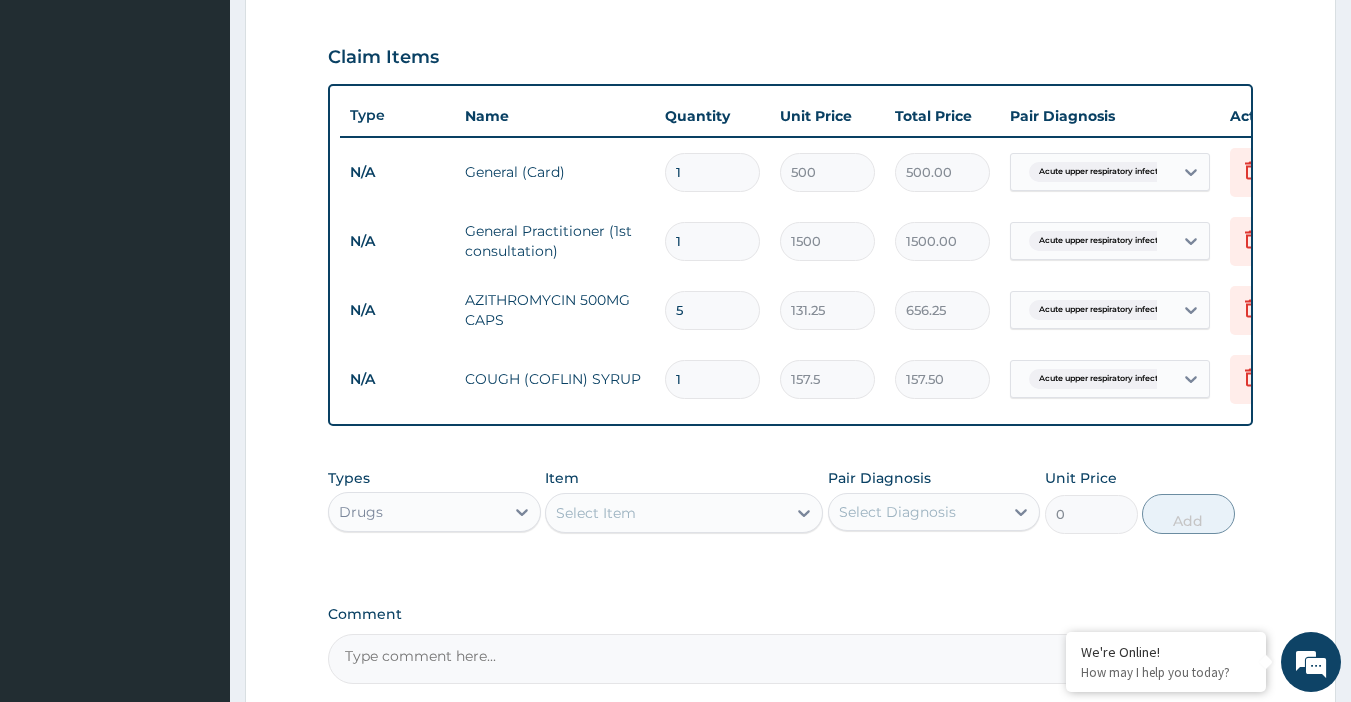 click on "Select Item" at bounding box center [666, 513] 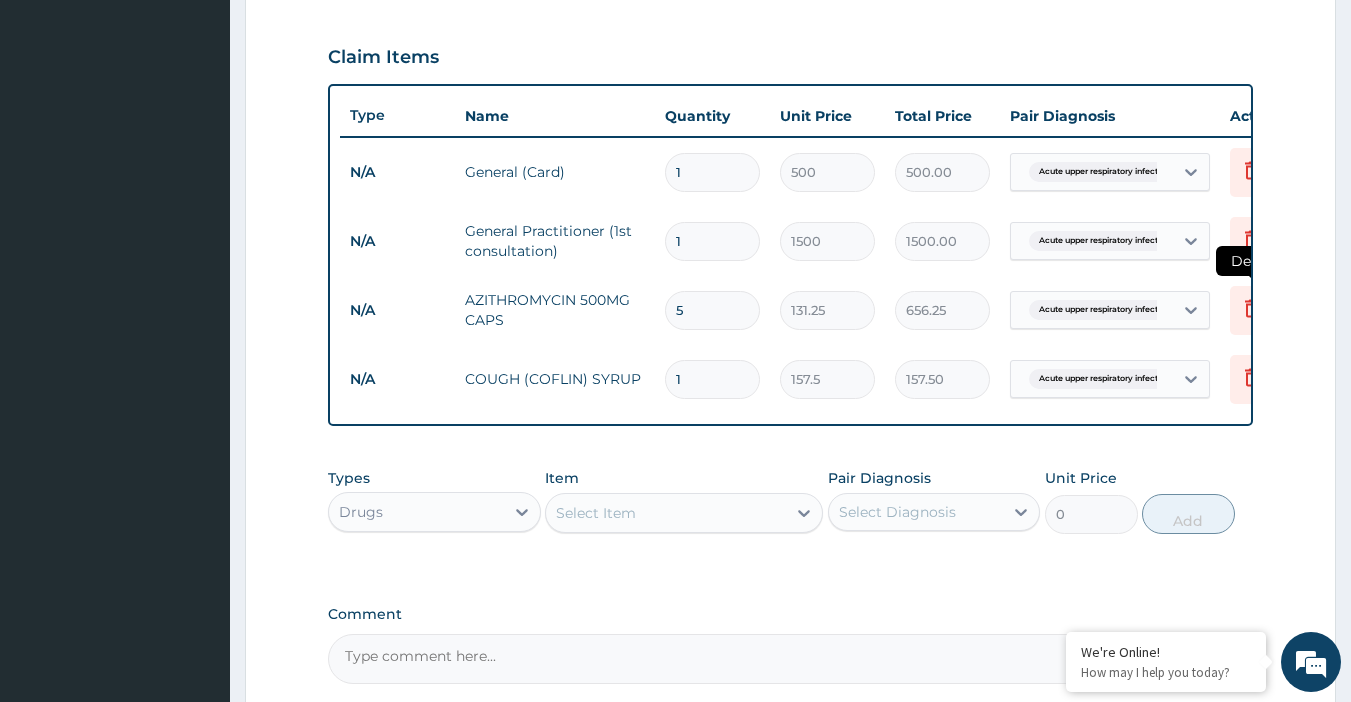 click 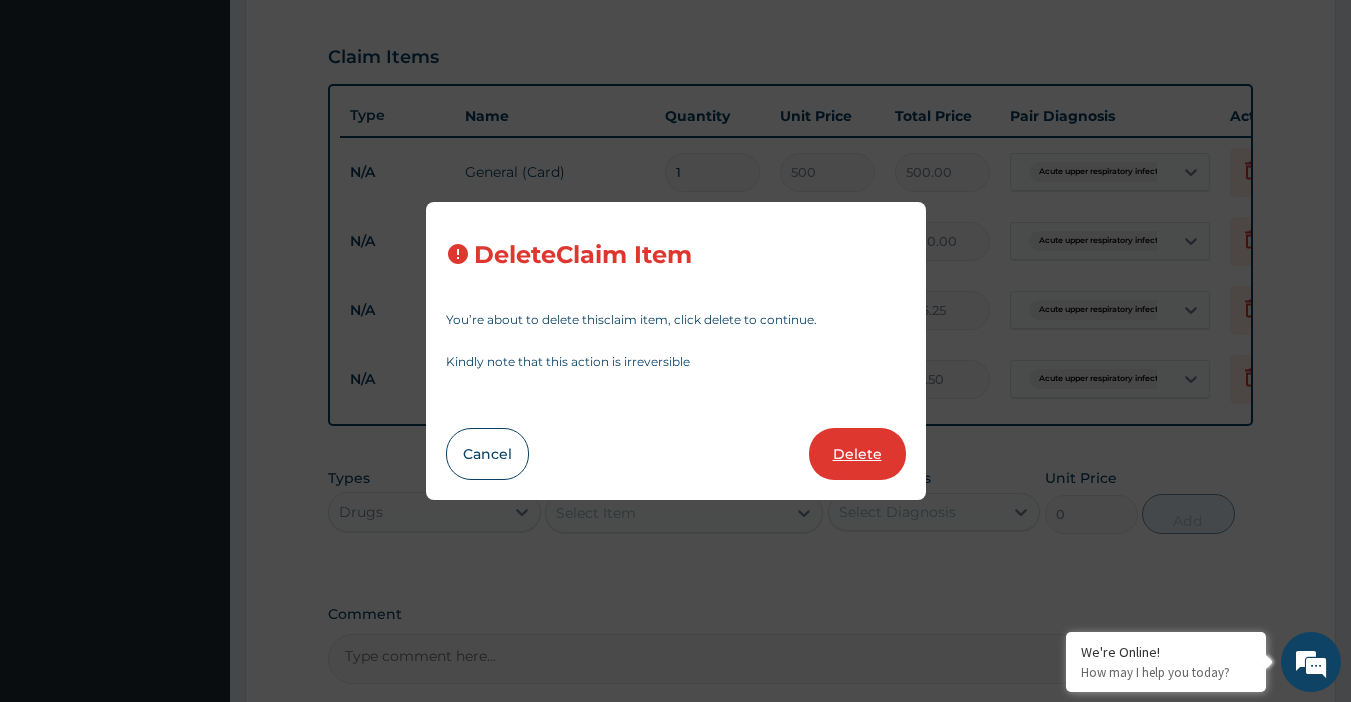 click on "Delete" at bounding box center (857, 454) 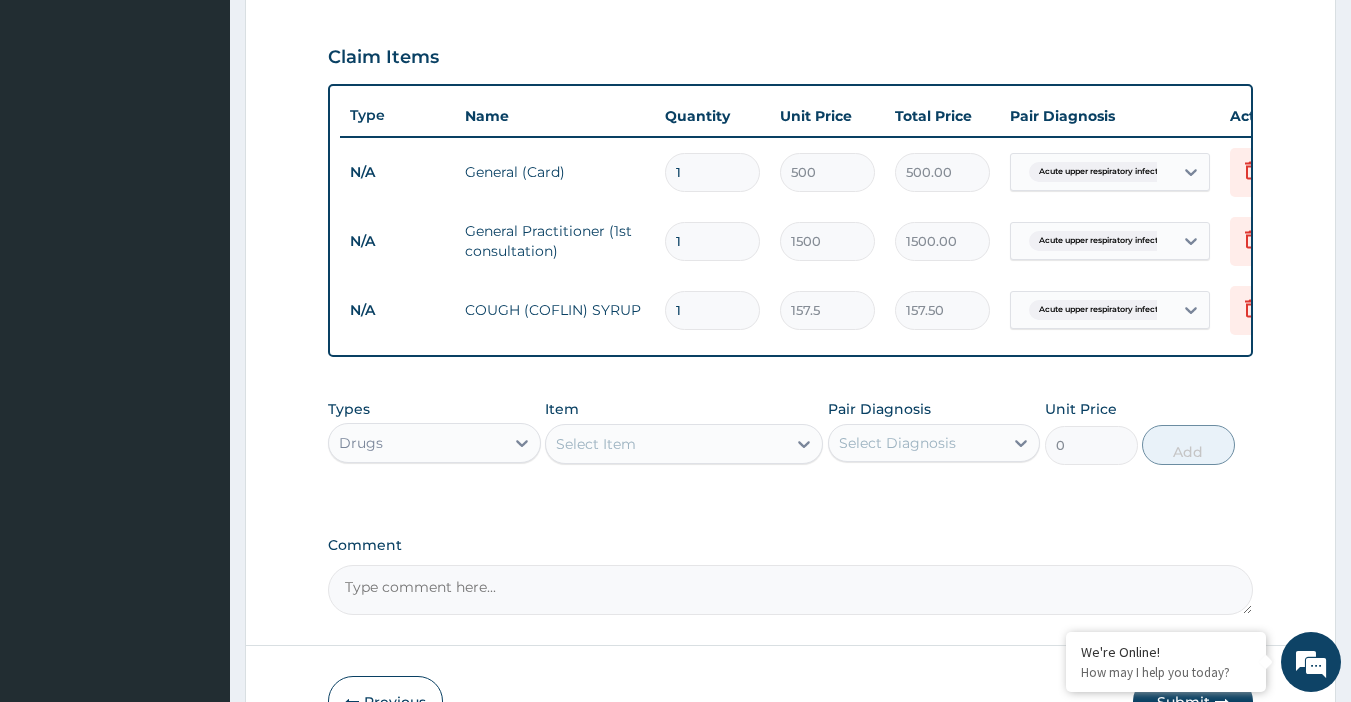 click on "Select Item" at bounding box center [666, 444] 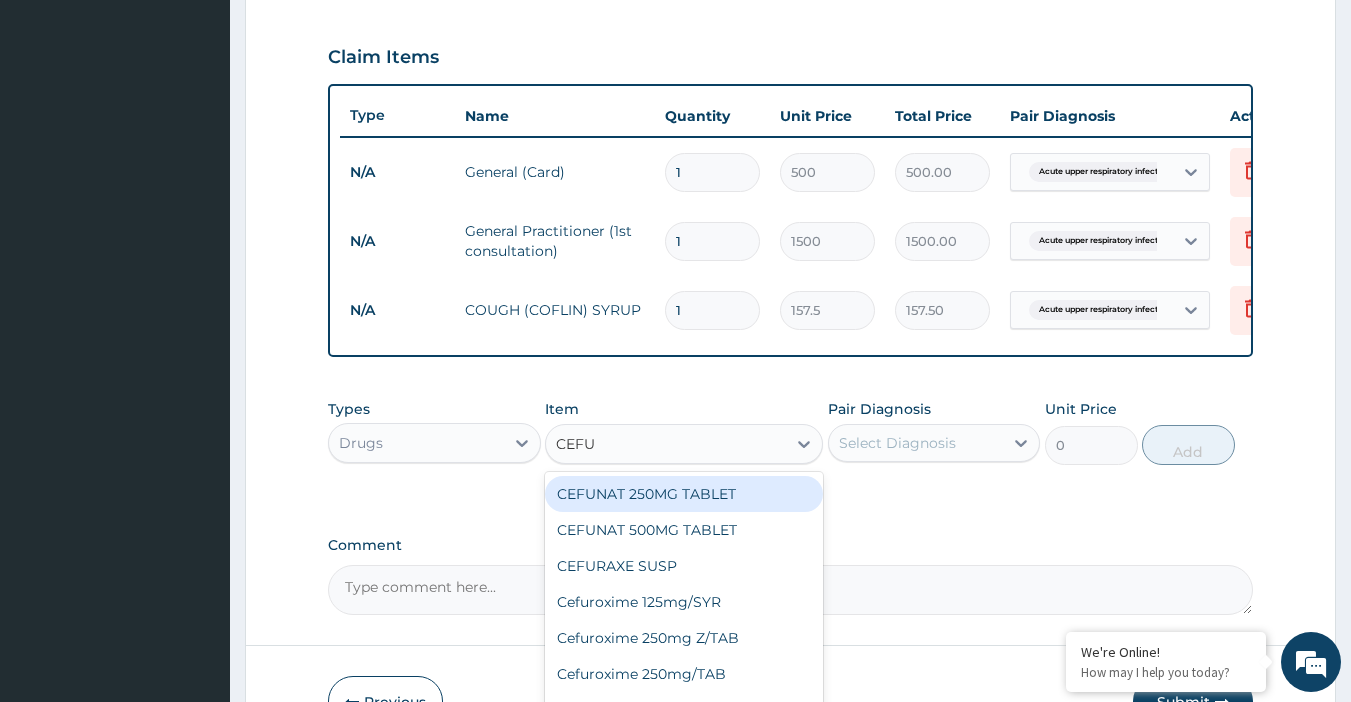 type on "CEFUR" 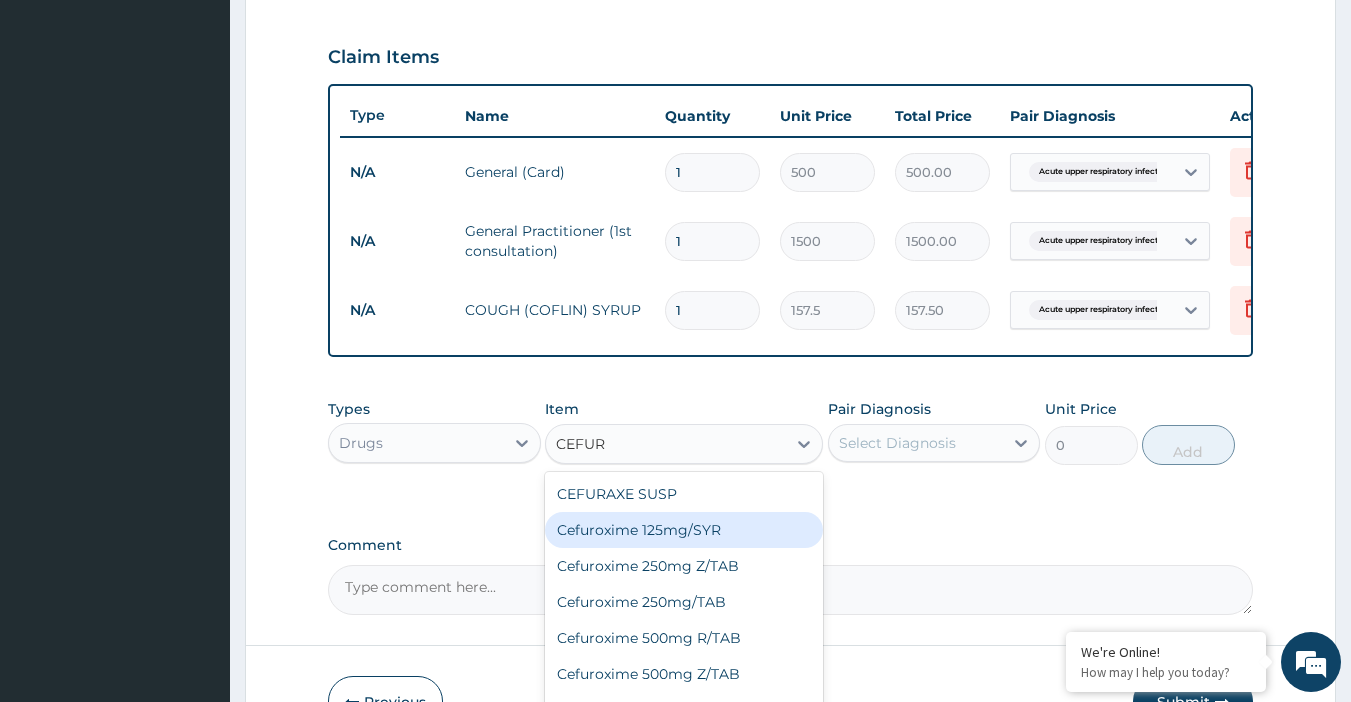 click on "Cefuroxime 125mg/SYR" at bounding box center (684, 530) 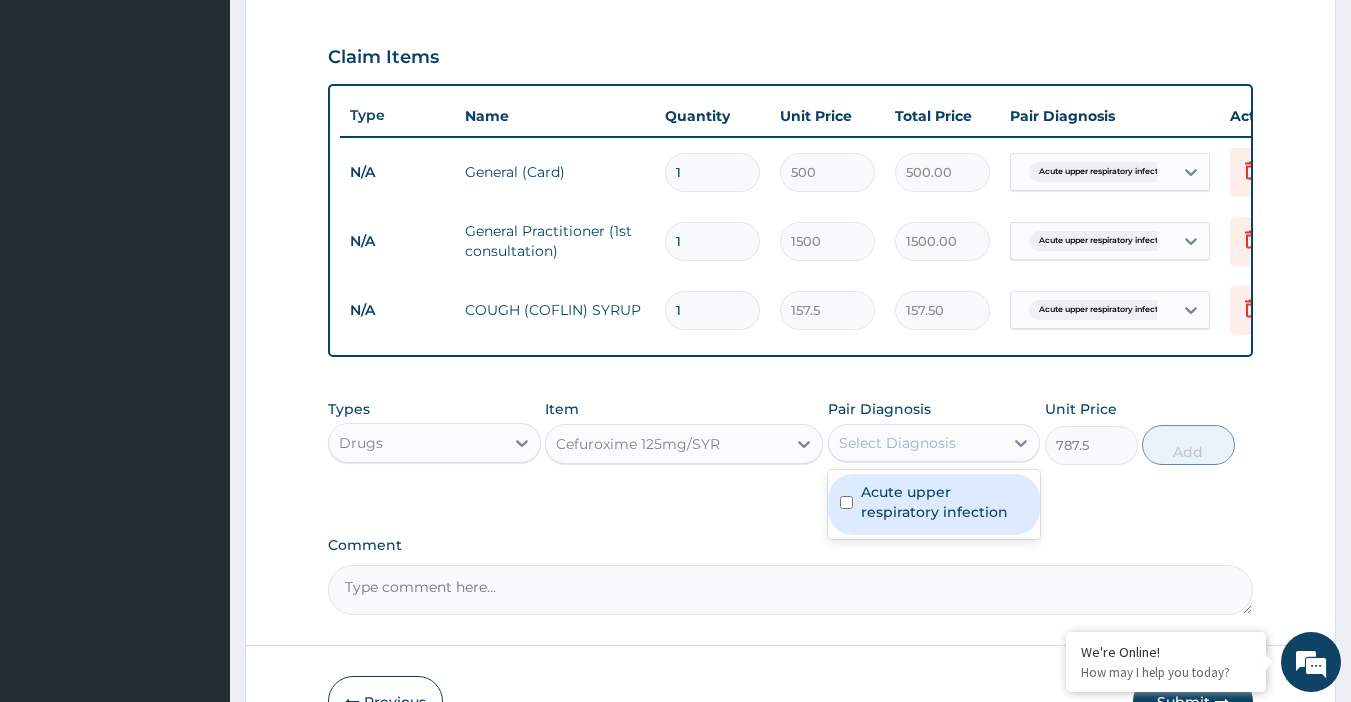 click on "Select Diagnosis" at bounding box center (897, 443) 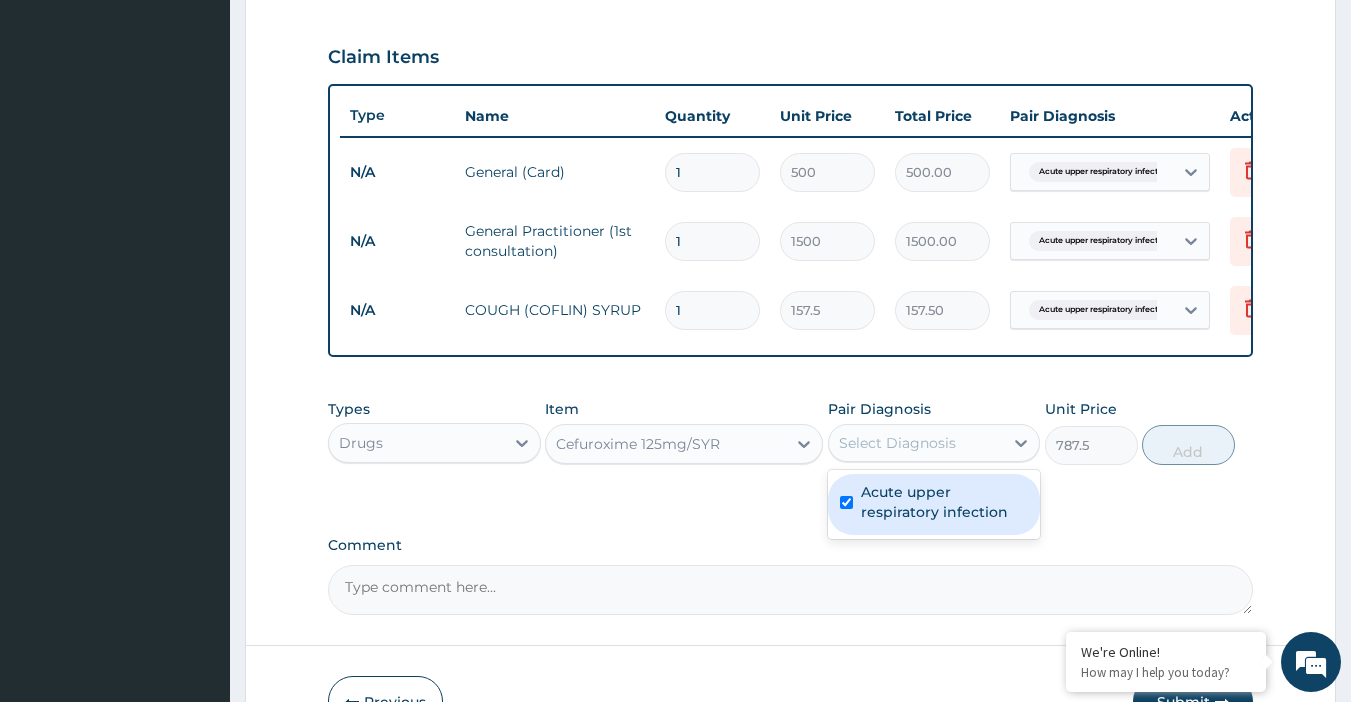 checkbox on "true" 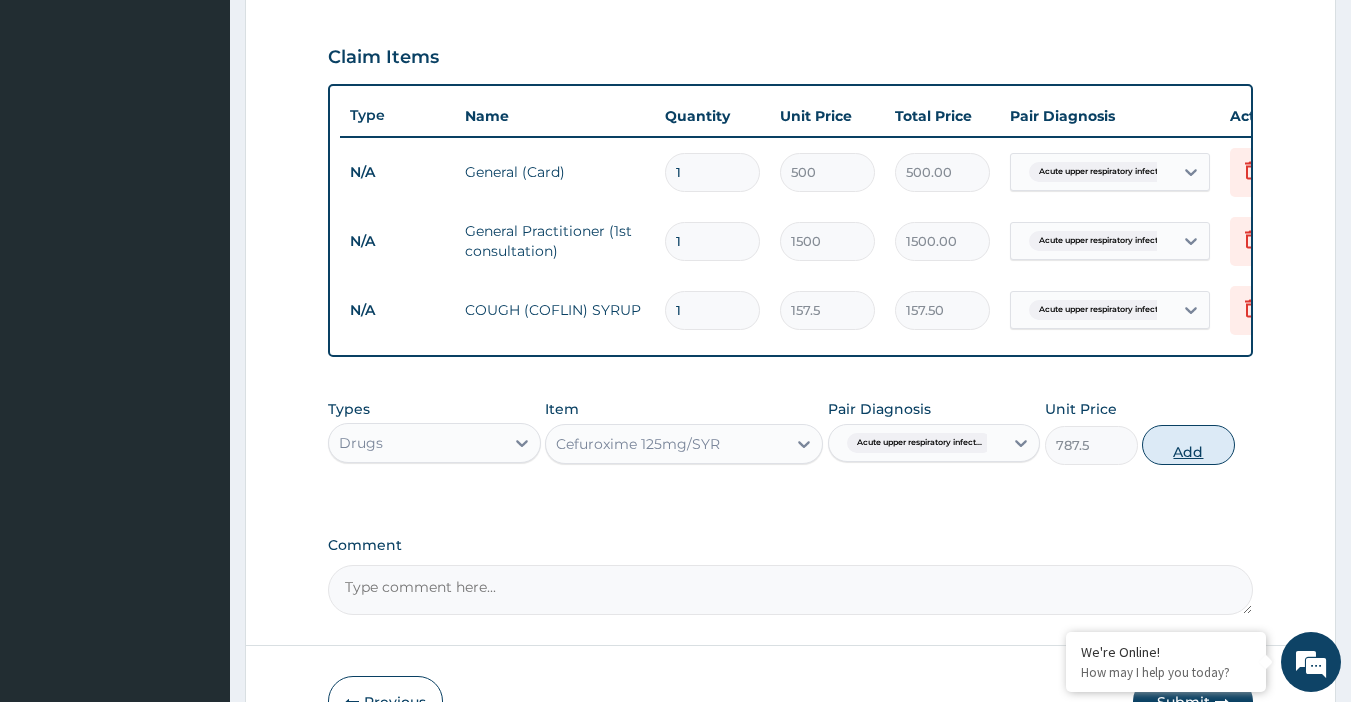 click on "Add" at bounding box center (1188, 445) 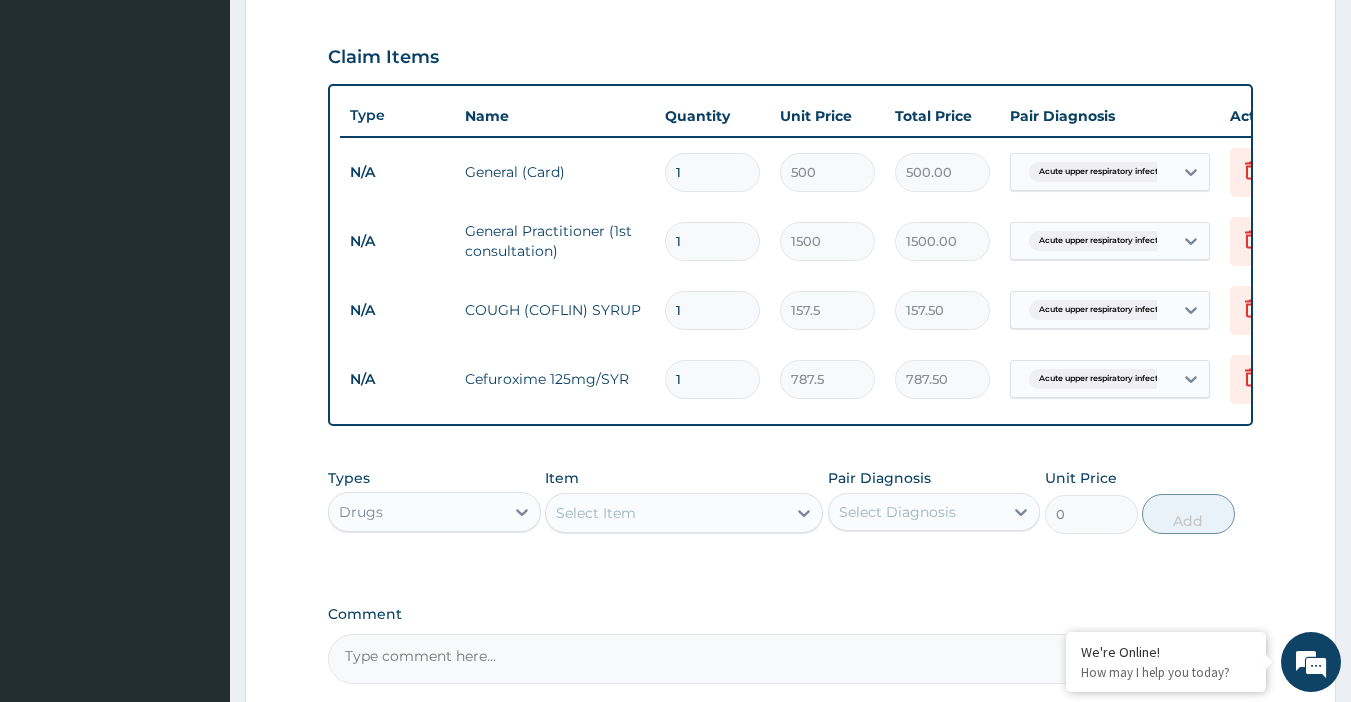 click on "Select Item" at bounding box center [666, 513] 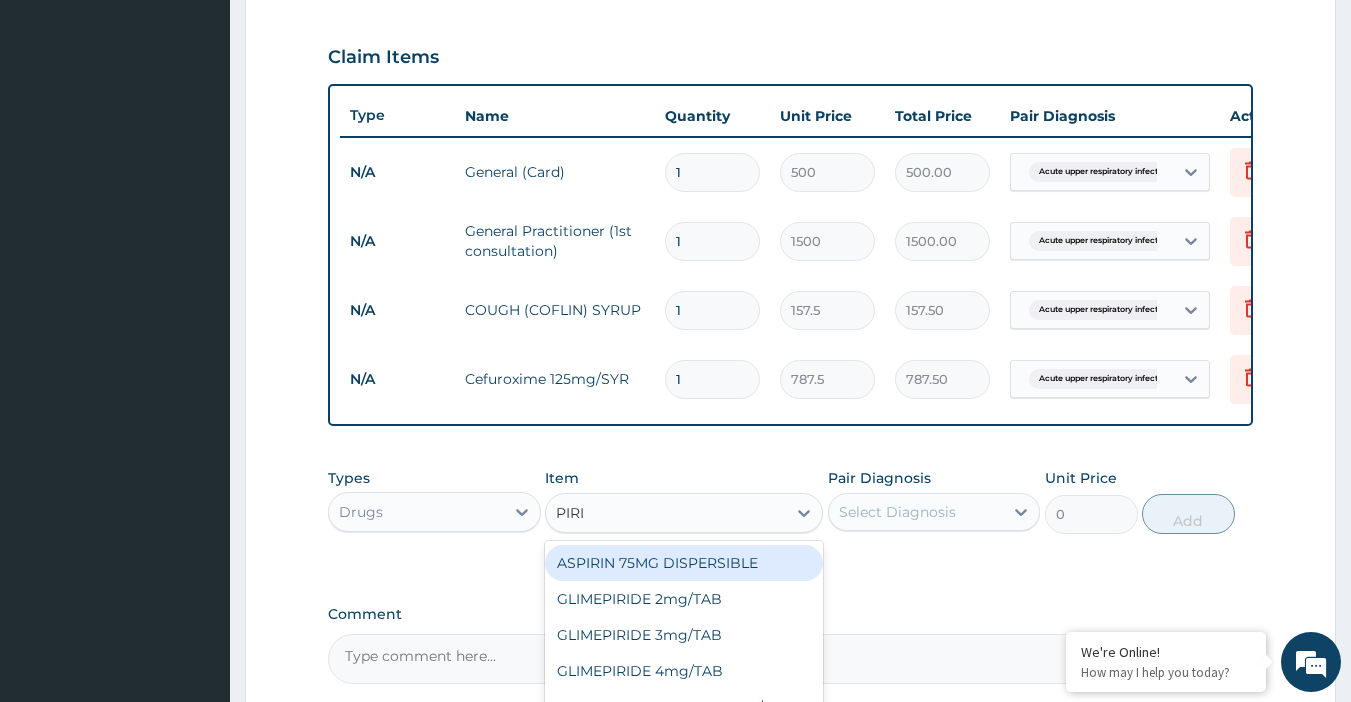 type on "PIRIT" 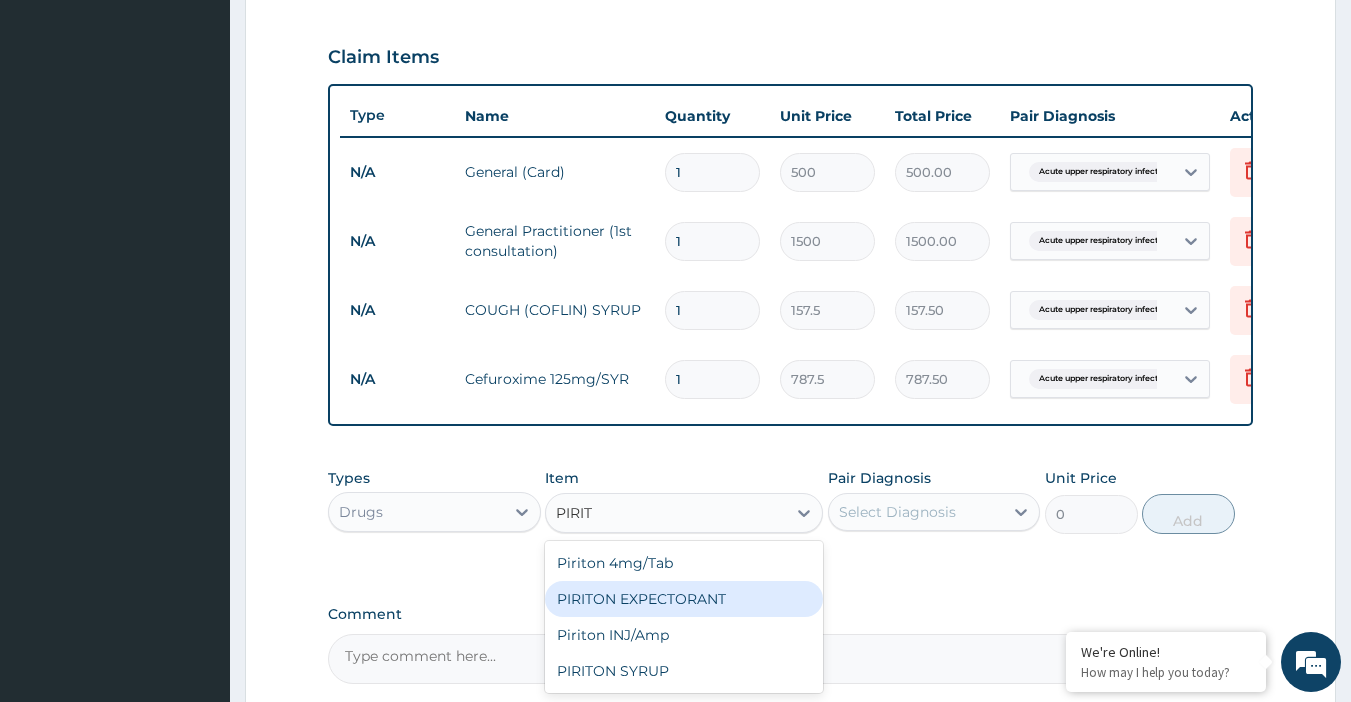 click on "PIRITON EXPECTORANT" at bounding box center [684, 599] 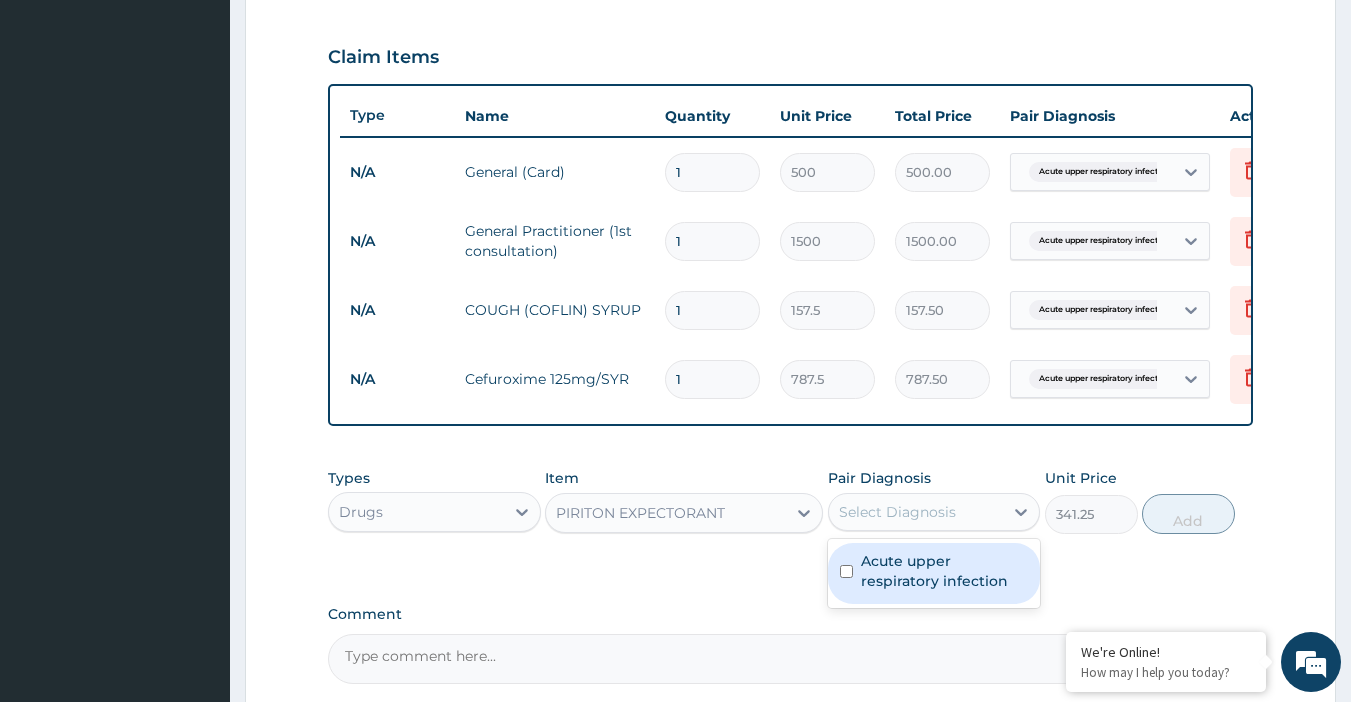 click on "Select Diagnosis" at bounding box center [897, 512] 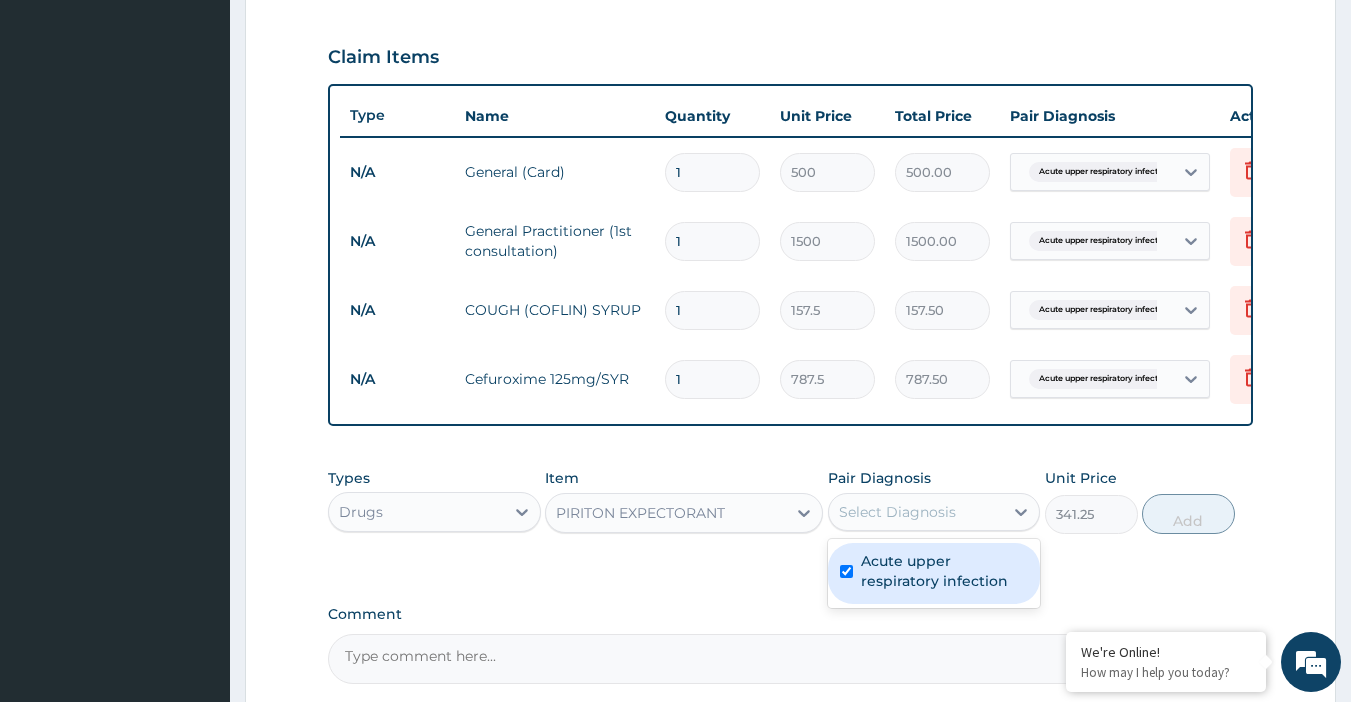 checkbox on "true" 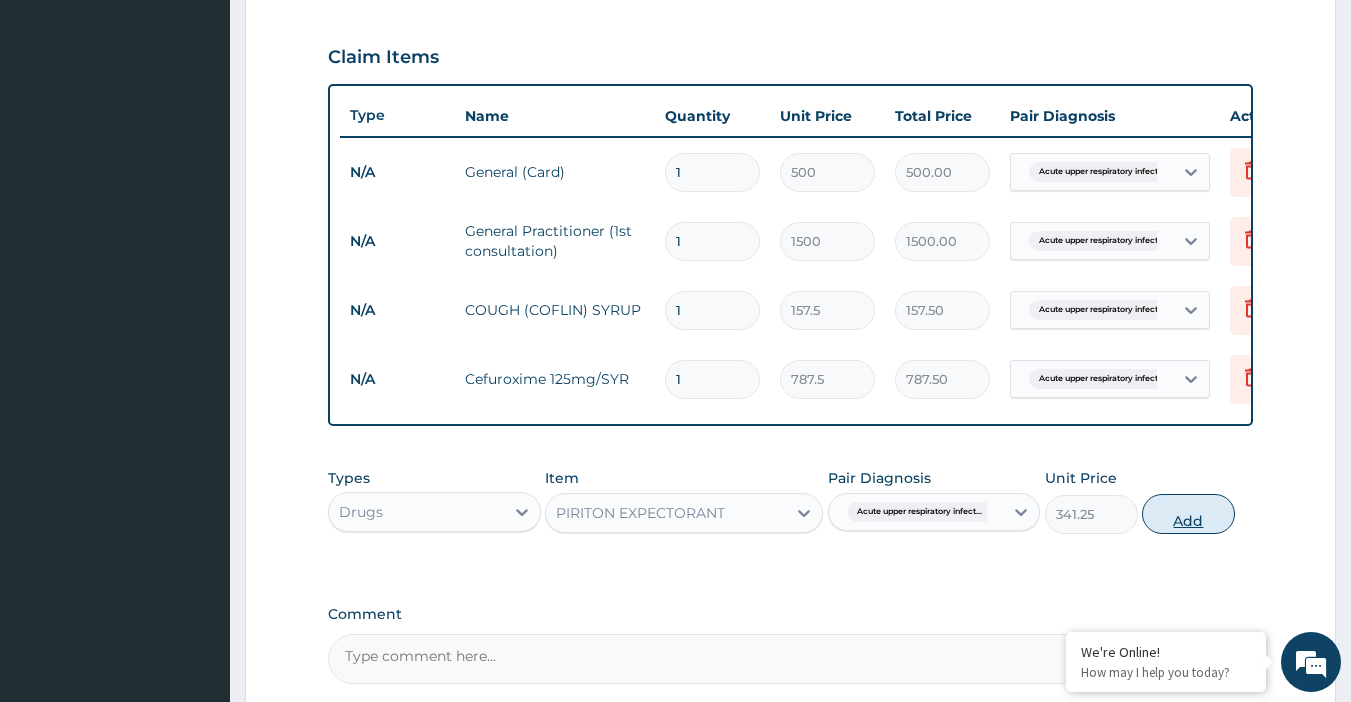 click on "Add" at bounding box center [1188, 514] 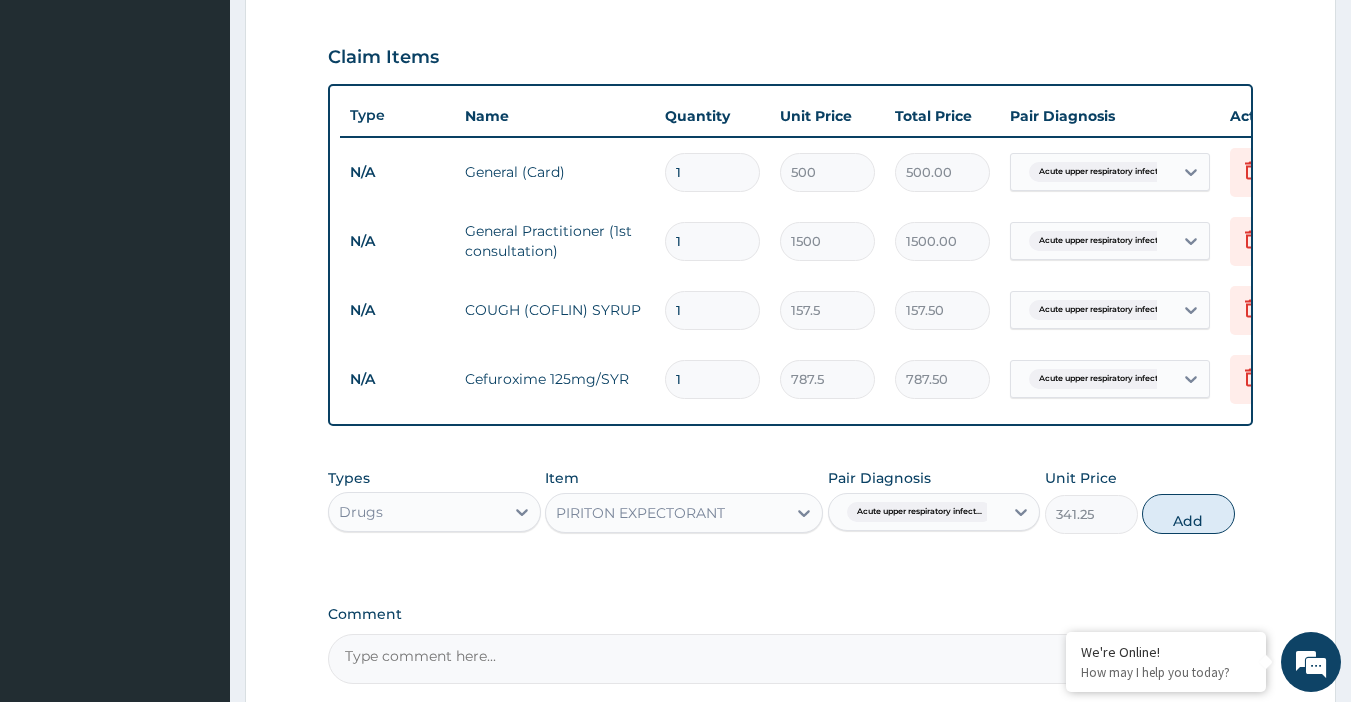type on "0" 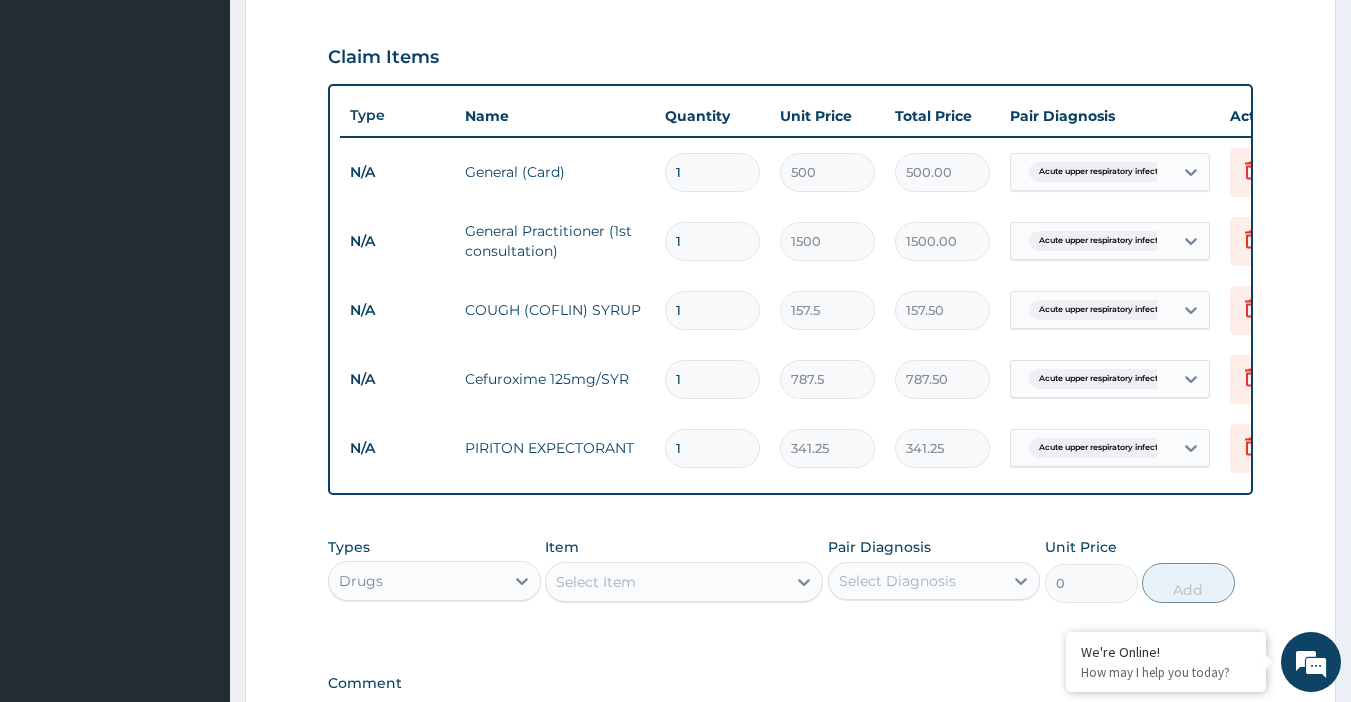 click on "Select Item" at bounding box center (666, 582) 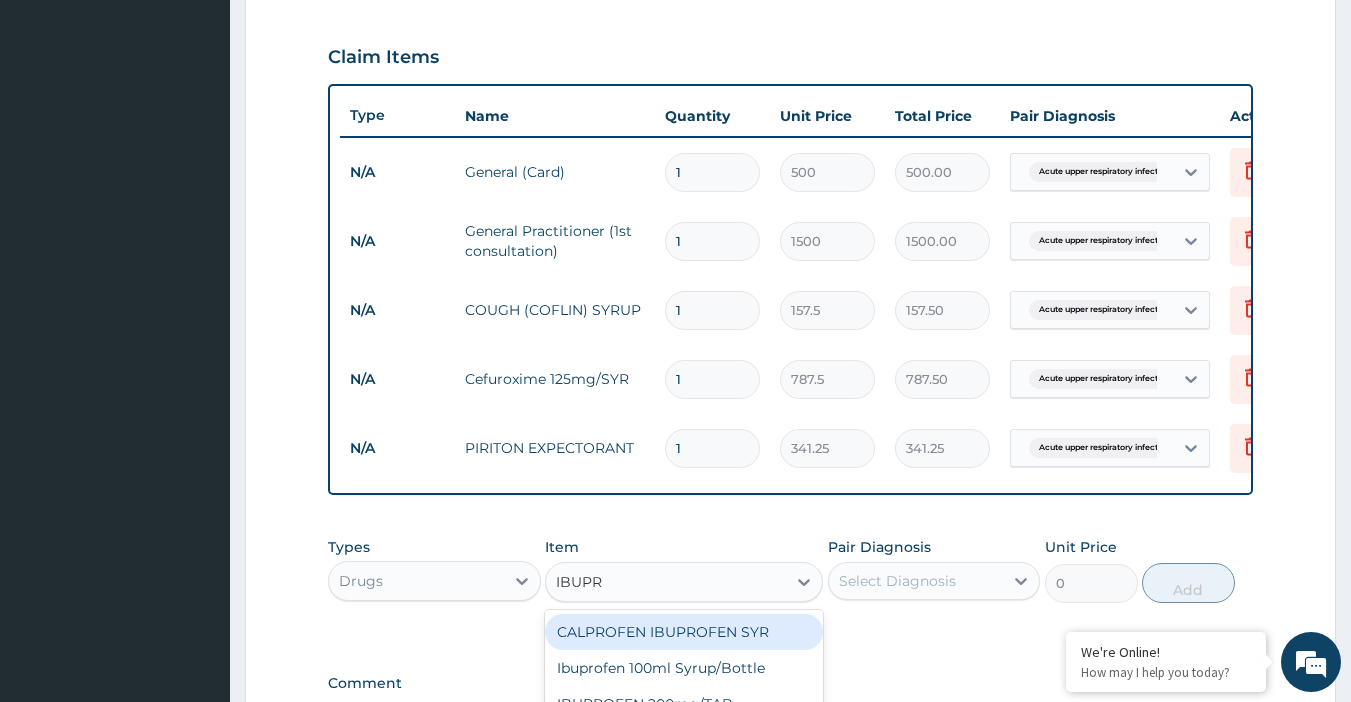 type on "IBUPRO" 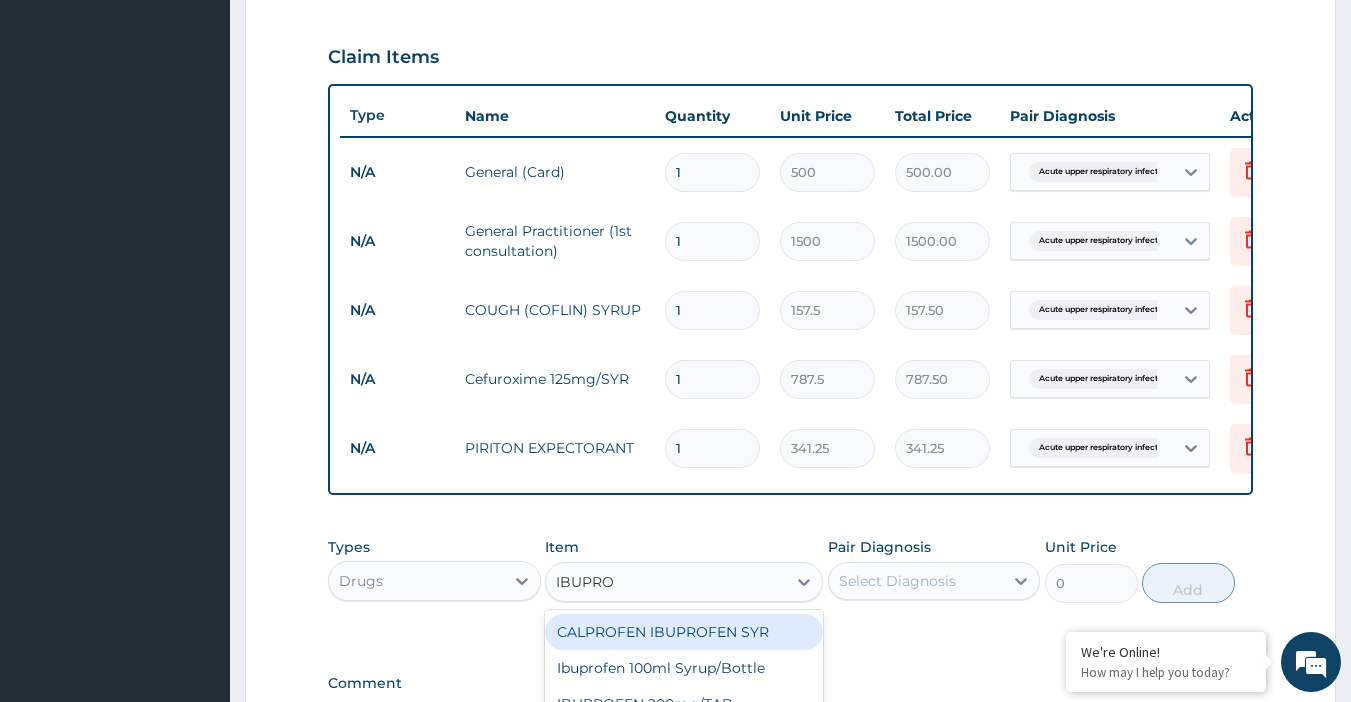 click on "CALPROFEN IBUPROFEN SYR" at bounding box center [684, 632] 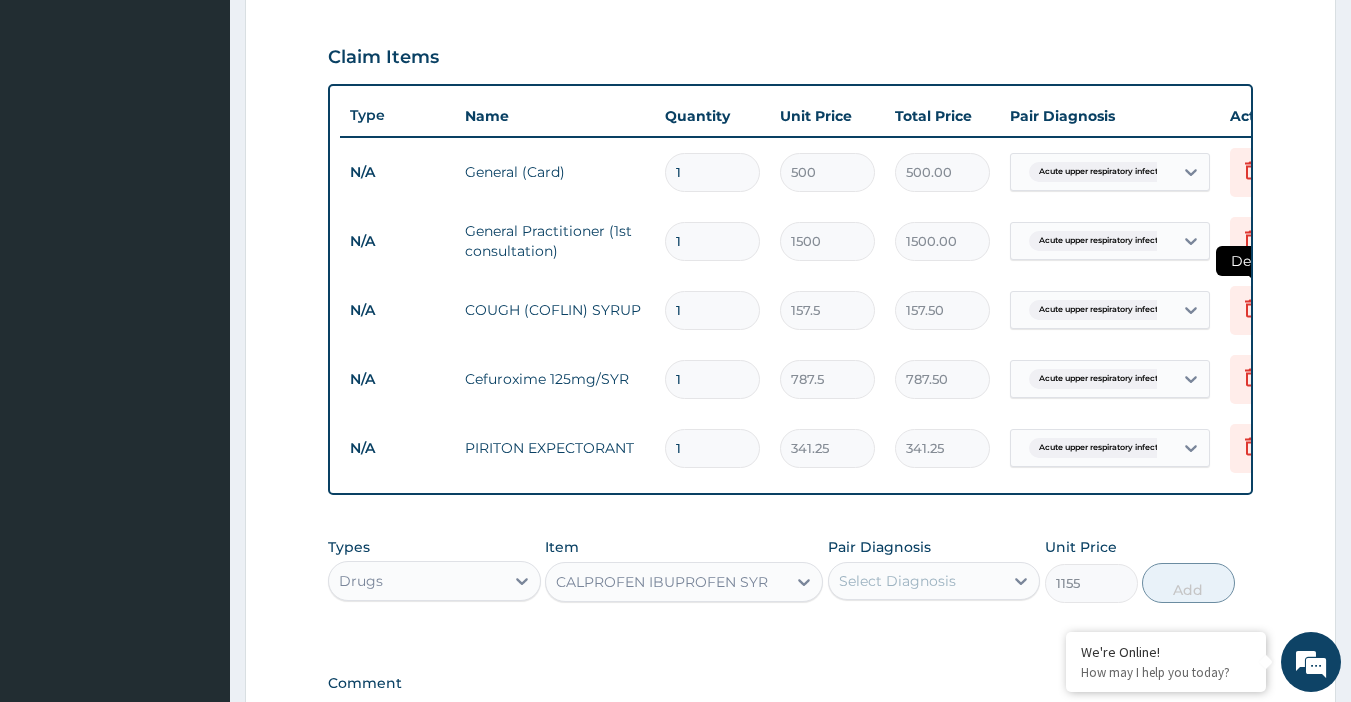 click 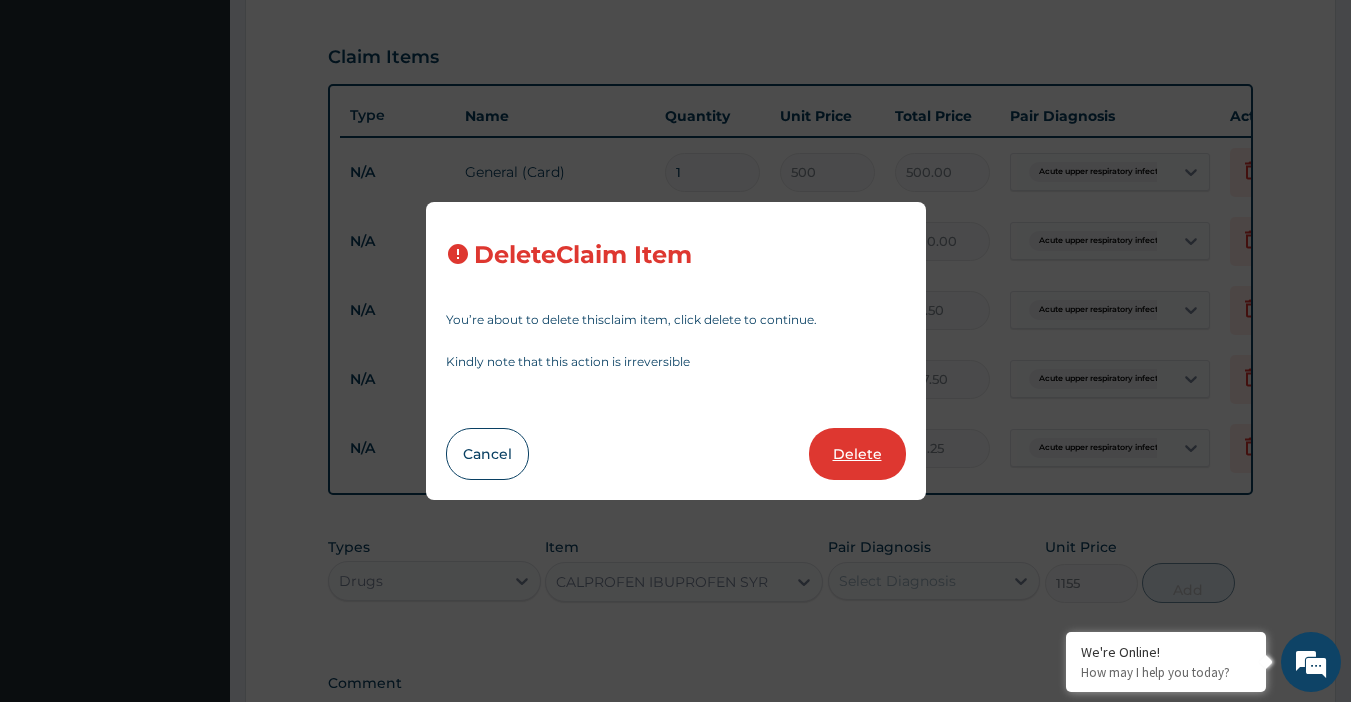 click on "Delete" at bounding box center [857, 454] 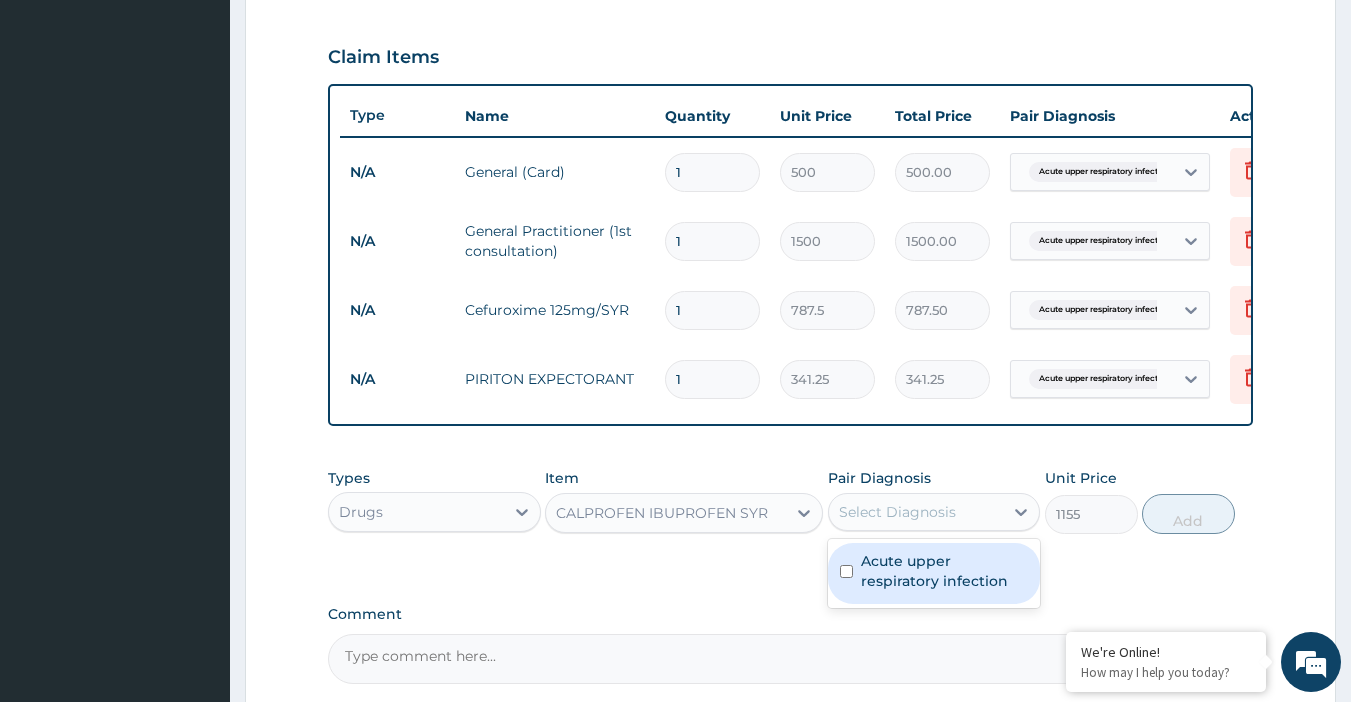 click on "Select Diagnosis" at bounding box center [916, 512] 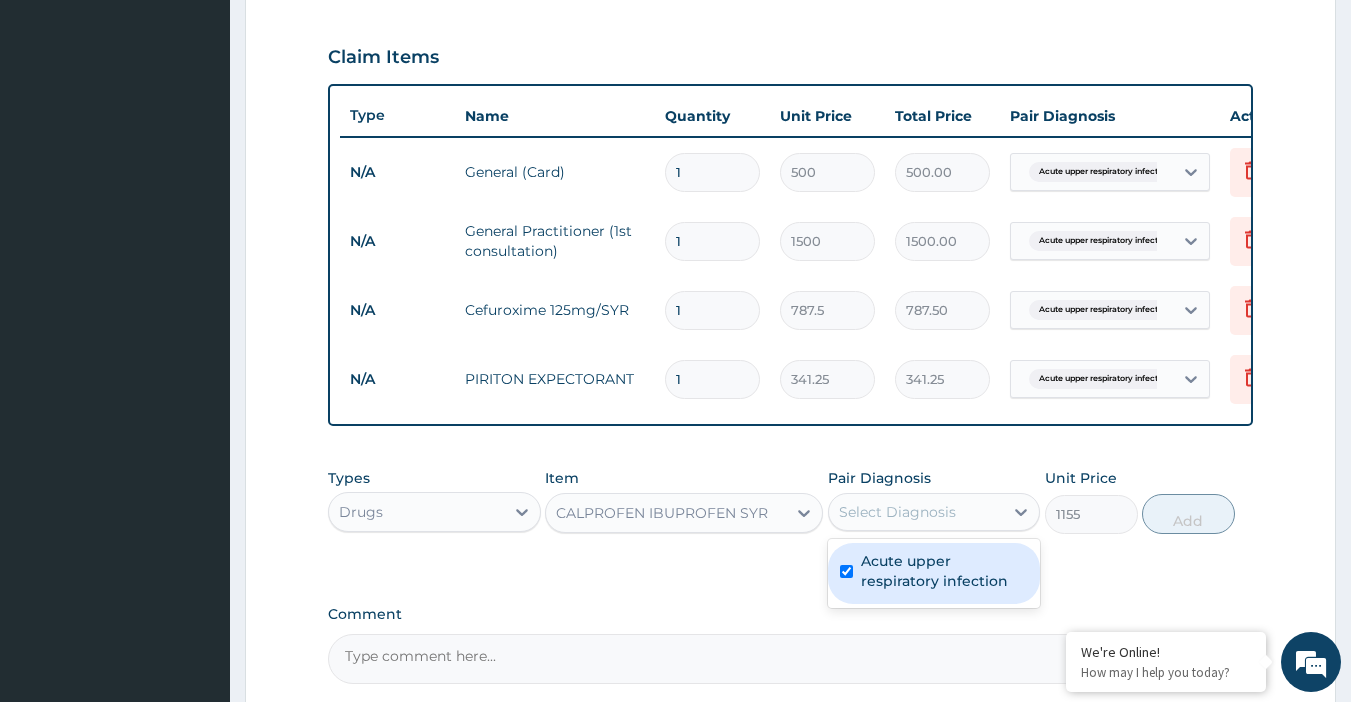 checkbox on "true" 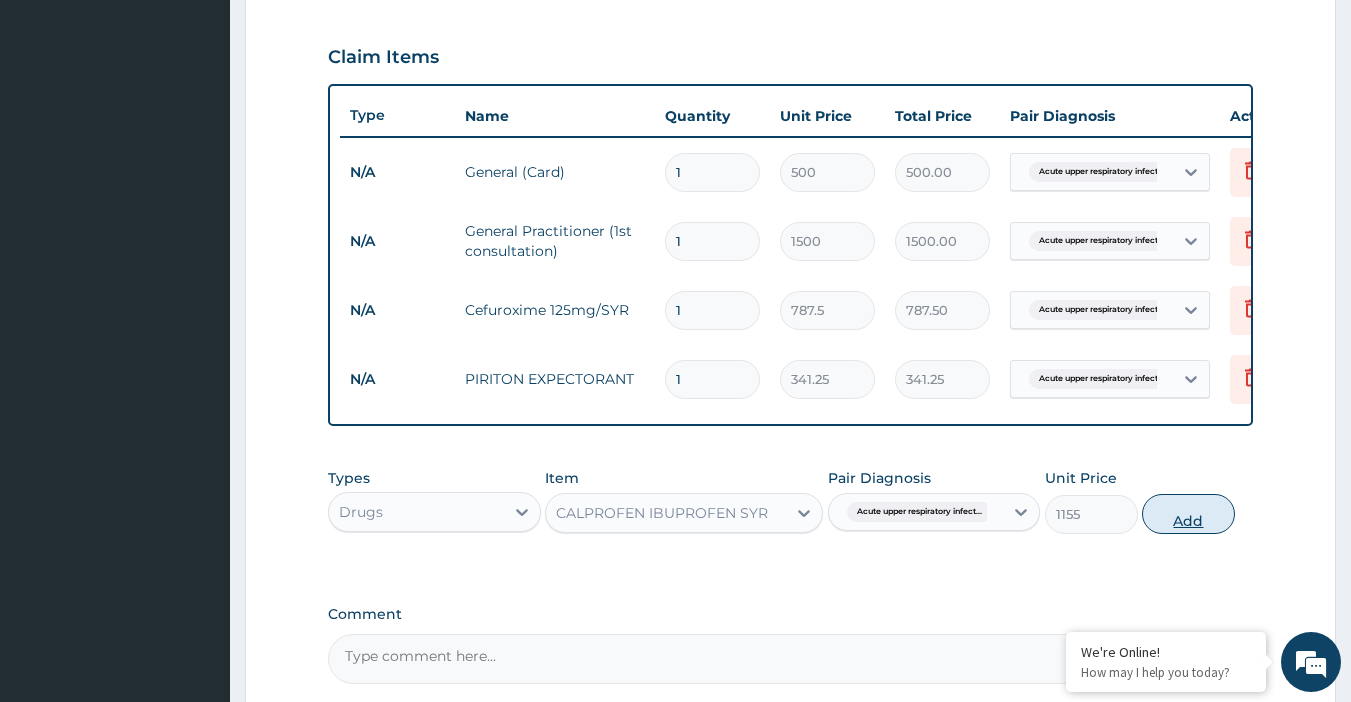 click on "Add" at bounding box center [1188, 514] 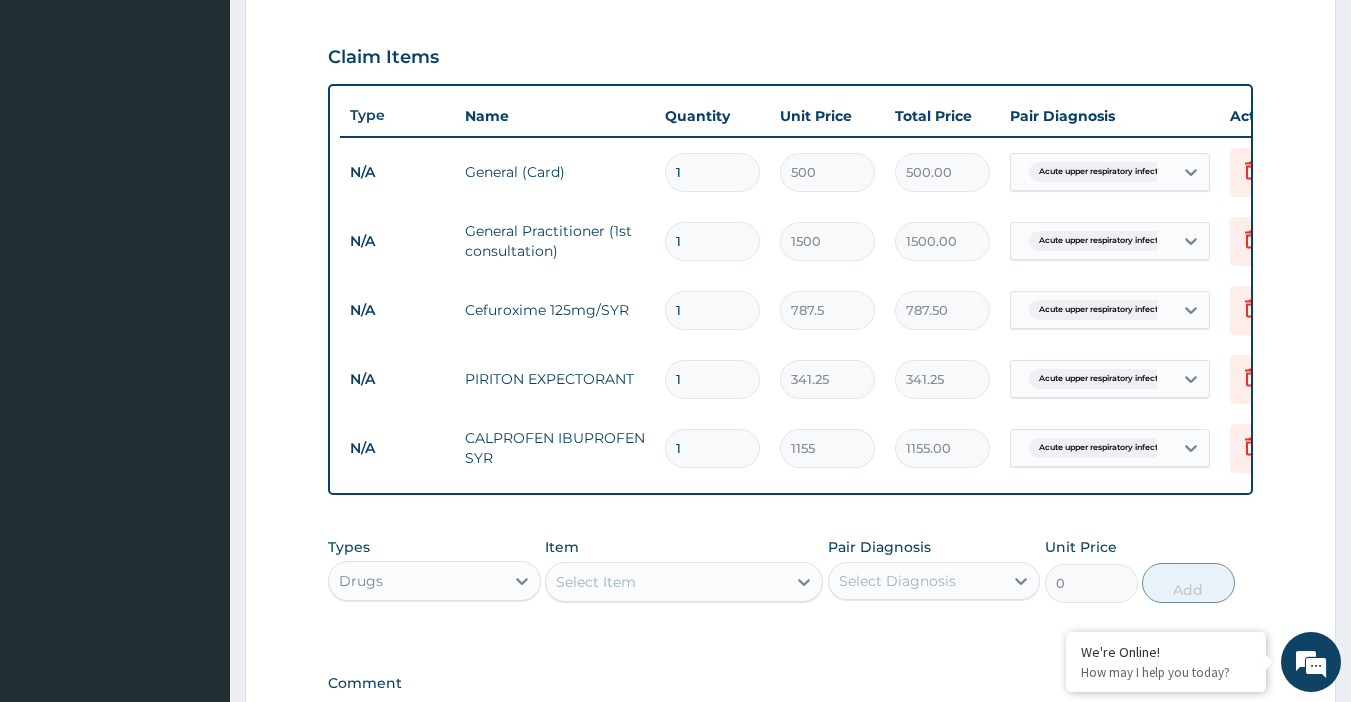 click on "Select Item" at bounding box center (666, 582) 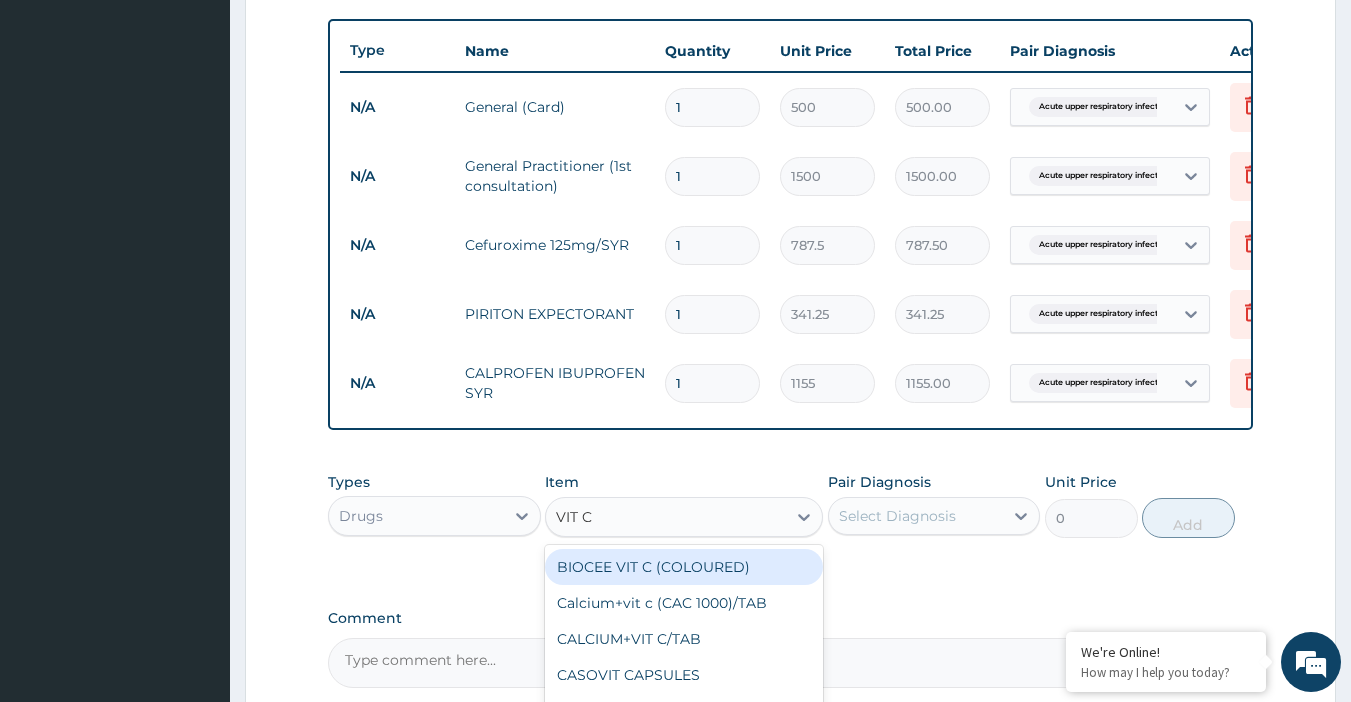 scroll, scrollTop: 760, scrollLeft: 0, axis: vertical 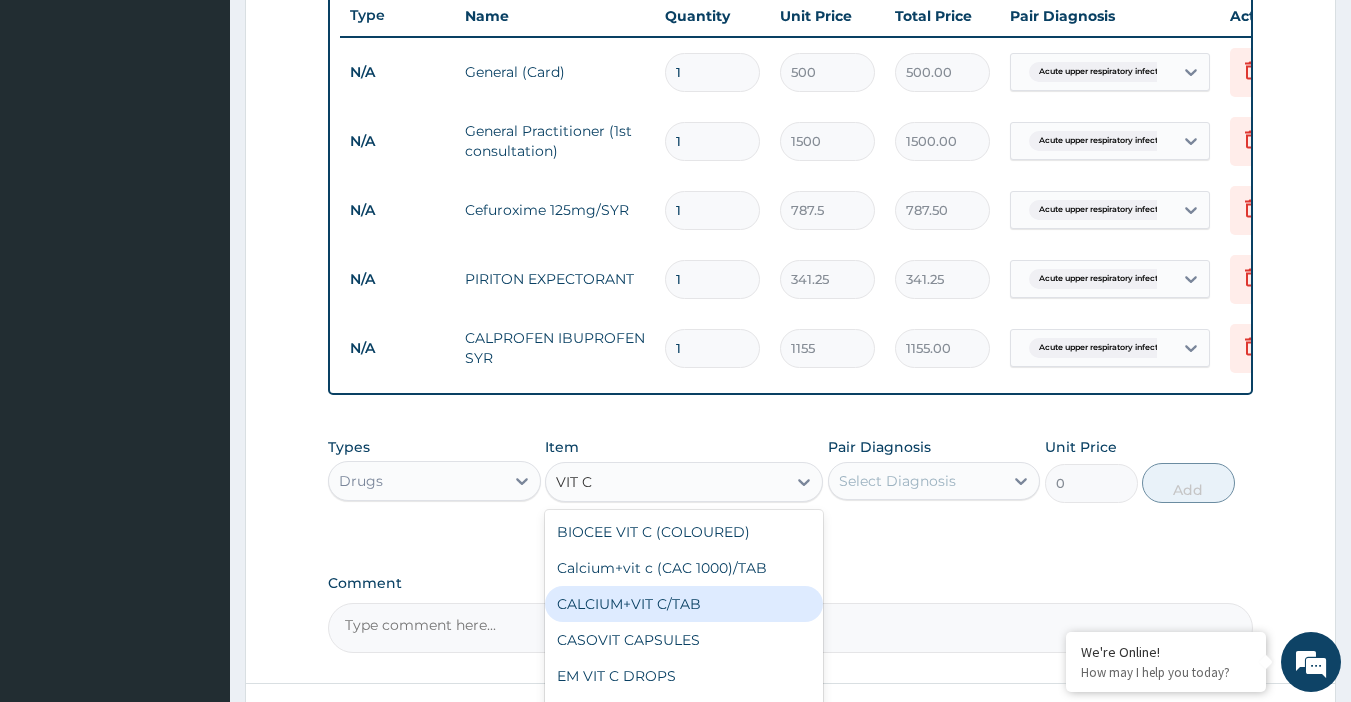 type on "VIT" 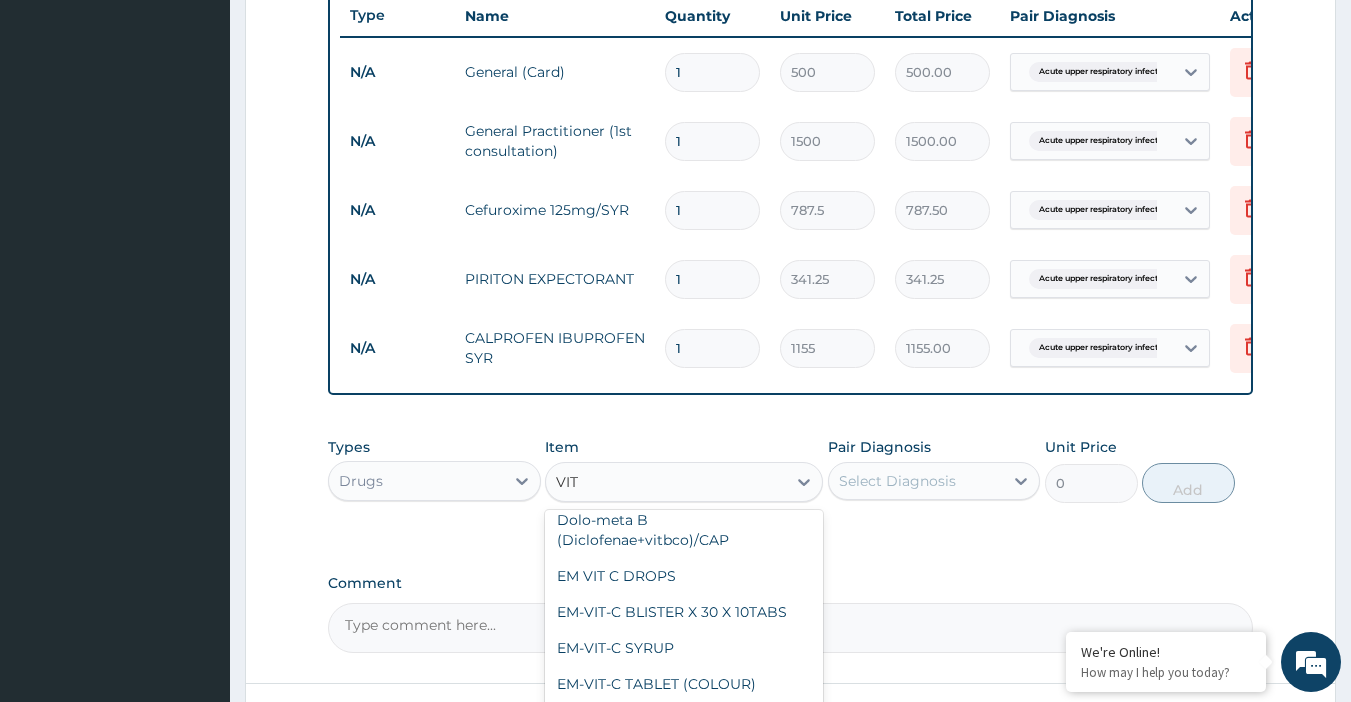 scroll, scrollTop: 400, scrollLeft: 0, axis: vertical 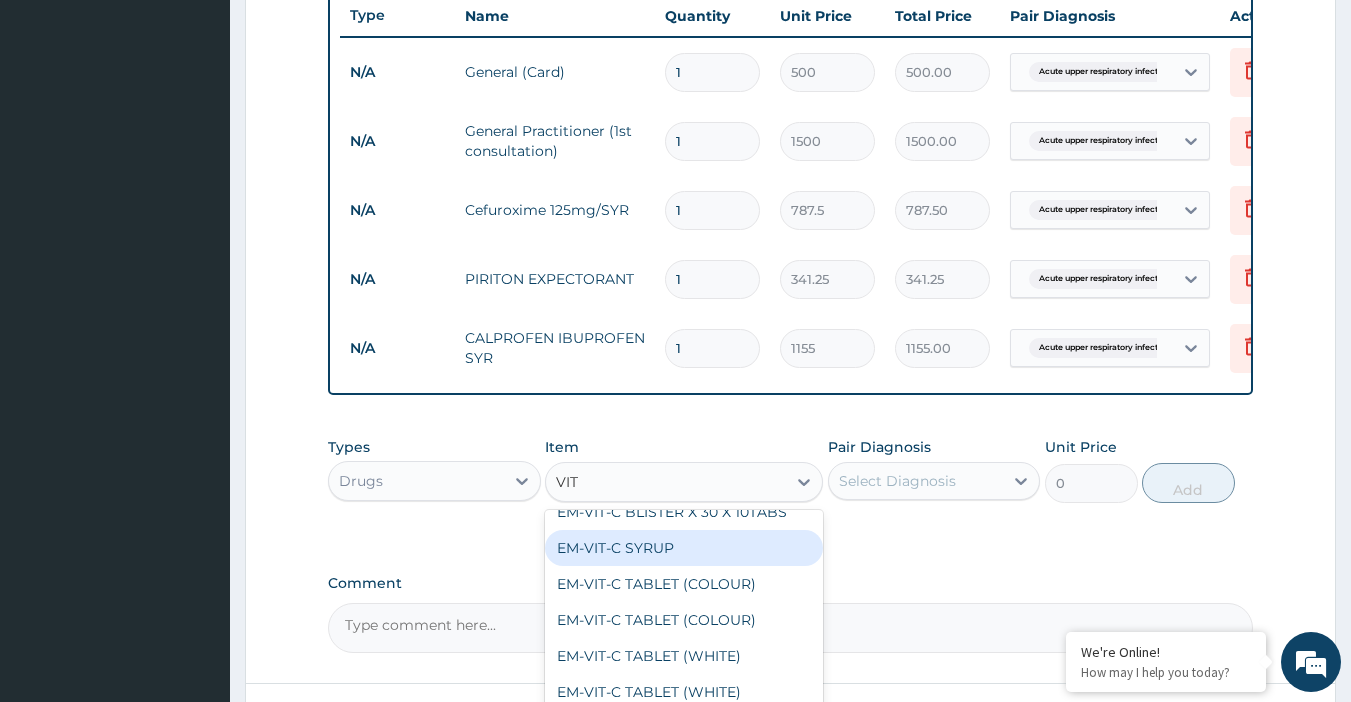 click on "EM-VIT-C SYRUP" at bounding box center (684, 548) 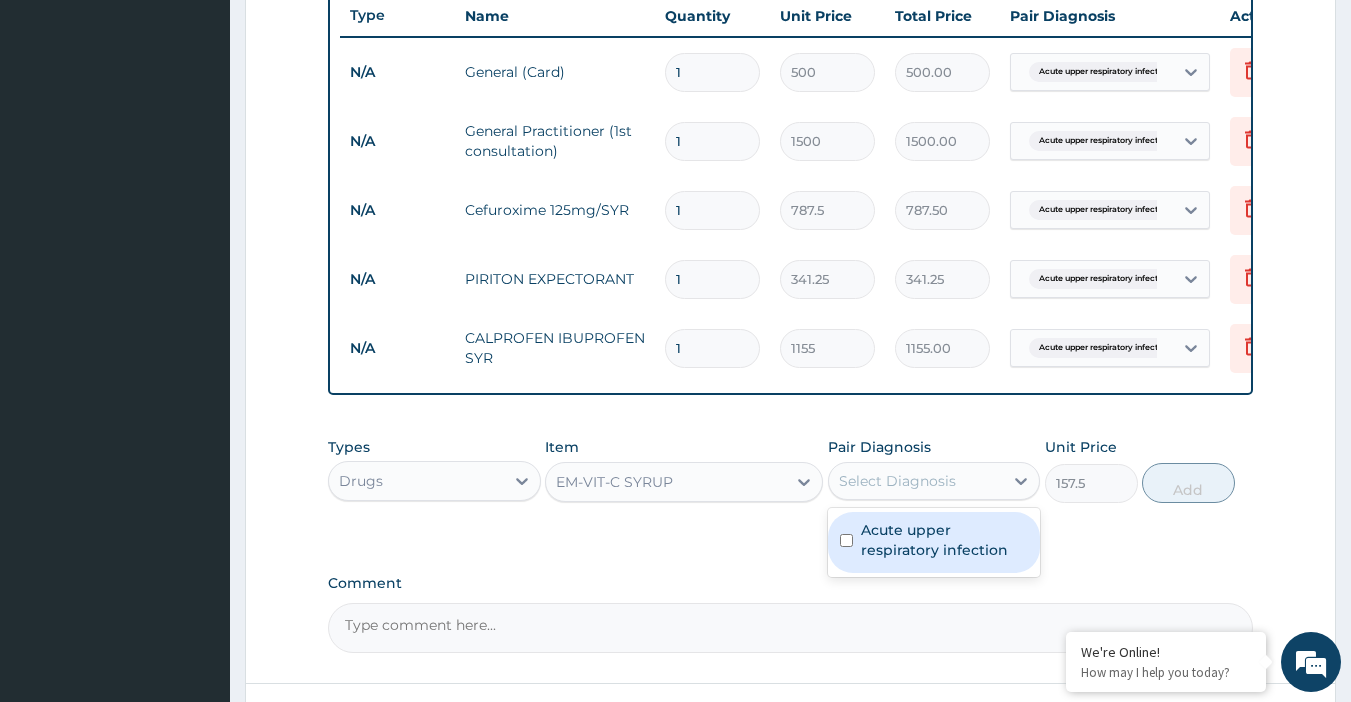 click on "Select Diagnosis" at bounding box center [916, 481] 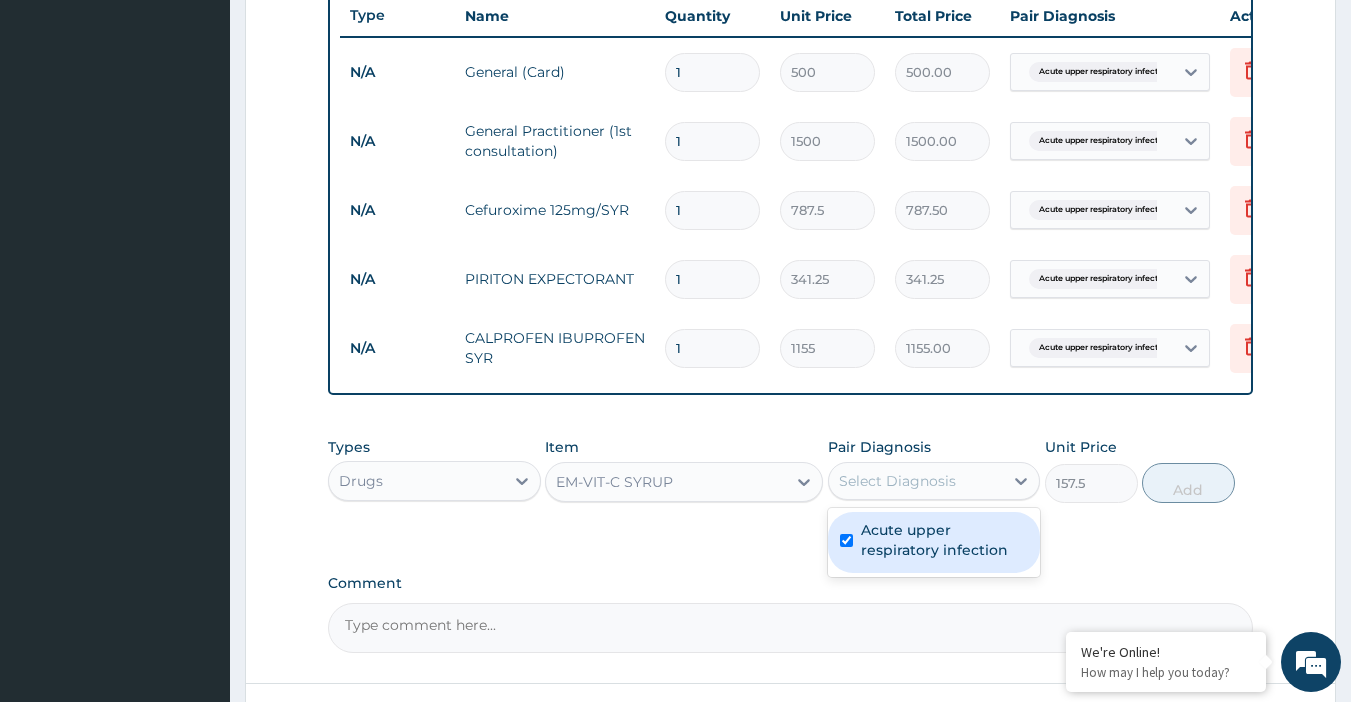checkbox on "true" 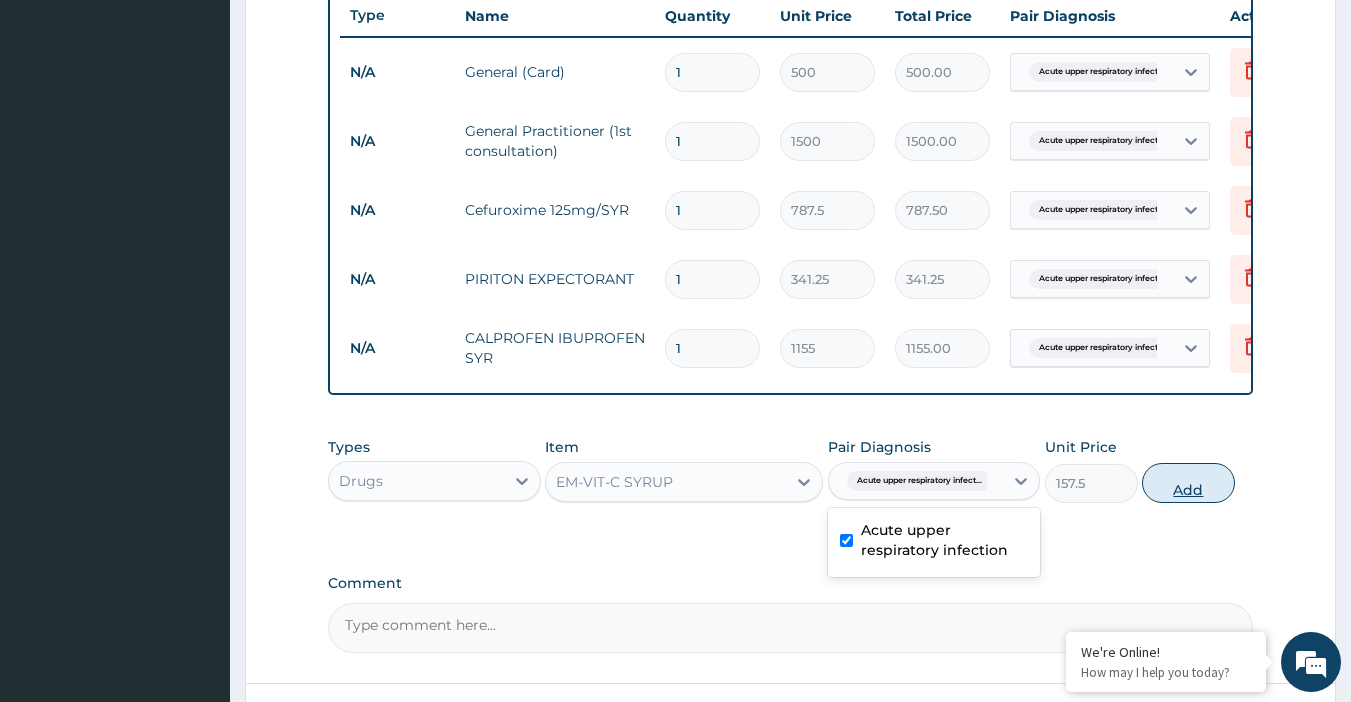 click on "Add" at bounding box center (1188, 483) 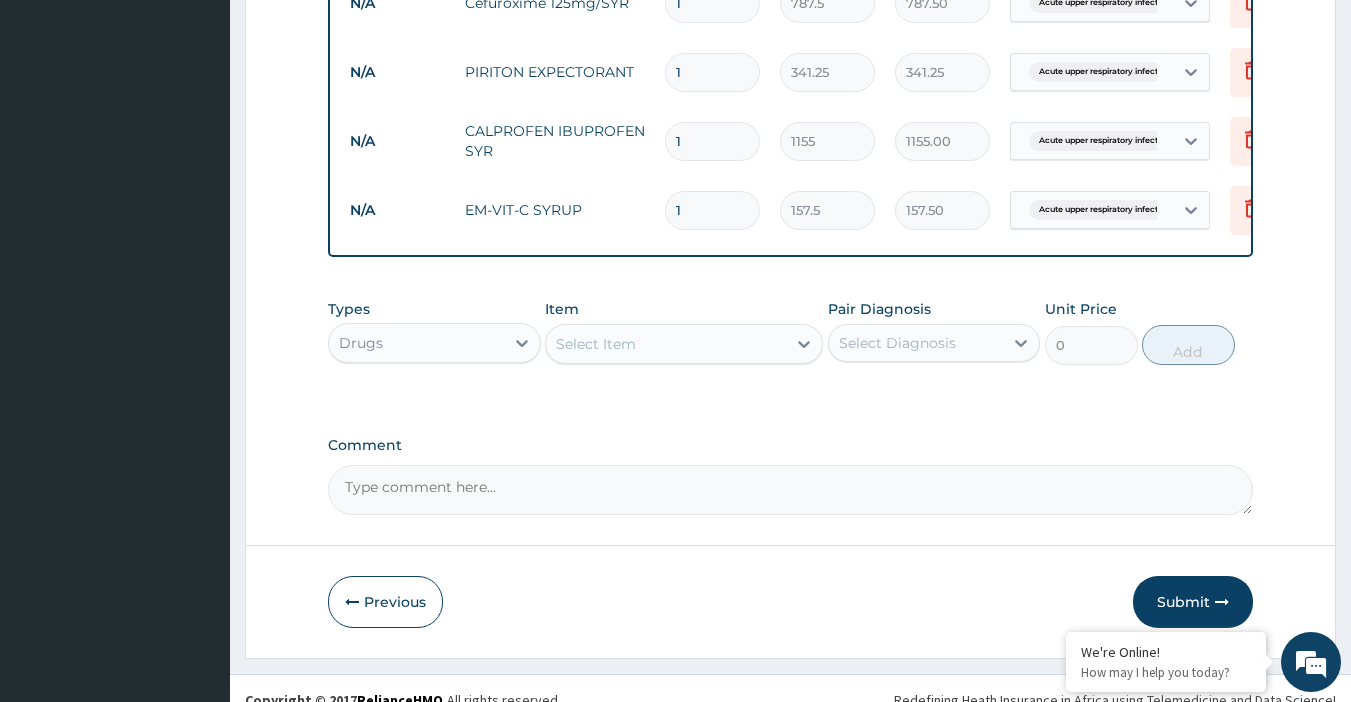 scroll, scrollTop: 1005, scrollLeft: 0, axis: vertical 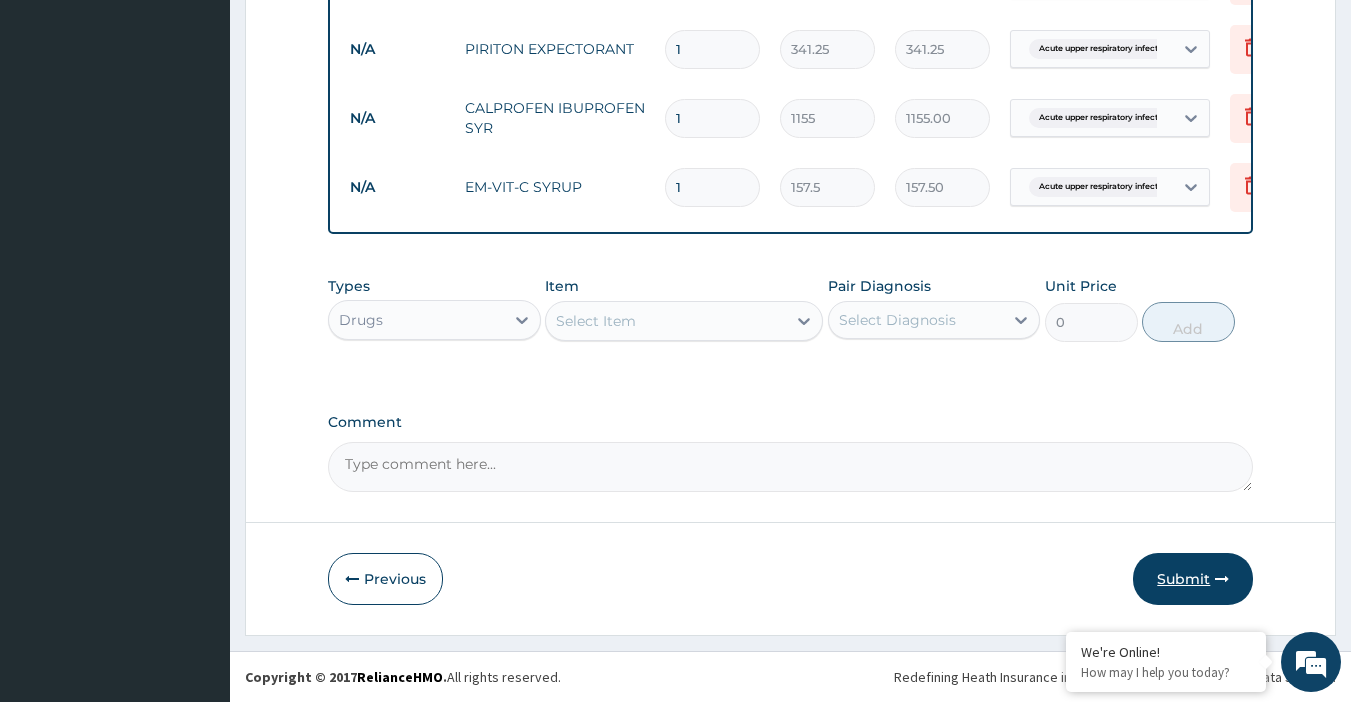 click on "Submit" at bounding box center [1193, 579] 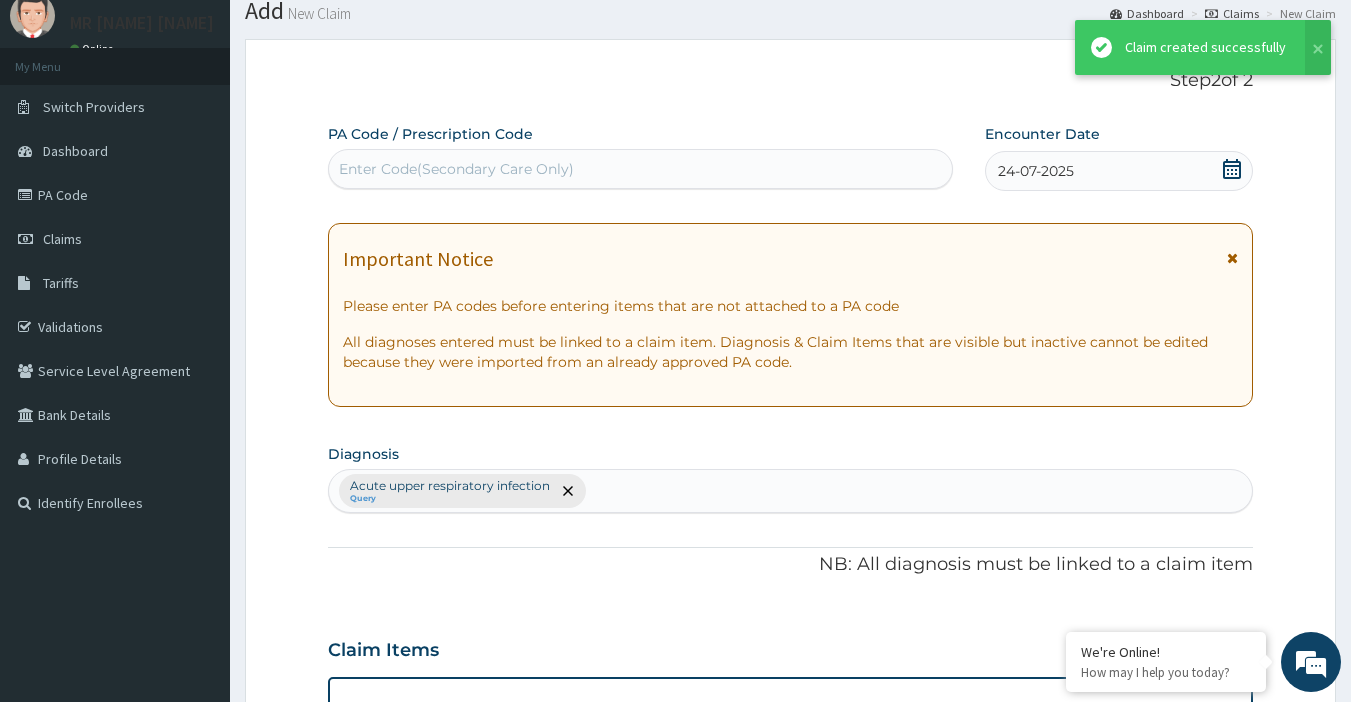 scroll, scrollTop: 1005, scrollLeft: 0, axis: vertical 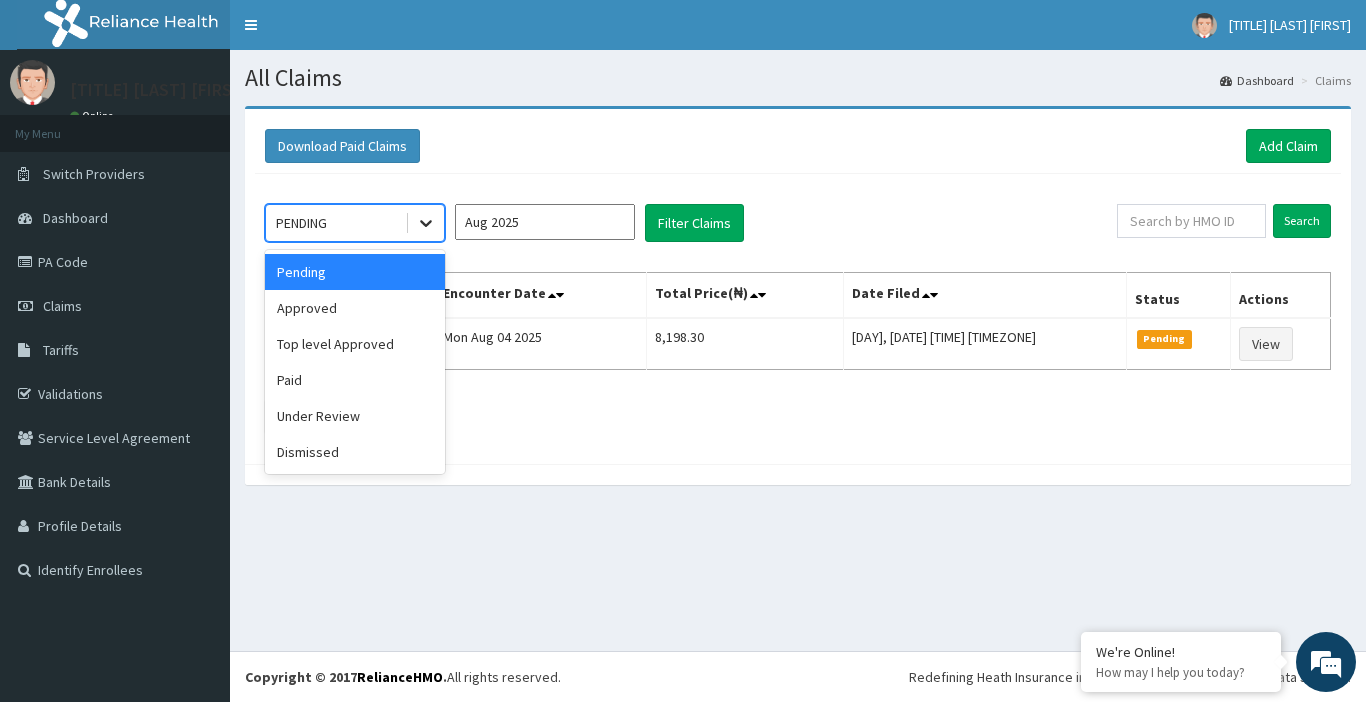 click 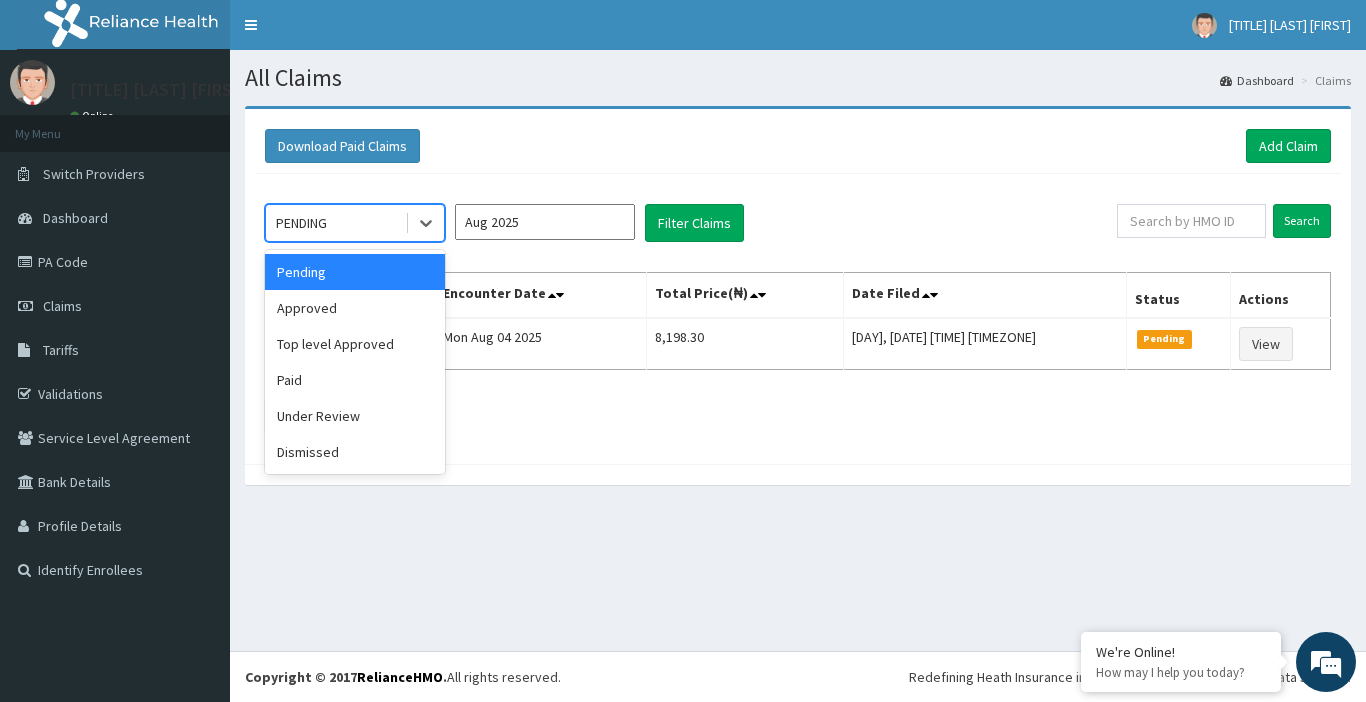 click on "Pending" at bounding box center [355, 272] 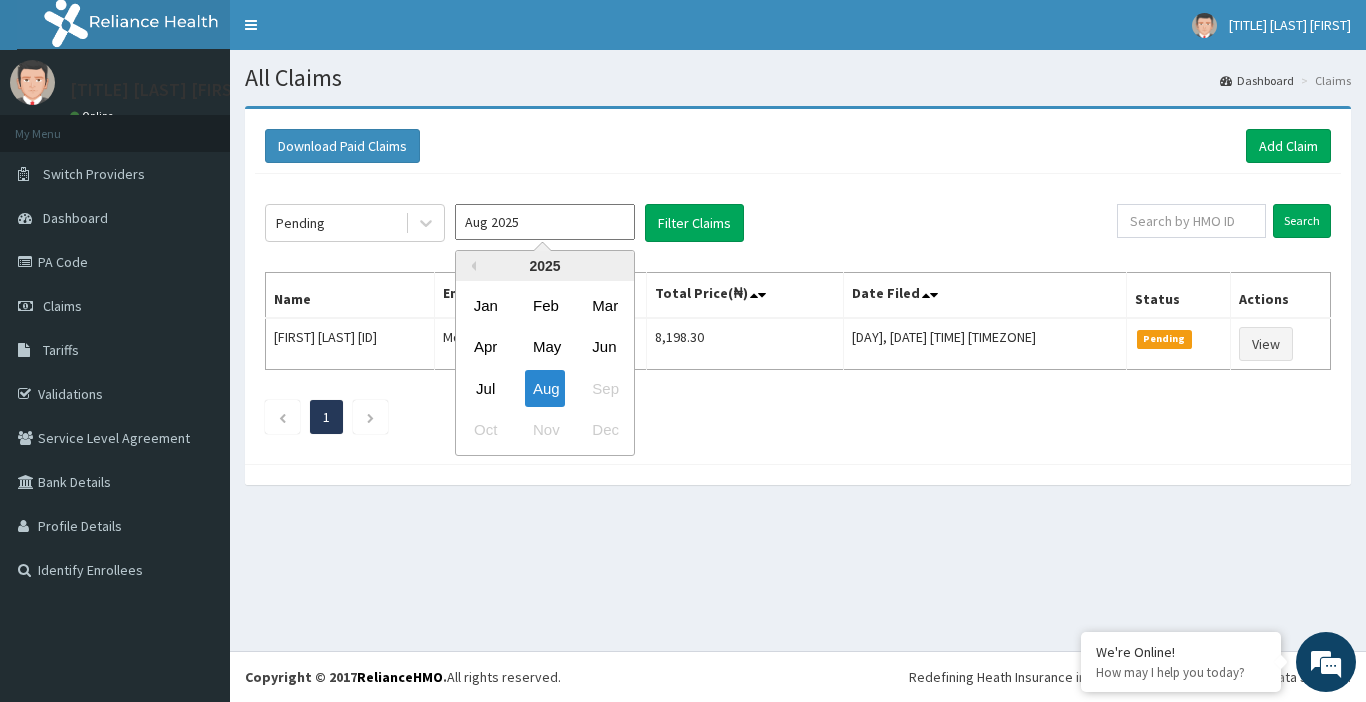 click on "Aug 2025" at bounding box center [545, 222] 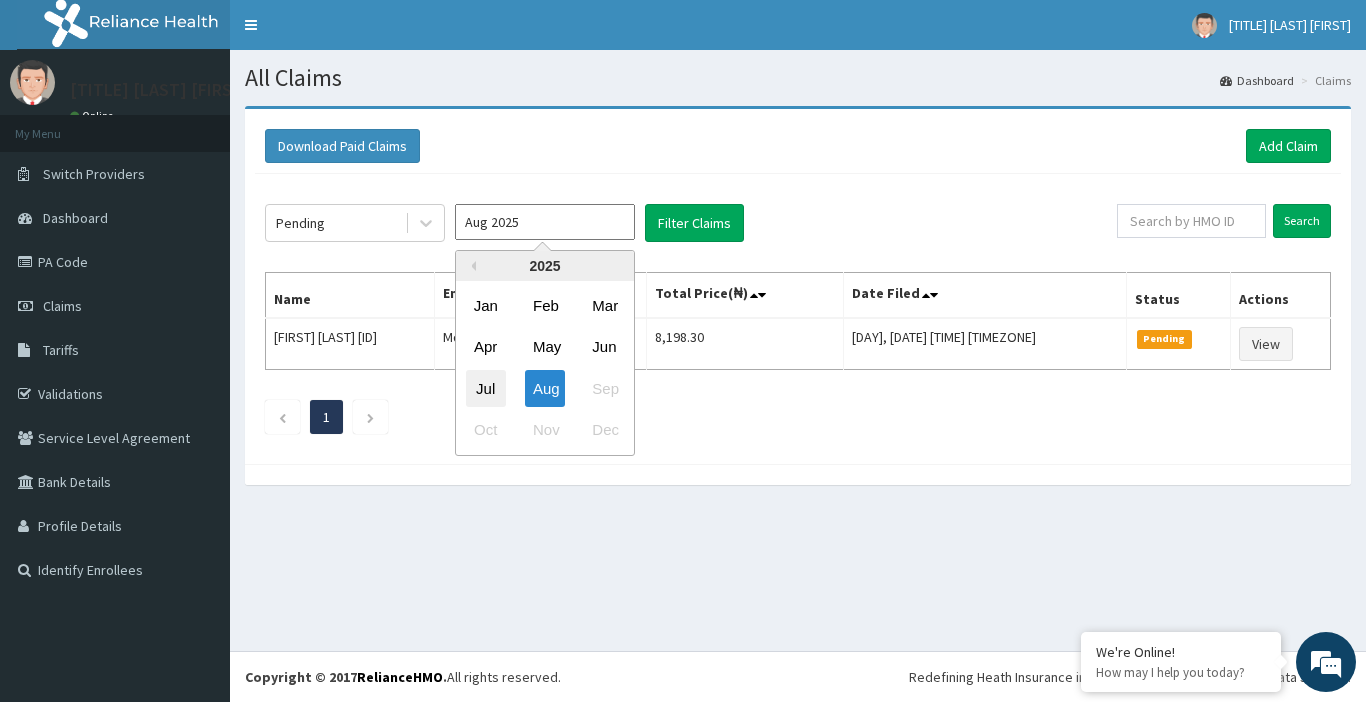 click on "Jul" at bounding box center (486, 388) 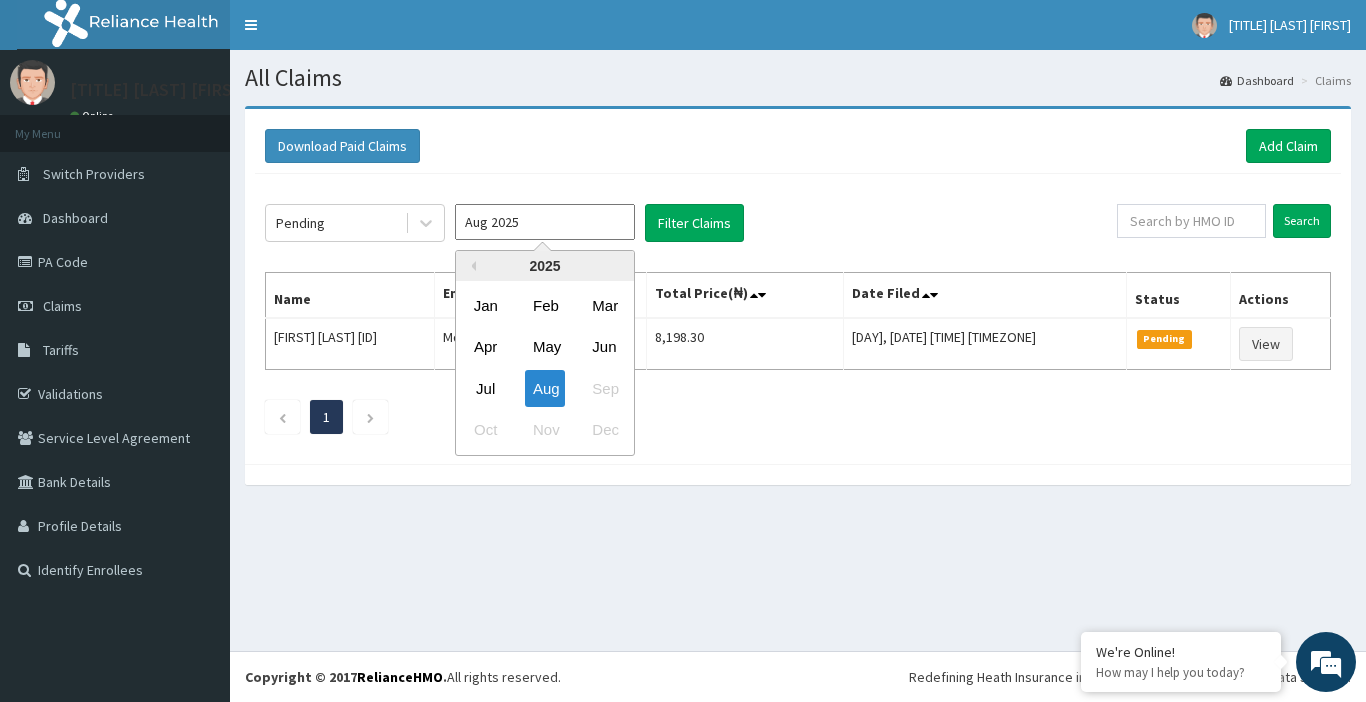 type on "Jul 2025" 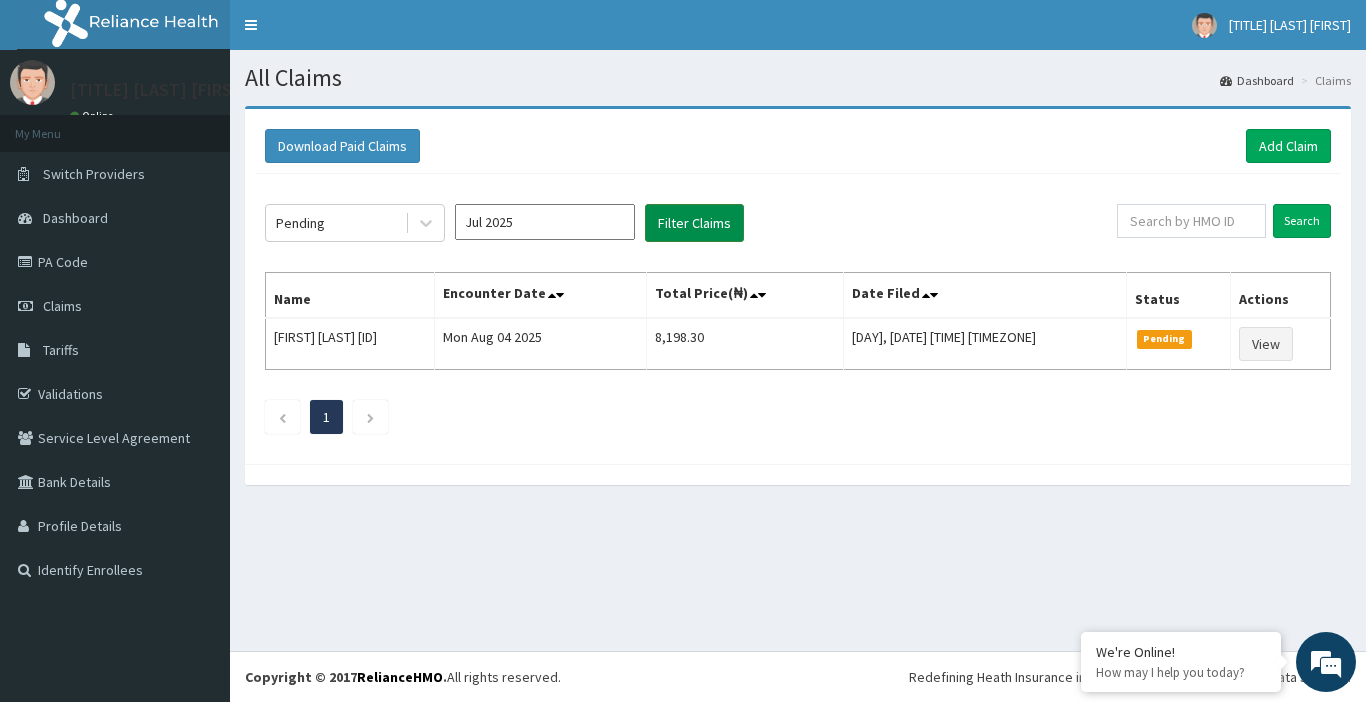 click on "Filter Claims" at bounding box center (694, 223) 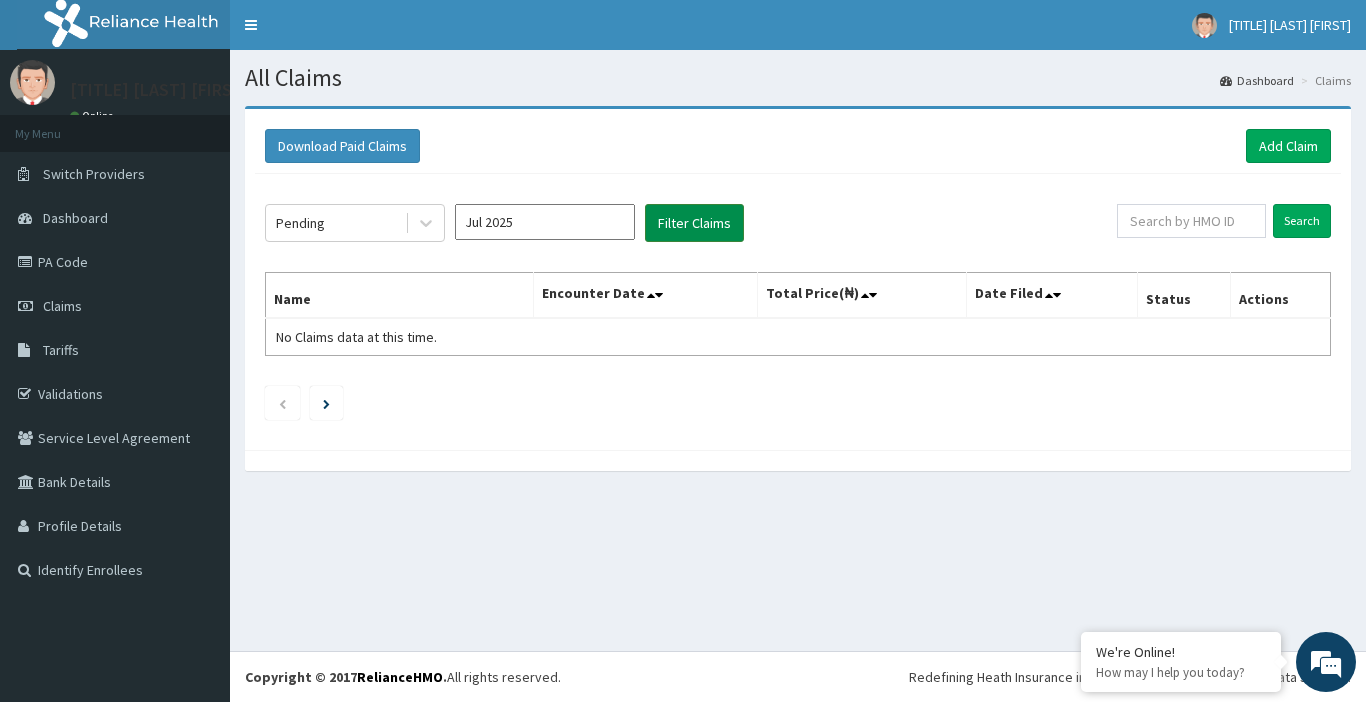 click on "Filter Claims" at bounding box center (694, 223) 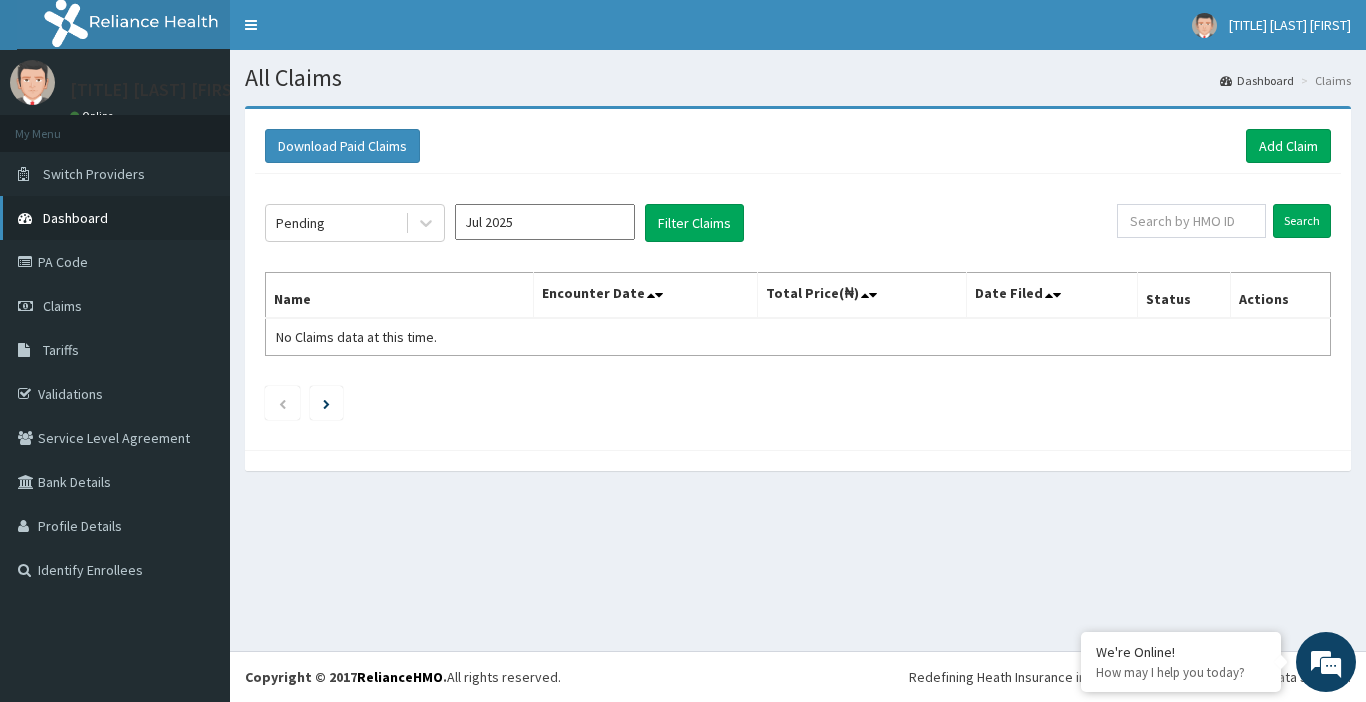 click on "Dashboard" at bounding box center (75, 218) 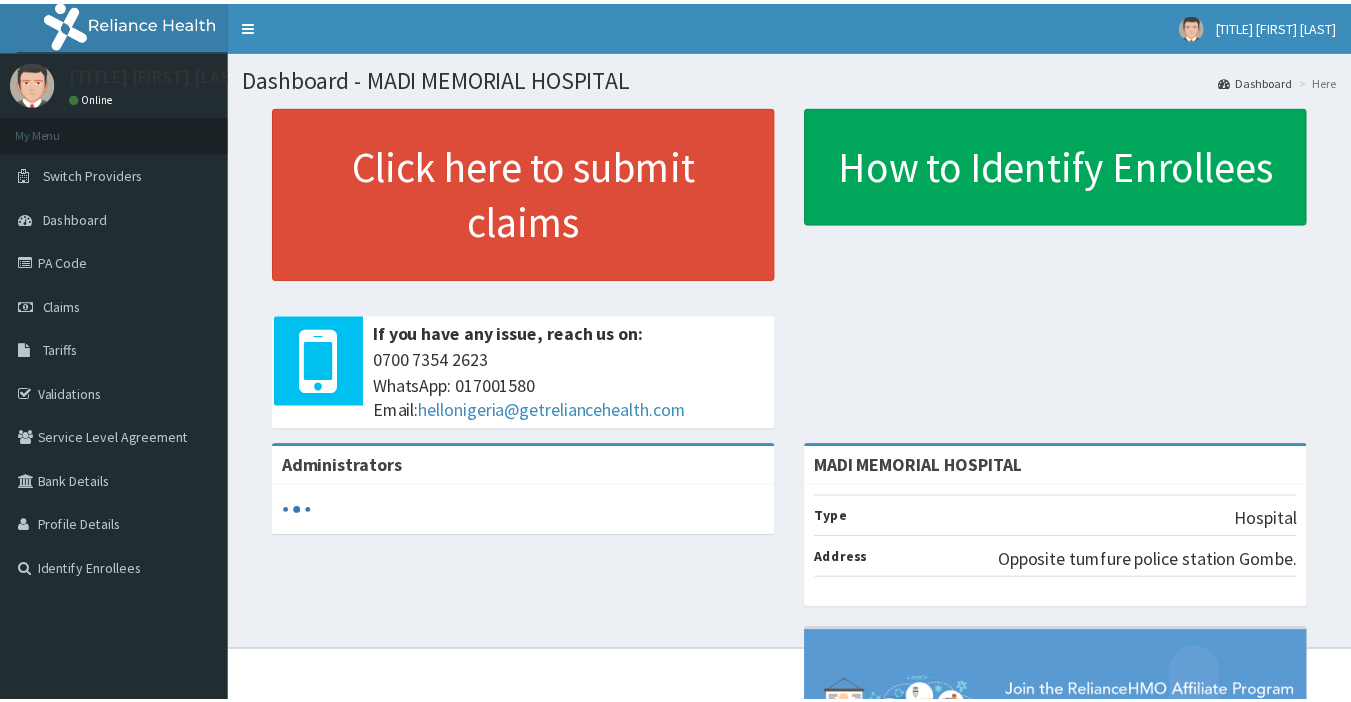 scroll, scrollTop: 0, scrollLeft: 0, axis: both 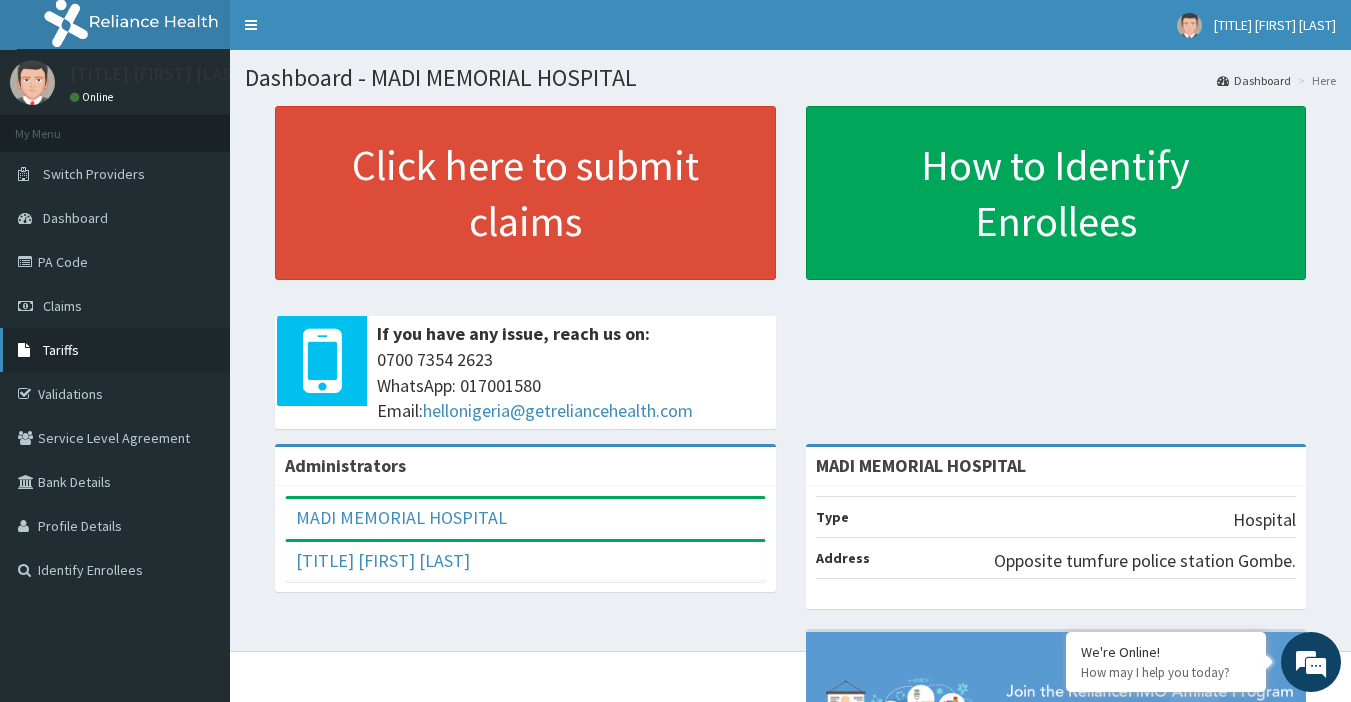 click on "Tariffs" at bounding box center (115, 350) 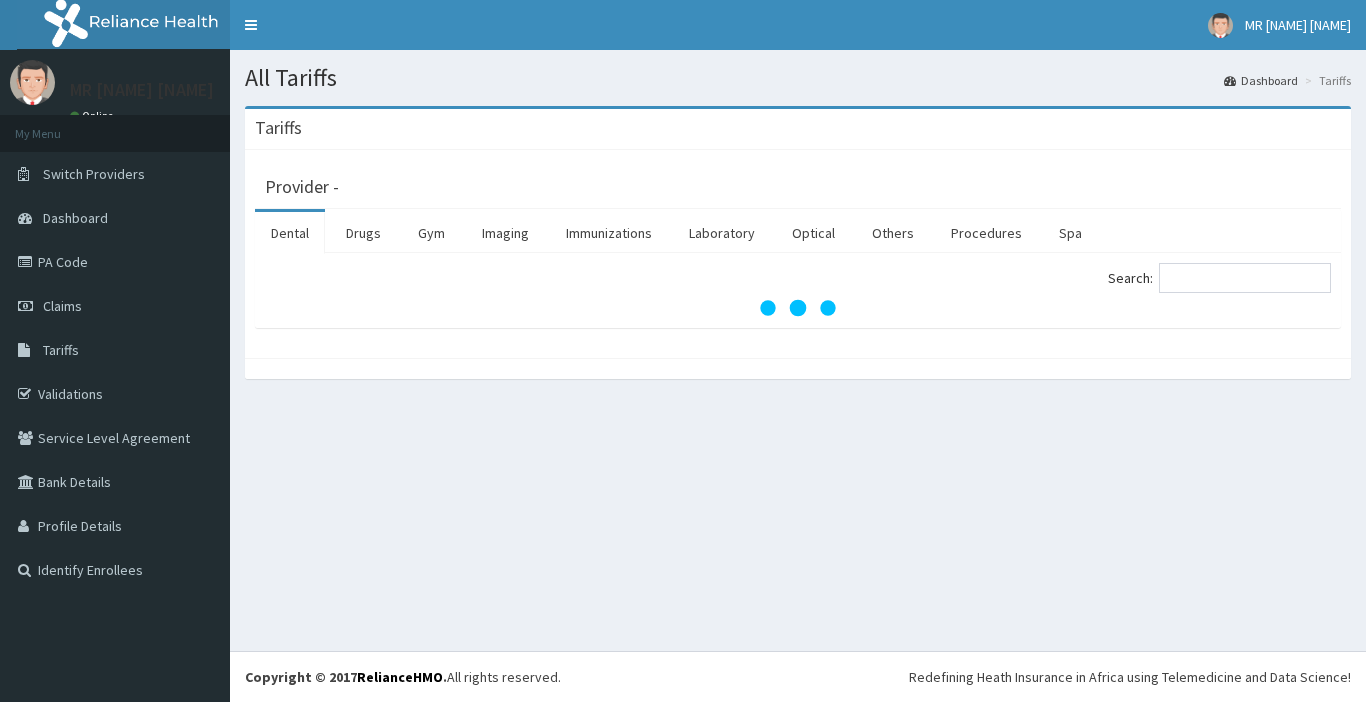 scroll, scrollTop: 0, scrollLeft: 0, axis: both 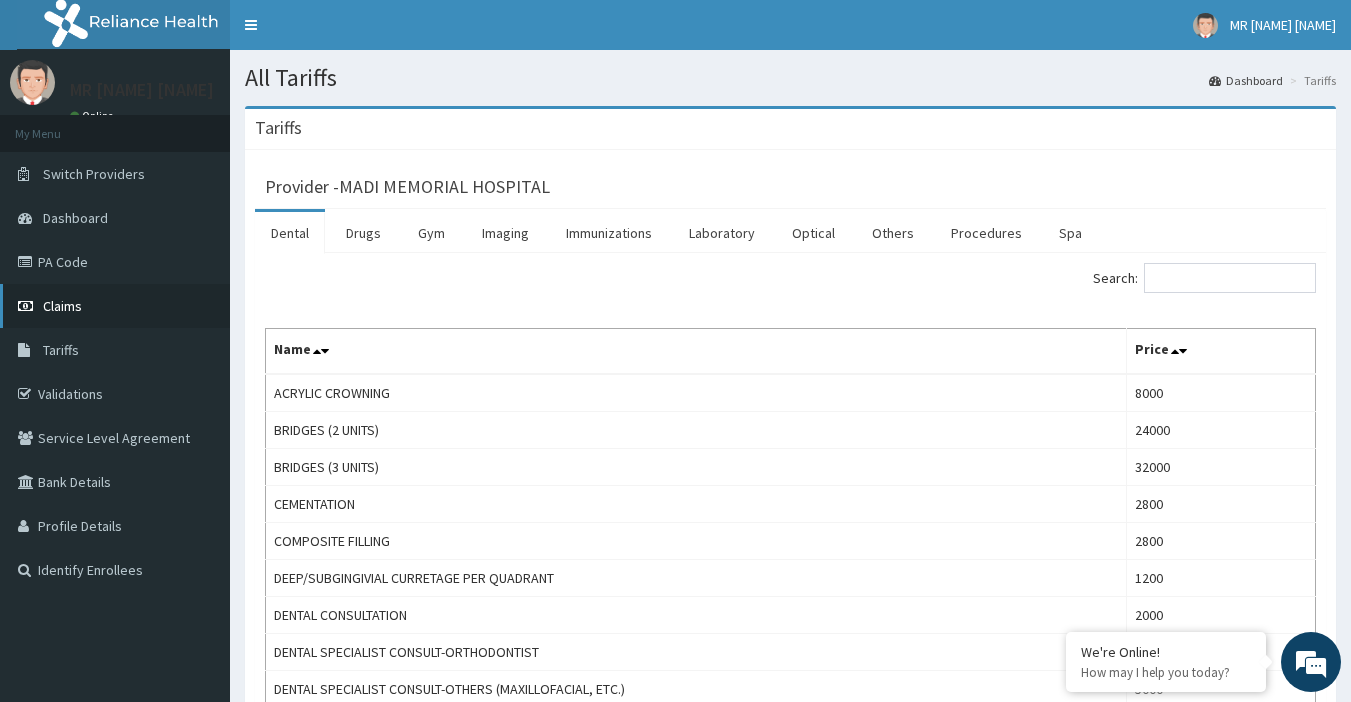 click on "Claims" at bounding box center (115, 306) 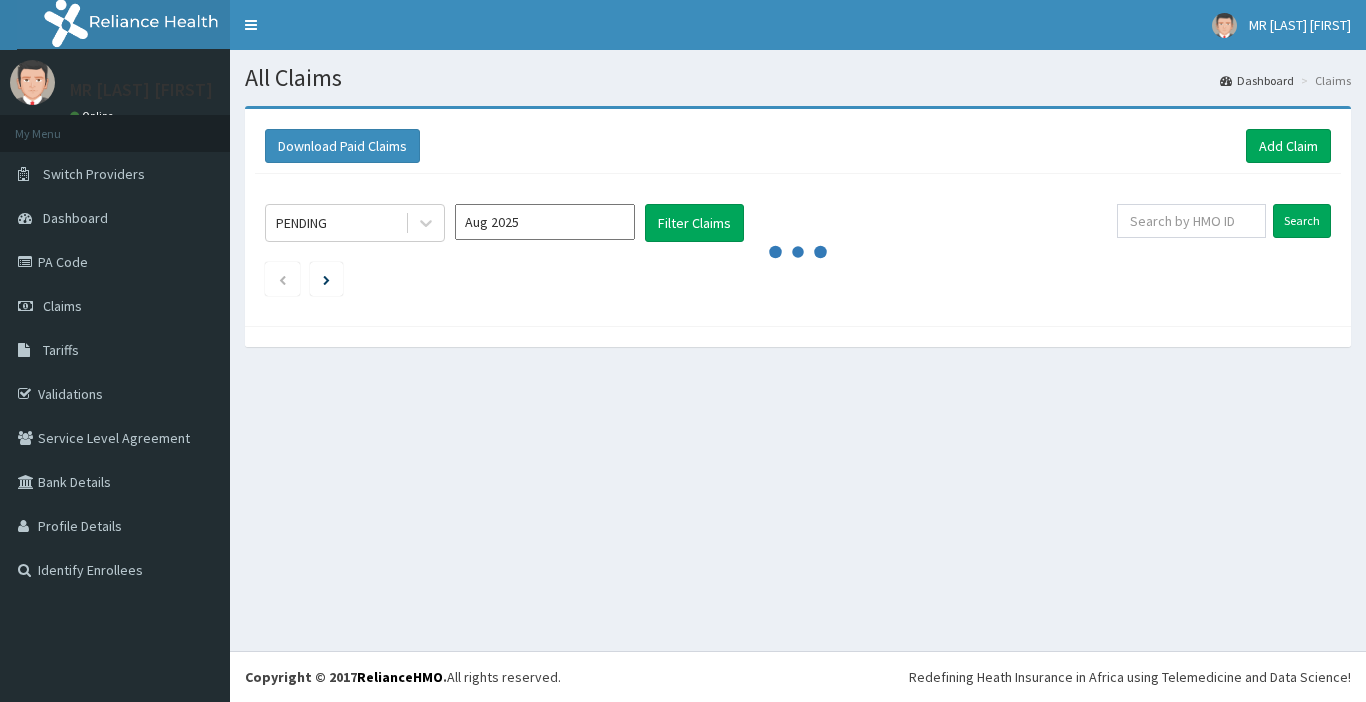 scroll, scrollTop: 0, scrollLeft: 0, axis: both 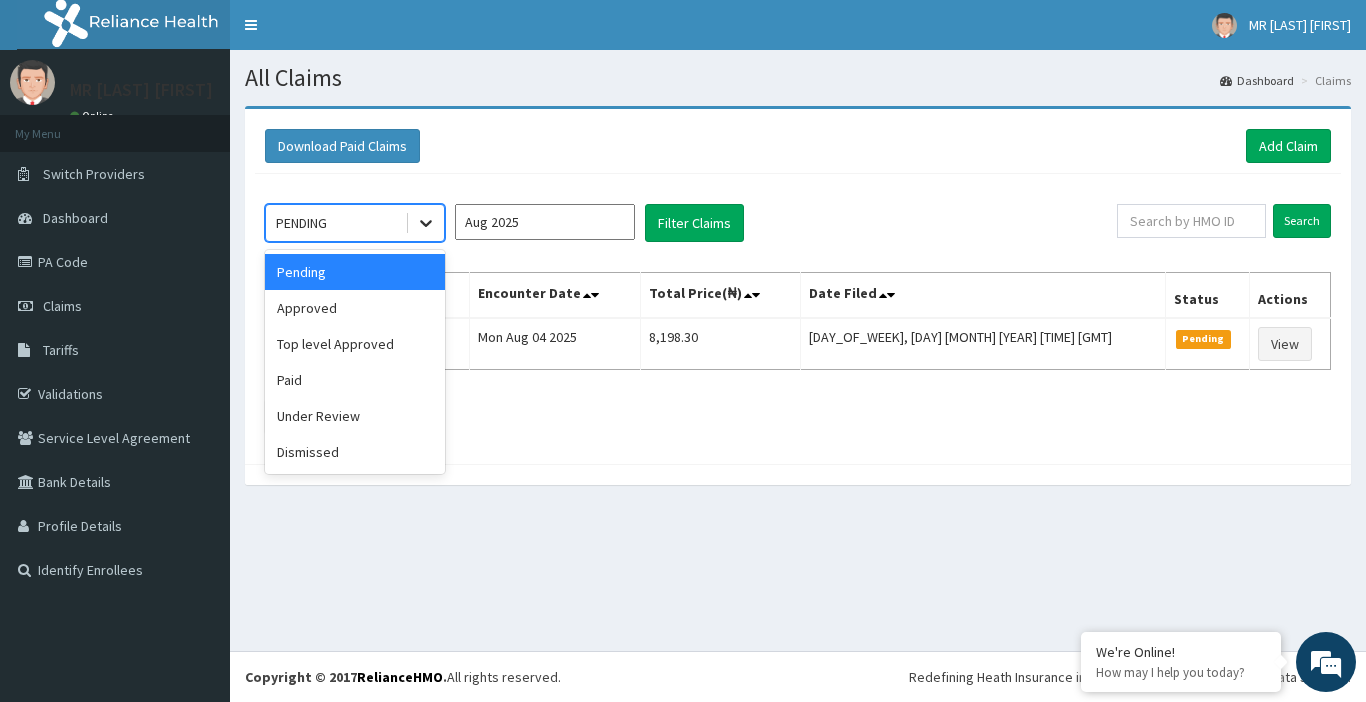 click at bounding box center (426, 223) 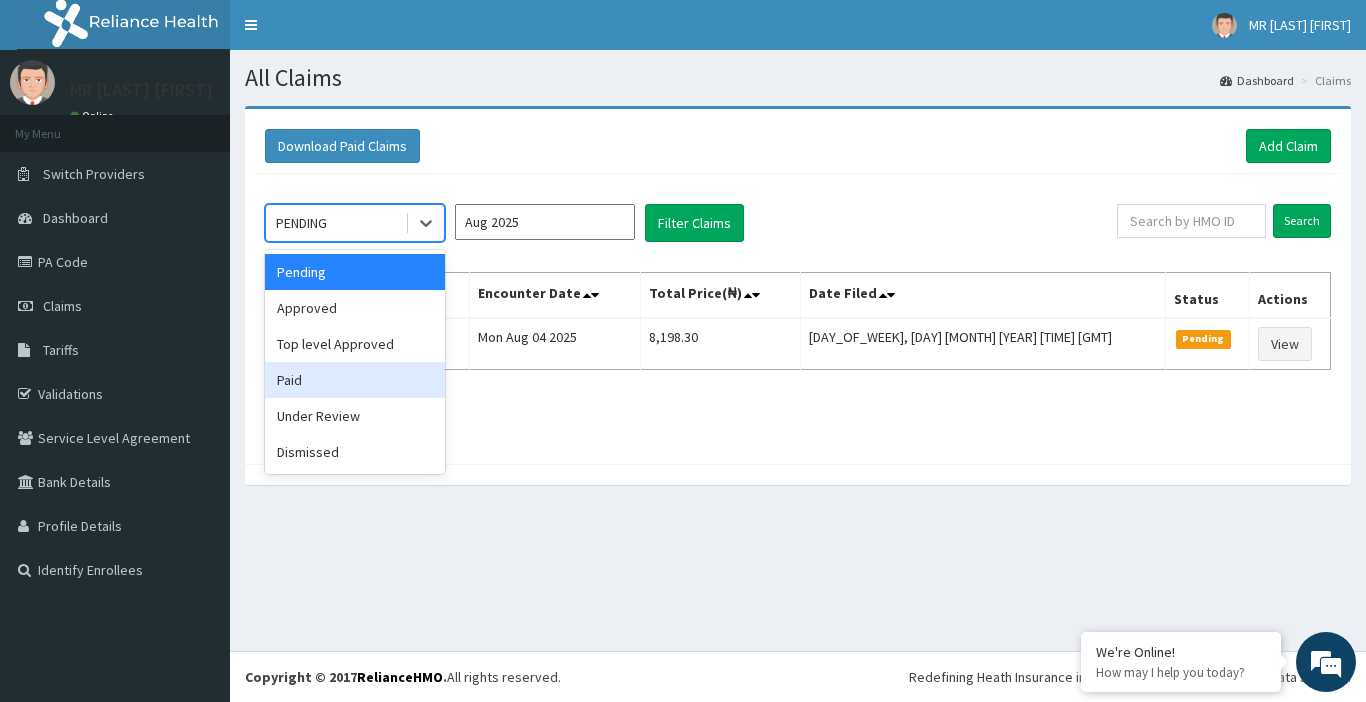 click on "Paid" at bounding box center [355, 380] 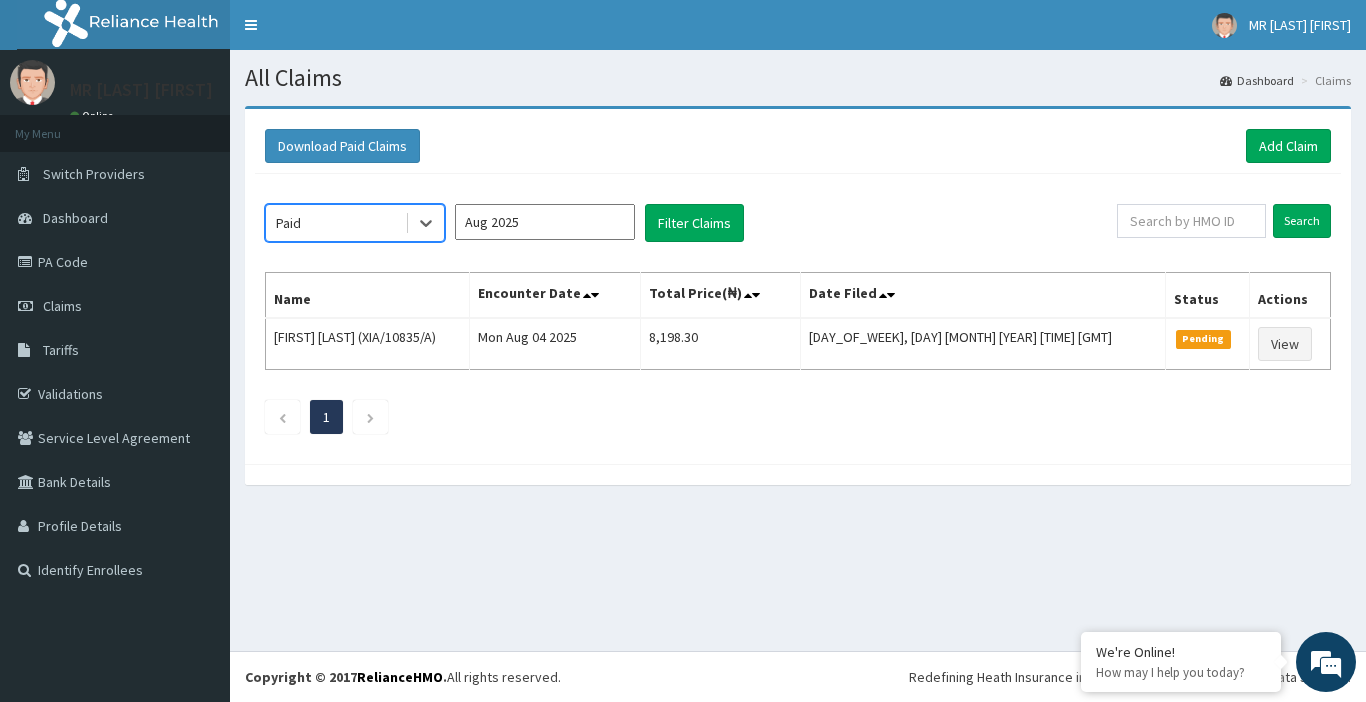 scroll, scrollTop: 0, scrollLeft: 0, axis: both 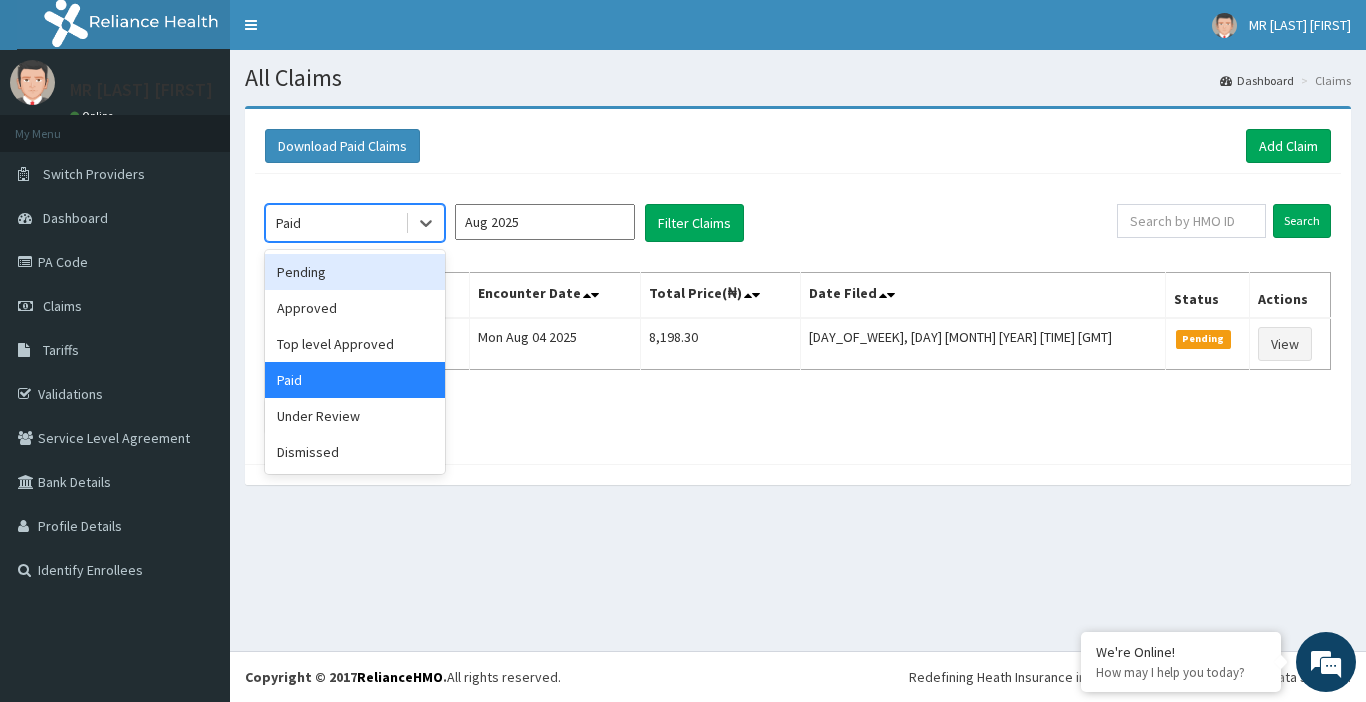 click on "Pending" at bounding box center (355, 272) 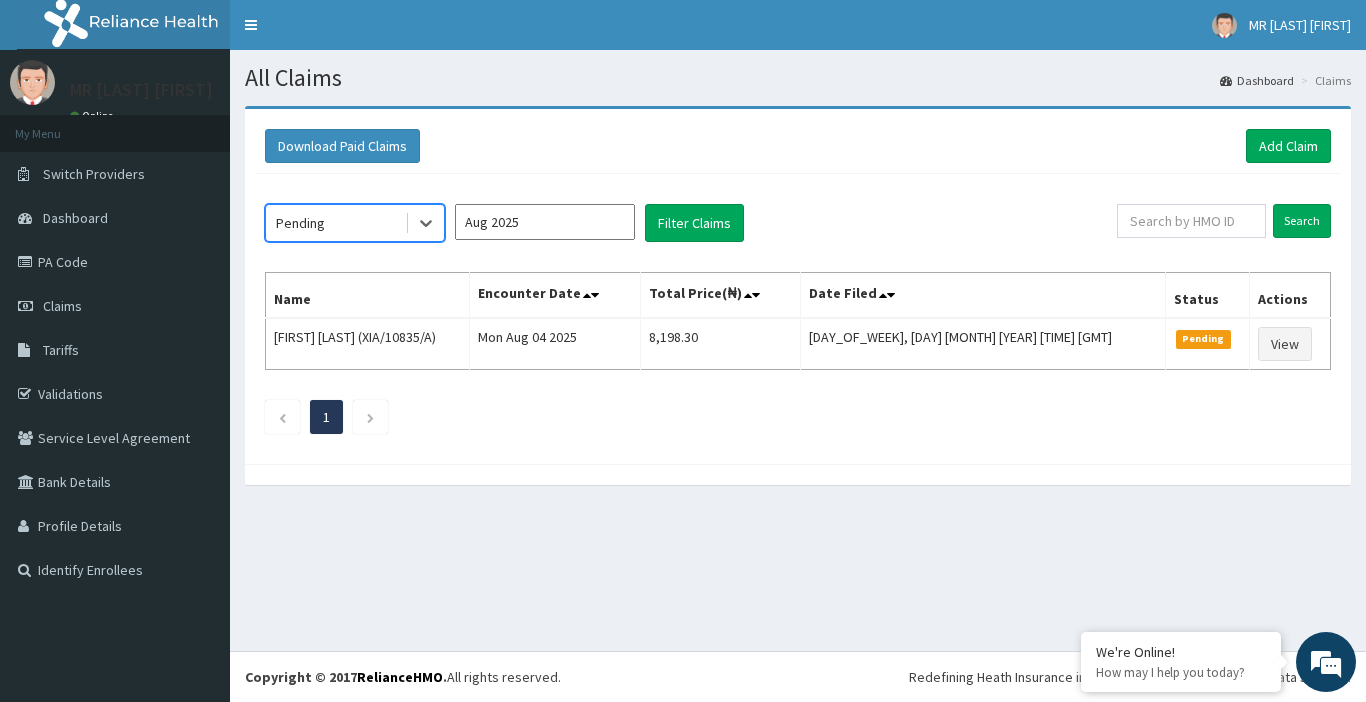 click on "Aug 2025" at bounding box center (545, 222) 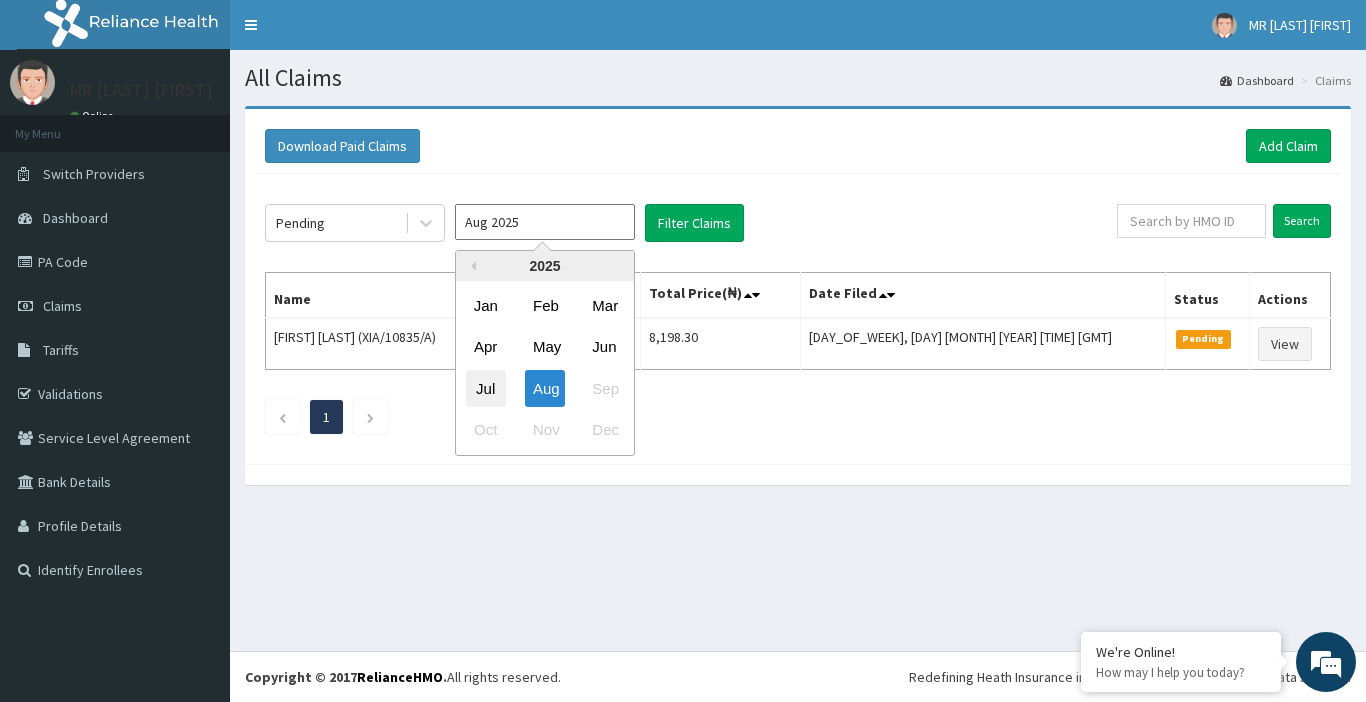 click on "Jul" at bounding box center (486, 388) 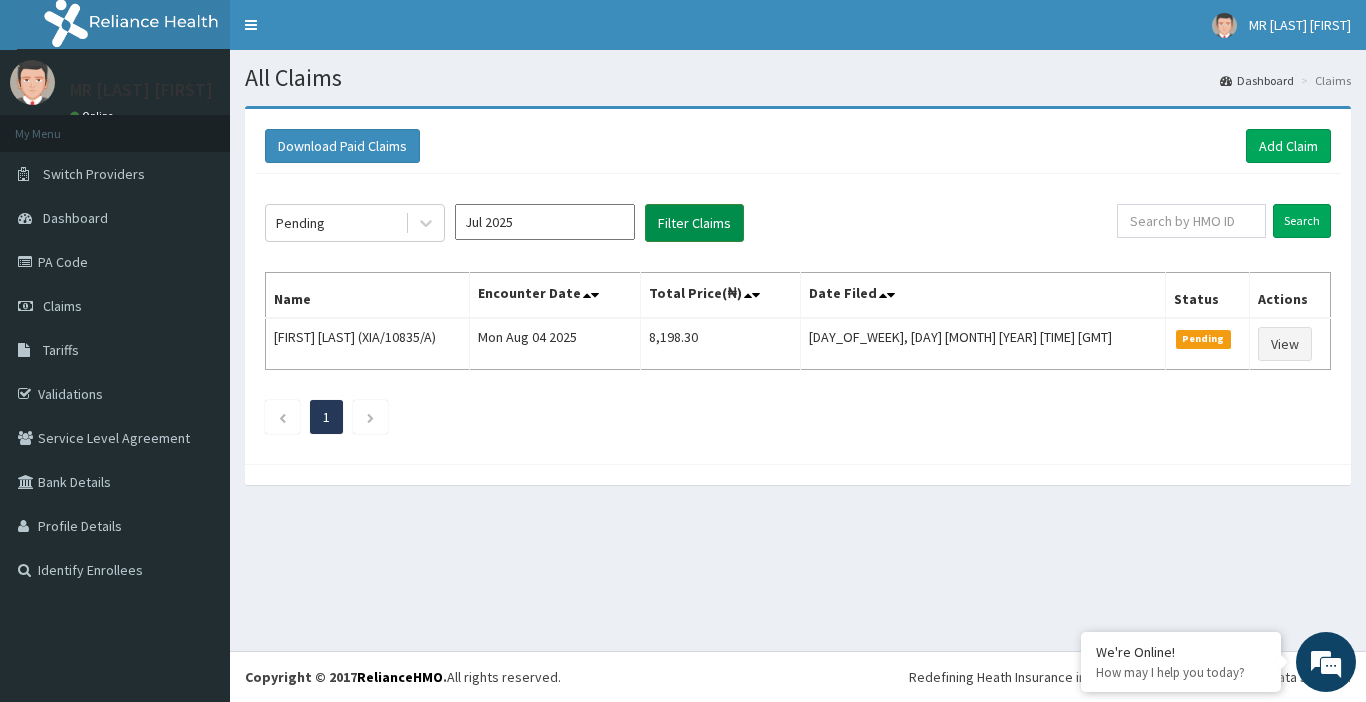 click on "Filter Claims" at bounding box center (694, 223) 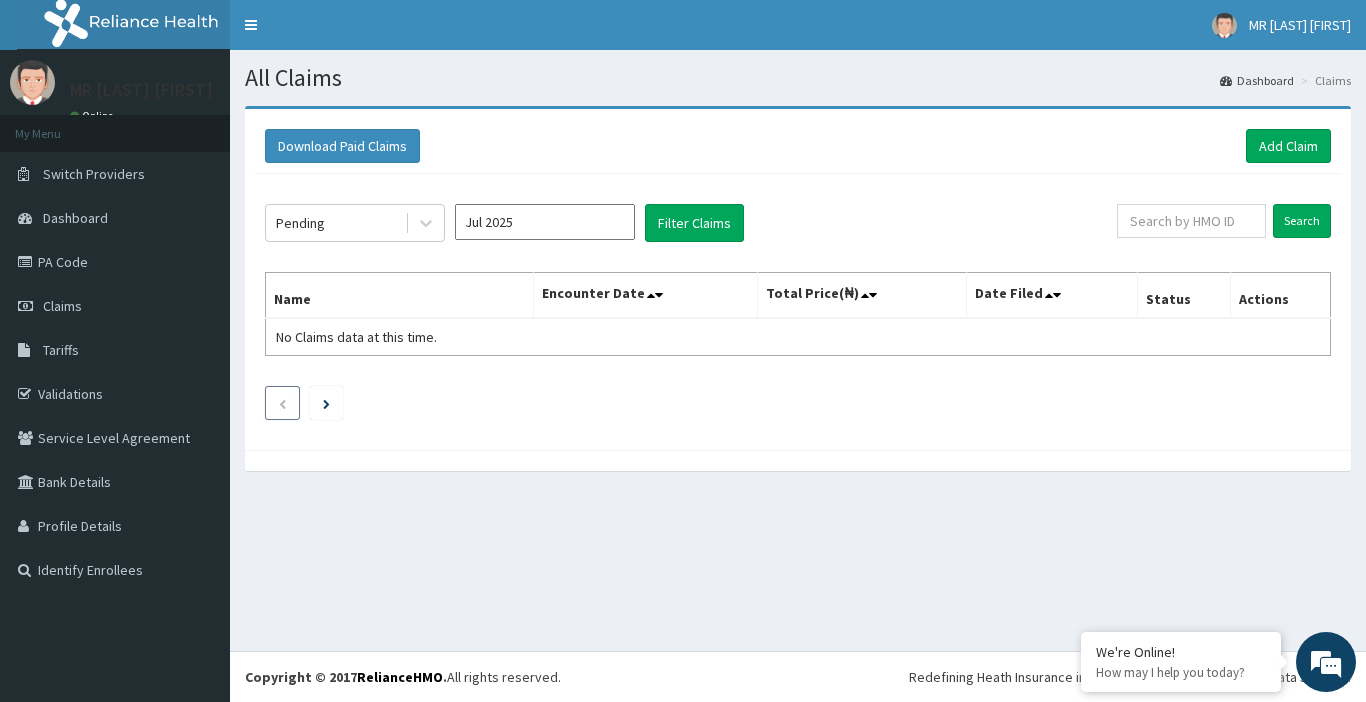click at bounding box center [282, 404] 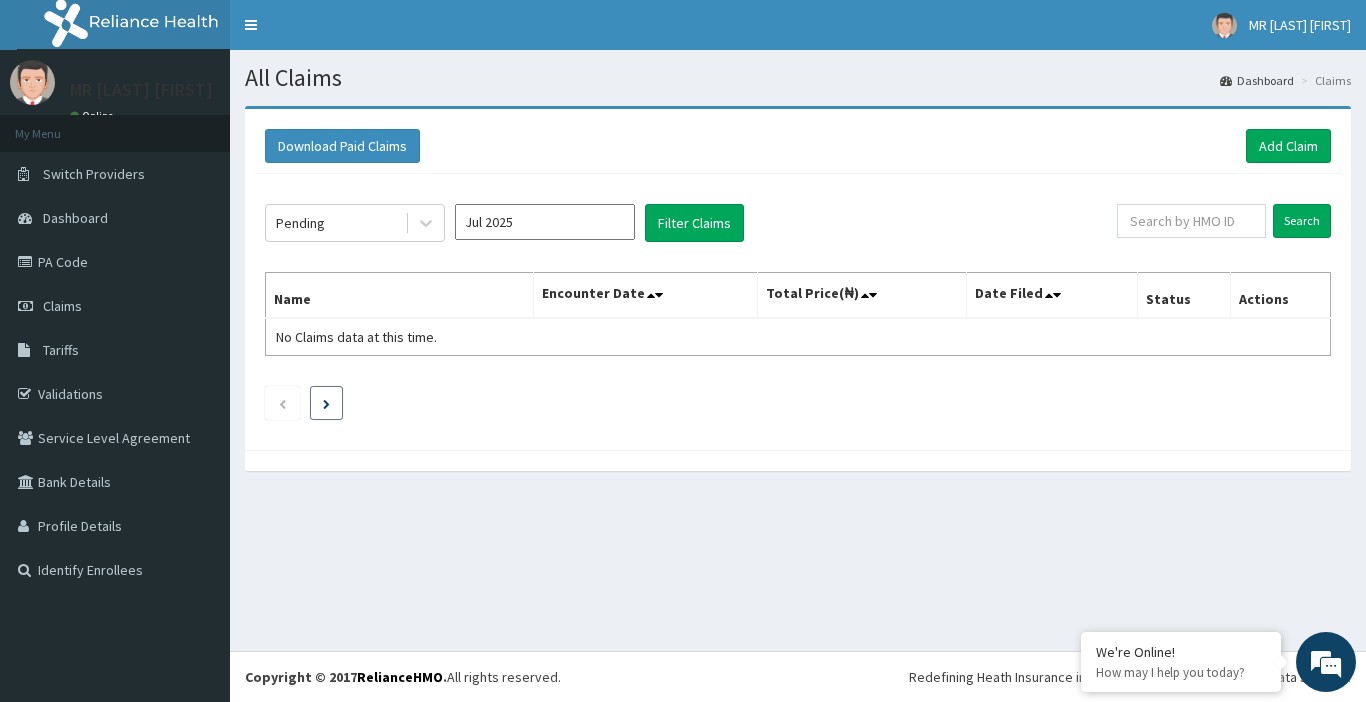 click at bounding box center [326, 404] 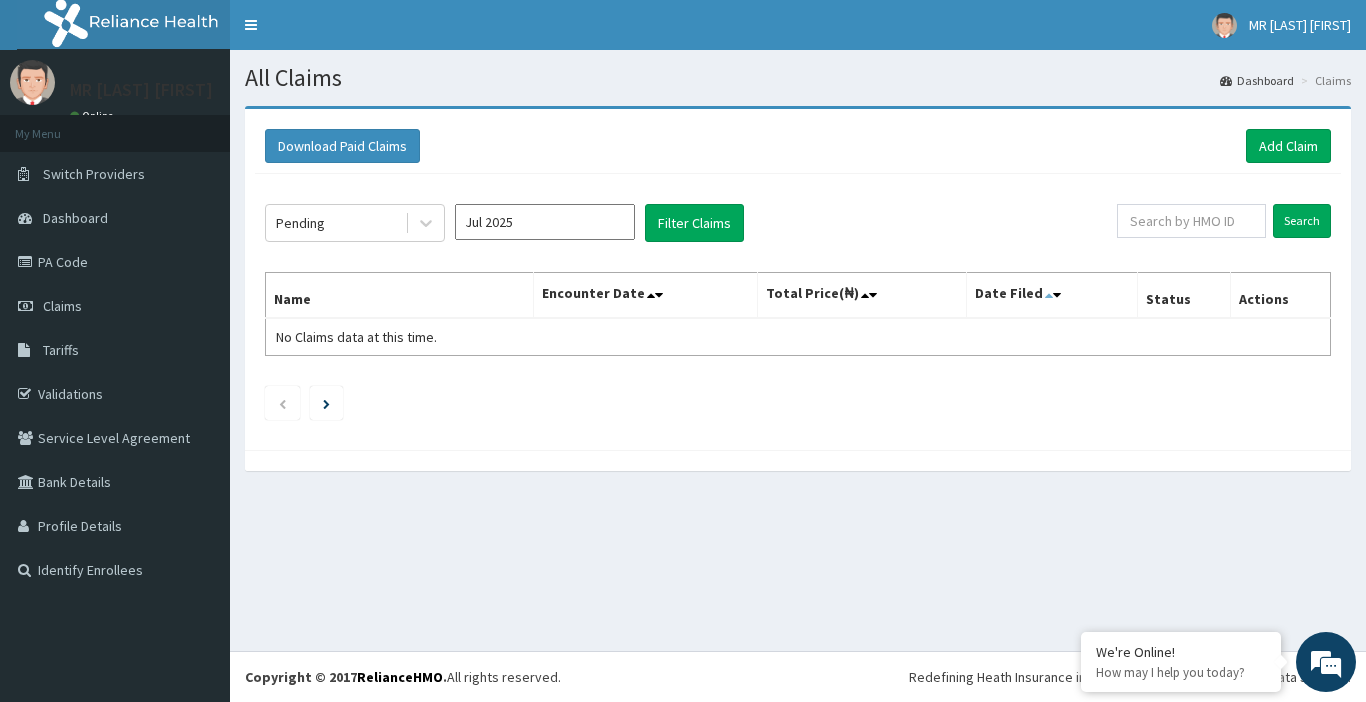 click at bounding box center (1049, 295) 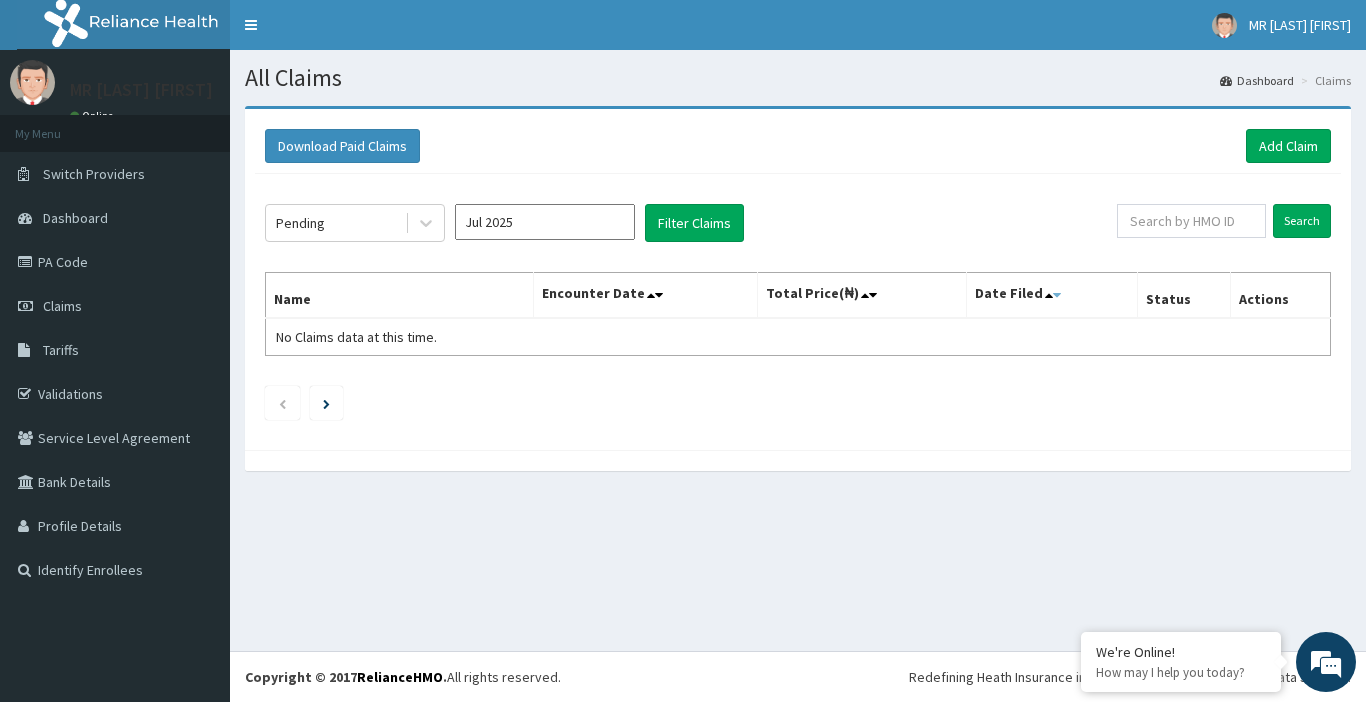 click at bounding box center (1057, 295) 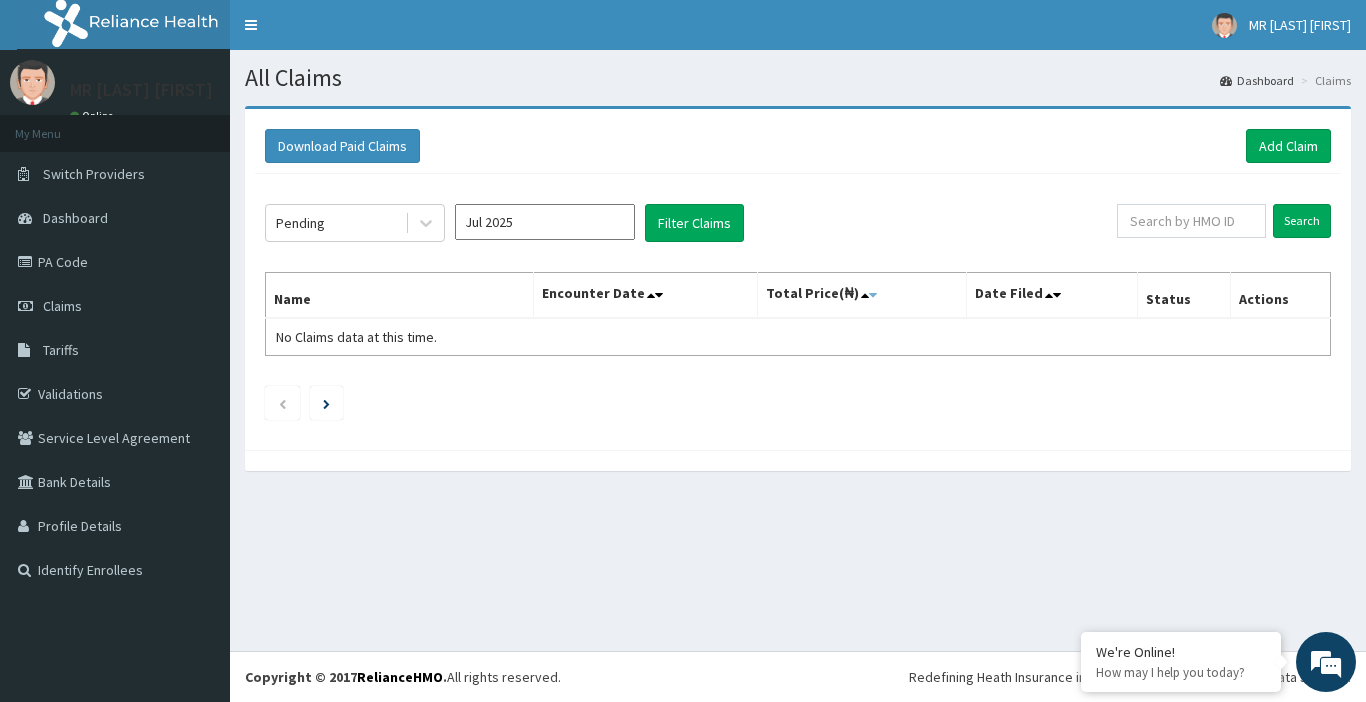 click at bounding box center (873, 295) 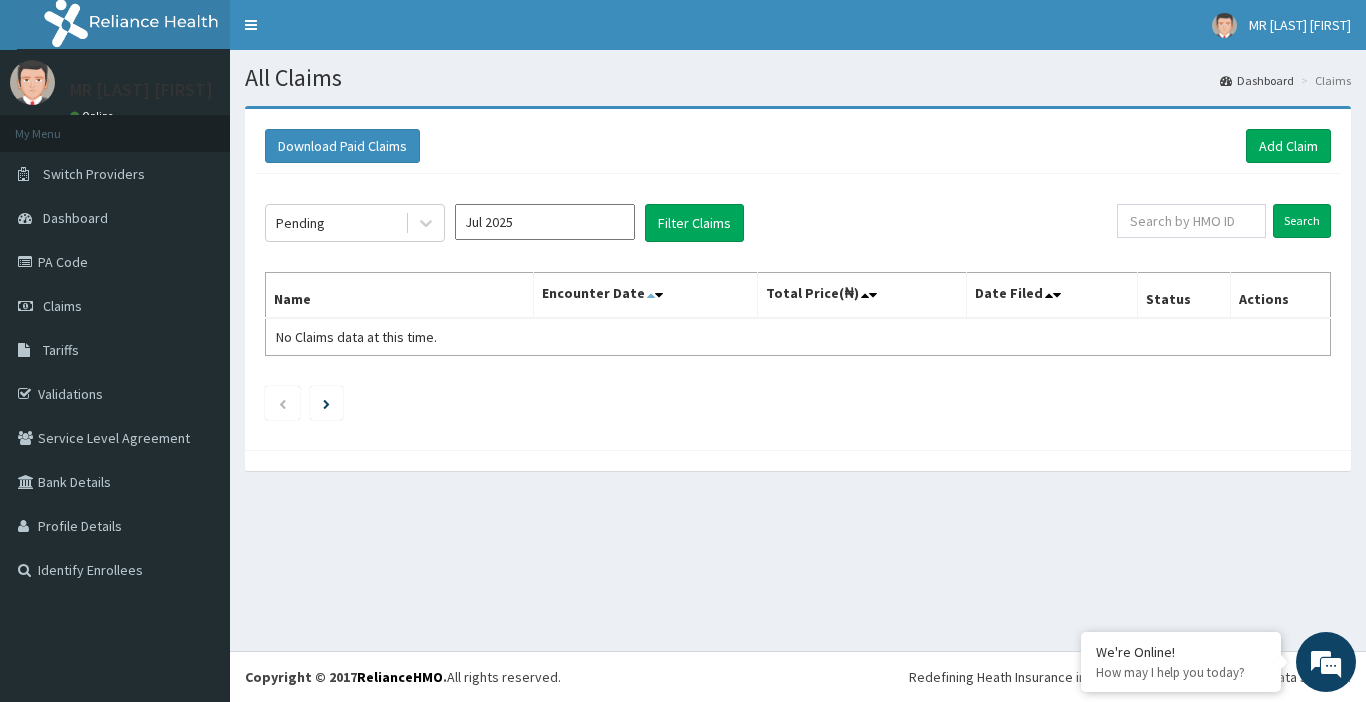click at bounding box center [651, 295] 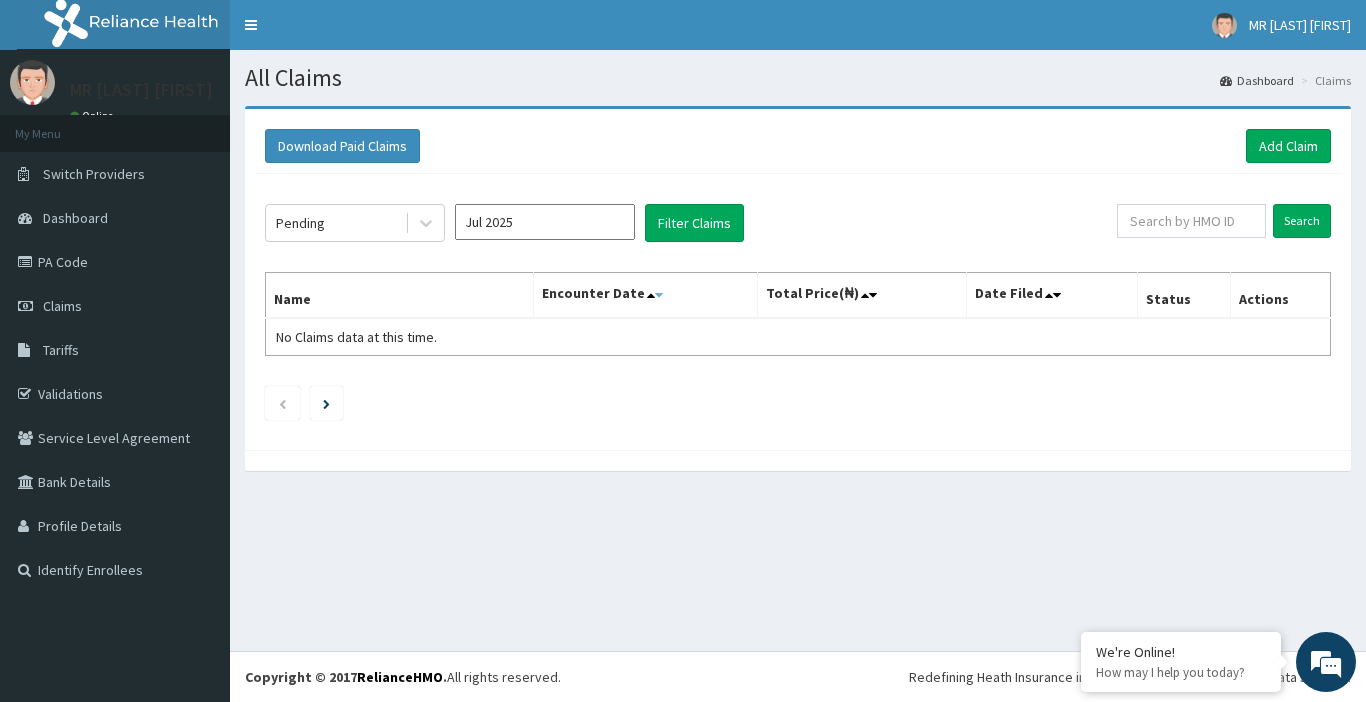 click at bounding box center [659, 295] 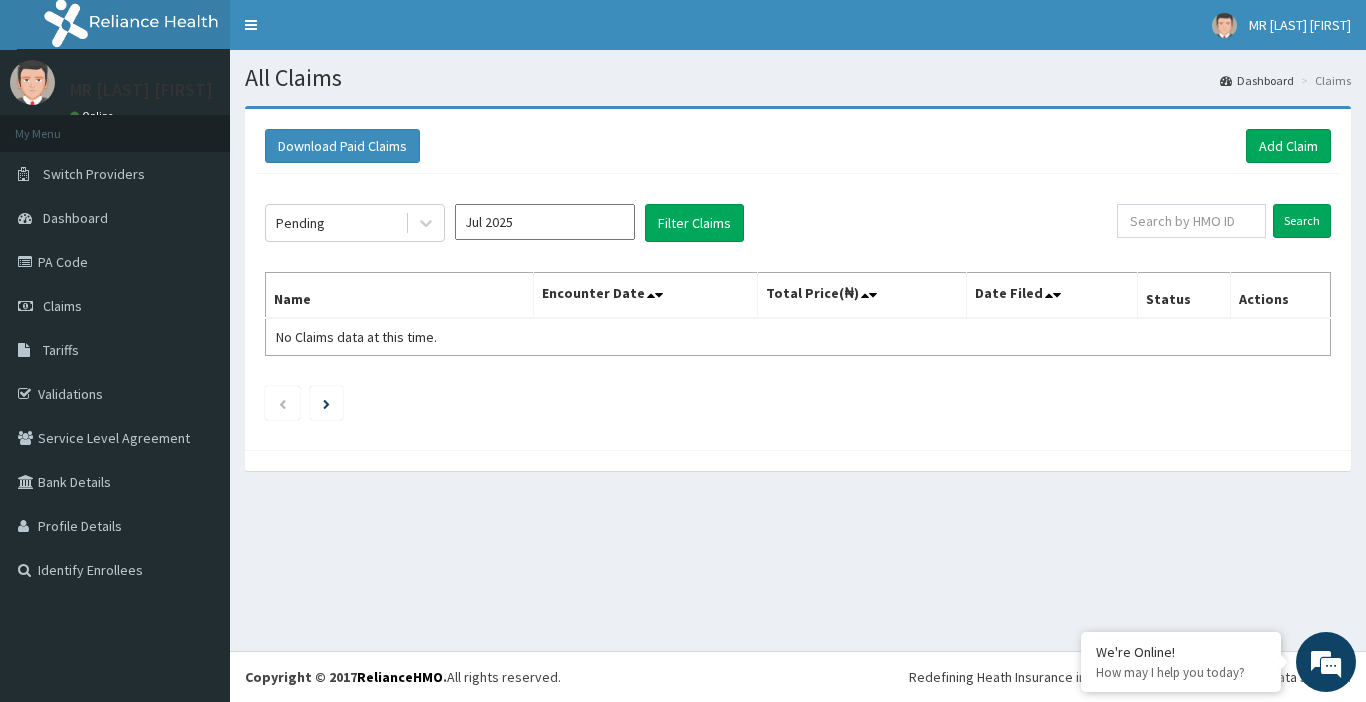 click on "Status" at bounding box center (1184, 296) 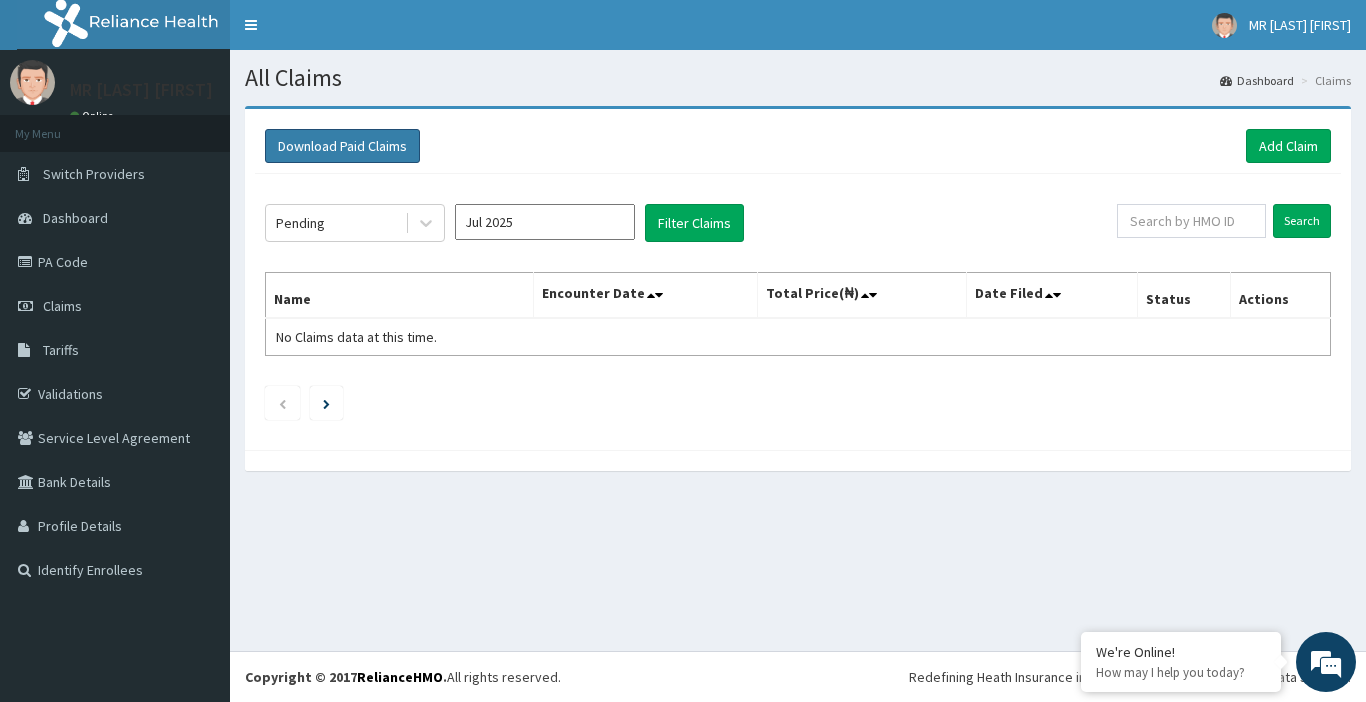 click on "Download Paid Claims" at bounding box center [342, 146] 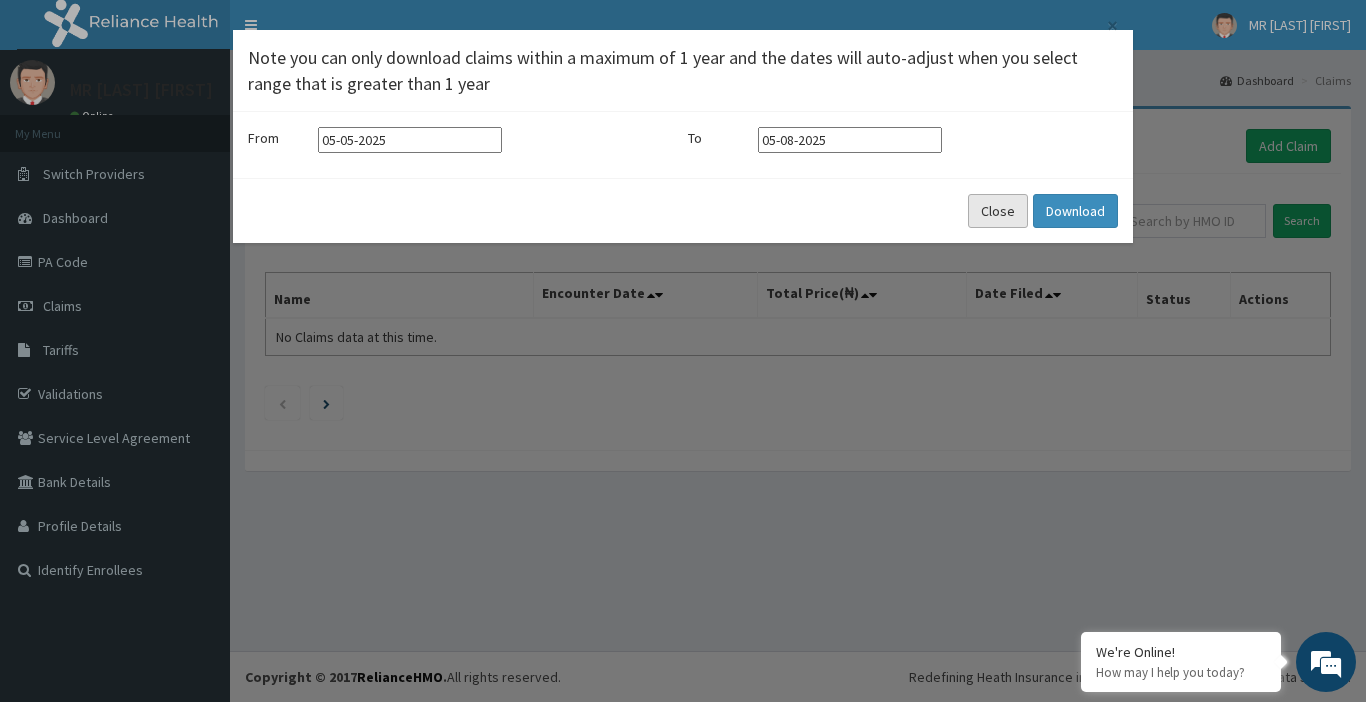 click on "Close" at bounding box center [998, 211] 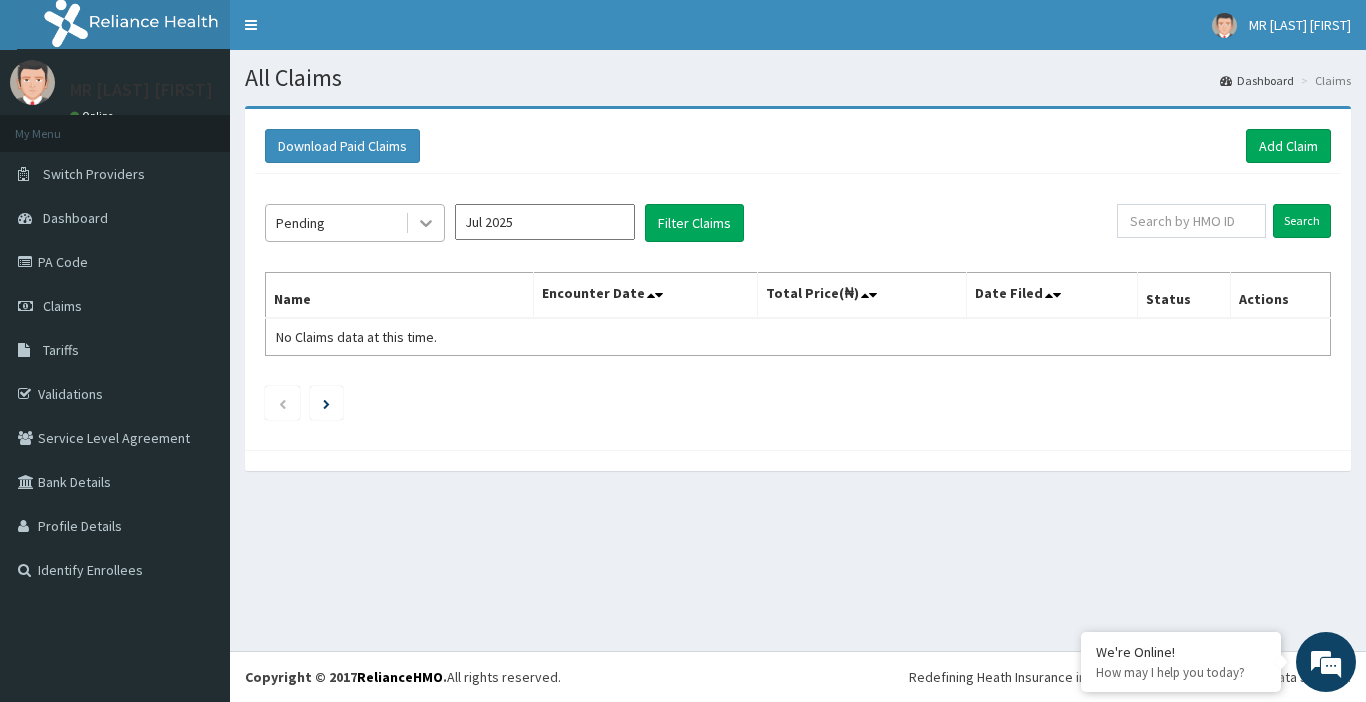 click 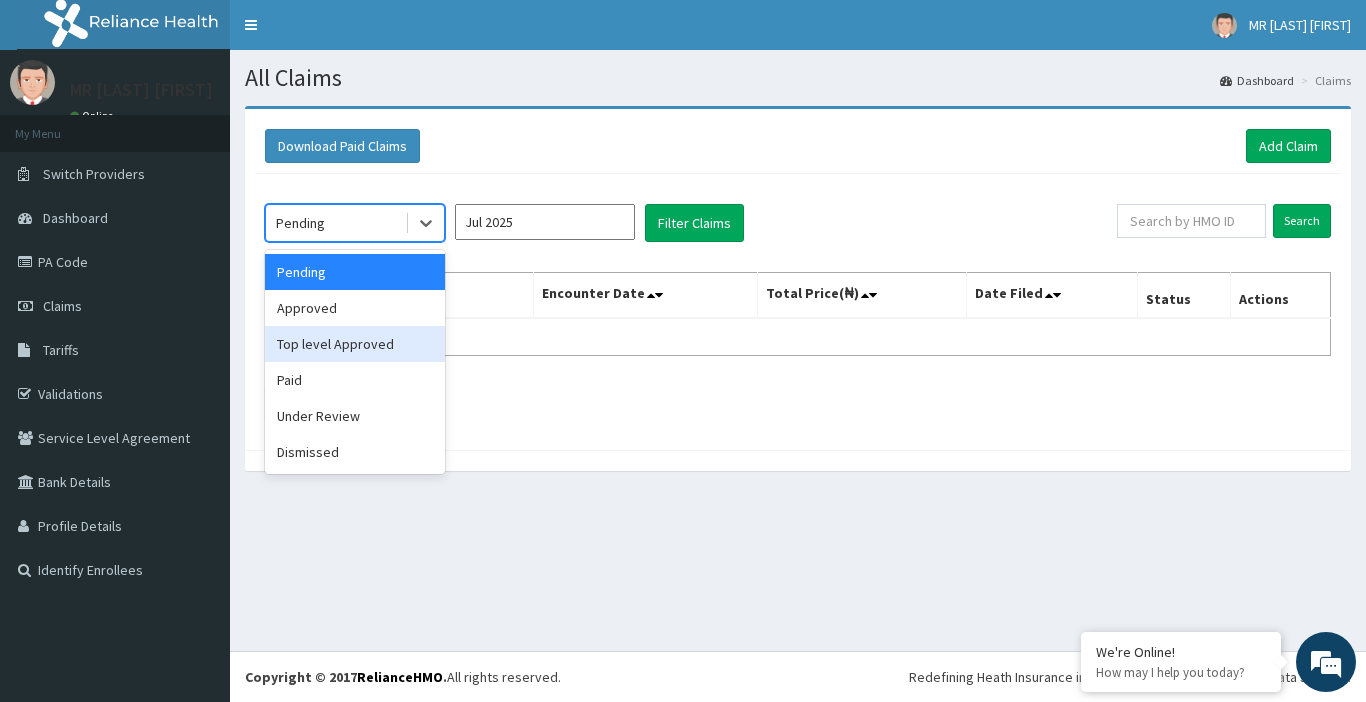 click on "Top level Approved" at bounding box center [355, 344] 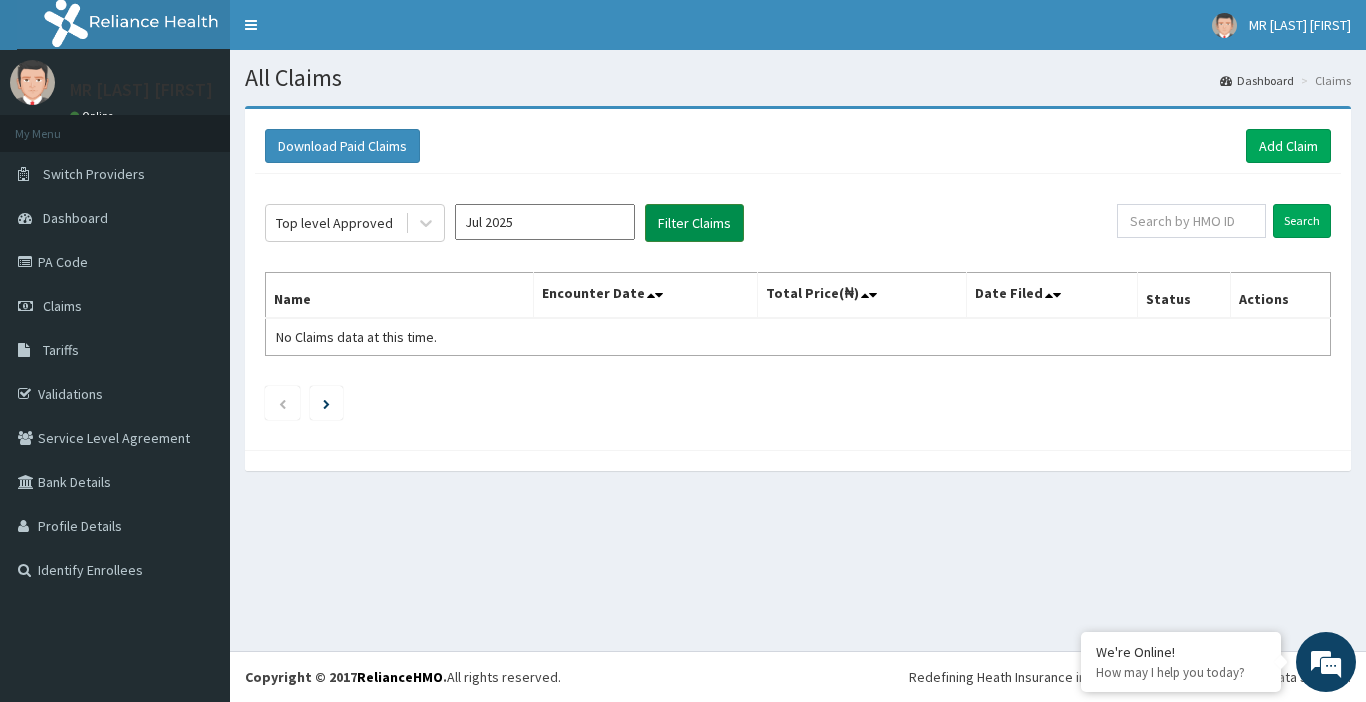 click on "Filter Claims" at bounding box center [694, 223] 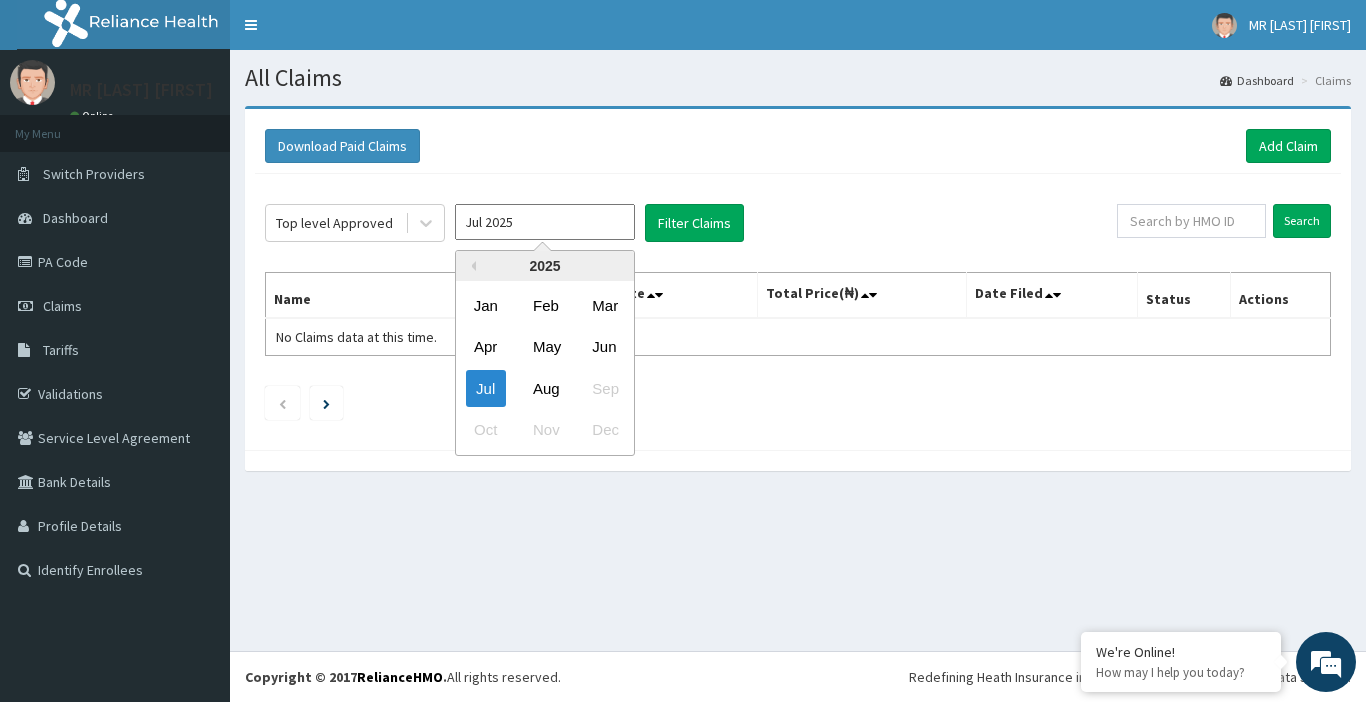 click on "Jul 2025" at bounding box center (545, 222) 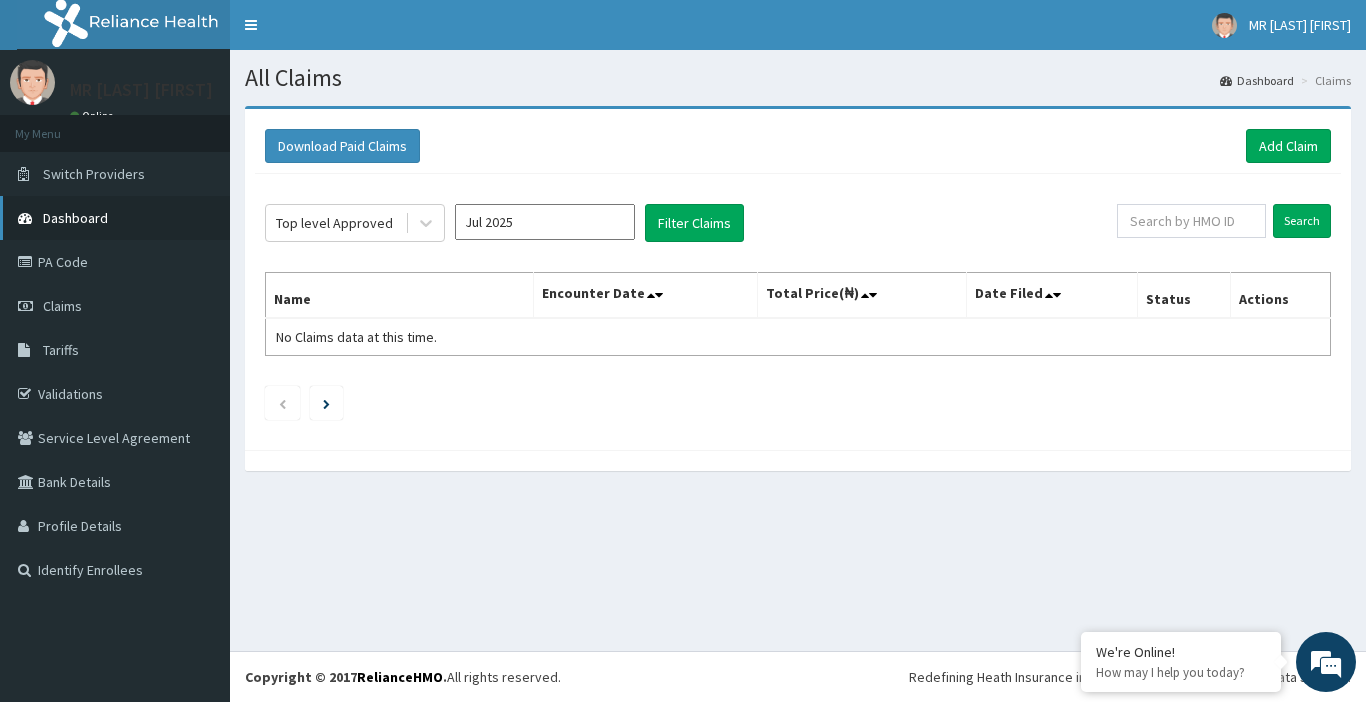 click on "Dashboard" at bounding box center [75, 218] 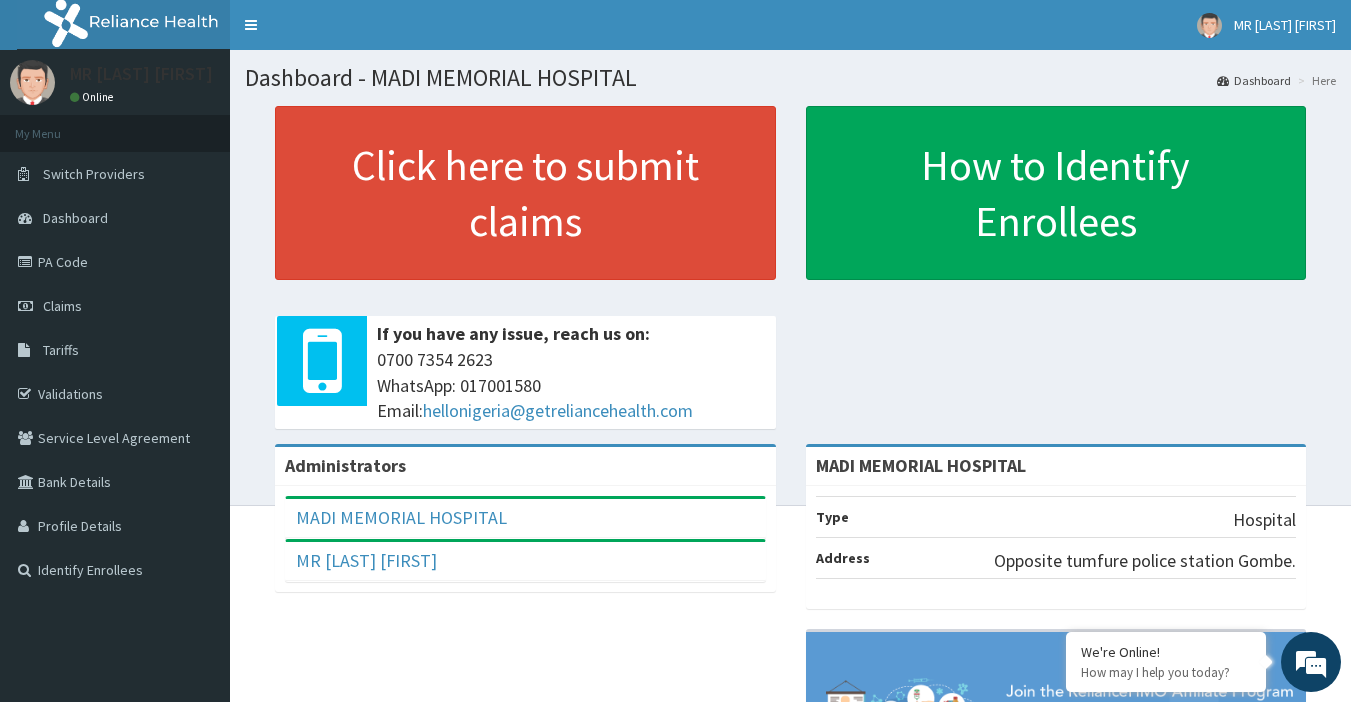scroll, scrollTop: 0, scrollLeft: 0, axis: both 